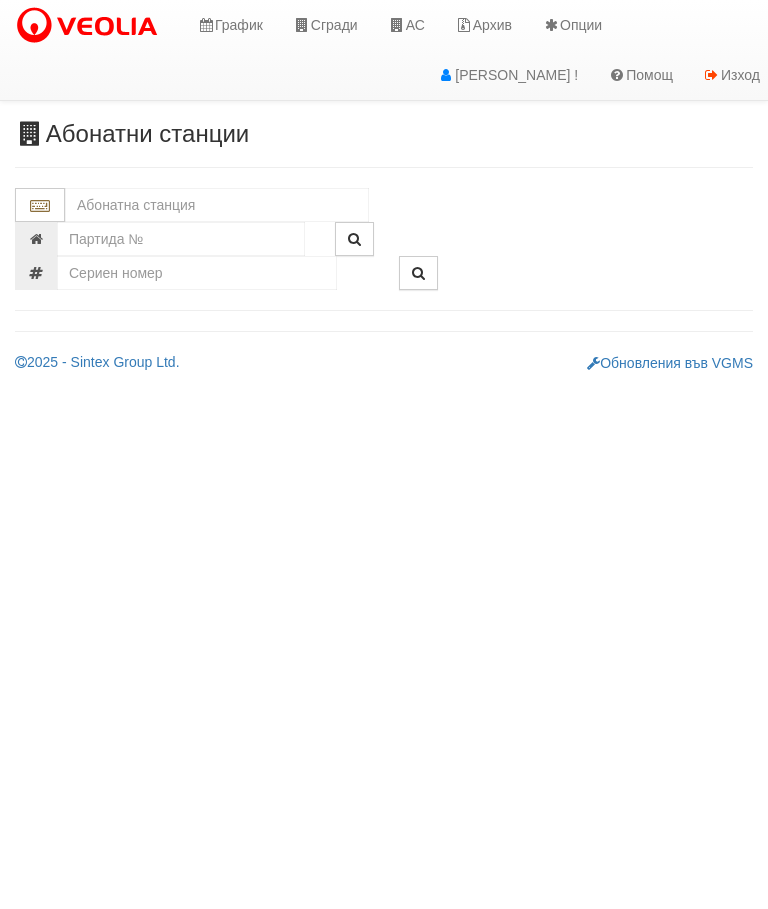 scroll, scrollTop: 0, scrollLeft: 0, axis: both 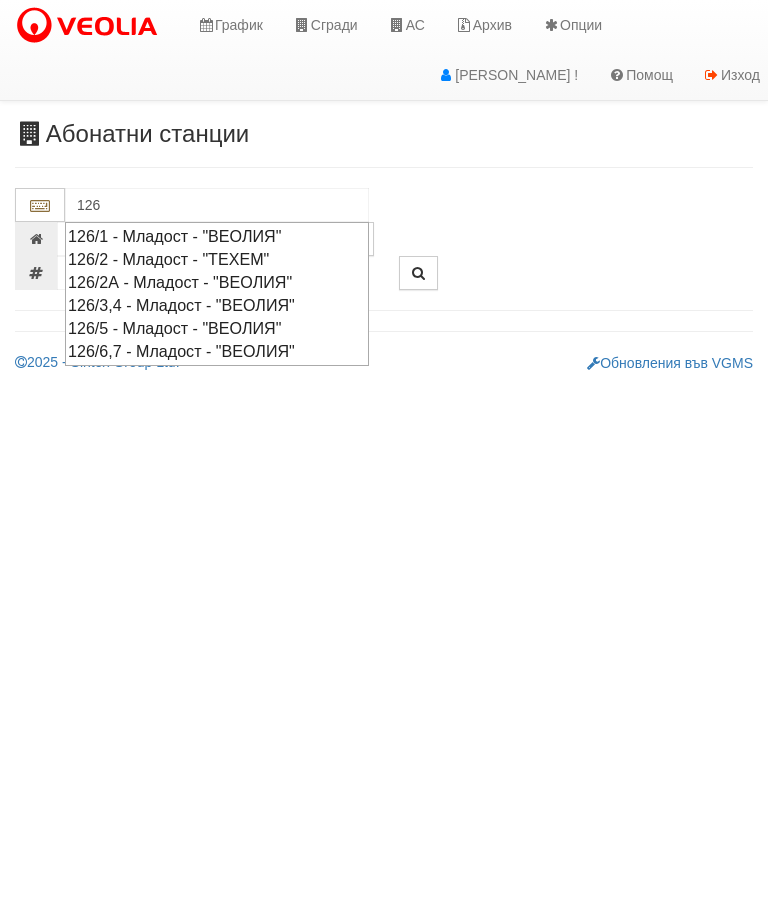 click on "126/3,4 - Младост - "ВЕОЛИЯ"" at bounding box center [217, 305] 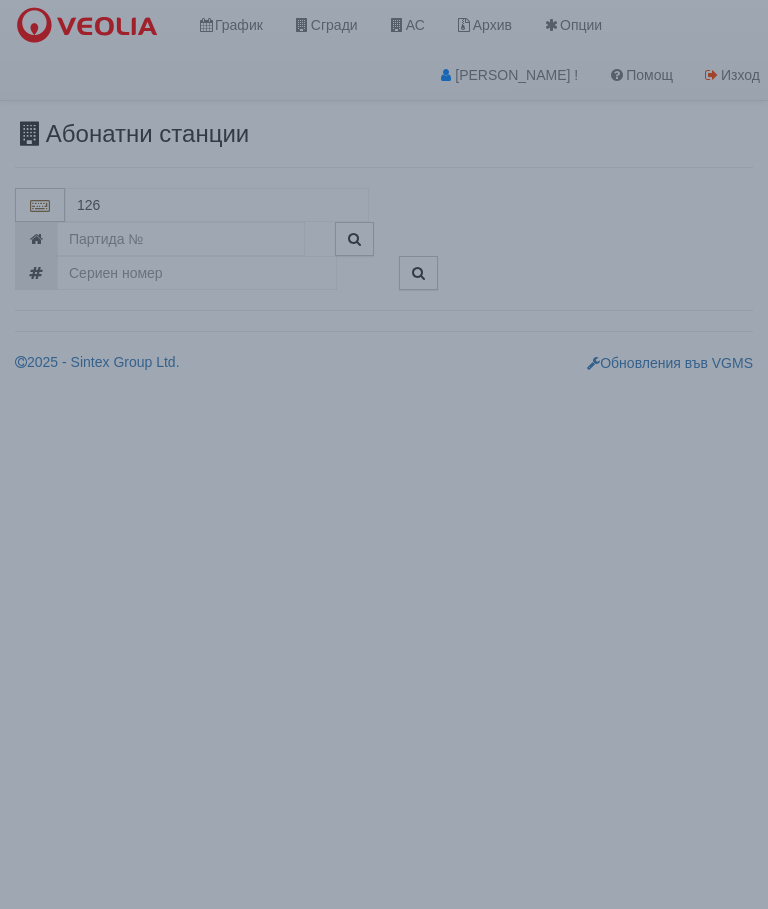 type on "126/3,4 - Младост - "ВЕОЛИЯ"" 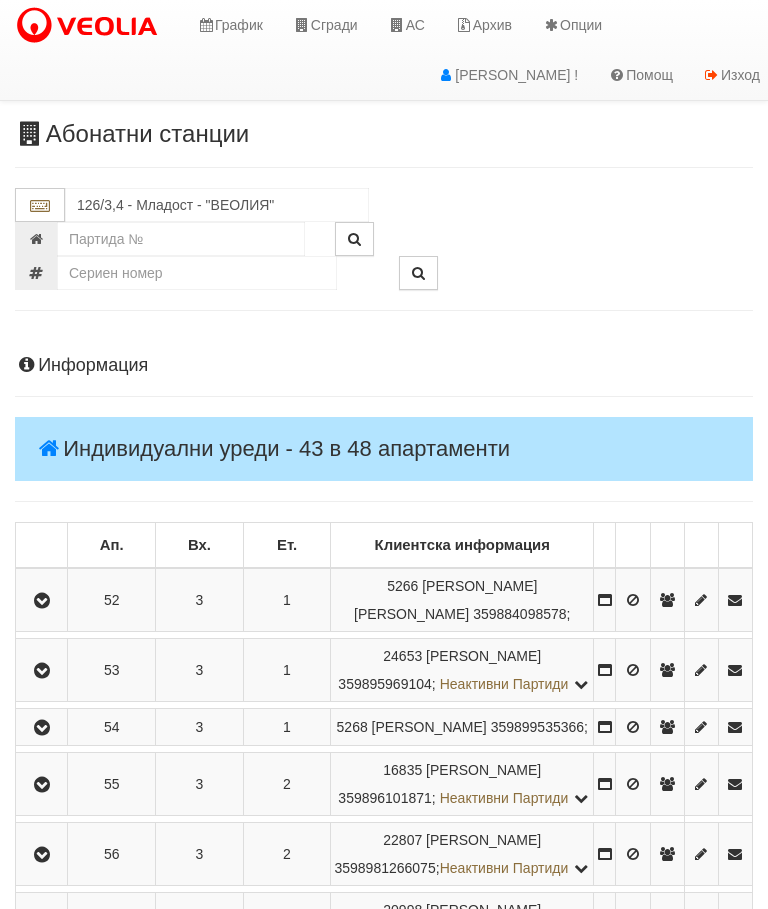 click at bounding box center [41, 600] 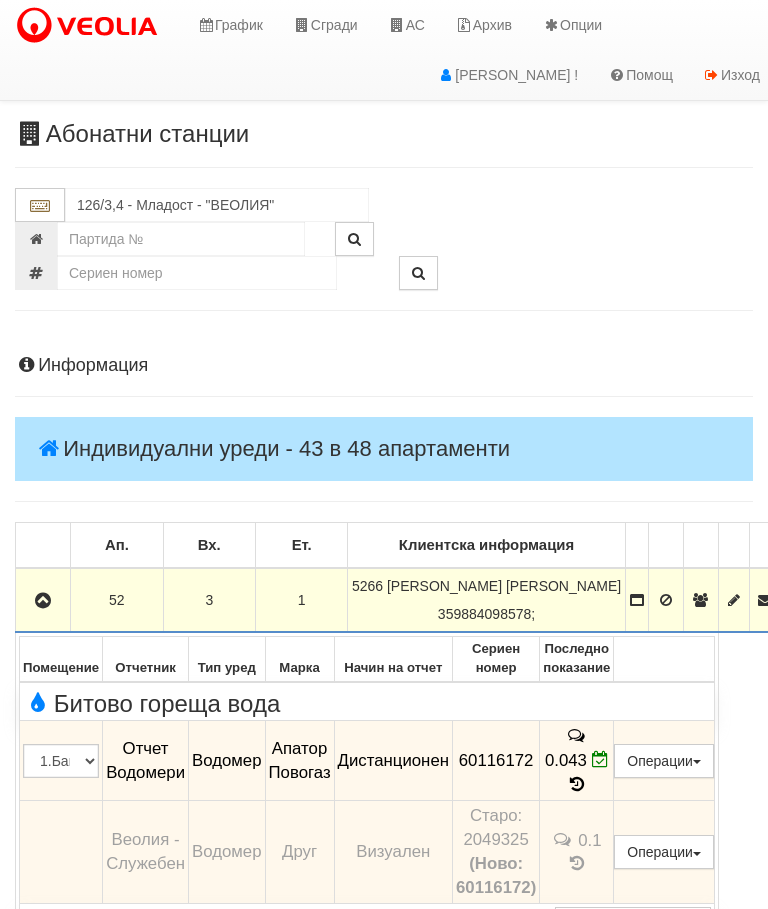 click at bounding box center (43, 601) 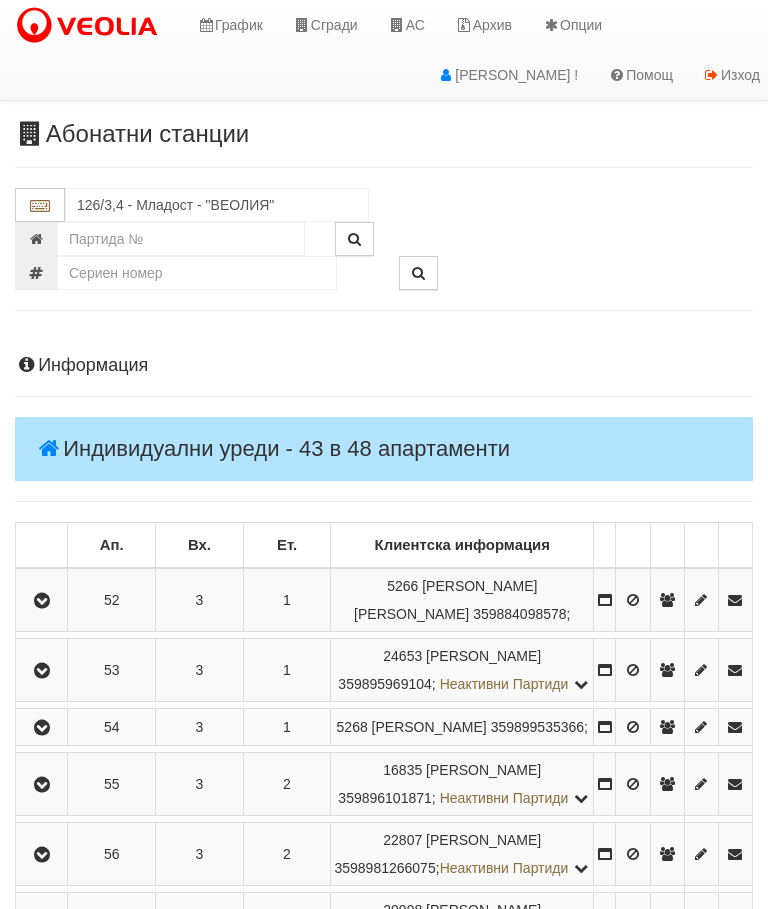 click at bounding box center [42, 671] 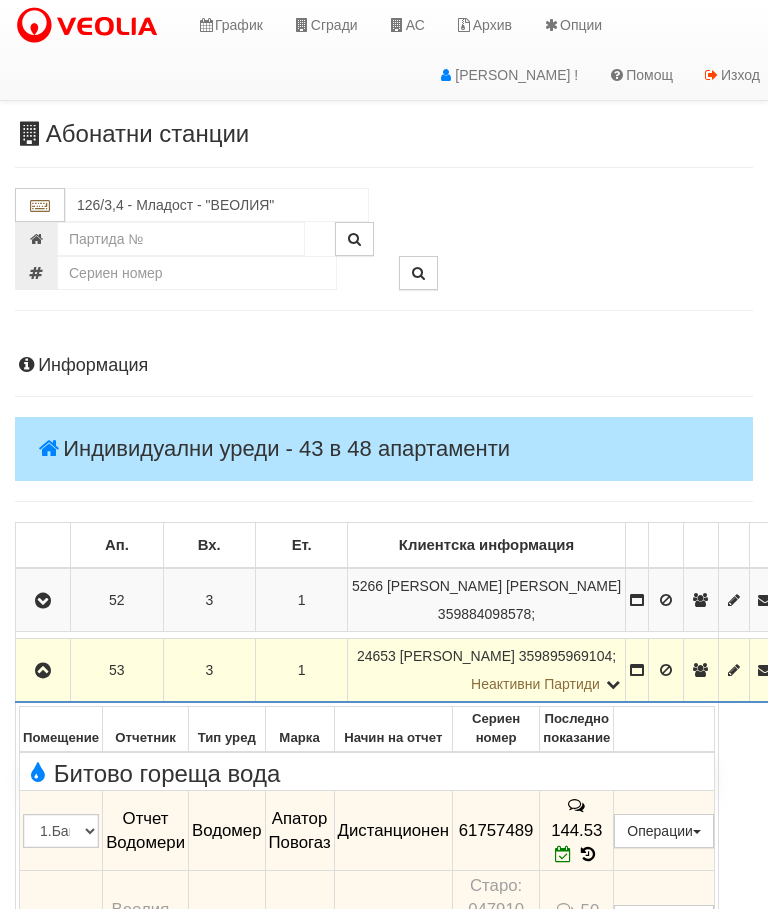click at bounding box center [43, 671] 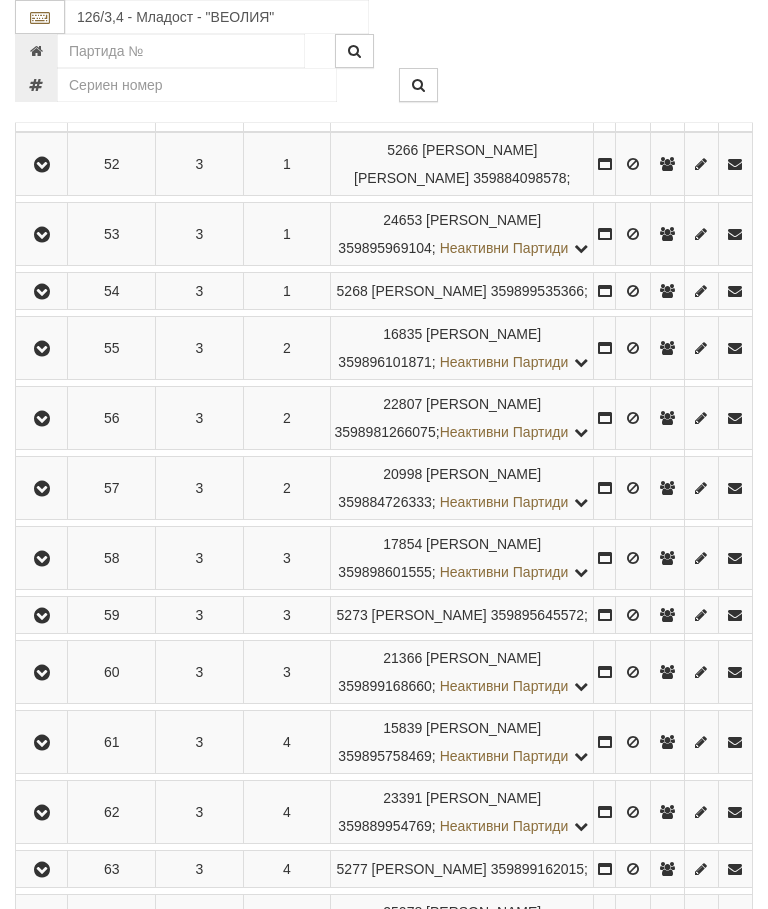 scroll, scrollTop: 469, scrollLeft: 0, axis: vertical 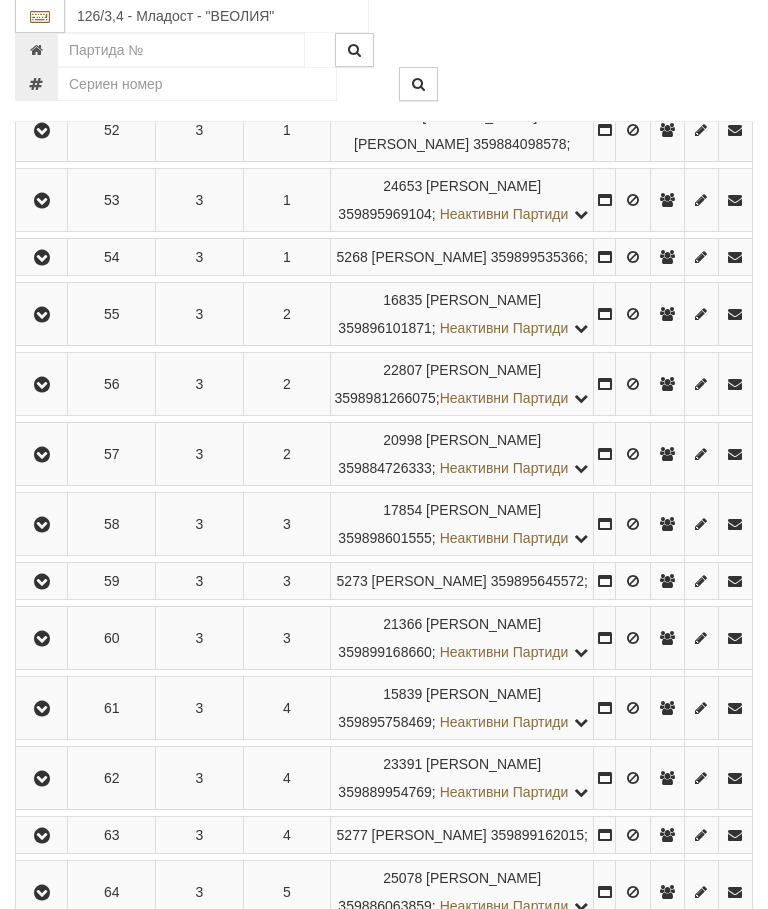 click at bounding box center (42, 259) 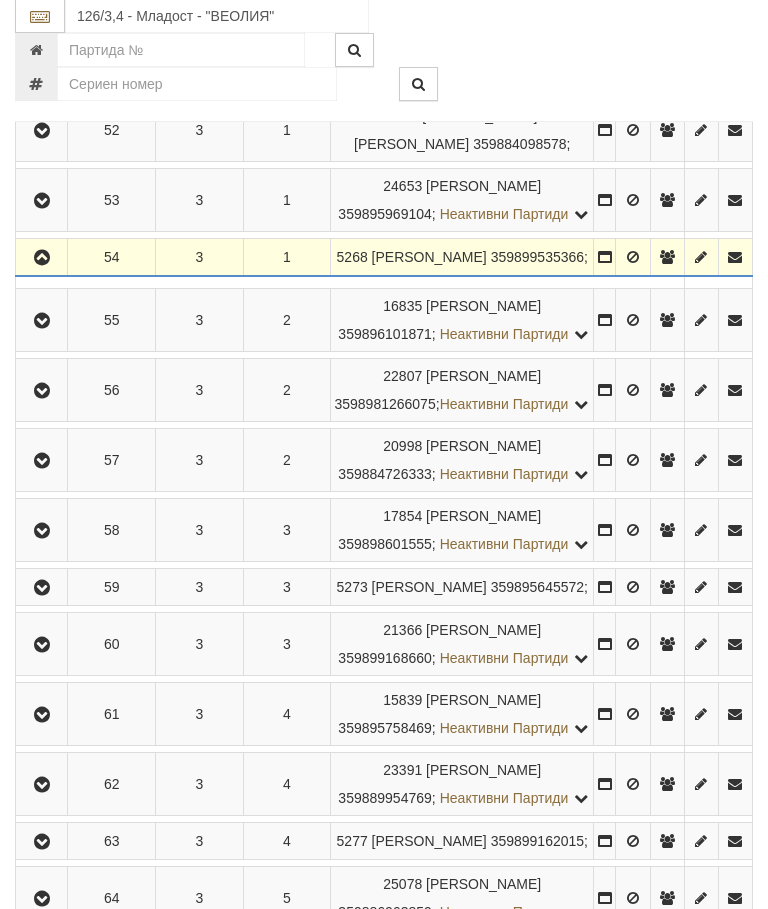 scroll, scrollTop: 470, scrollLeft: 0, axis: vertical 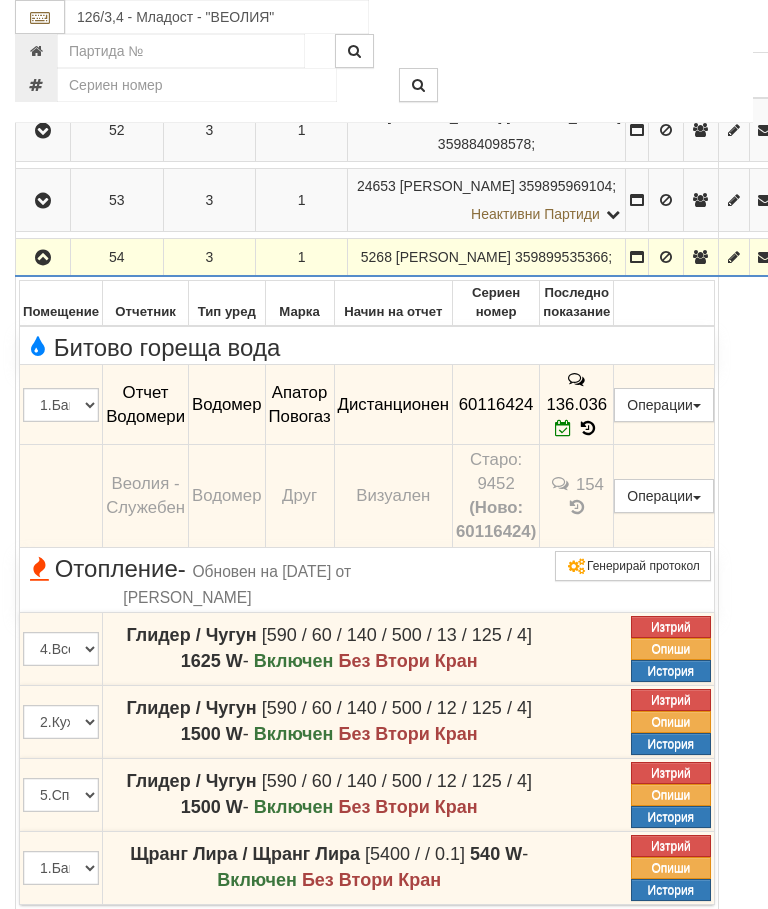 click at bounding box center [43, 258] 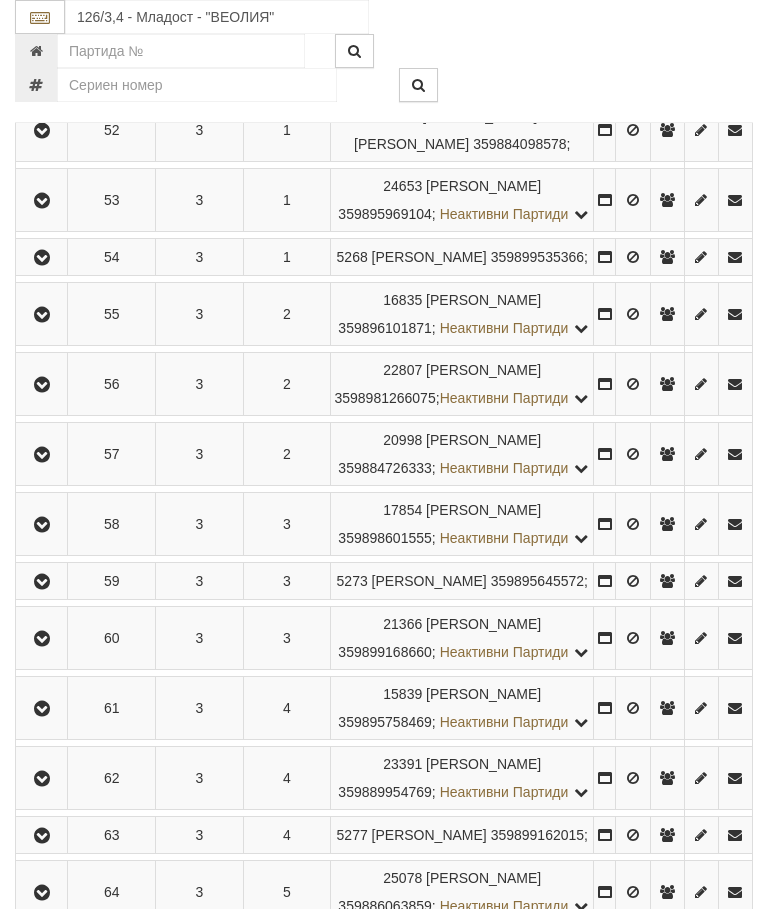 click at bounding box center (42, 315) 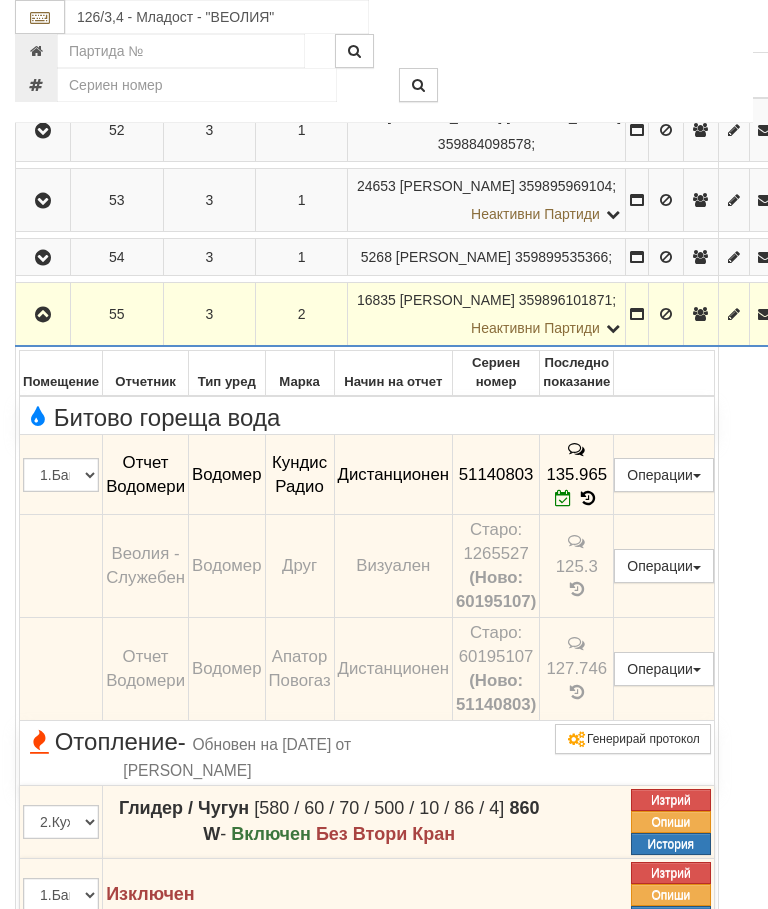 click at bounding box center (43, 315) 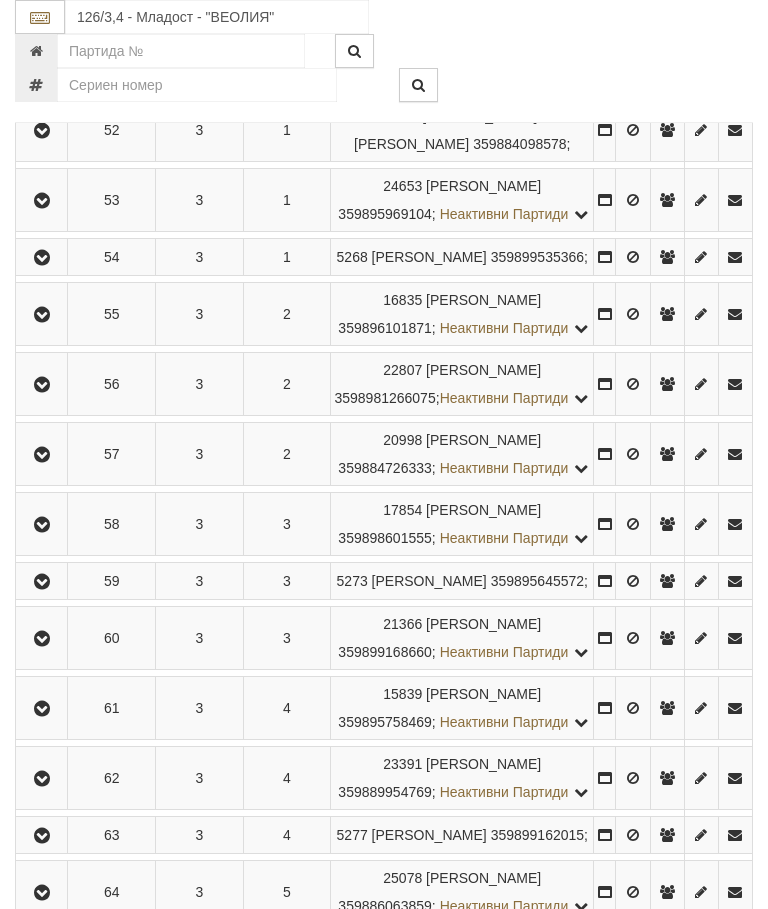 click at bounding box center (42, 385) 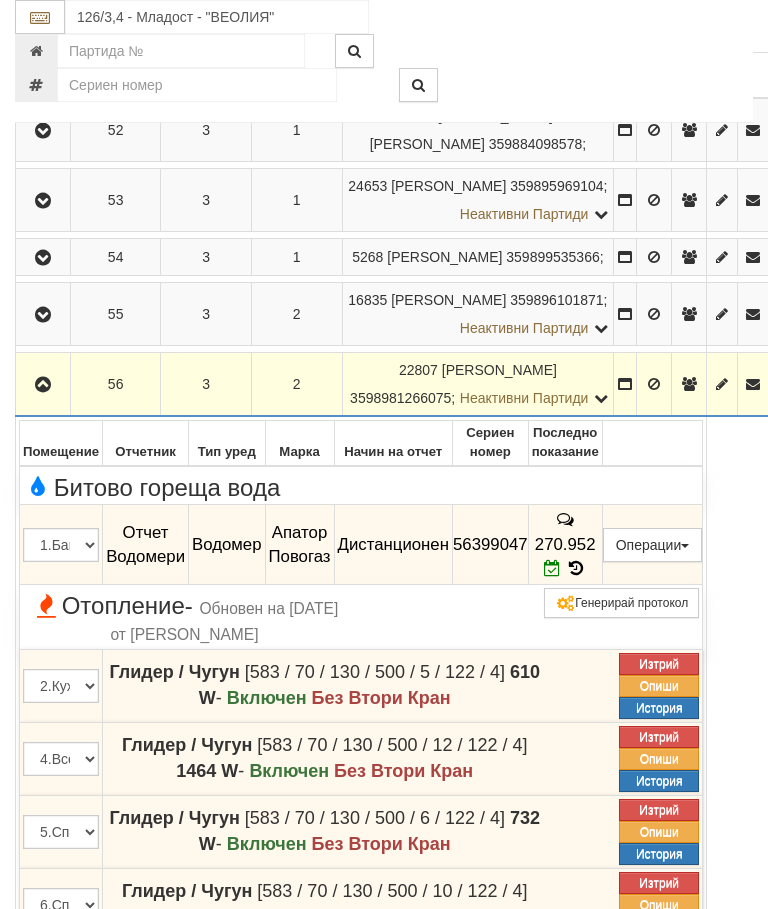 click at bounding box center [43, 385] 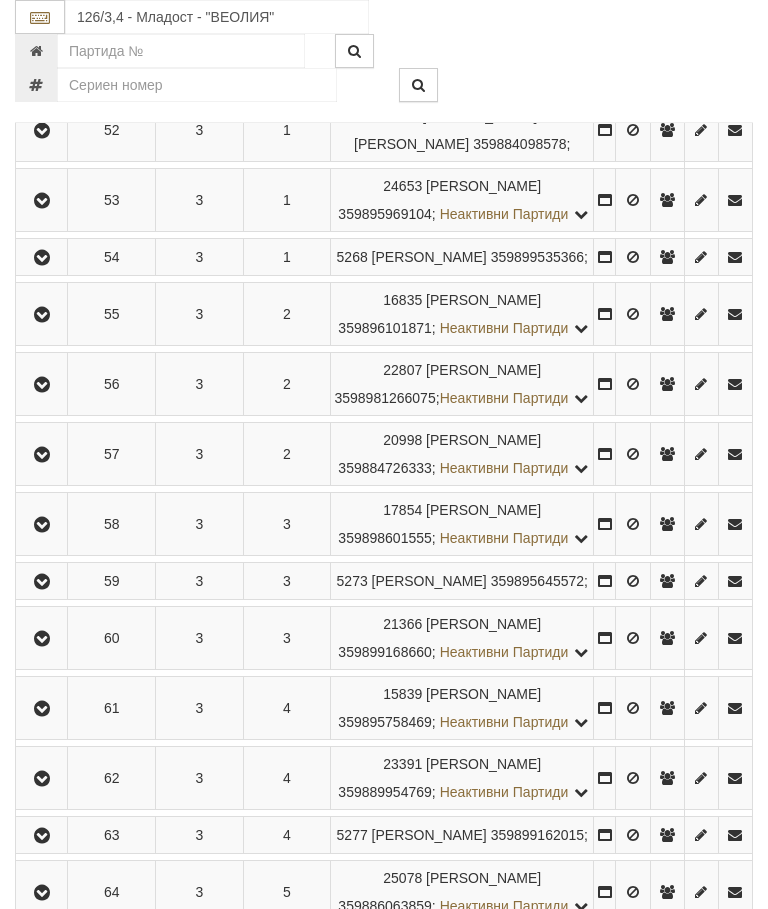 click at bounding box center [42, 455] 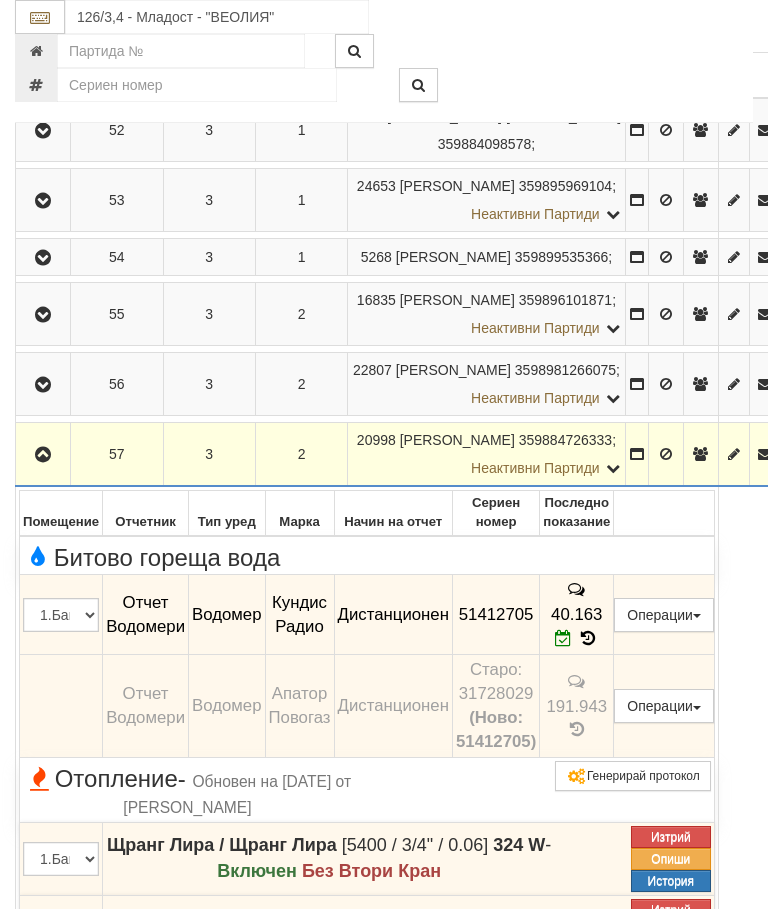click at bounding box center [43, 455] 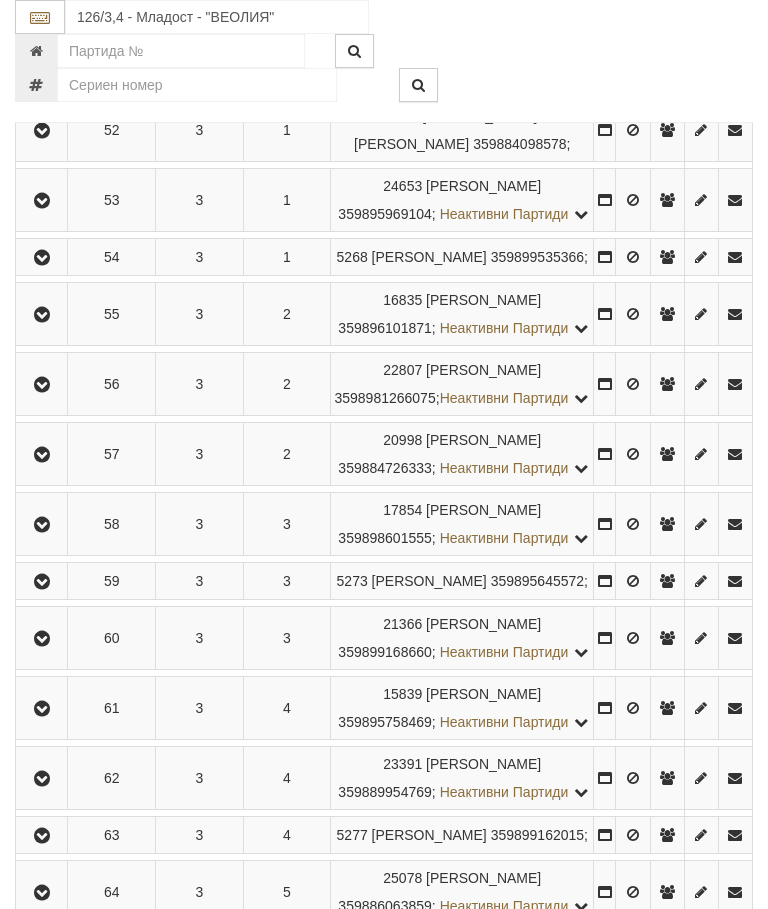 click at bounding box center [41, 524] 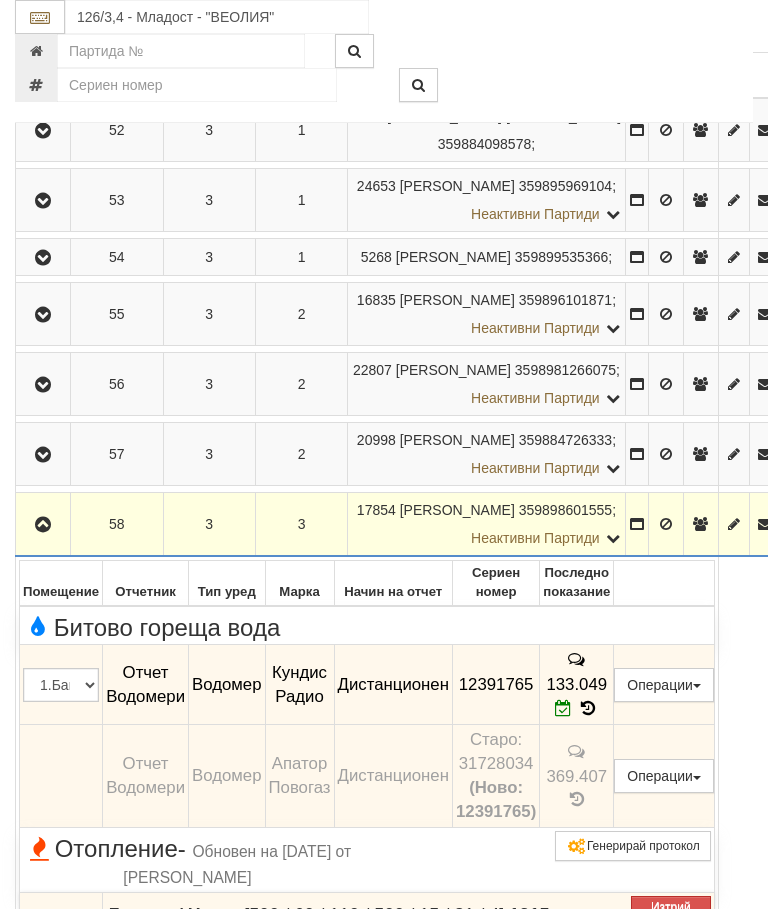 click at bounding box center [43, 525] 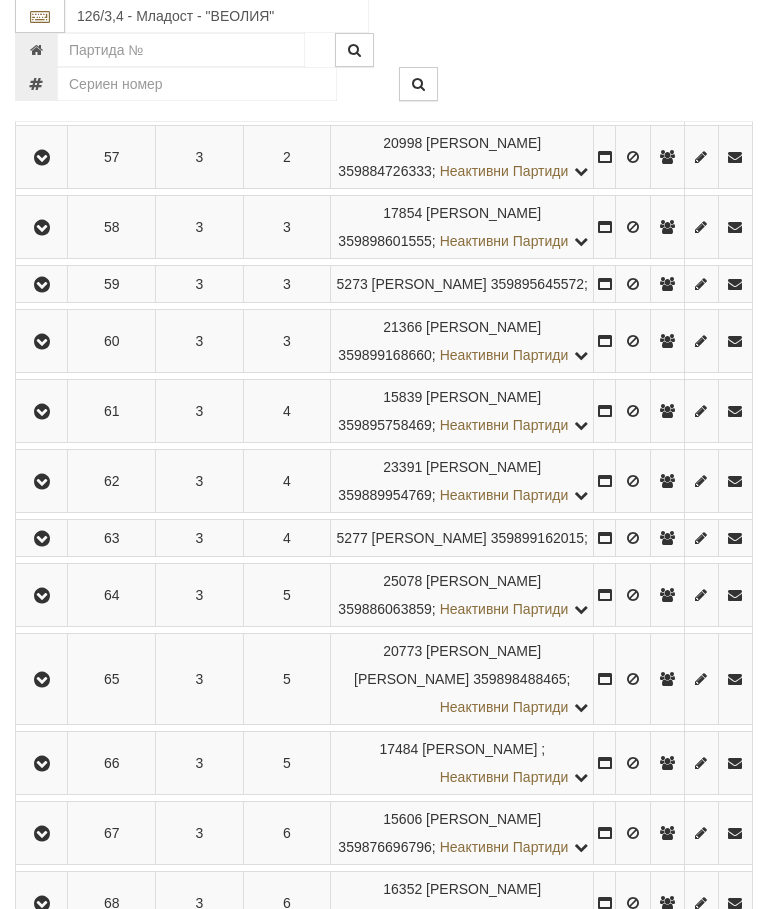 click at bounding box center [42, 286] 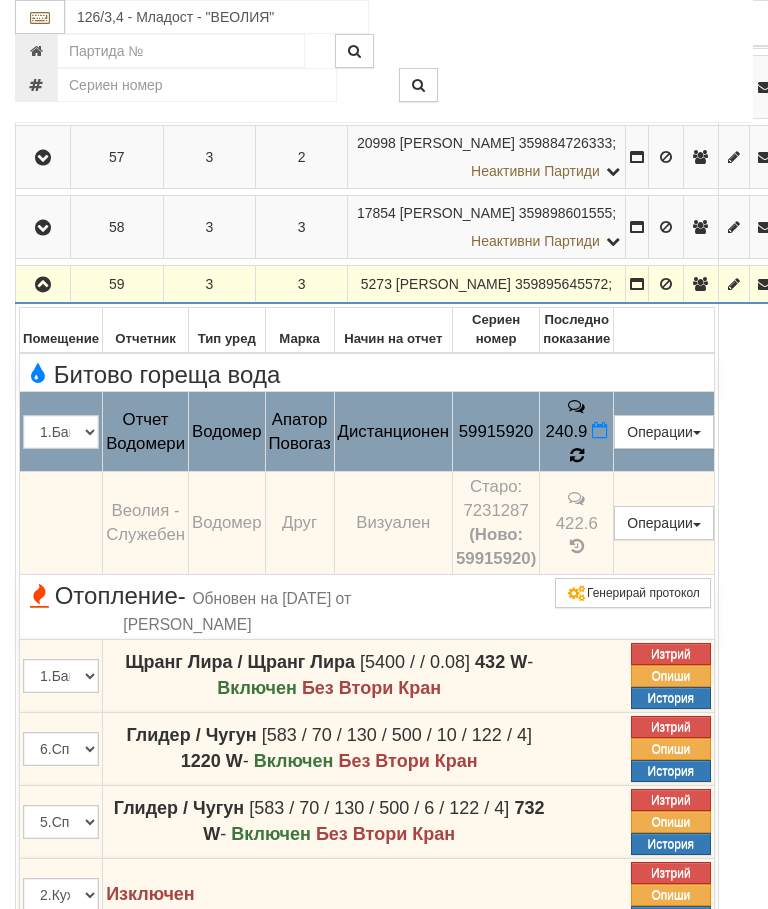 click at bounding box center [576, 456] 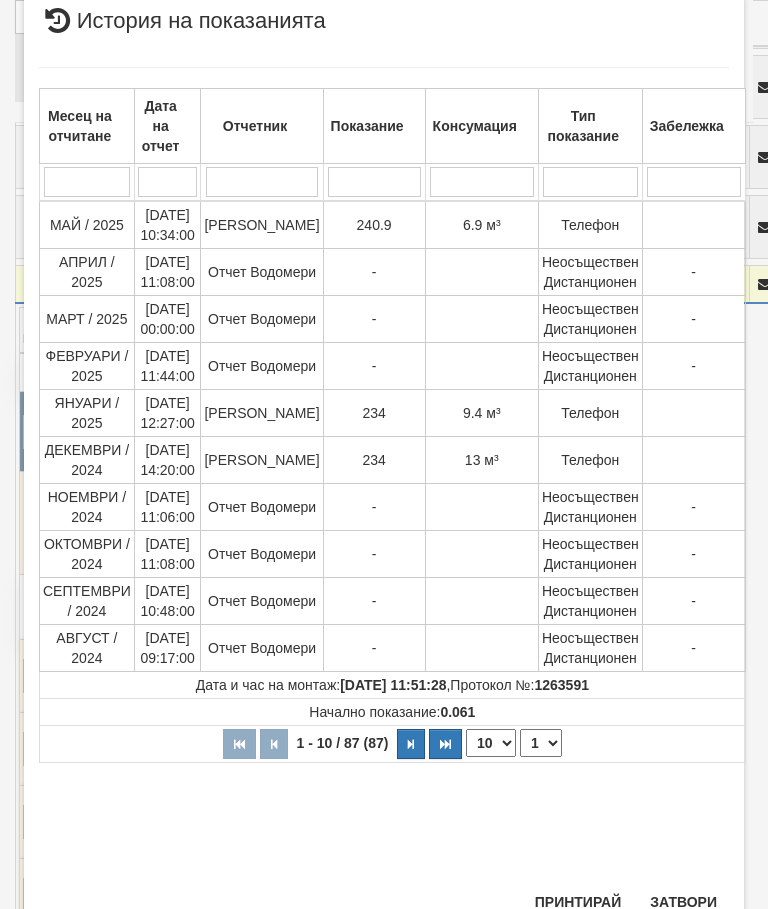 scroll, scrollTop: 774, scrollLeft: 0, axis: vertical 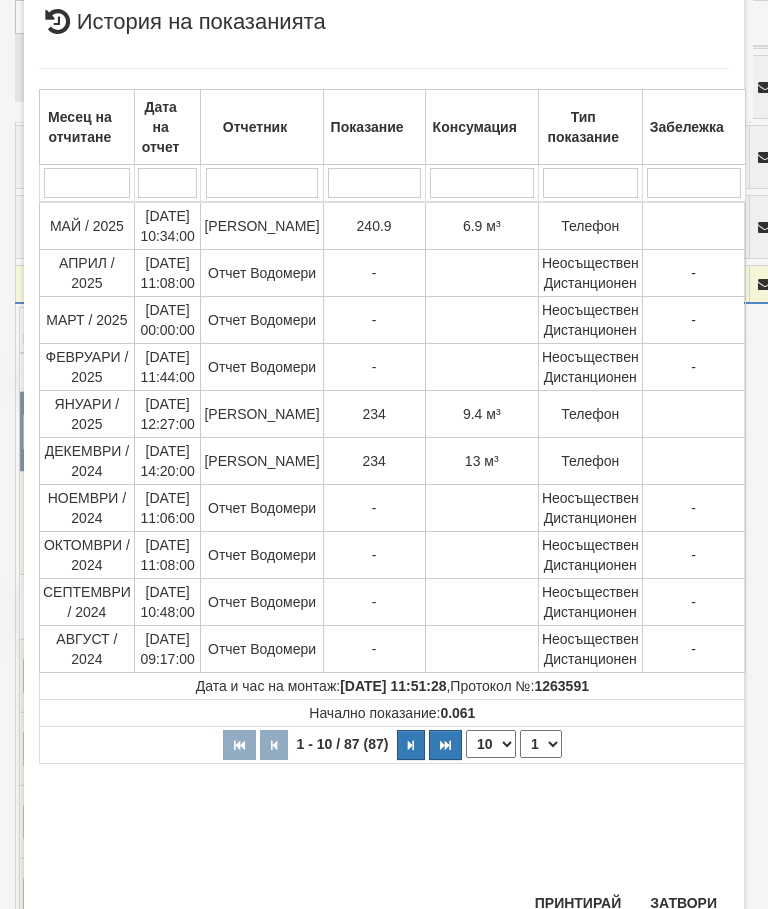 click on "Затвори" at bounding box center [683, 903] 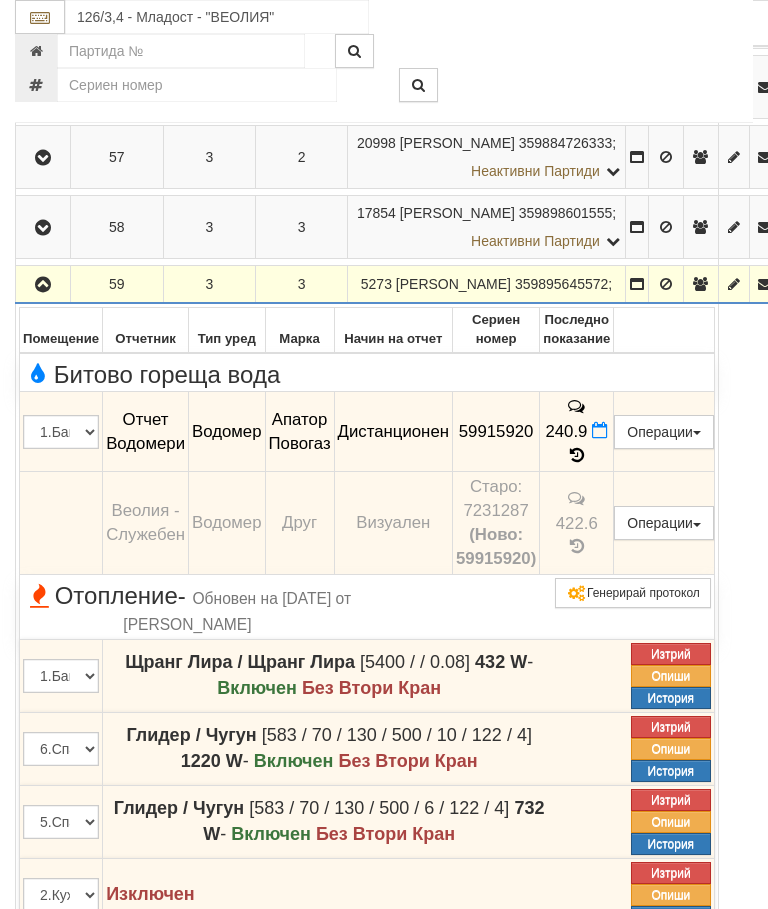 click at bounding box center (43, 285) 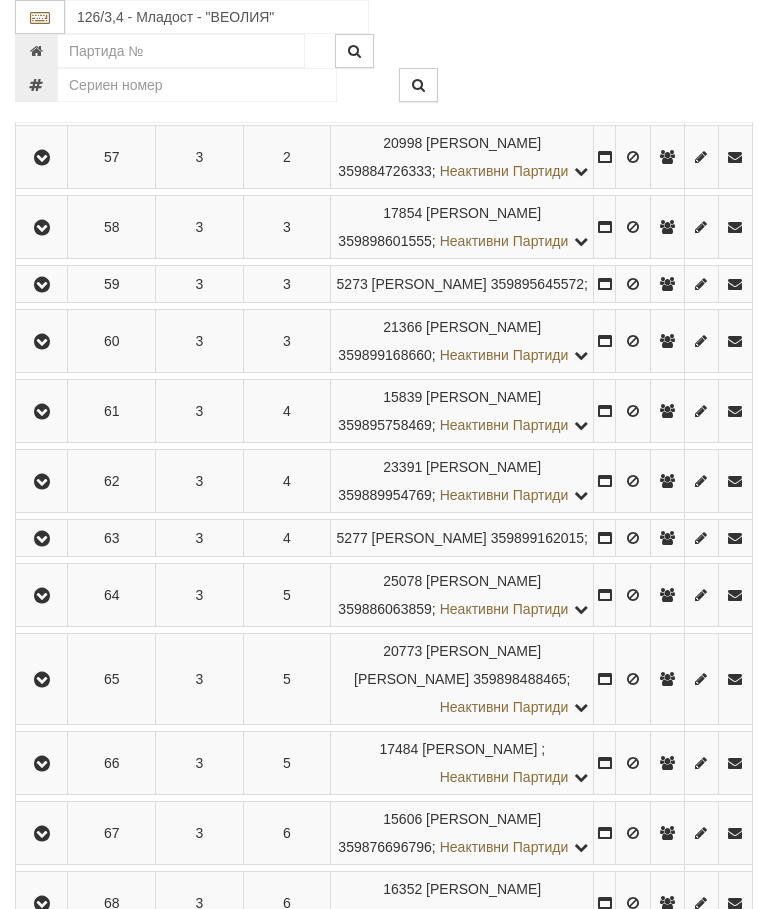 click at bounding box center (42, 341) 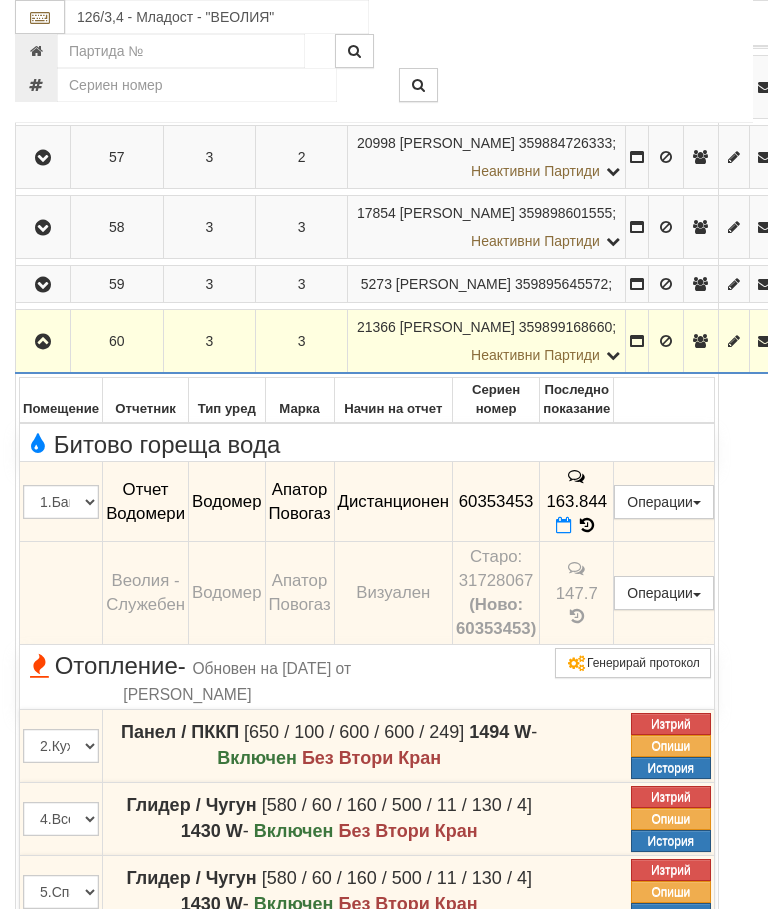 click at bounding box center [564, 525] 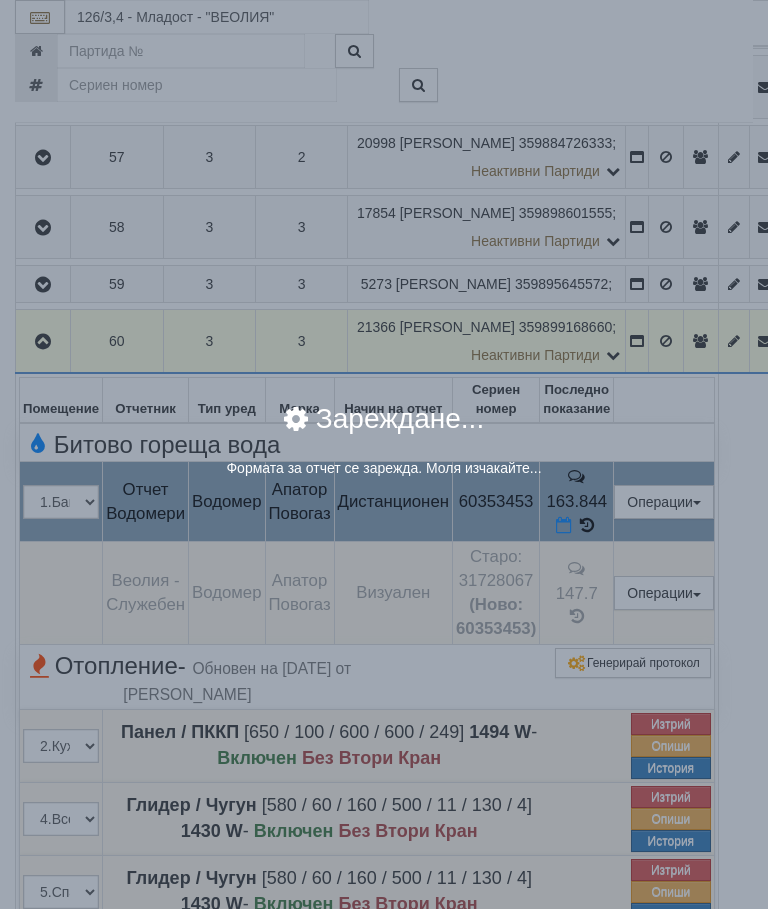 select on "8ac75930-9bfd-e511-80be-8d5a1dced85a" 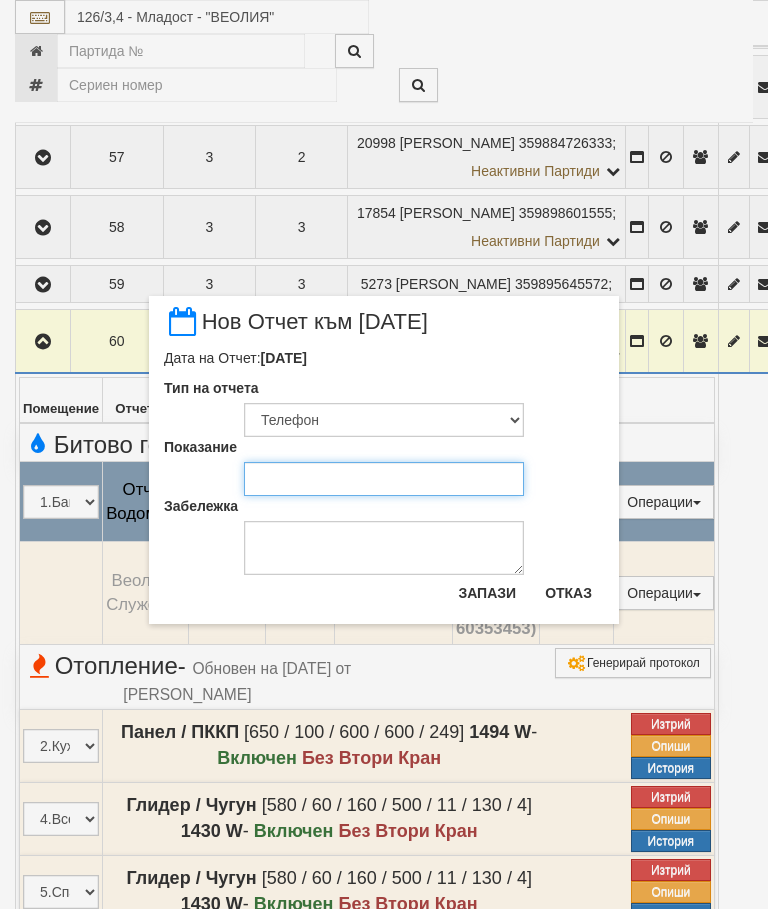 click on "Показание" at bounding box center [384, 479] 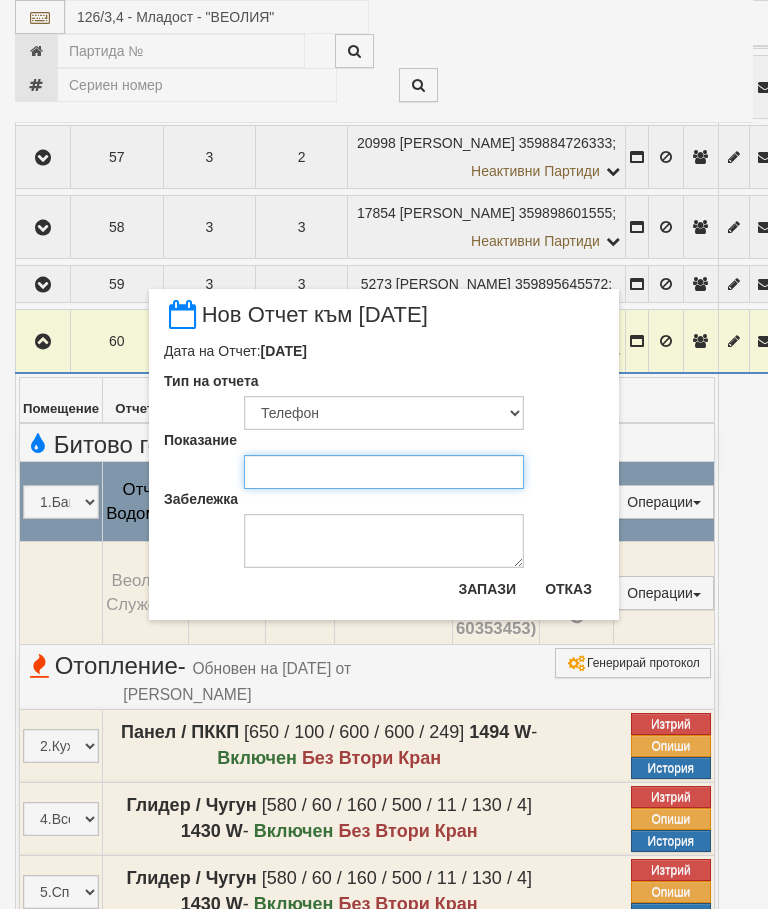 scroll, scrollTop: 766, scrollLeft: 0, axis: vertical 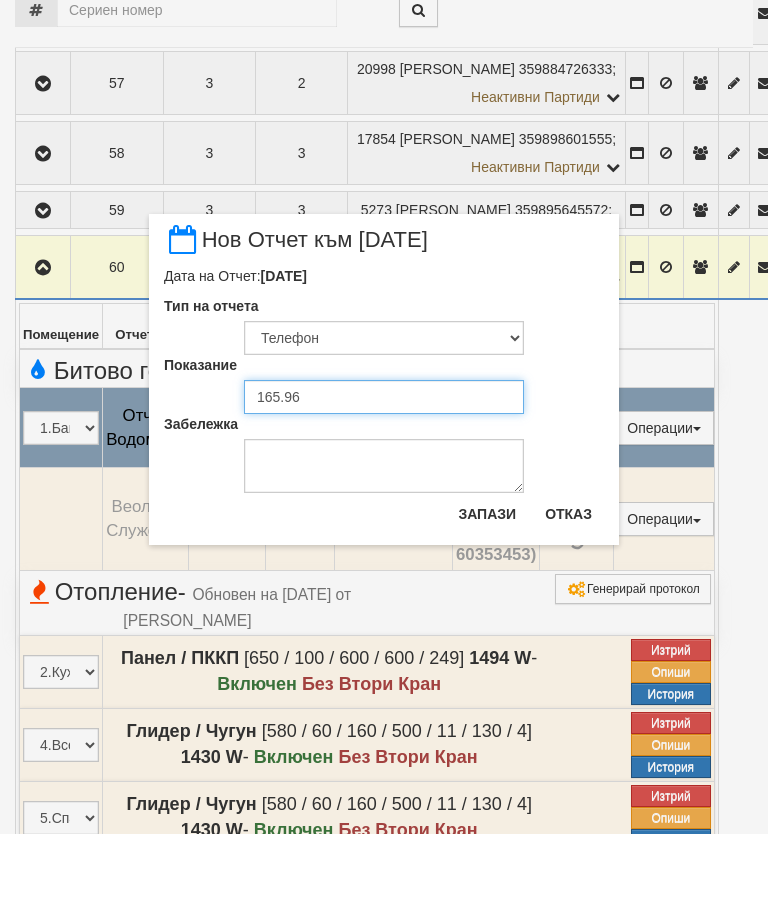 type on "165.961" 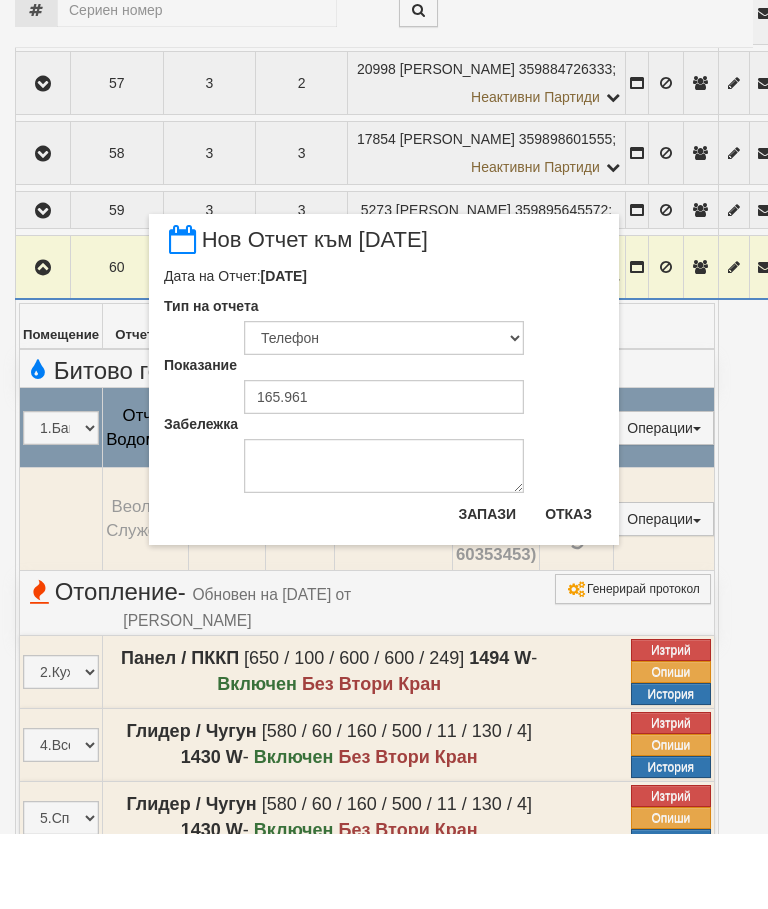click on "Запази" at bounding box center (487, 589) 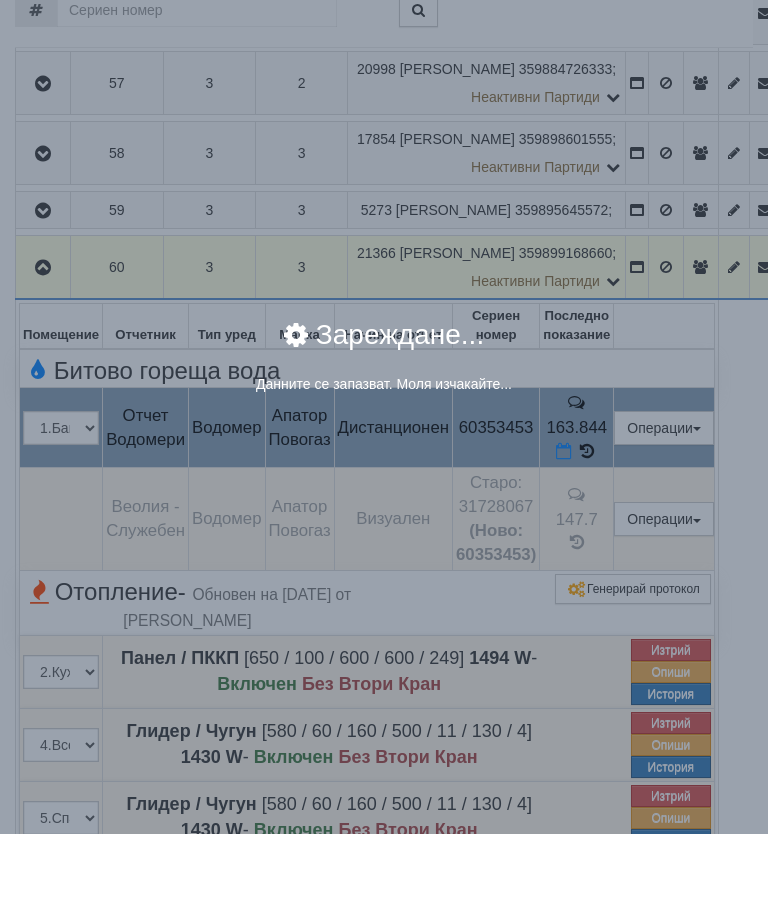 scroll, scrollTop: 842, scrollLeft: 0, axis: vertical 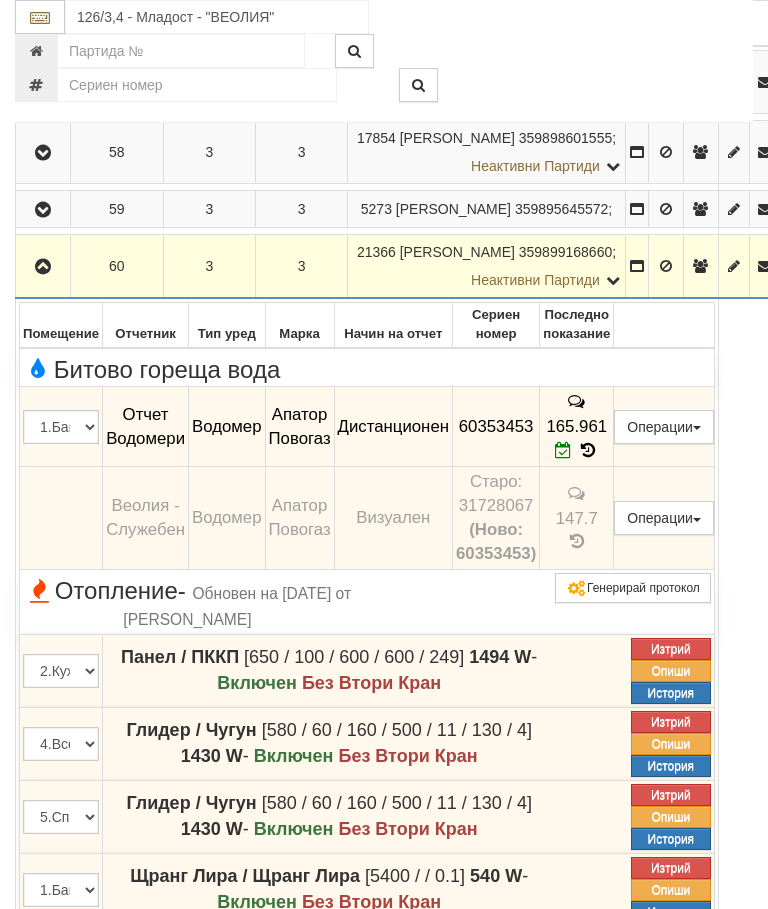 click at bounding box center [43, 266] 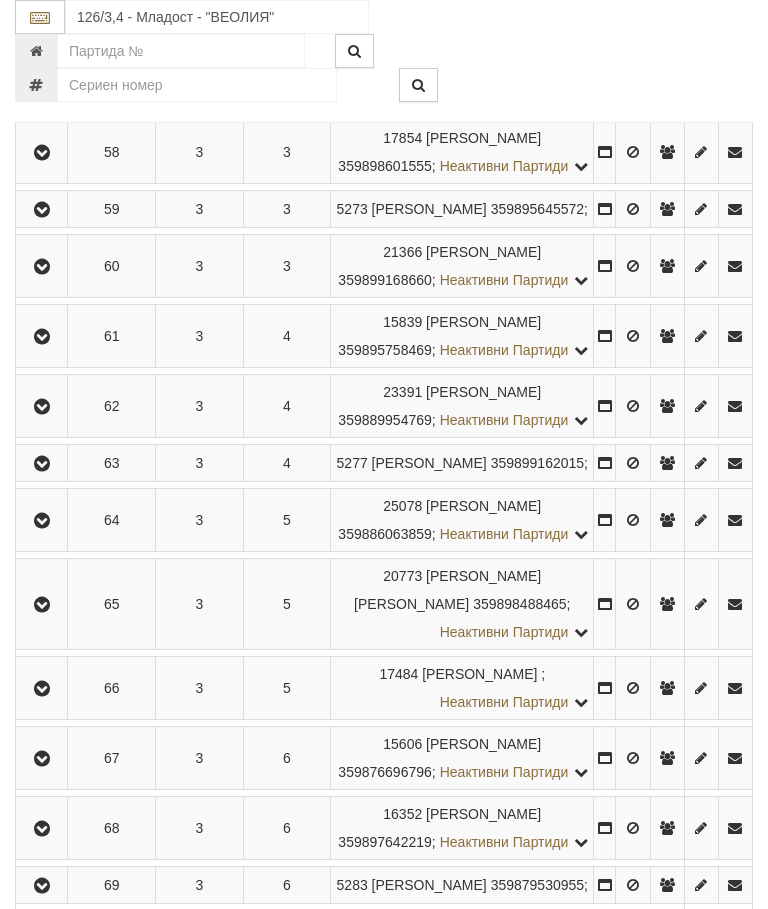 click at bounding box center (42, 337) 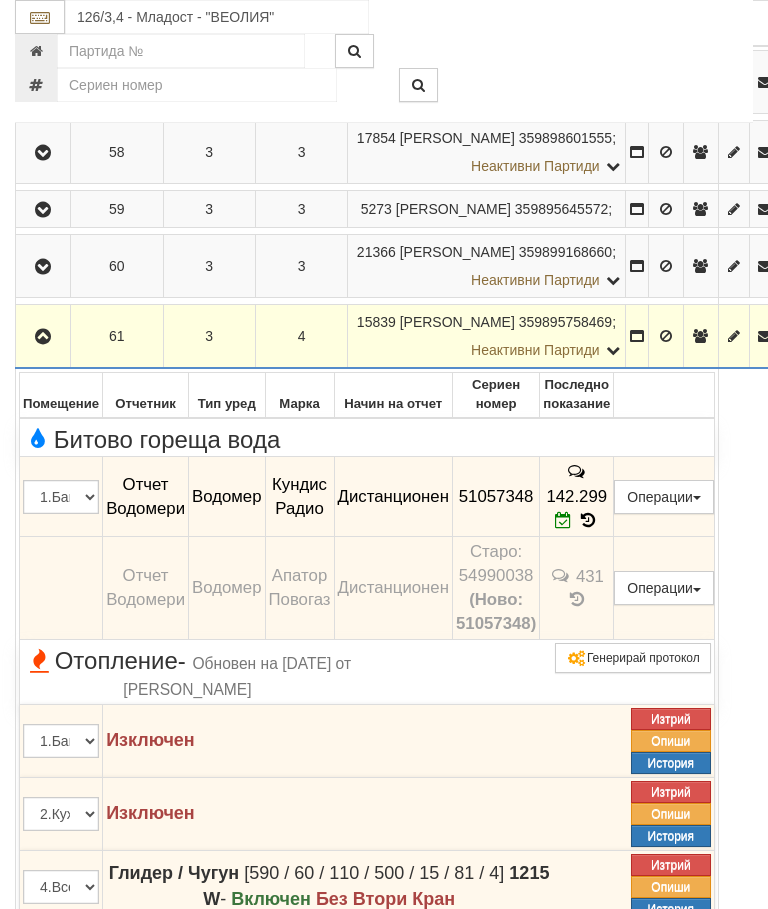 click at bounding box center [43, 337] 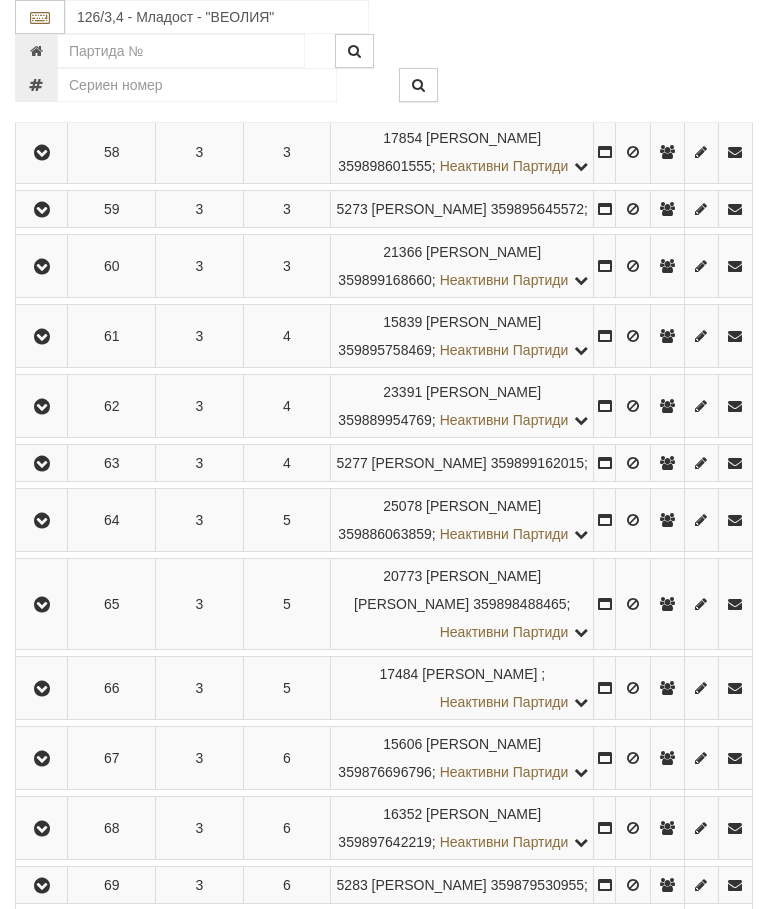 click at bounding box center [42, 407] 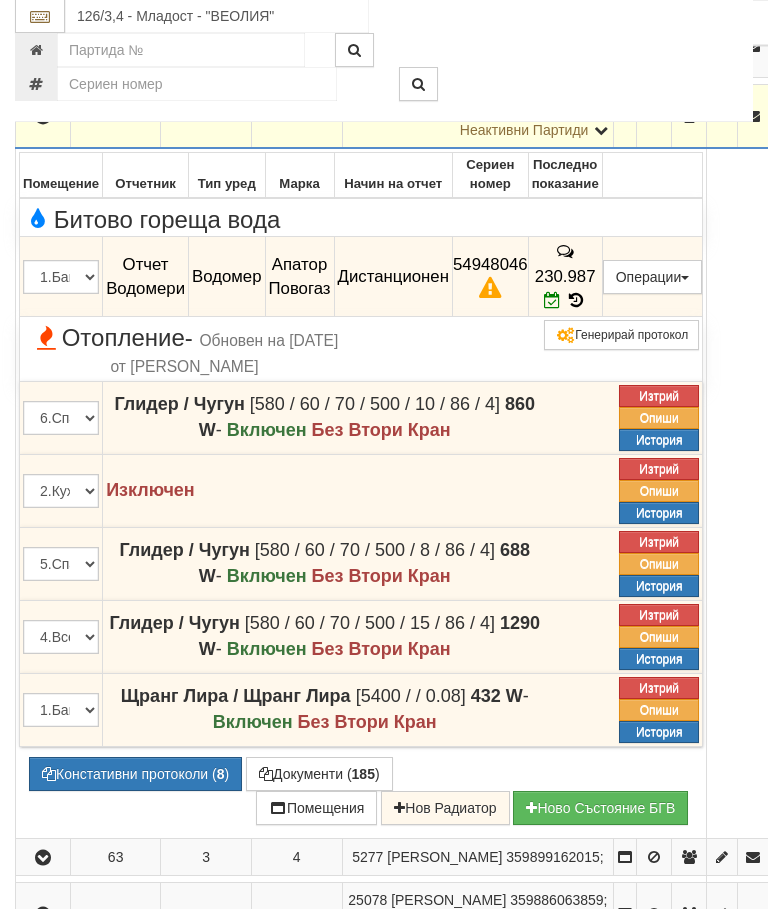 scroll, scrollTop: 1163, scrollLeft: 0, axis: vertical 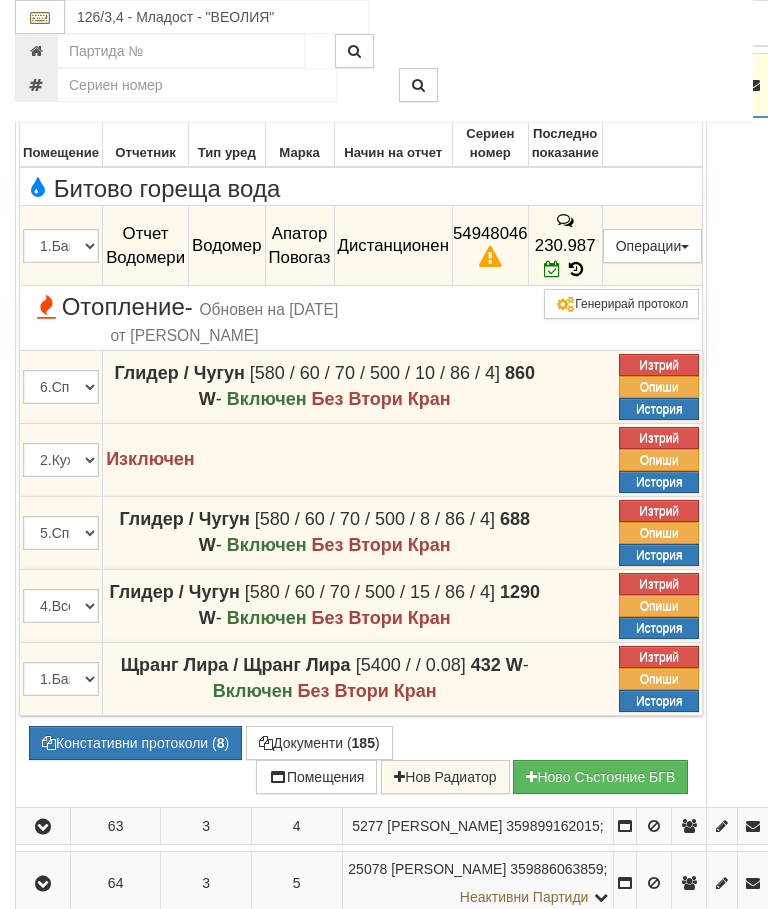 click on "Констативни протоколи ( 8 )" at bounding box center (135, 743) 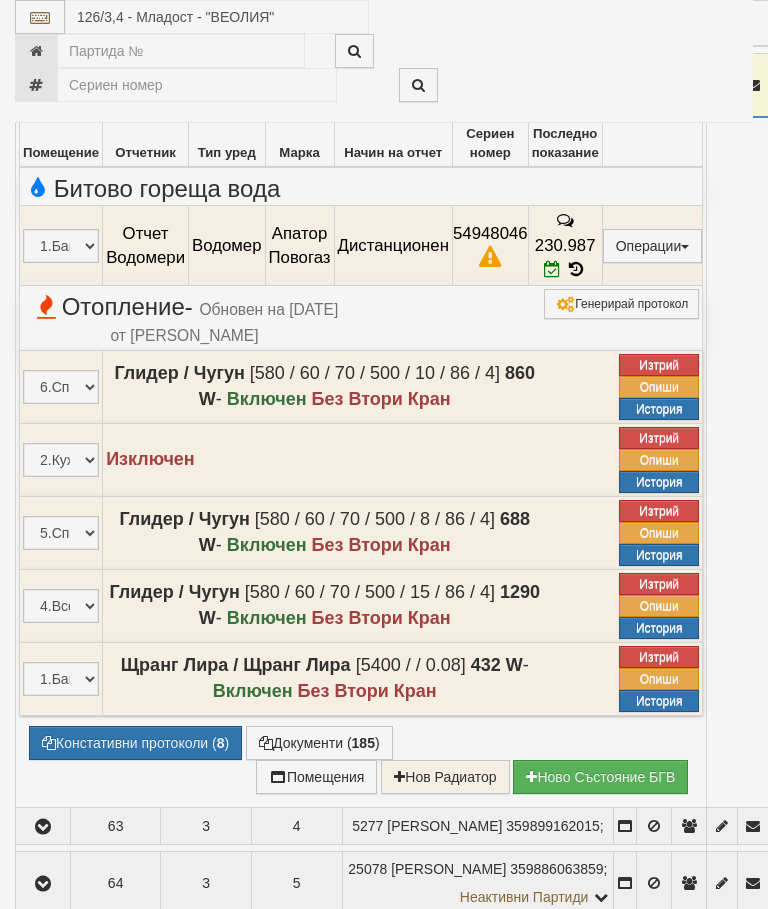 select on "10" 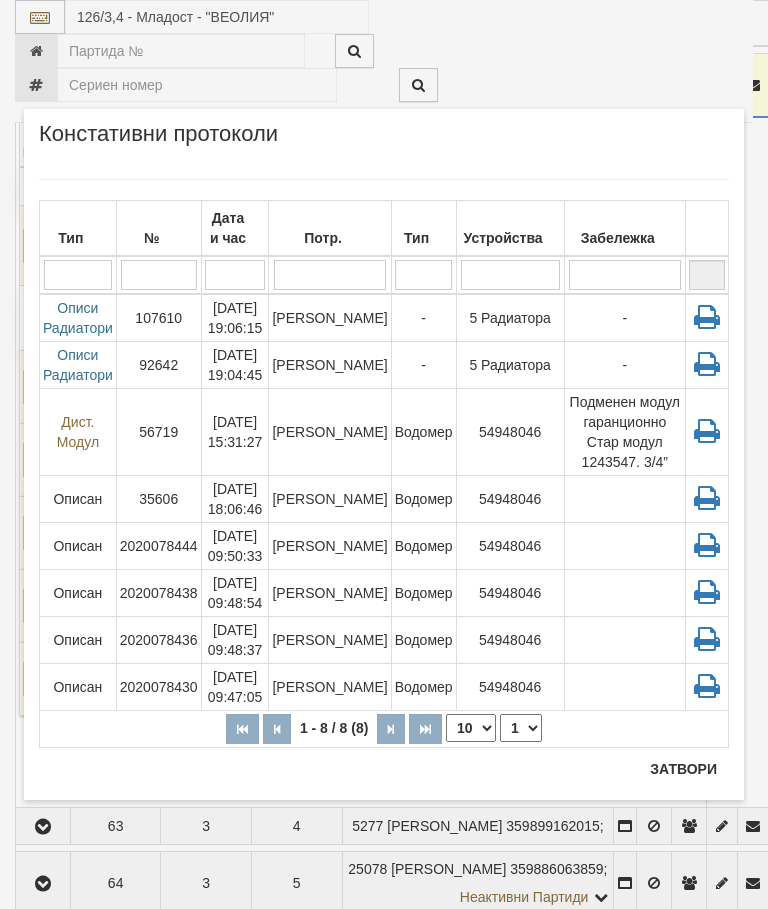 click on "14/03/2024 19:06:15" at bounding box center [235, 318] 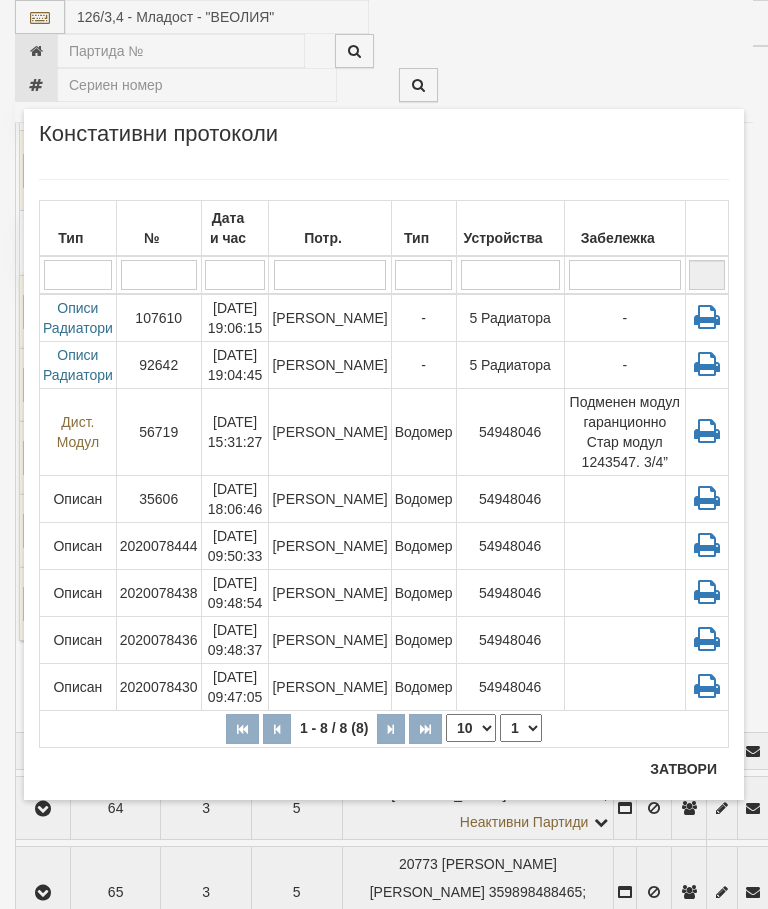 click on "Затвори" at bounding box center [683, 769] 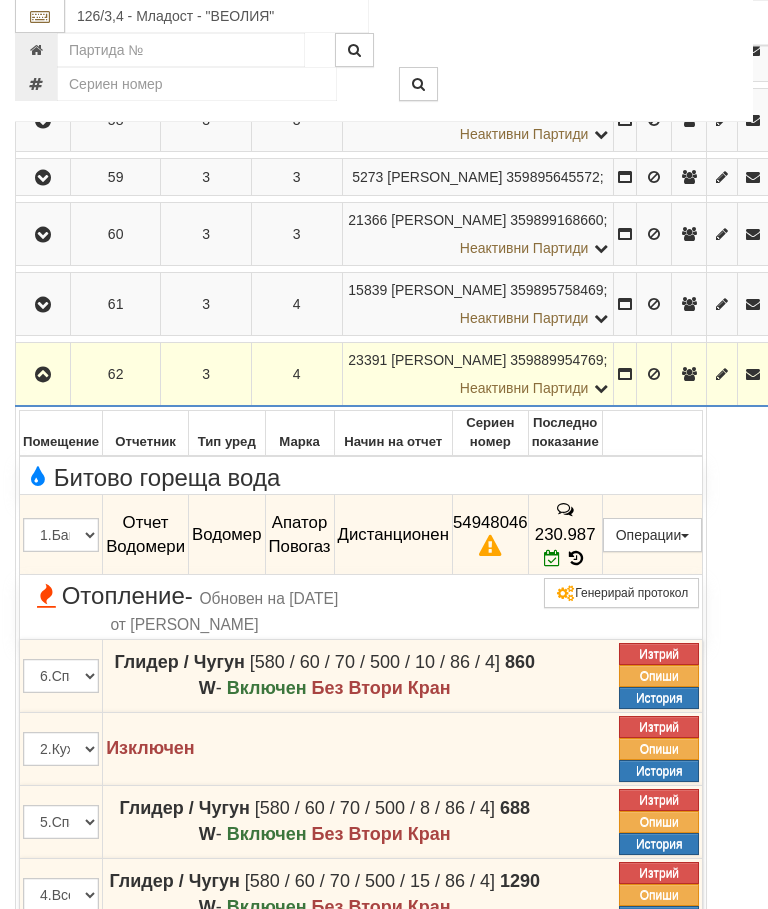 click at bounding box center (43, 376) 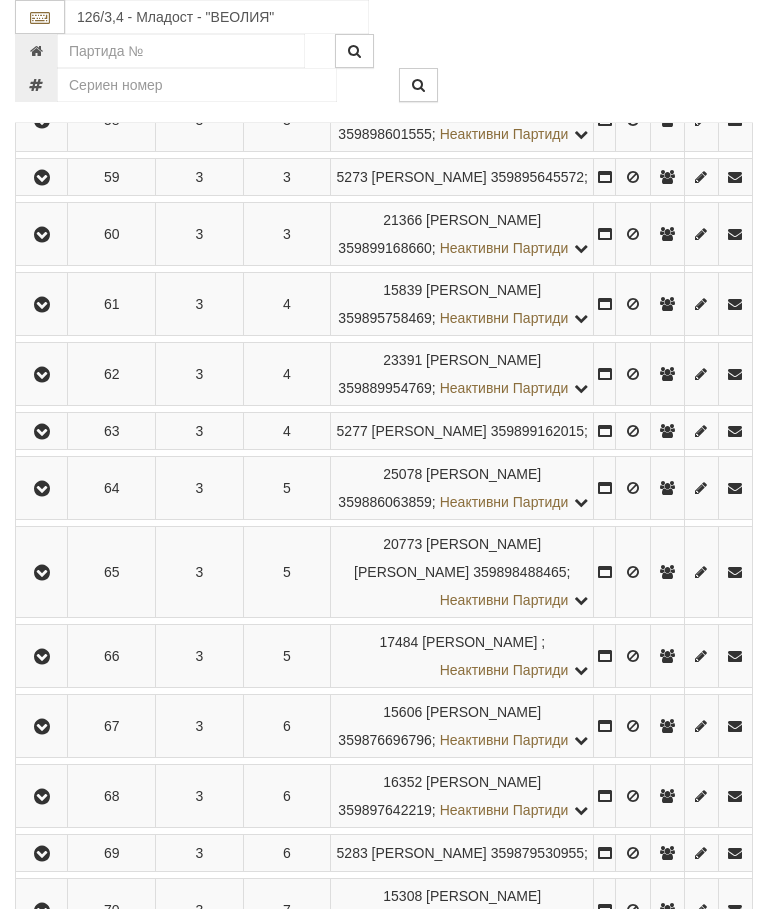 click at bounding box center (41, 374) 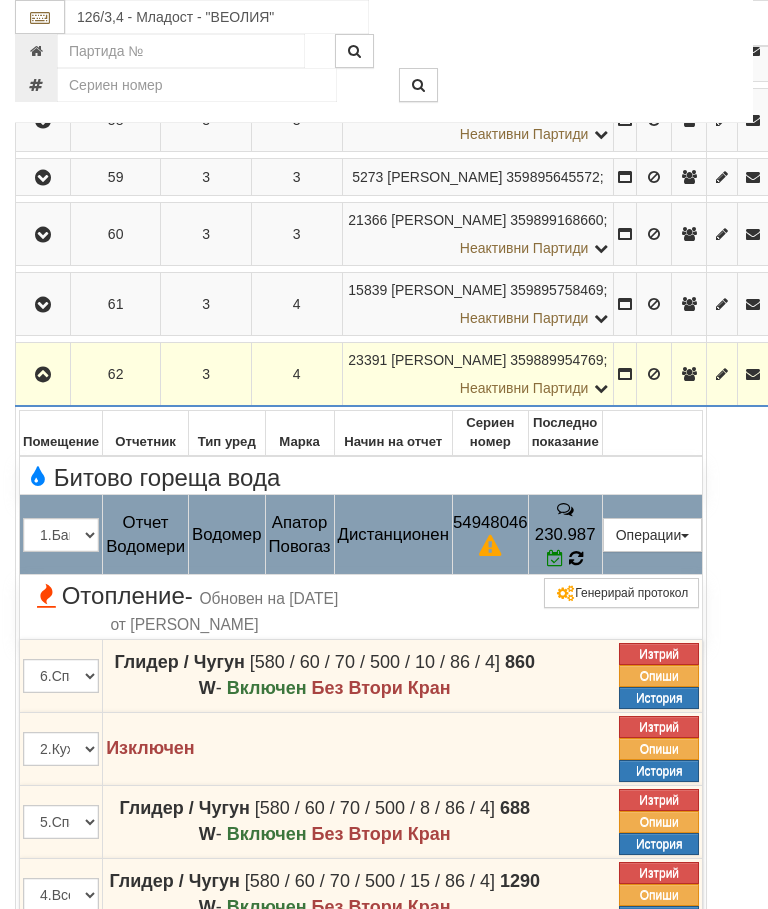 click at bounding box center (576, 558) 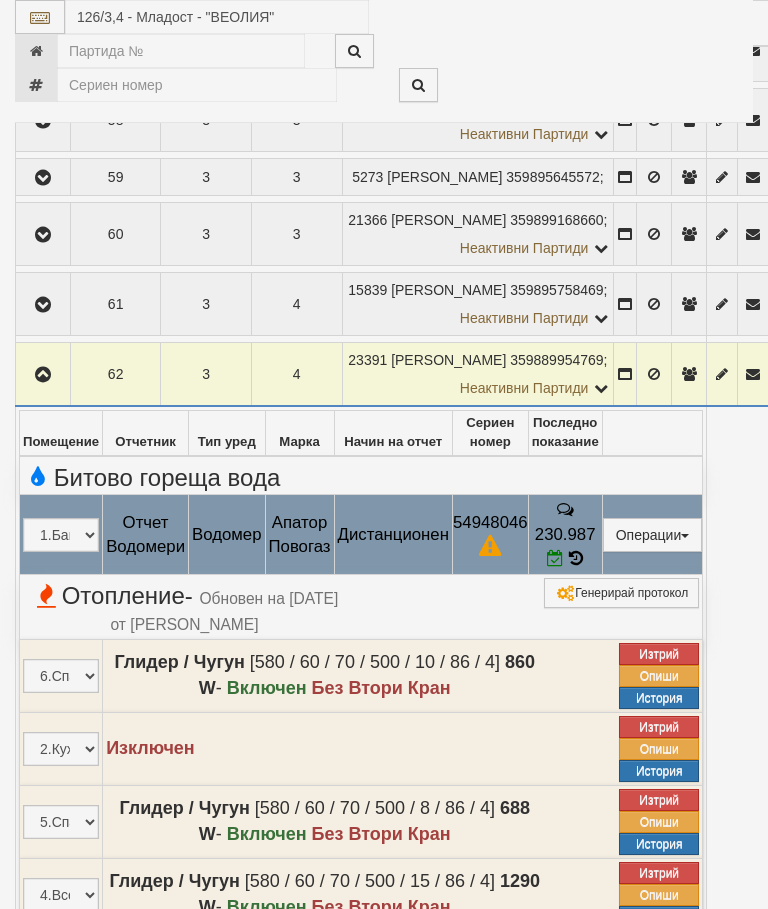 select on "10" 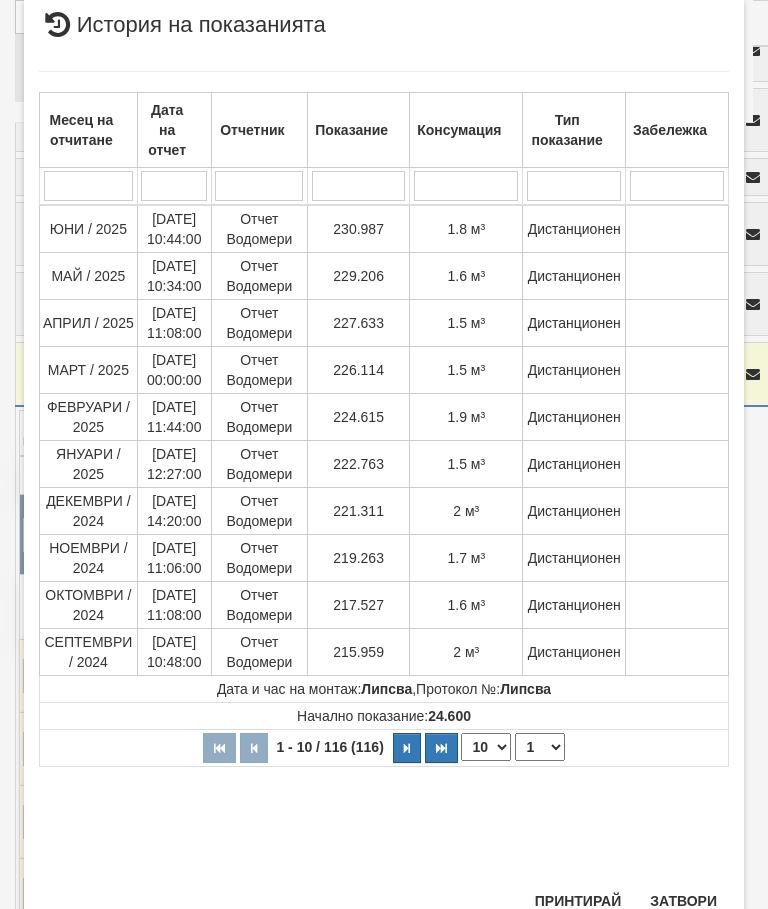 scroll, scrollTop: 1191, scrollLeft: 0, axis: vertical 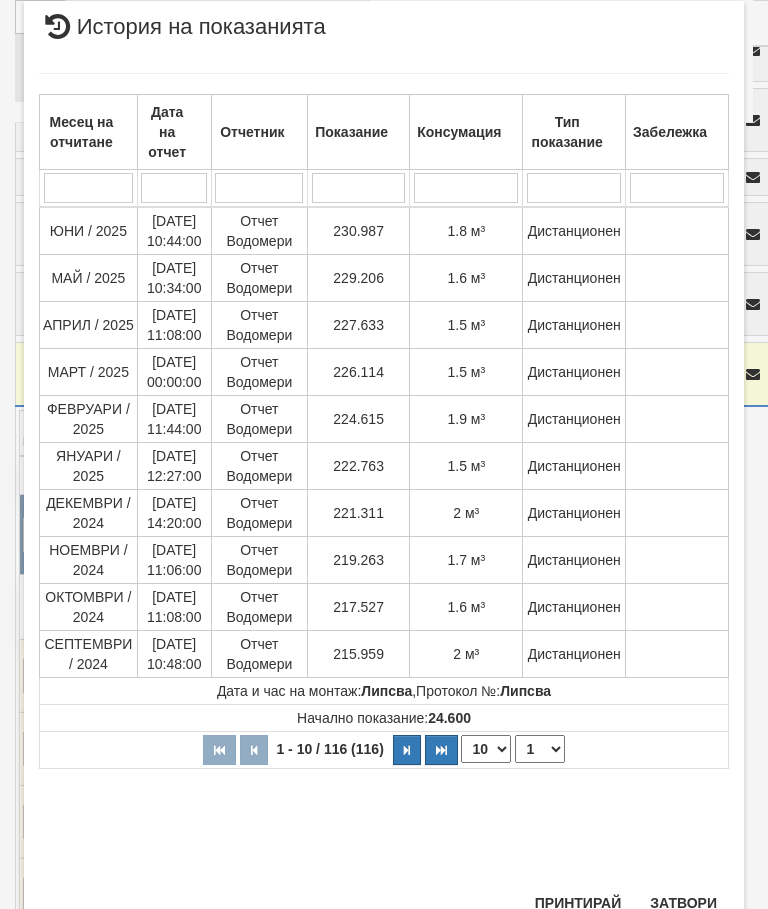 click on "Затвори" at bounding box center (683, 903) 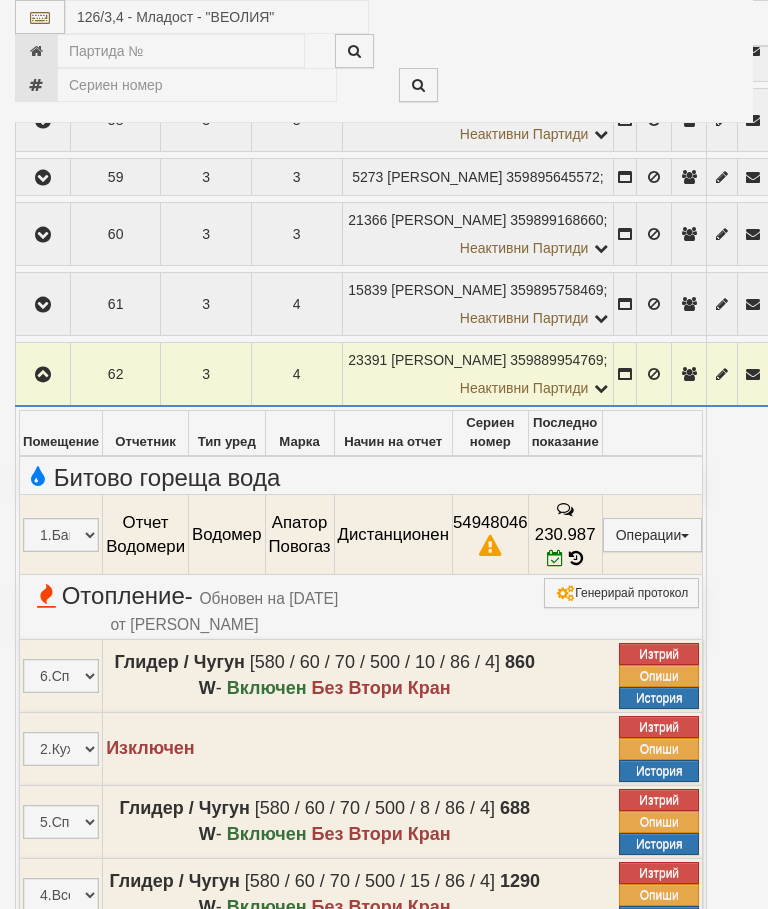 click at bounding box center (43, 375) 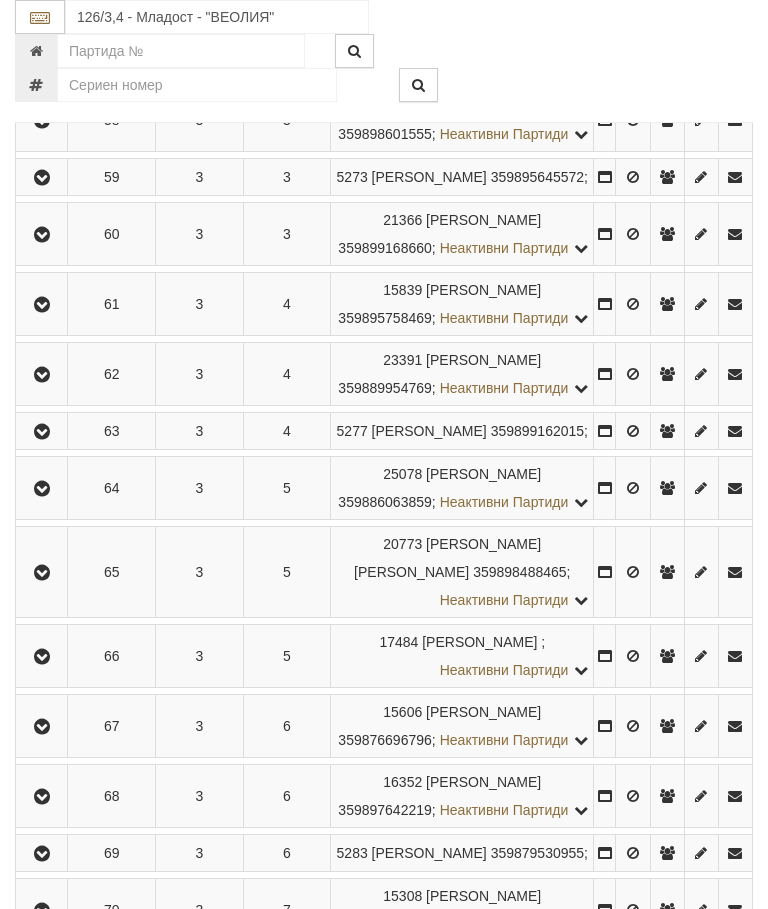 click at bounding box center (42, 432) 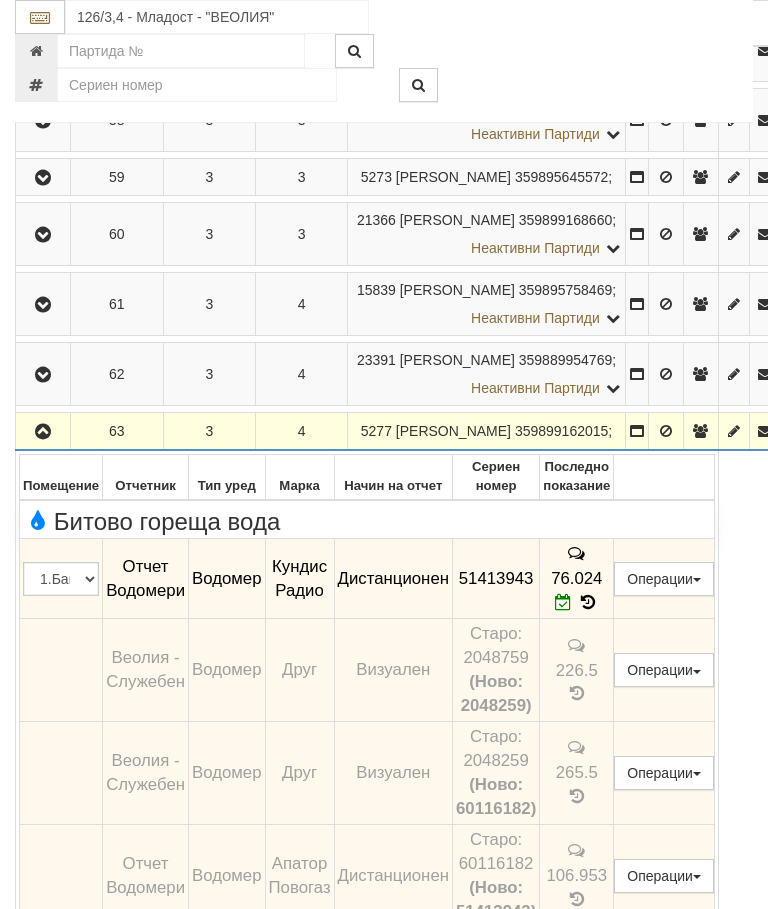 click at bounding box center (43, 432) 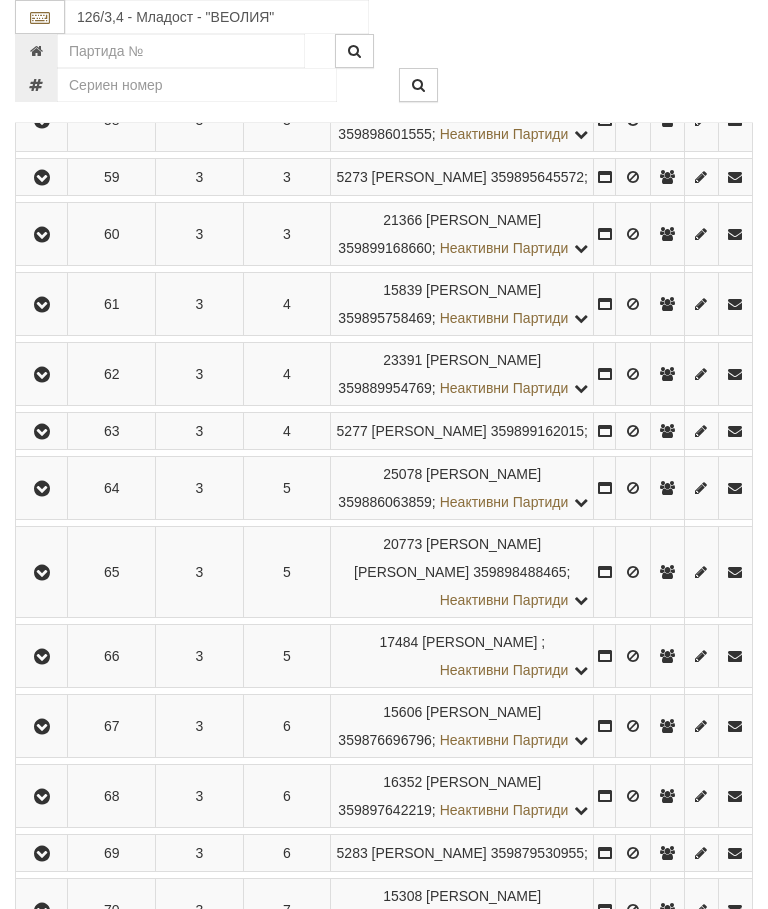 click at bounding box center (42, 489) 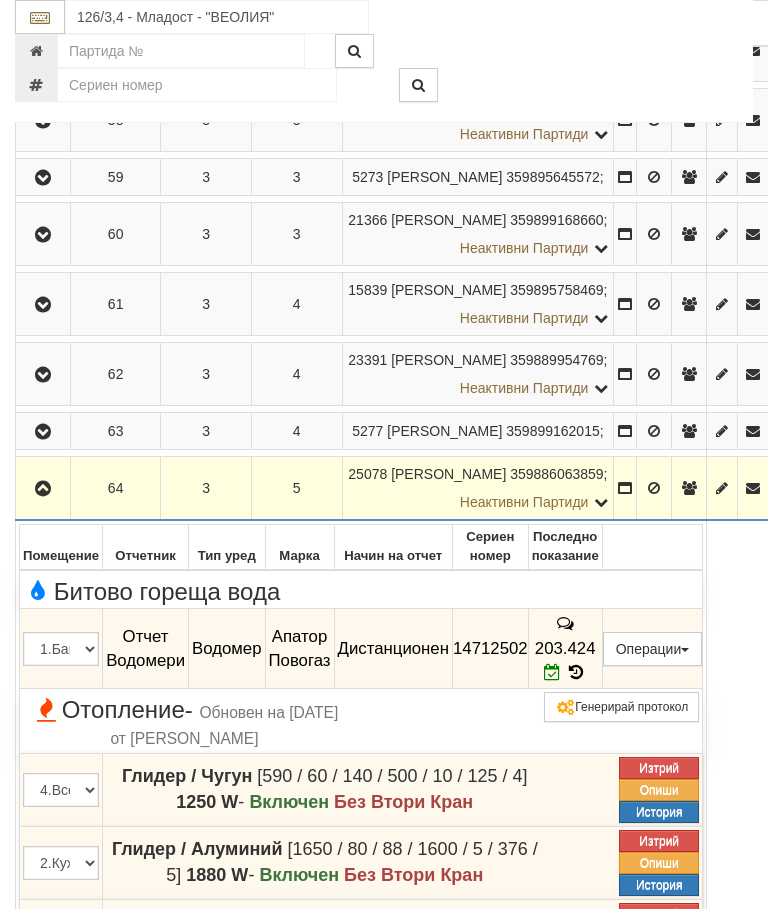 click at bounding box center (43, 488) 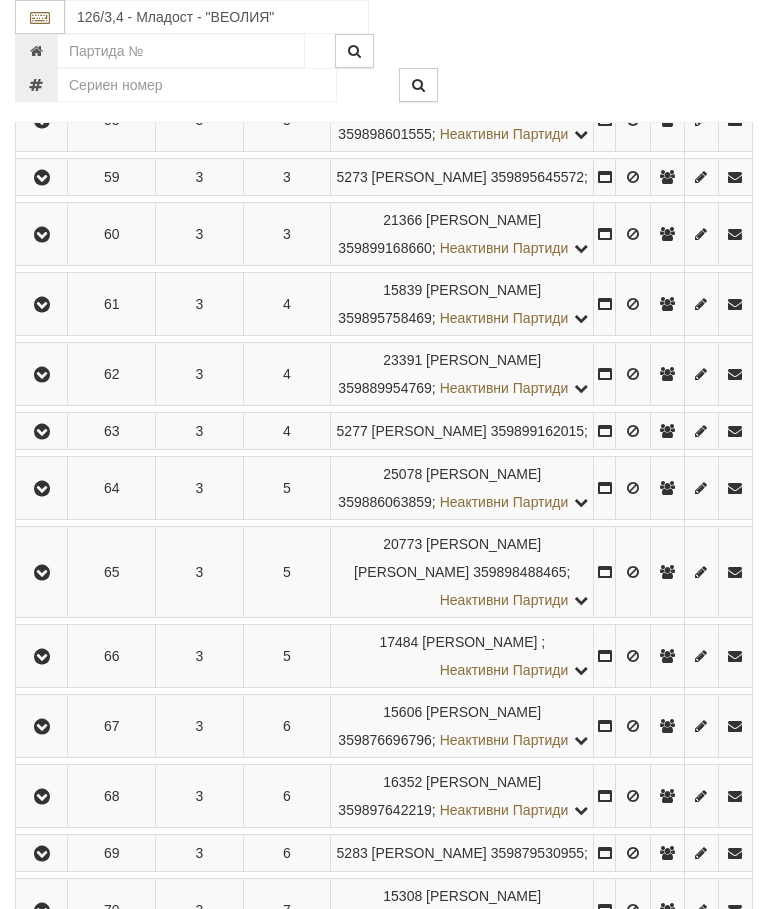 click at bounding box center [41, 572] 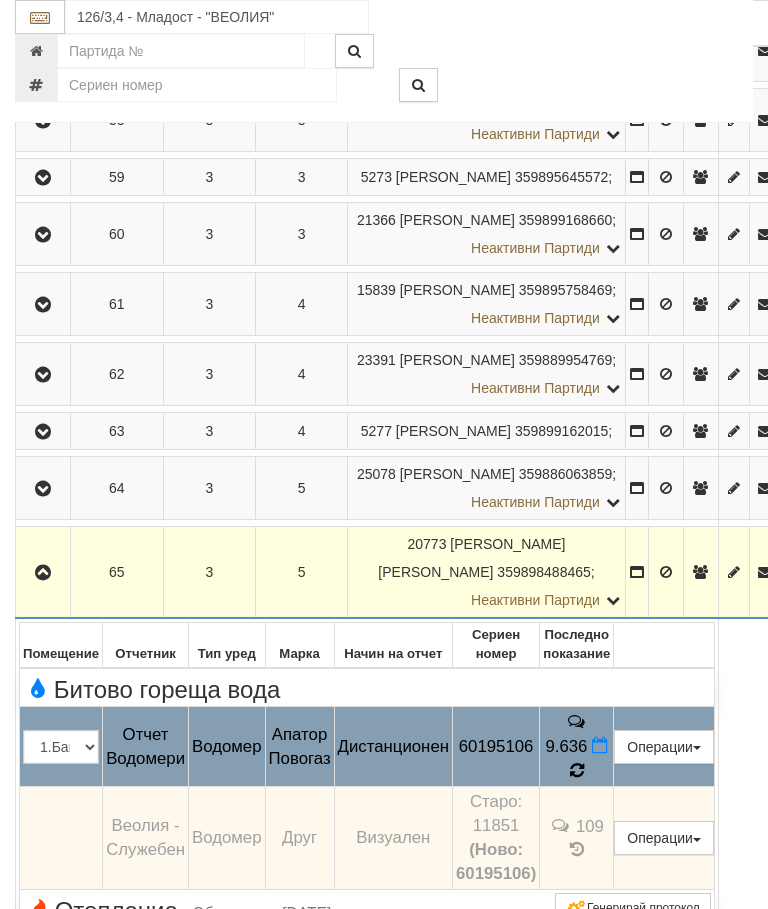 click at bounding box center (577, 770) 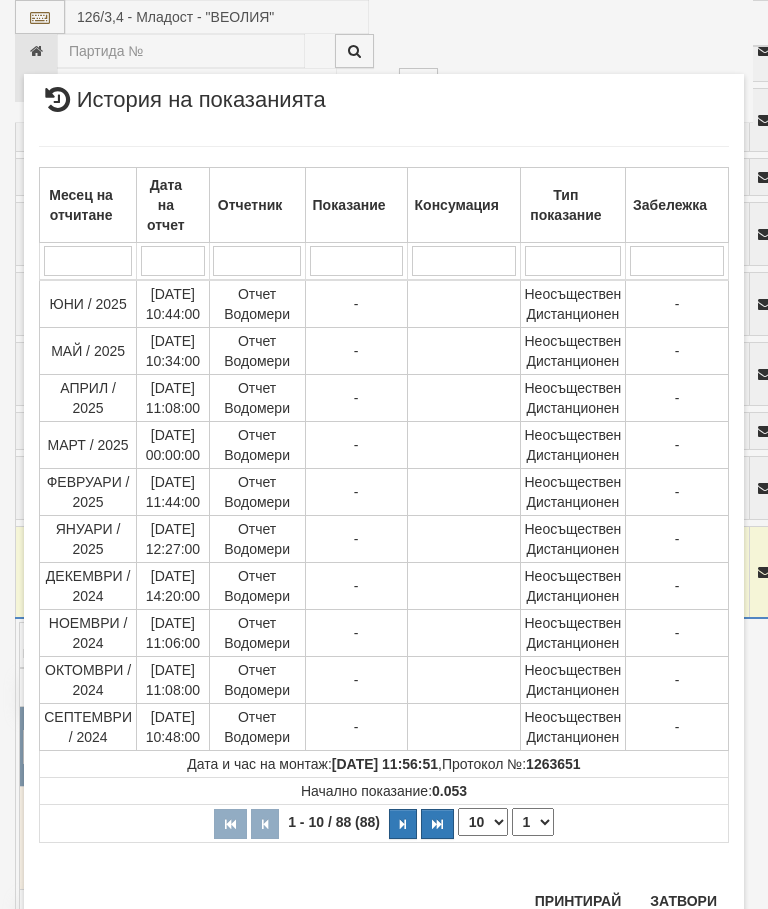 scroll, scrollTop: 1765, scrollLeft: 0, axis: vertical 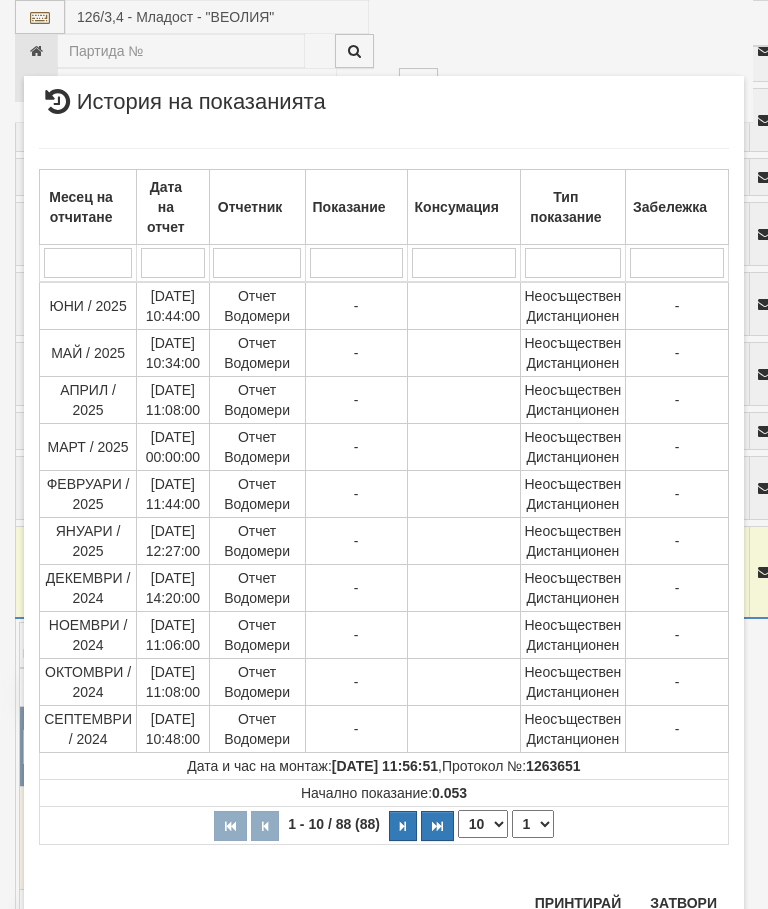 click on "1 2 3 4 5 6 7 8 9" at bounding box center [533, 824] 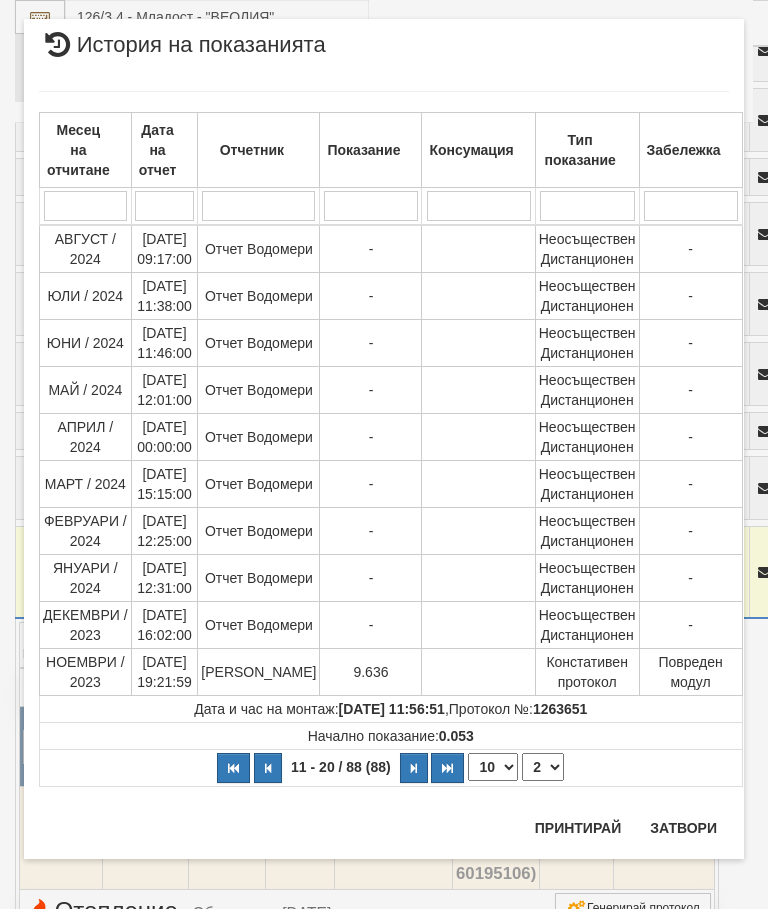 scroll, scrollTop: 0, scrollLeft: 0, axis: both 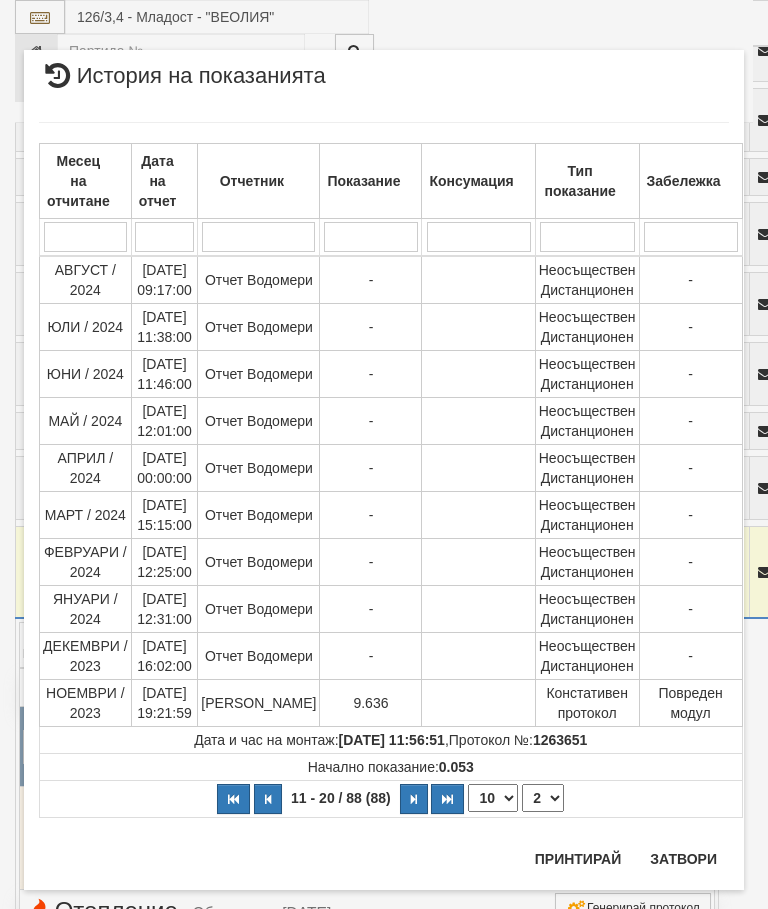 click on "1 2 3 4 5 6 7 8 9" at bounding box center (543, 798) 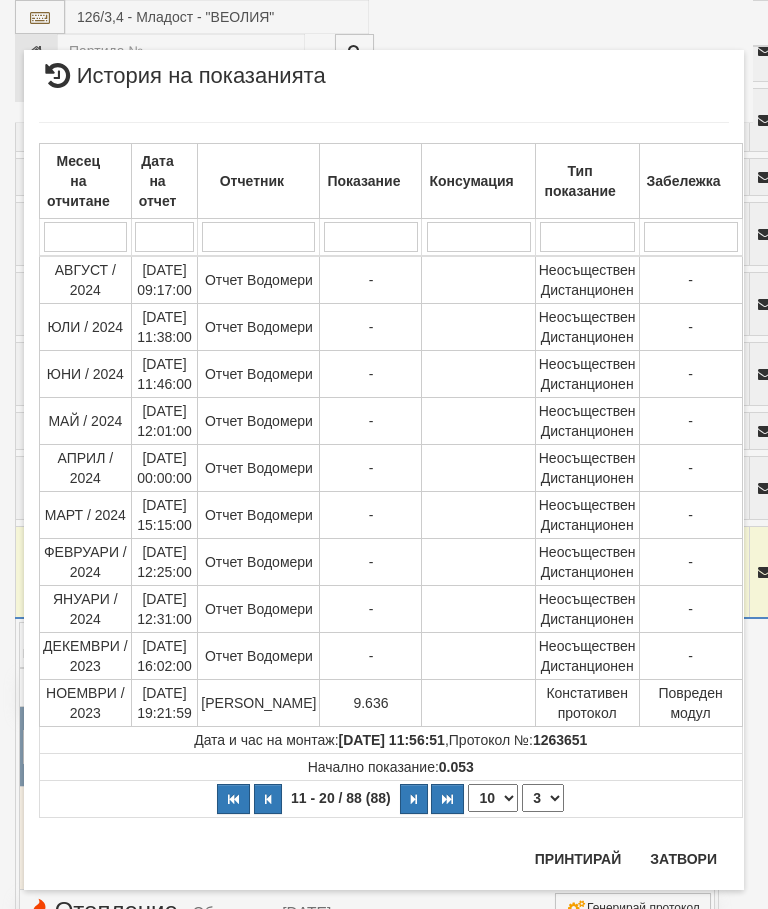 select on "3" 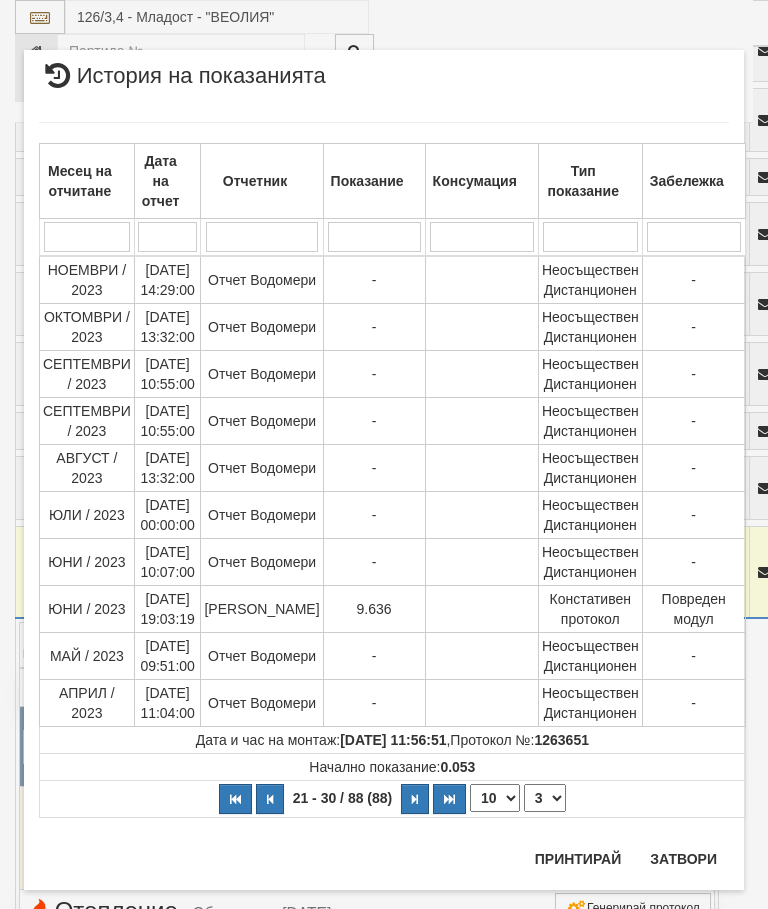 click on "Затвори" at bounding box center (683, 859) 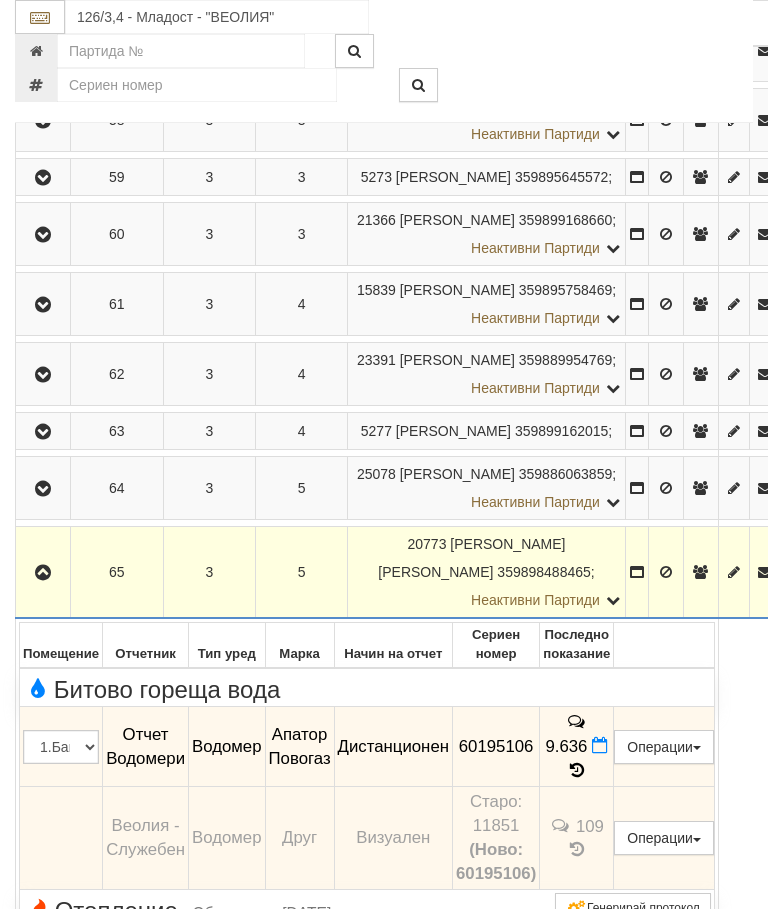 click at bounding box center [43, 572] 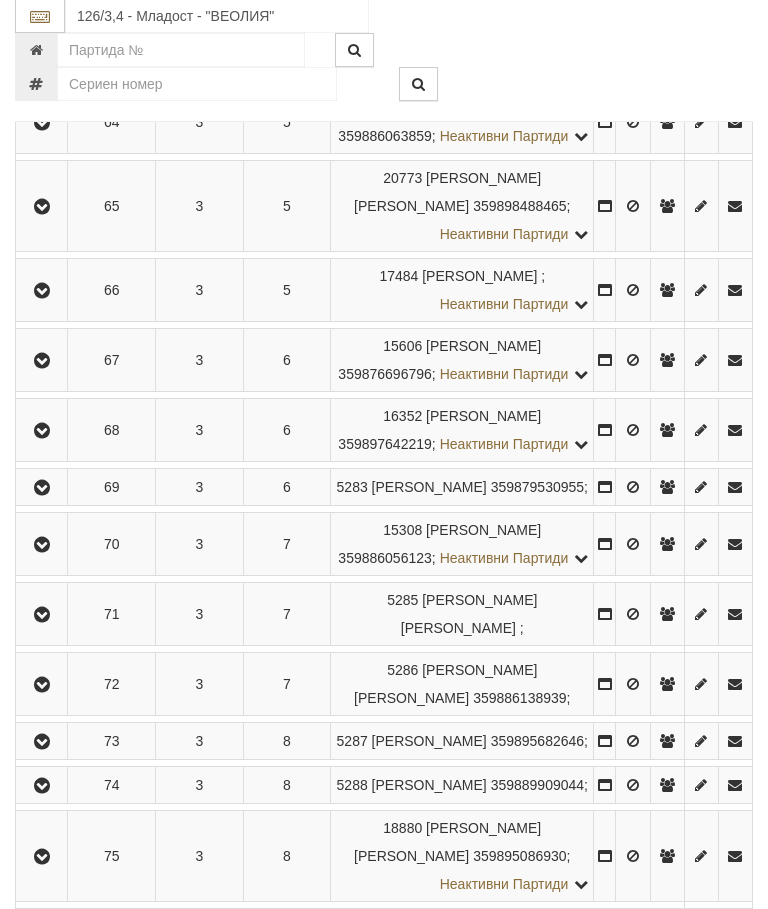 click at bounding box center (42, 292) 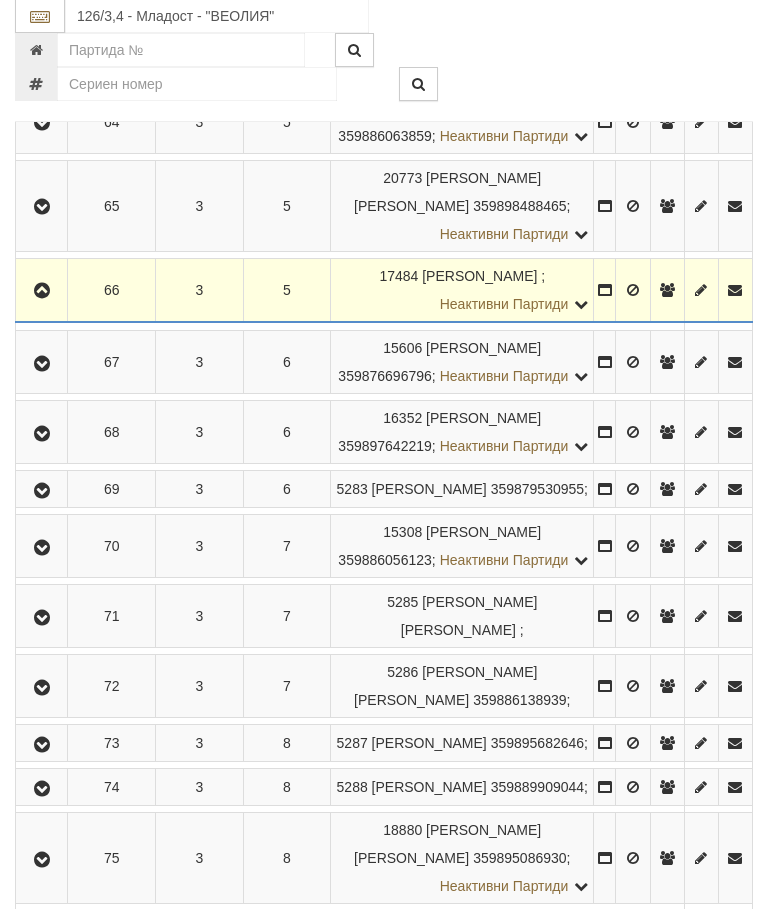scroll, scrollTop: 1240, scrollLeft: 0, axis: vertical 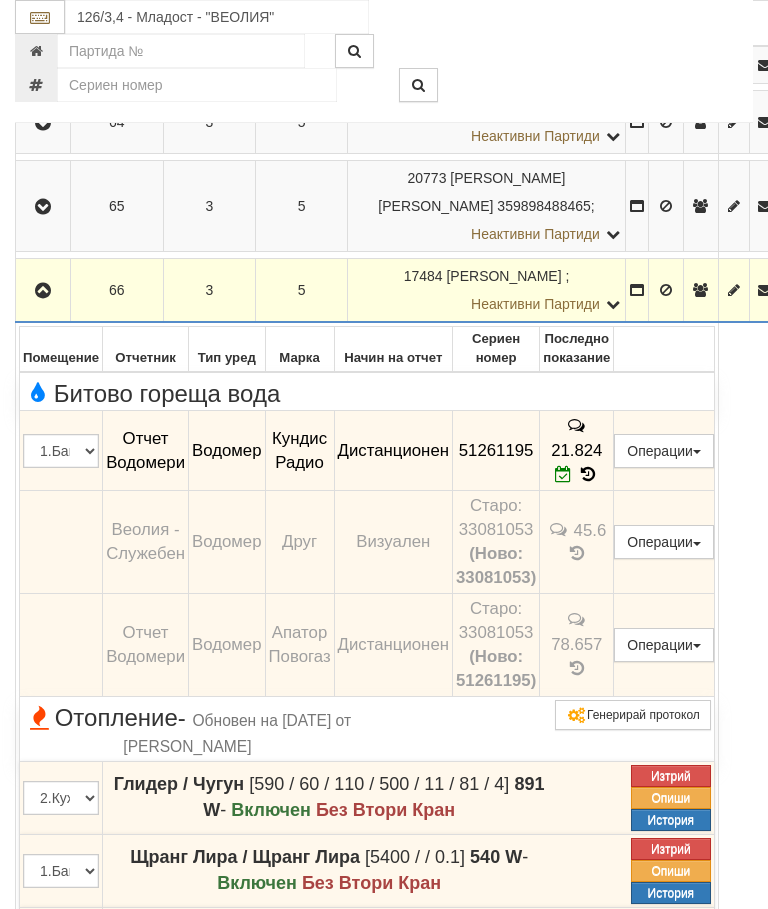 click at bounding box center [43, 290] 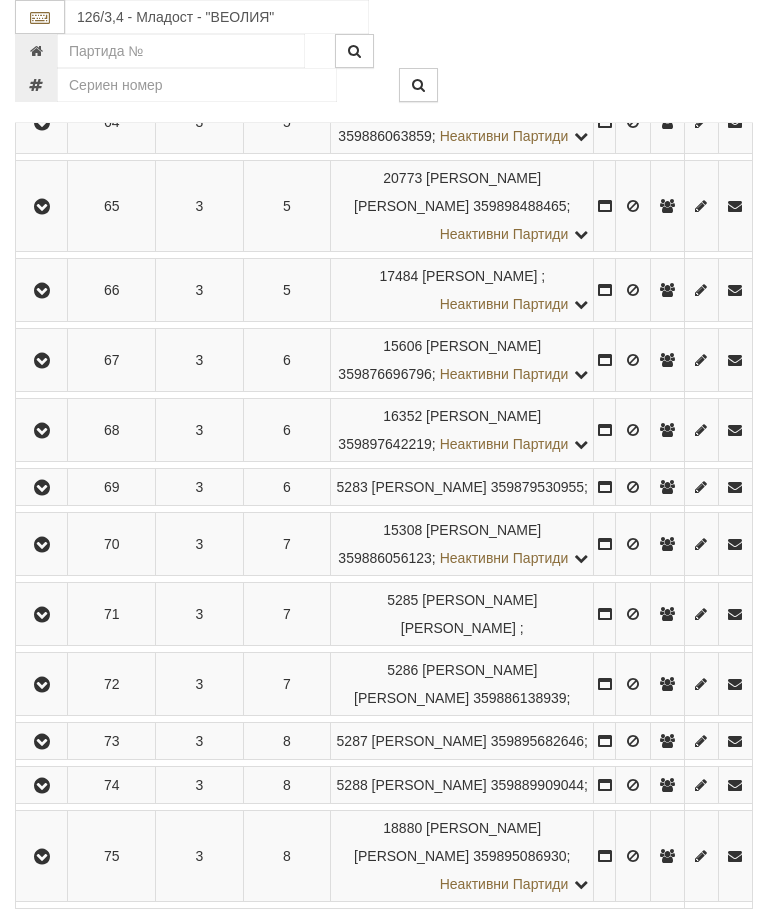 click at bounding box center (42, 361) 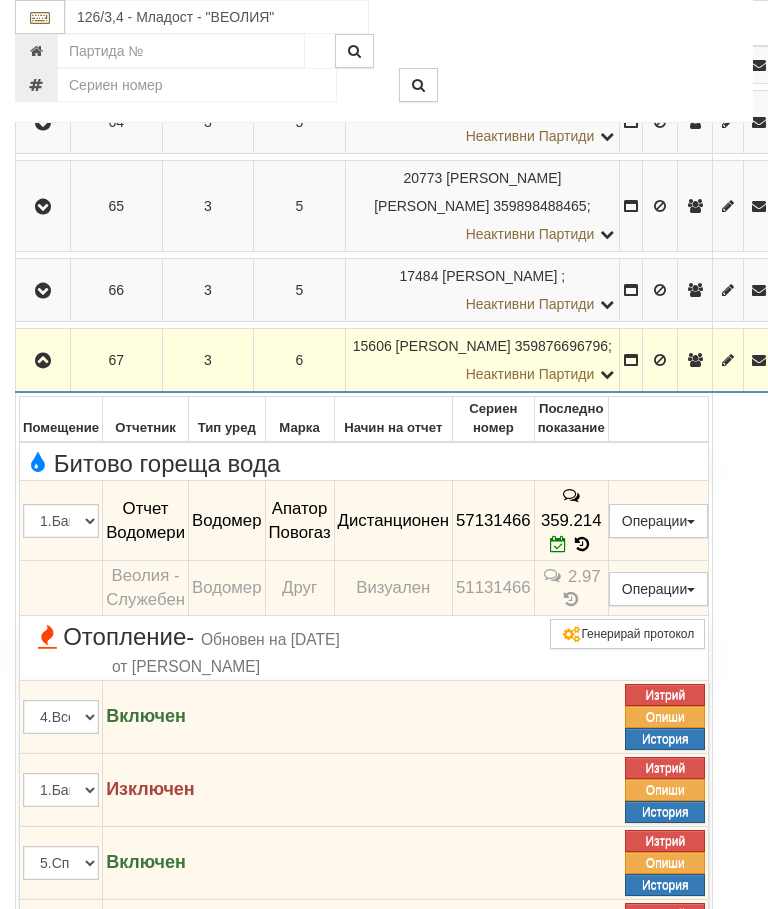 click at bounding box center [43, 360] 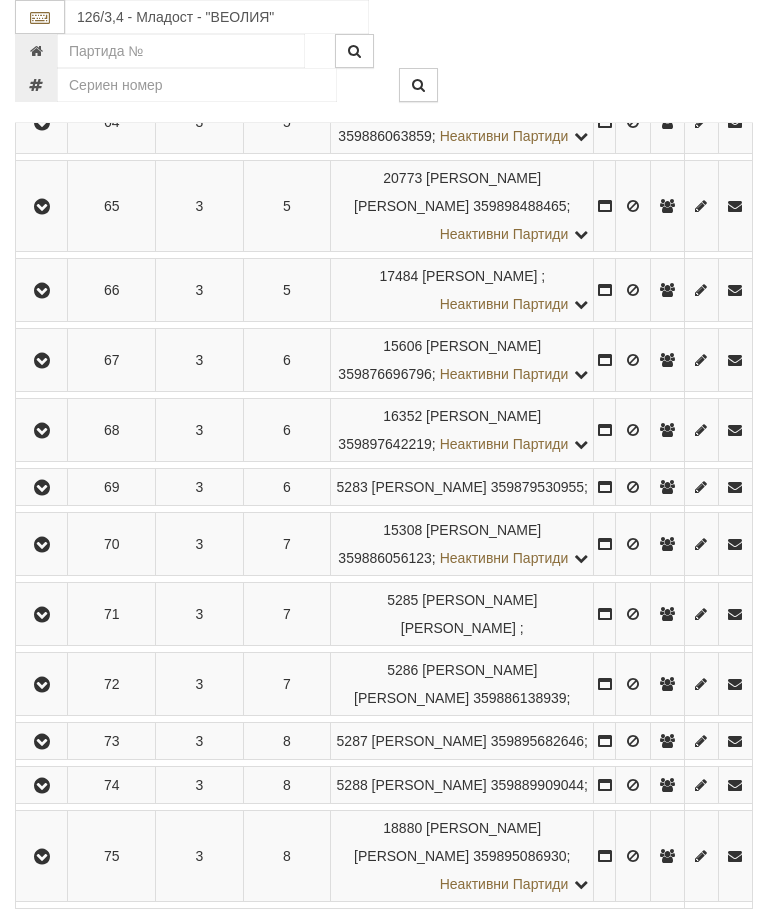 click at bounding box center [41, 430] 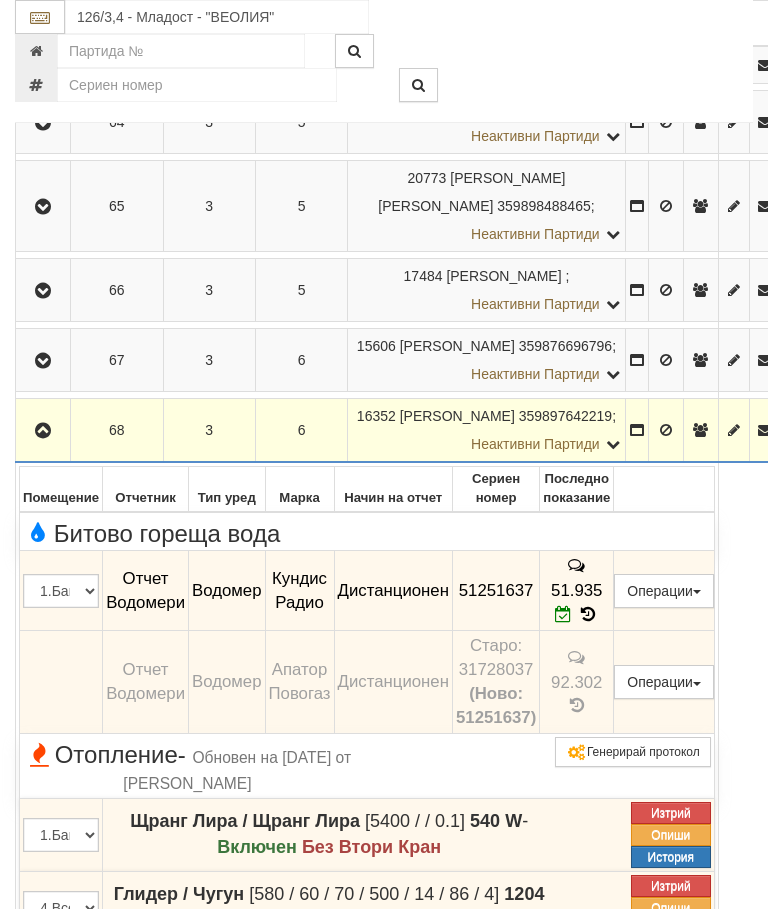 click at bounding box center [43, 431] 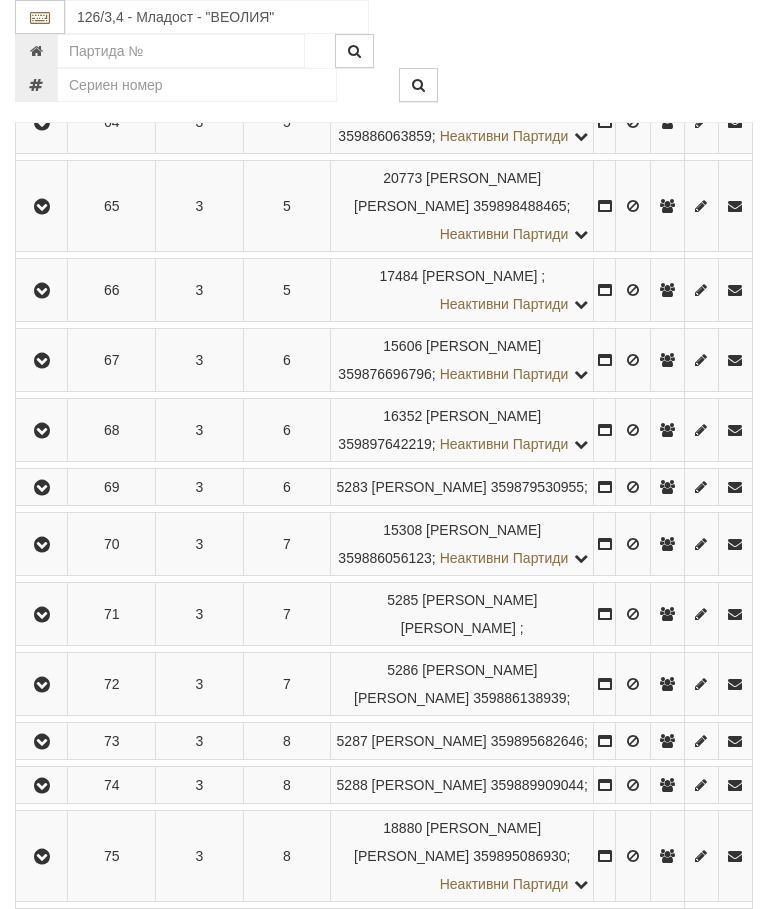 click at bounding box center (42, 488) 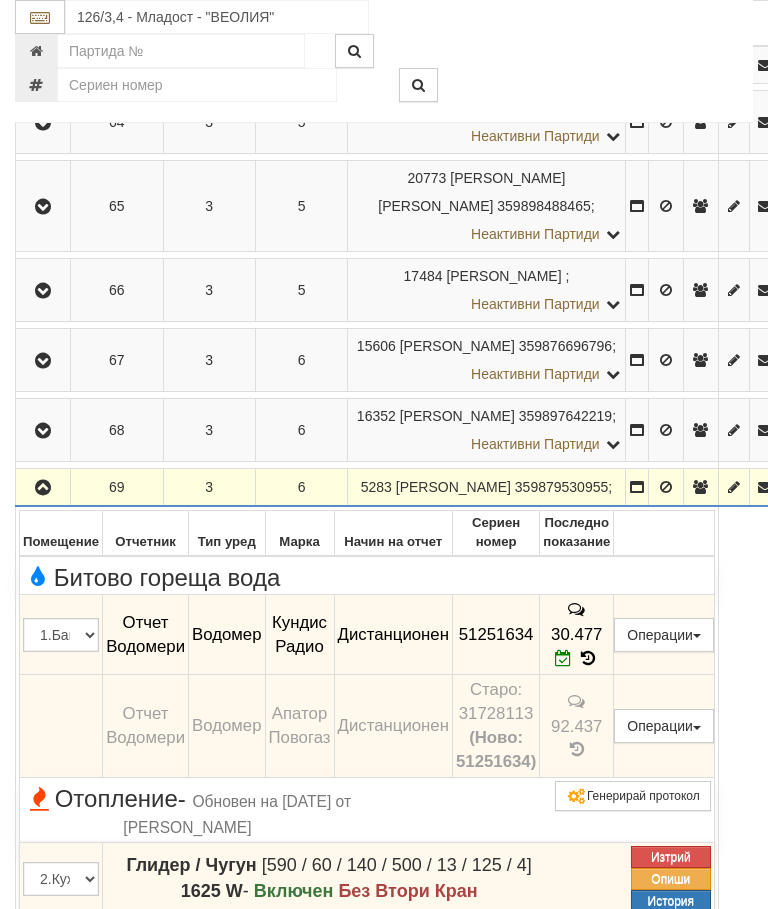 click at bounding box center (43, 488) 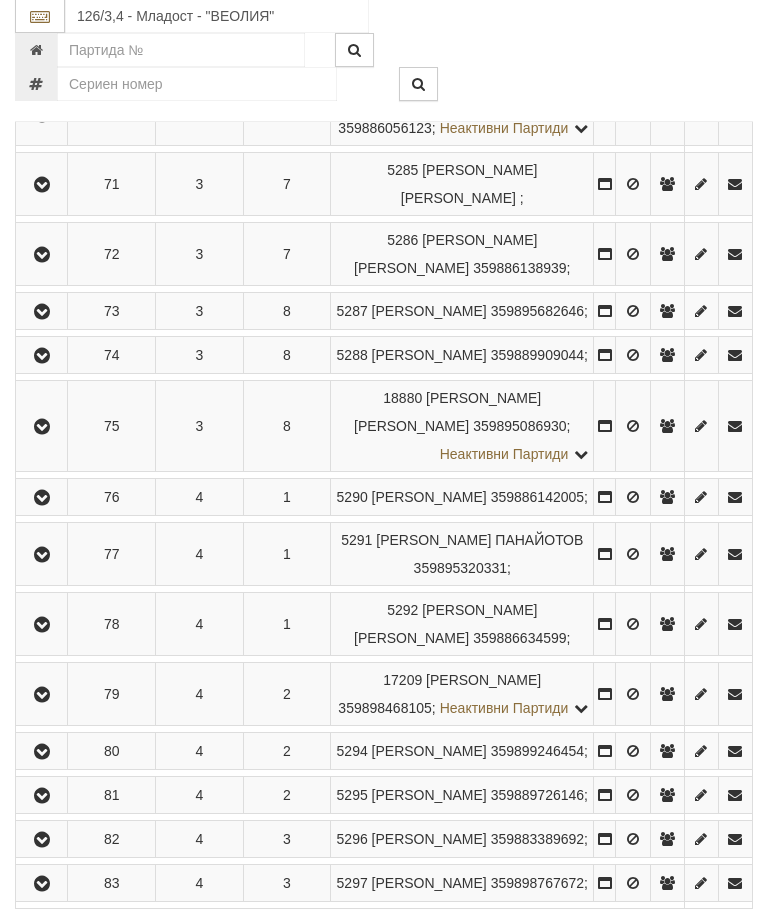 click at bounding box center (42, 116) 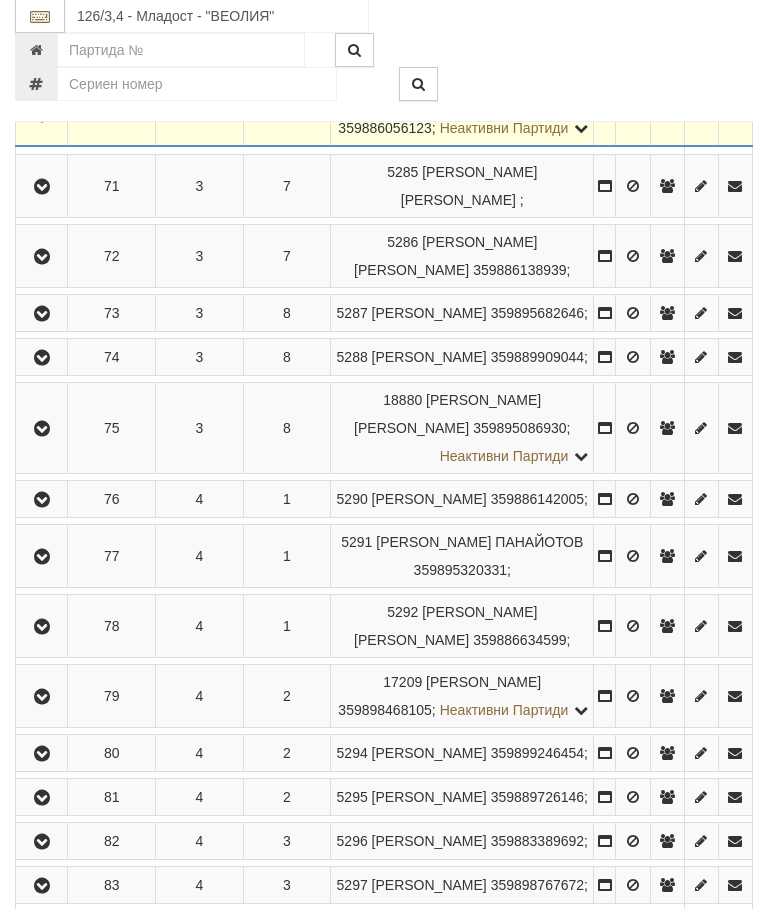 scroll, scrollTop: 1670, scrollLeft: 0, axis: vertical 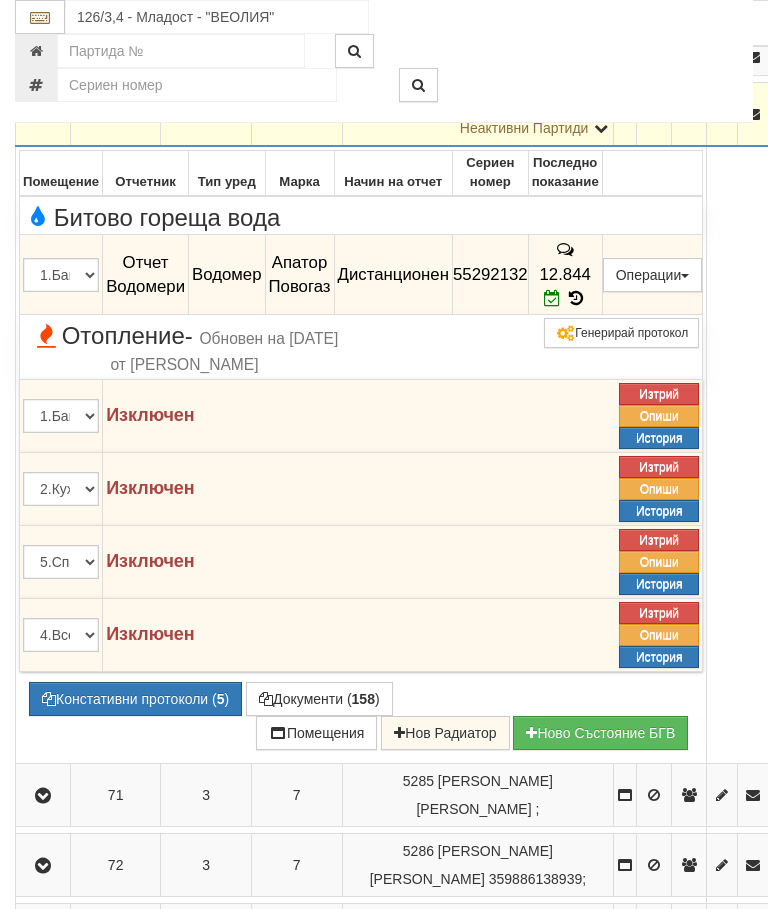 click at bounding box center [43, 114] 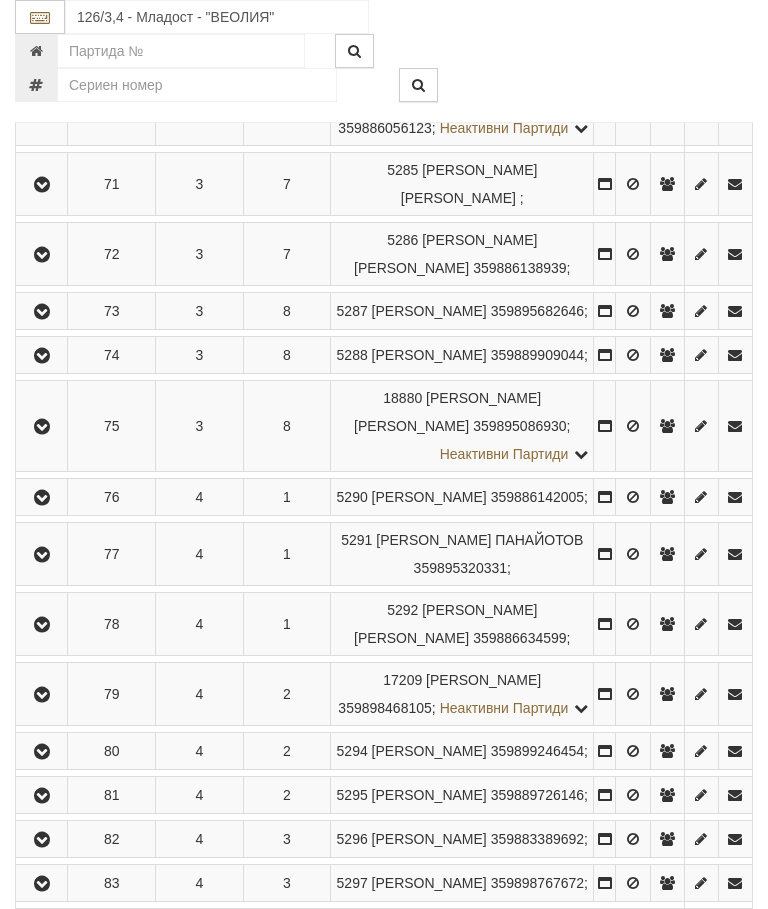 click at bounding box center [42, 185] 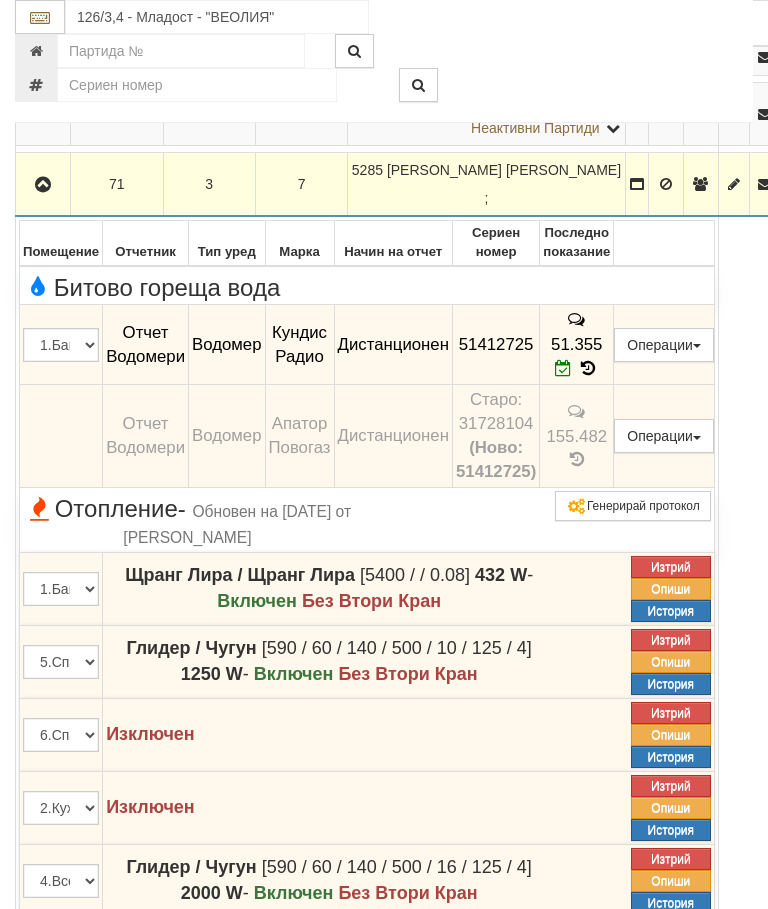 click at bounding box center (43, 185) 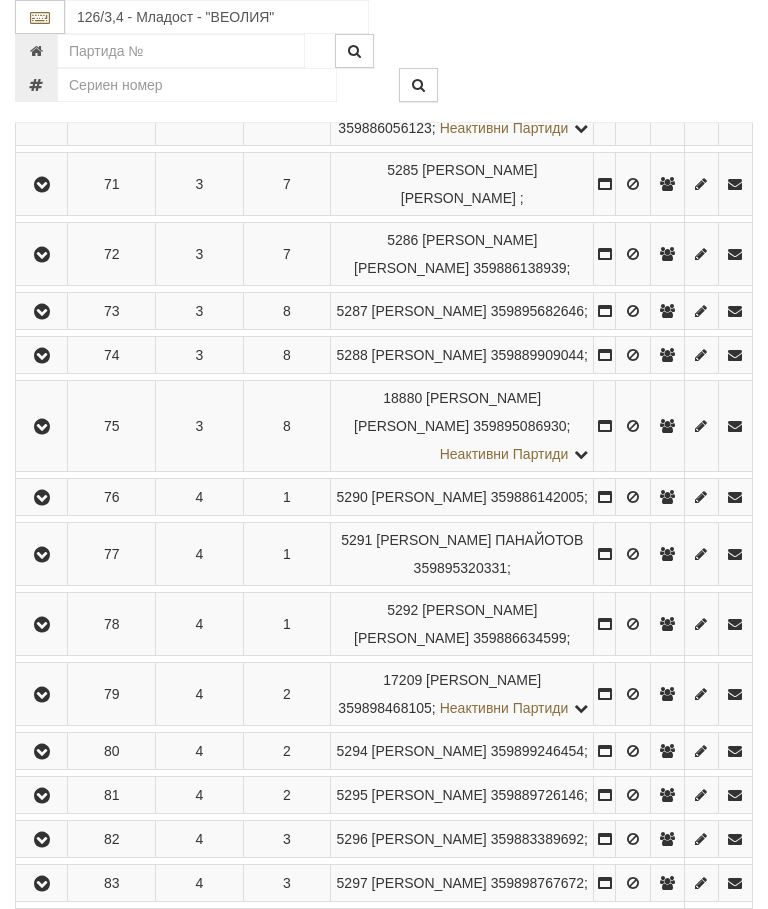 click at bounding box center (42, 255) 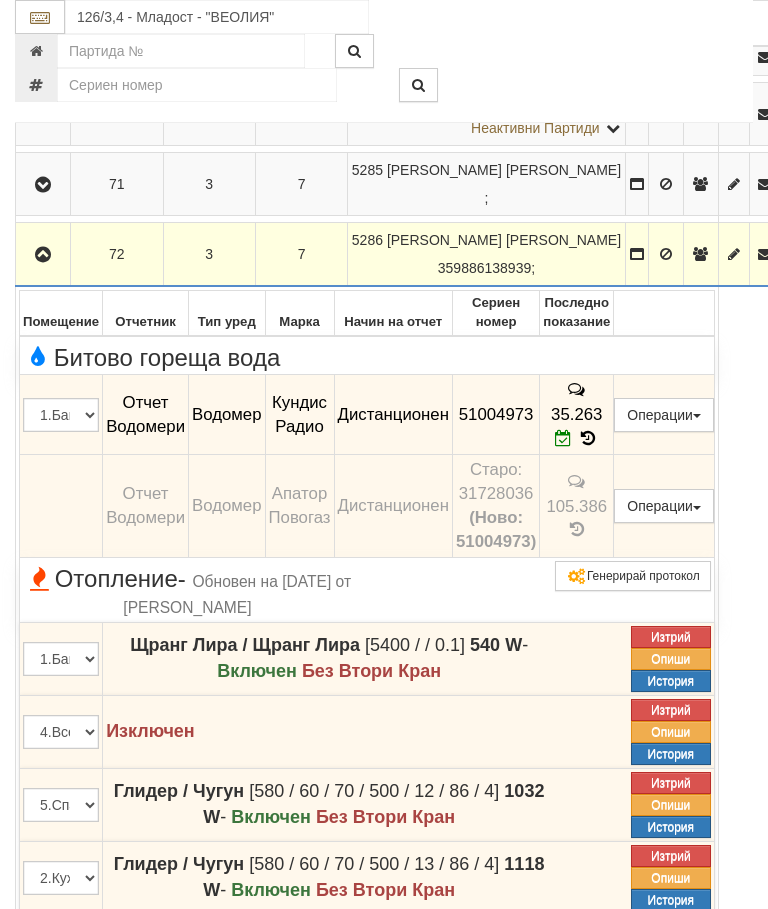 click at bounding box center (43, 254) 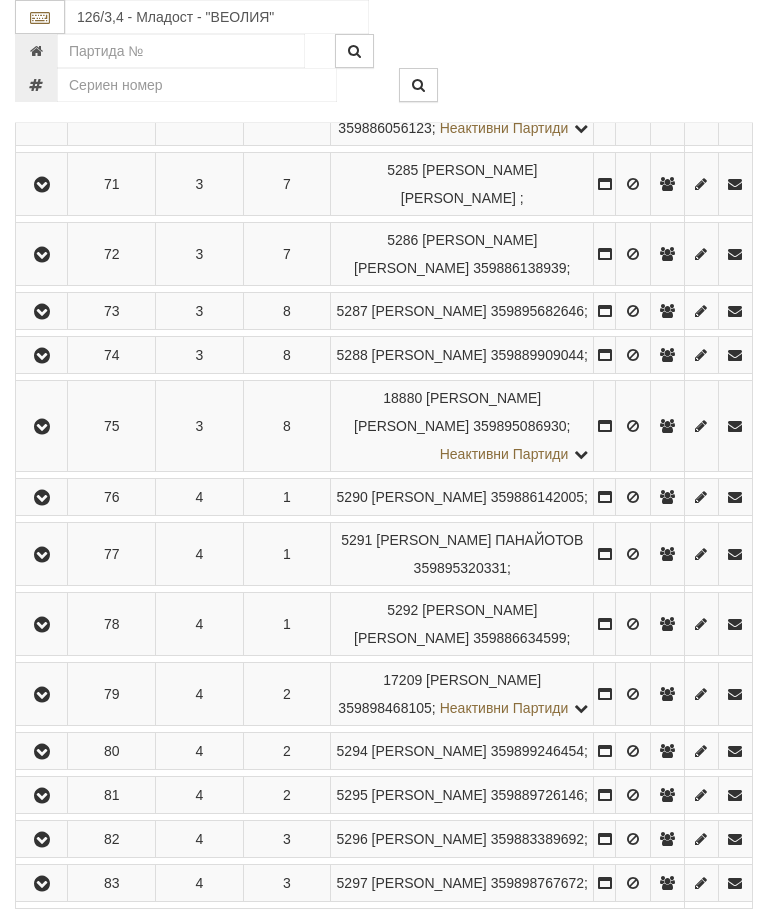 click at bounding box center [41, 311] 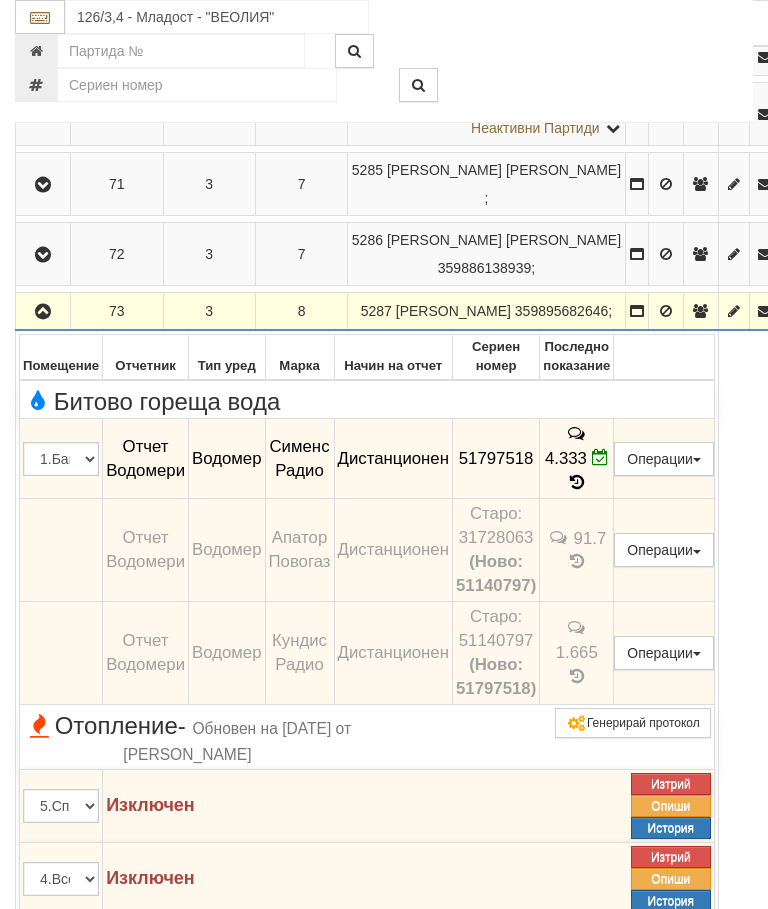 click at bounding box center (43, 311) 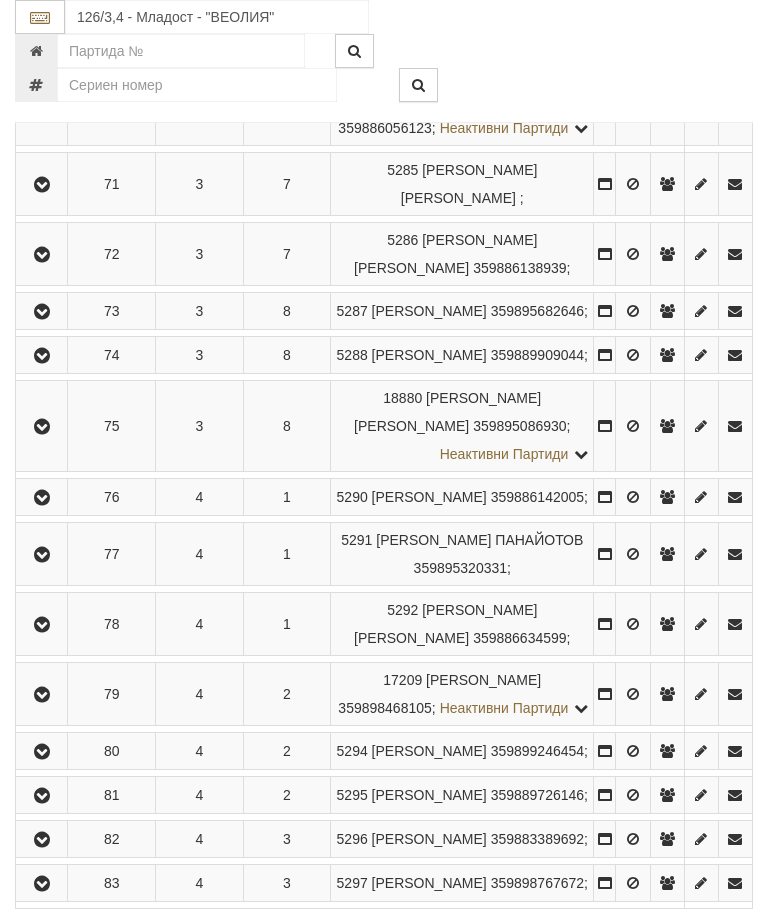 click at bounding box center [42, 356] 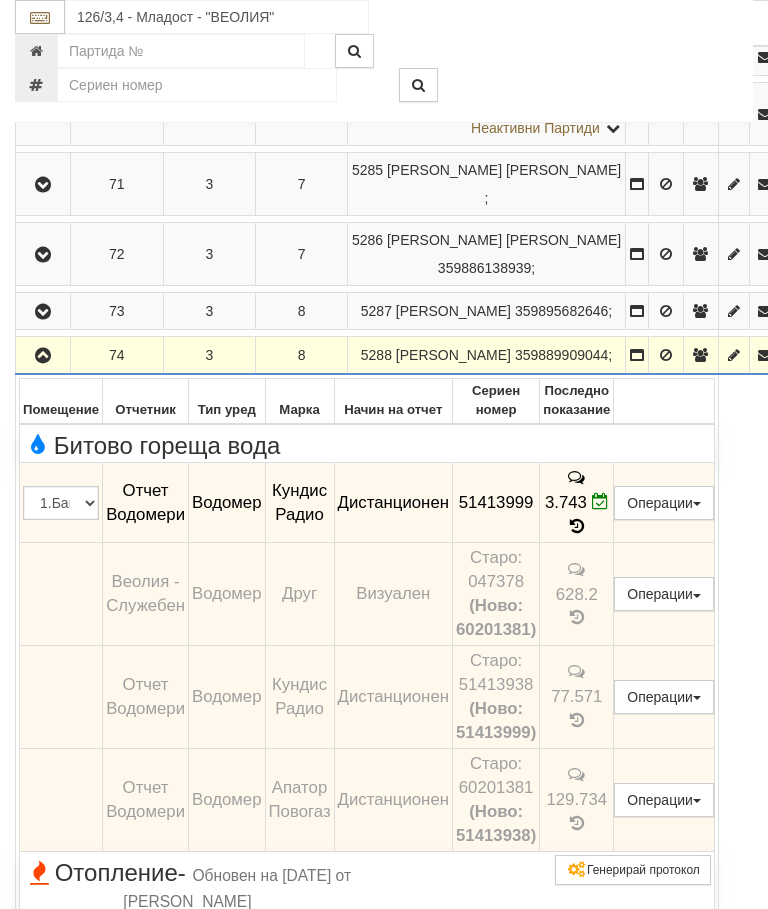 click at bounding box center [43, 356] 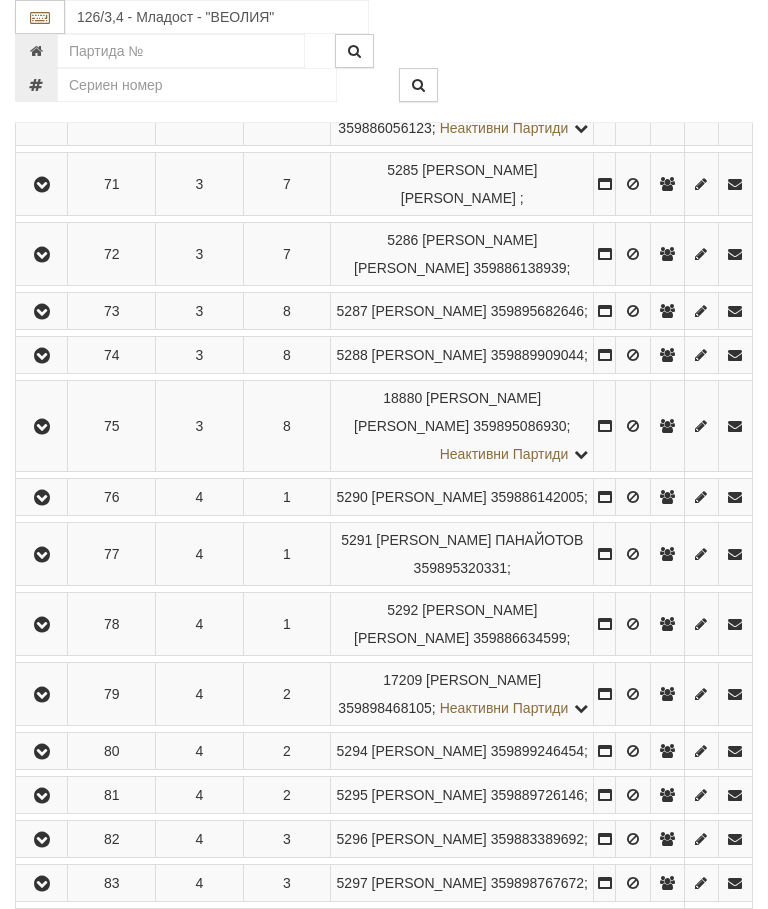 click at bounding box center (41, 426) 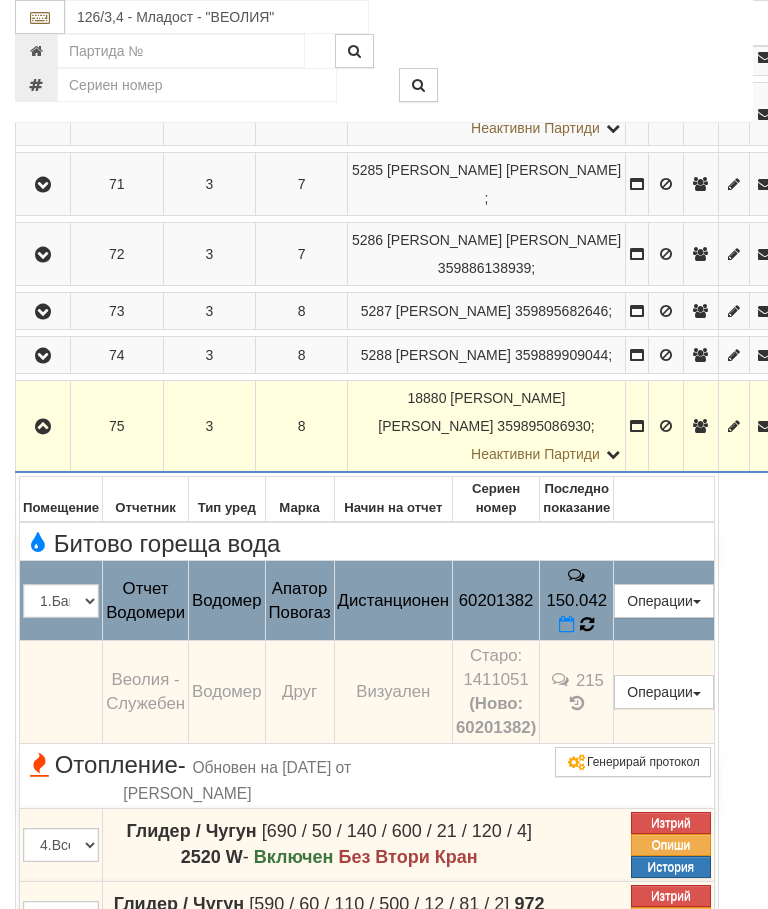 click at bounding box center [587, 625] 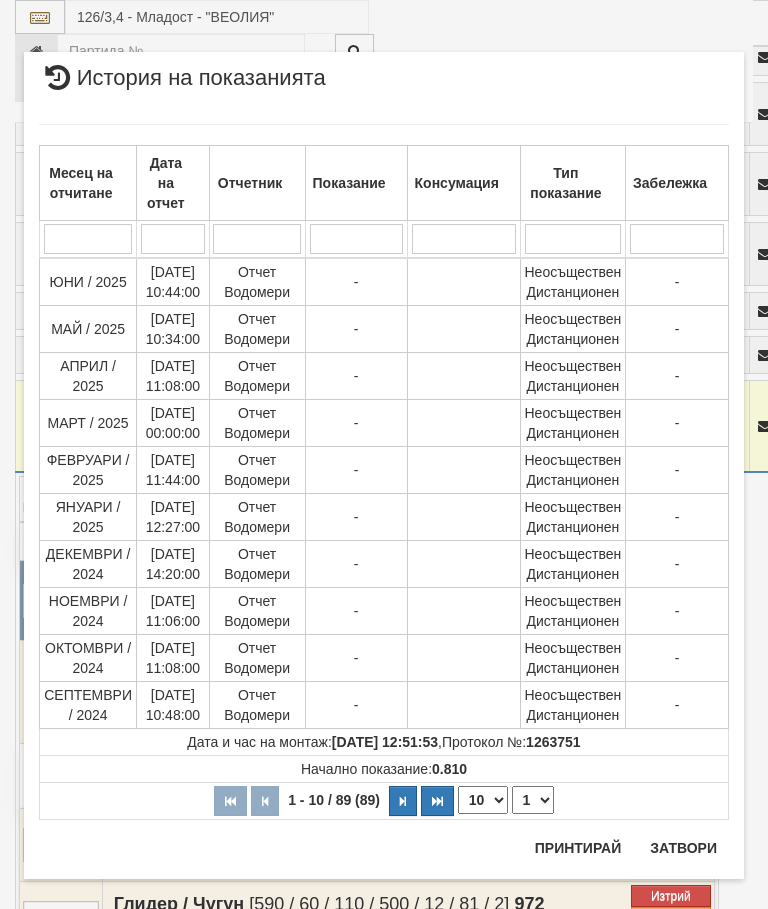 scroll, scrollTop: 2098, scrollLeft: 0, axis: vertical 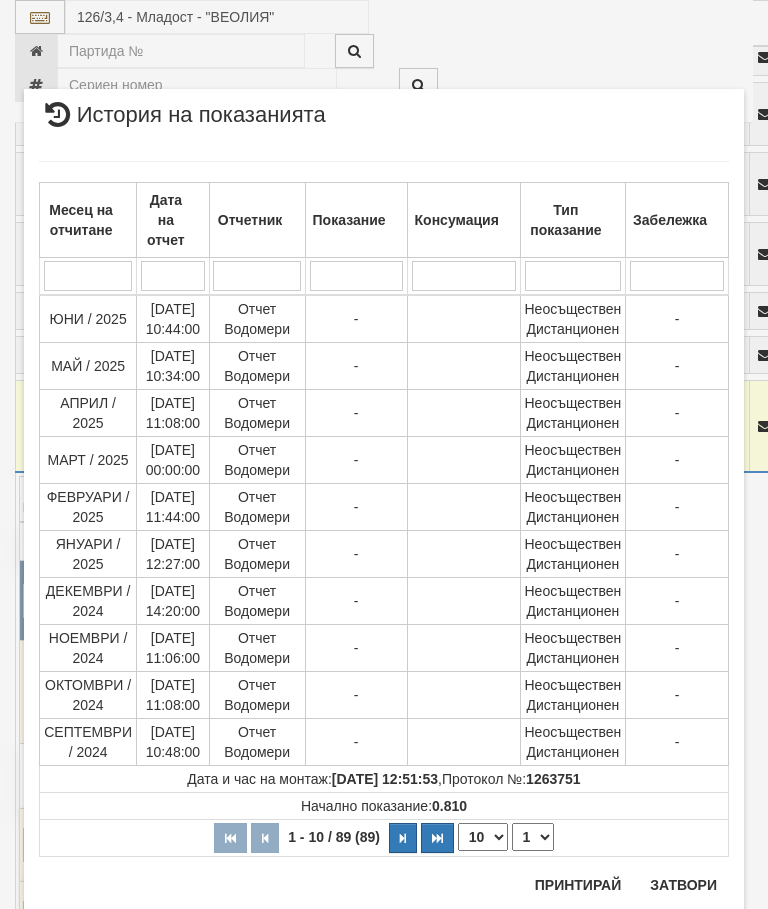 click on "1 2 3 4 5 6 7 8 9" at bounding box center (533, 837) 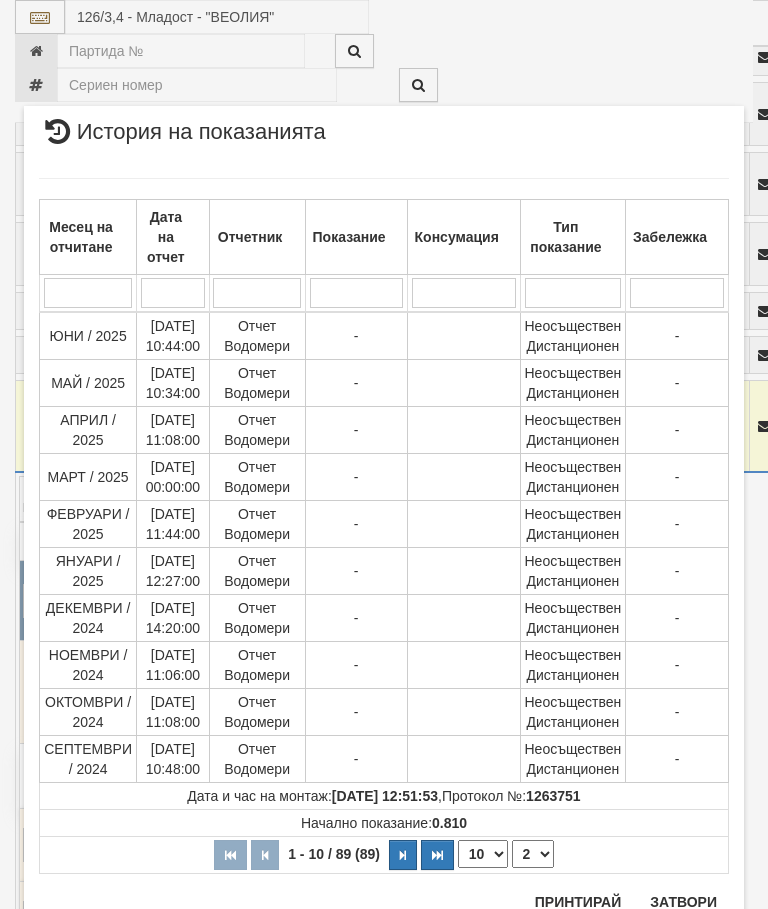select on "2" 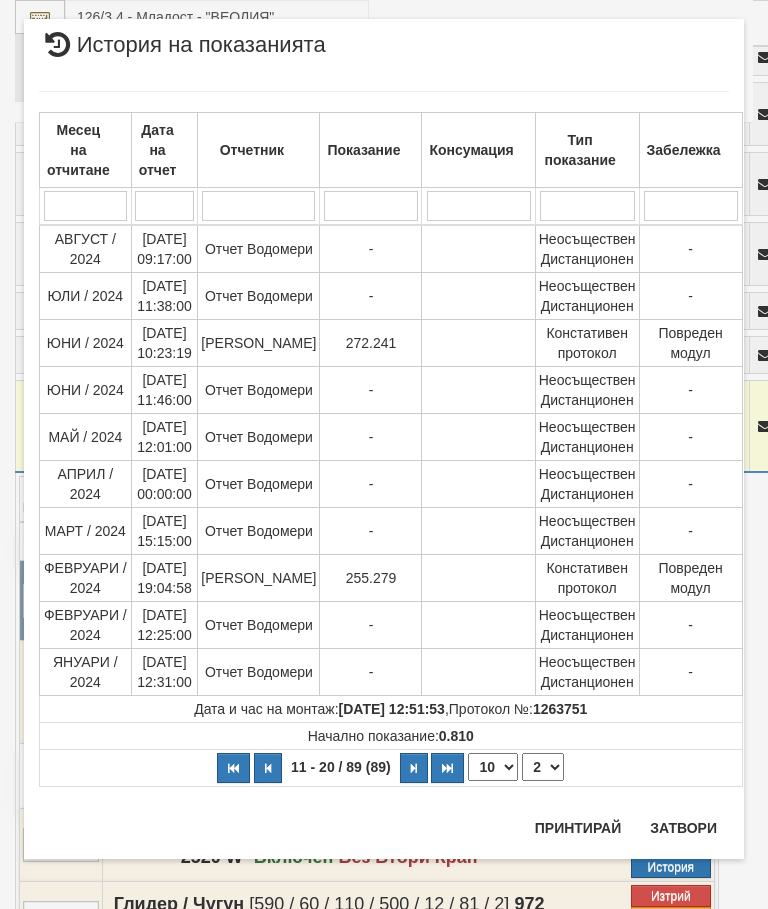 scroll, scrollTop: 0, scrollLeft: 0, axis: both 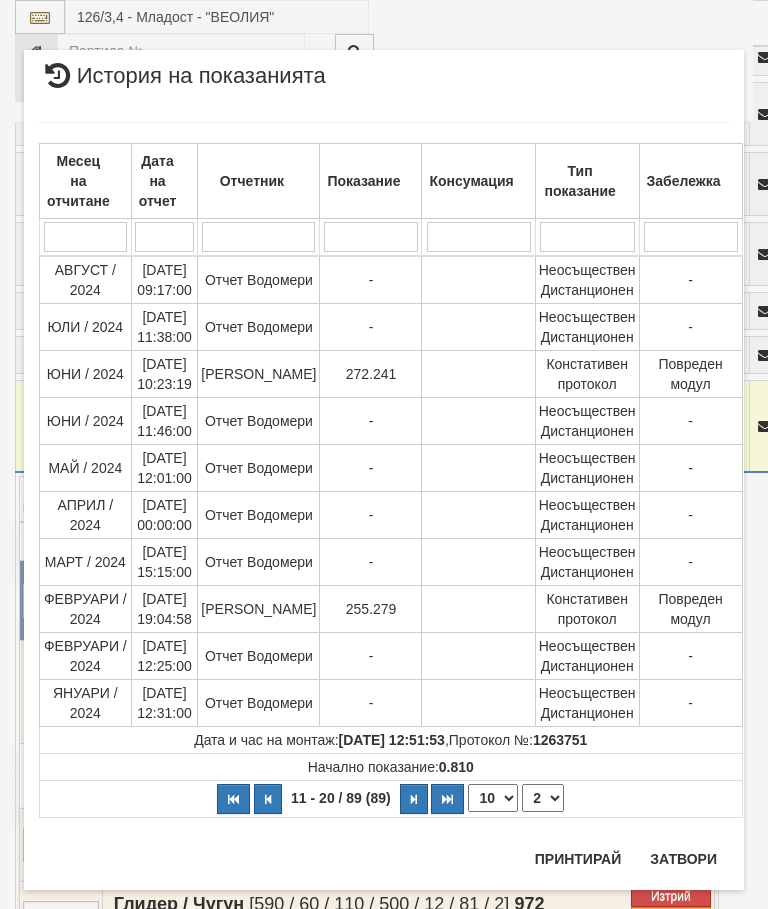 click on "Затвори" at bounding box center [683, 859] 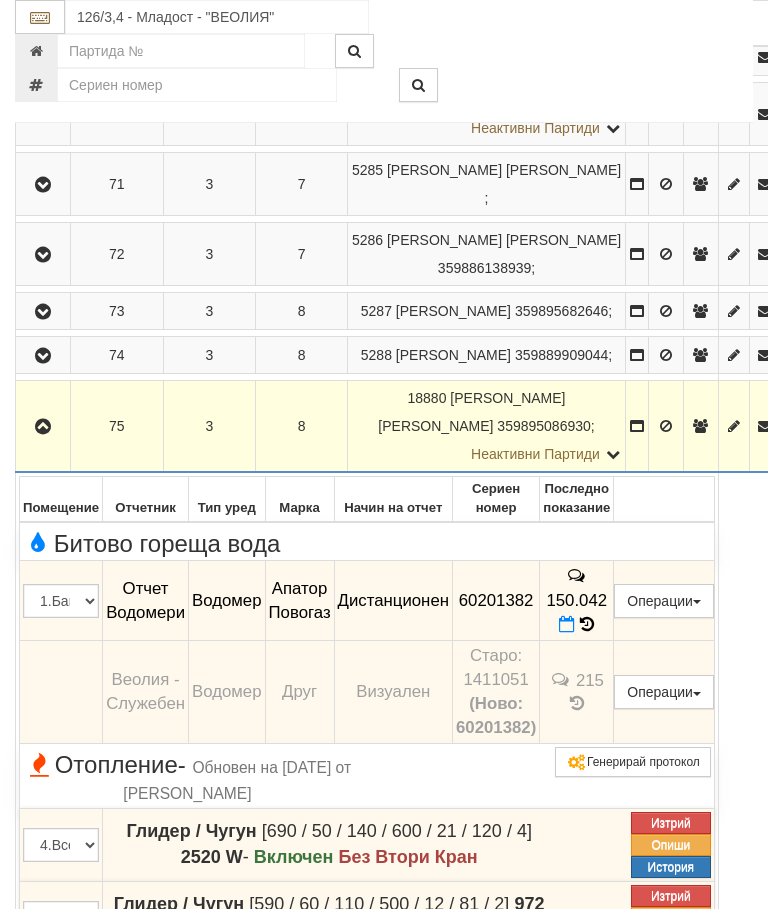 click at bounding box center [43, 427] 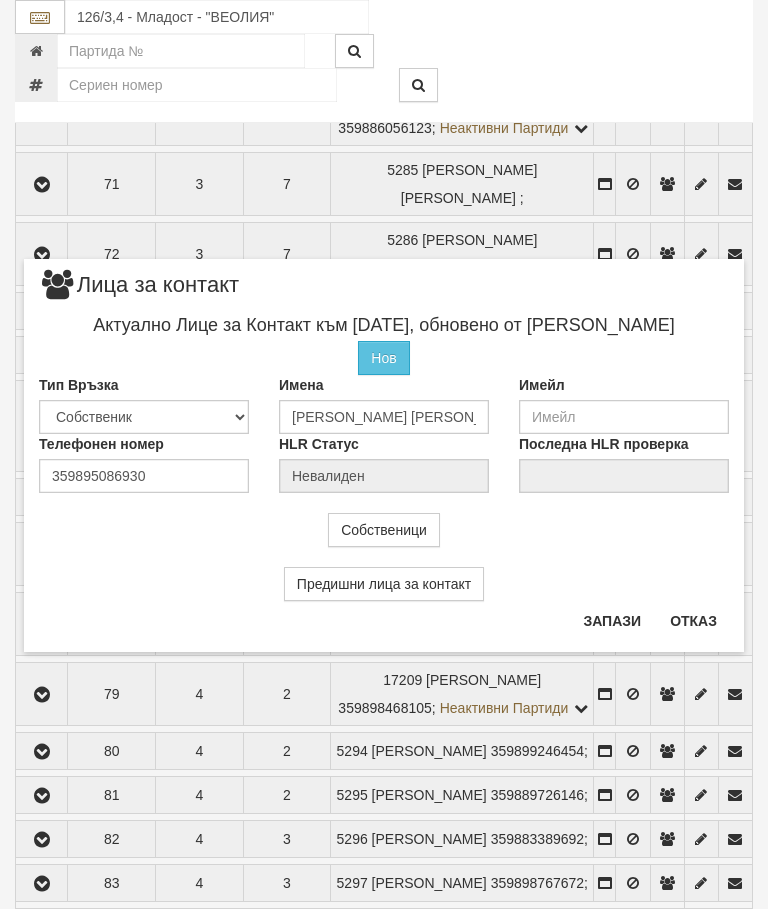 click on "Отказ" at bounding box center [693, 621] 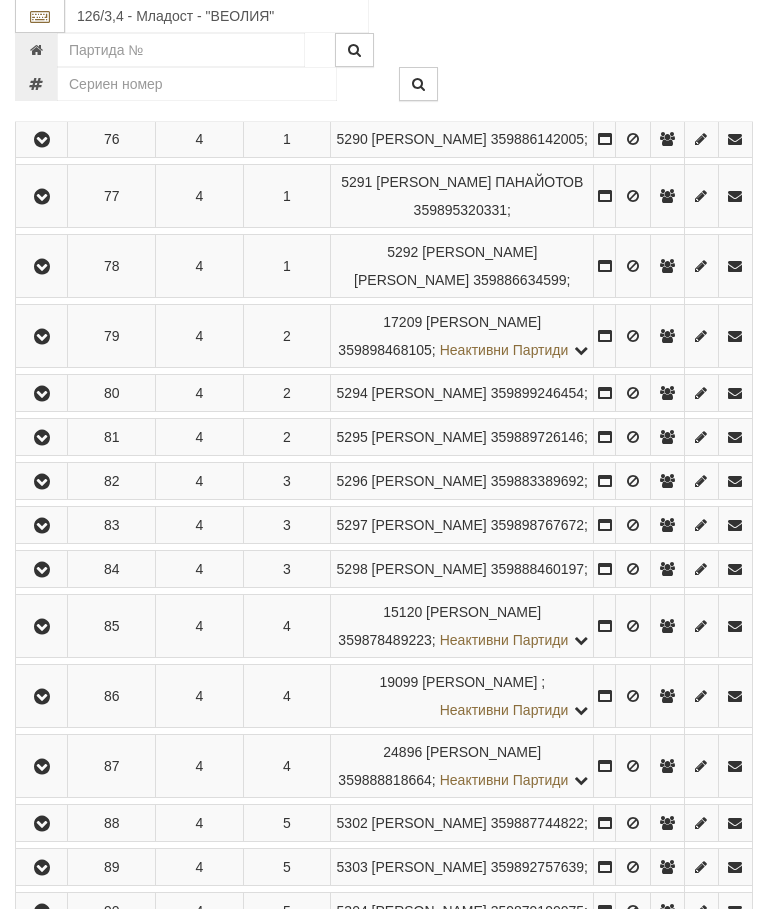 click at bounding box center (42, 141) 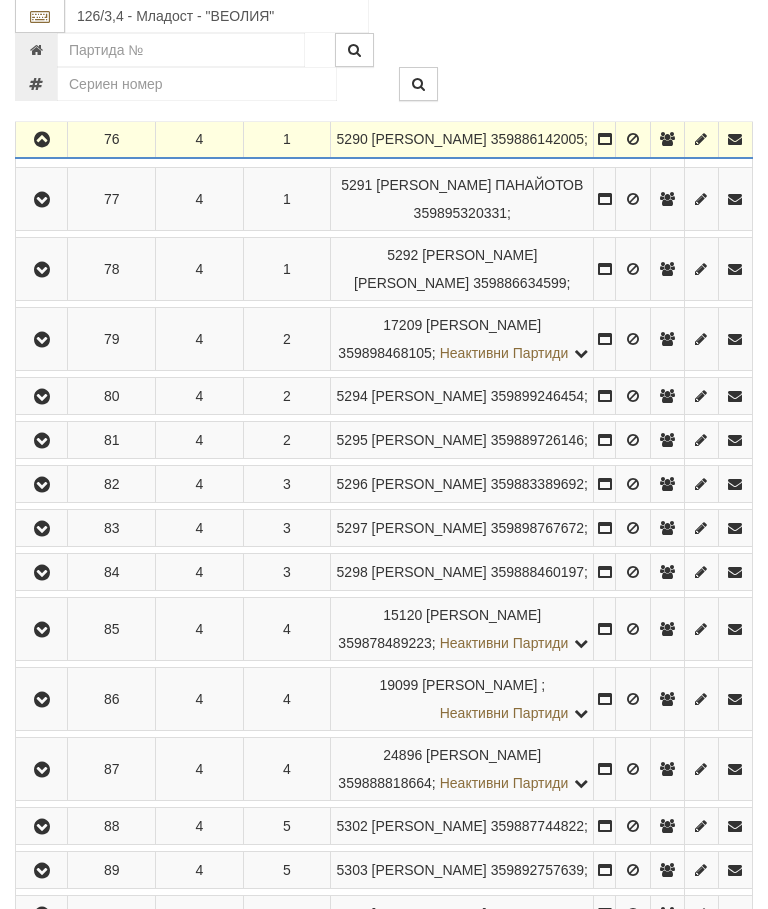 scroll, scrollTop: 2028, scrollLeft: 0, axis: vertical 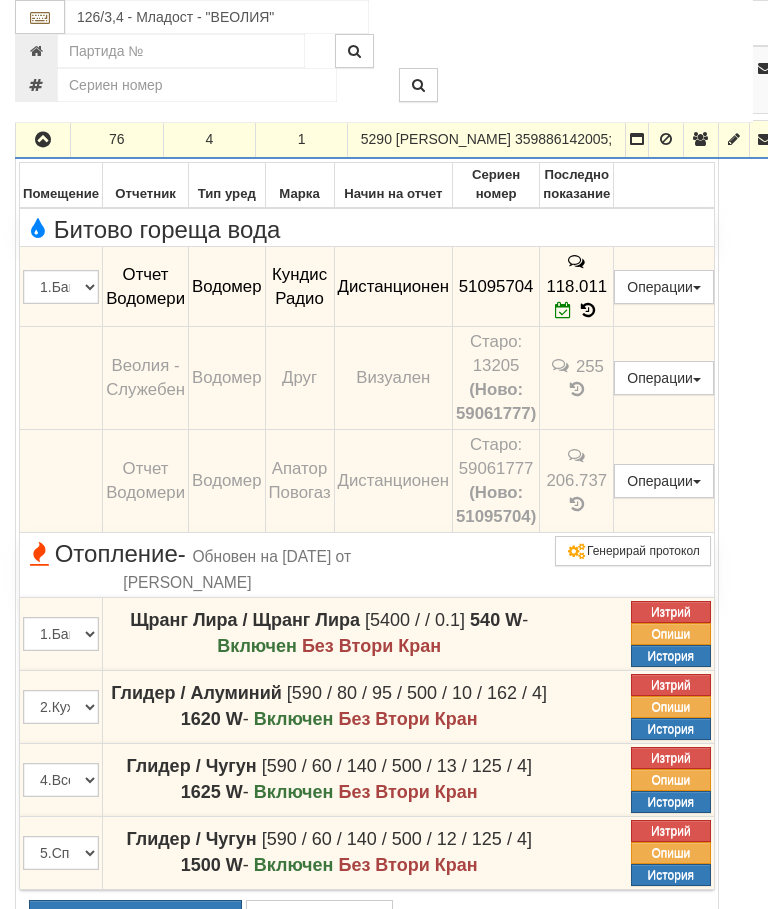 click at bounding box center (43, 140) 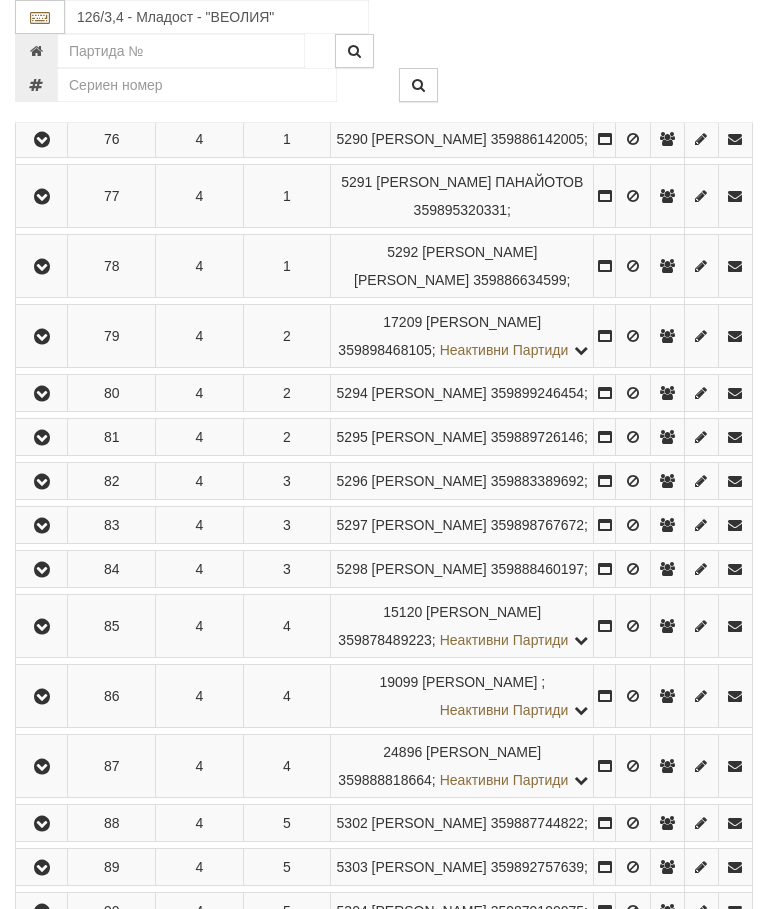 click at bounding box center [42, 197] 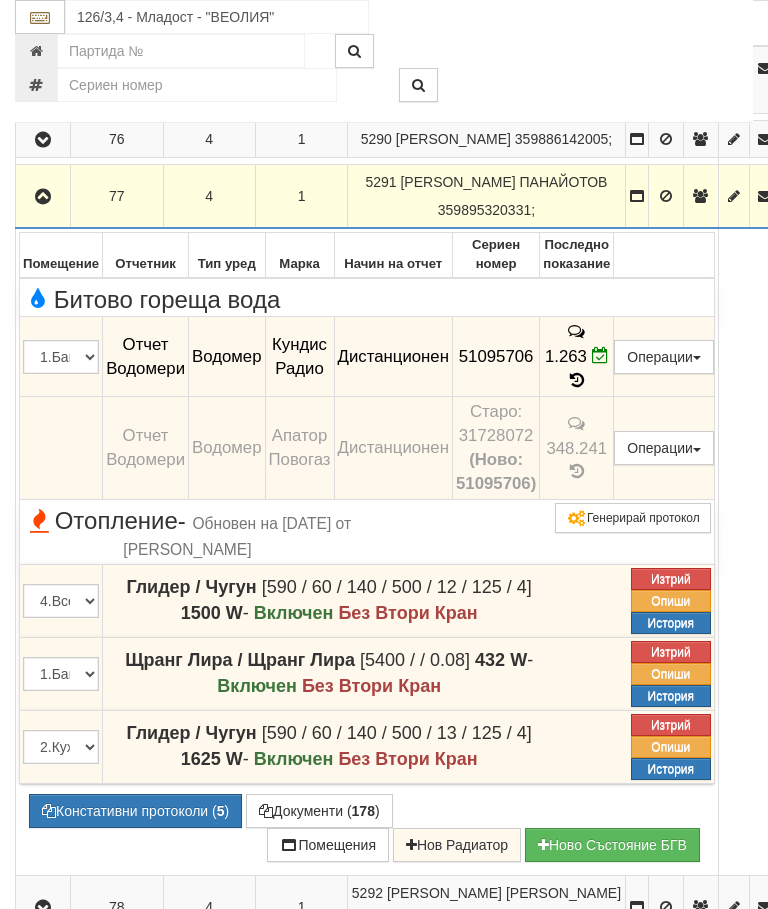 click at bounding box center [43, 197] 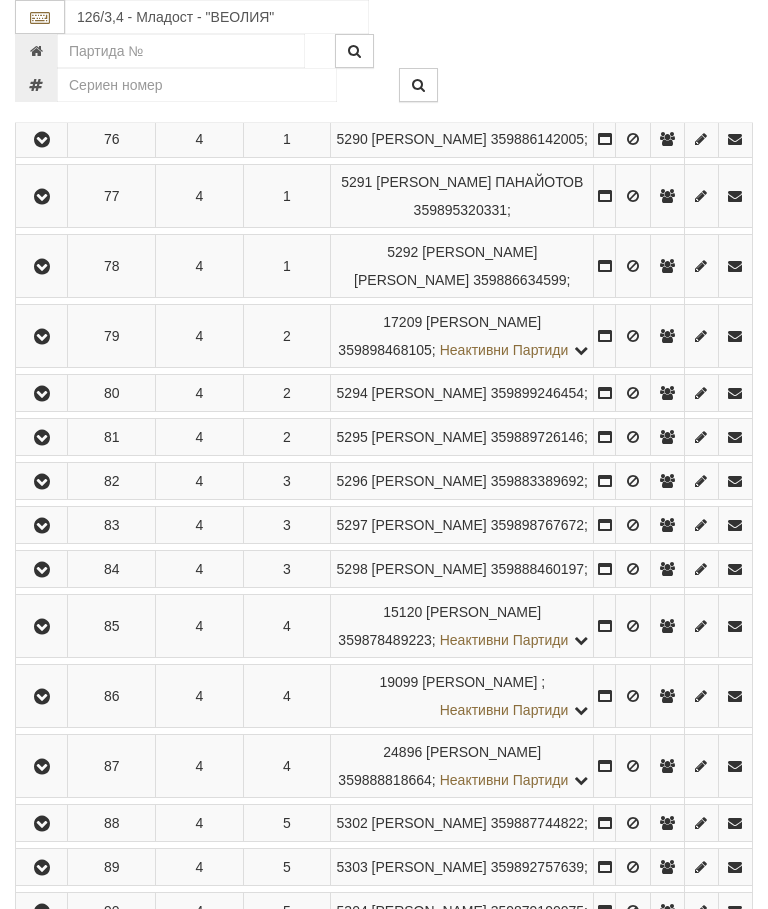 click at bounding box center (41, 266) 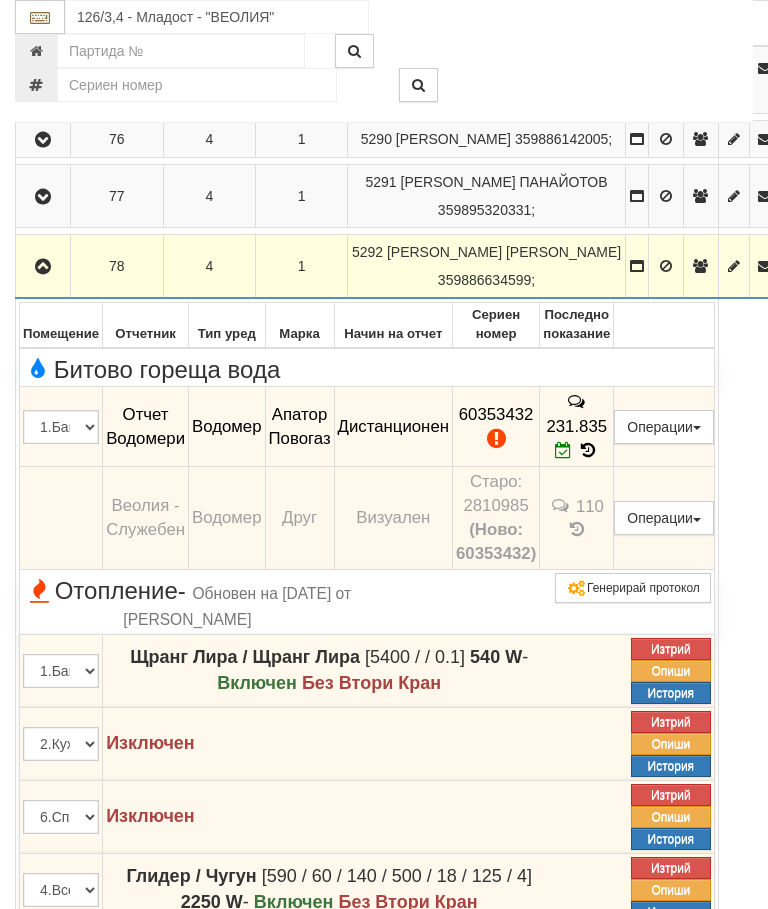 click at bounding box center [43, 267] 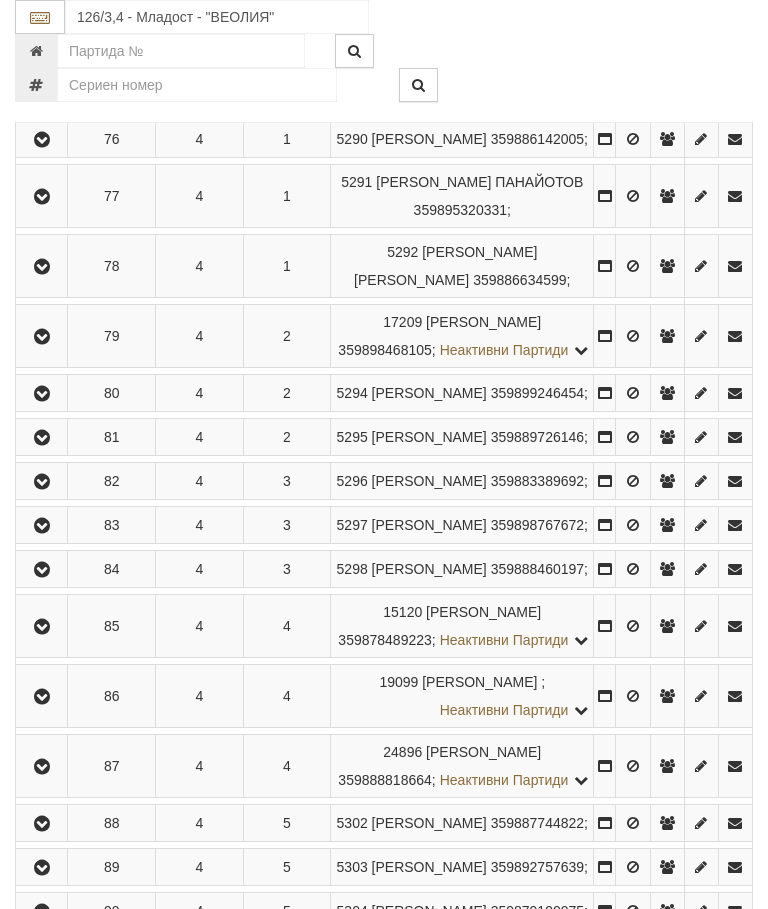 click at bounding box center (41, 336) 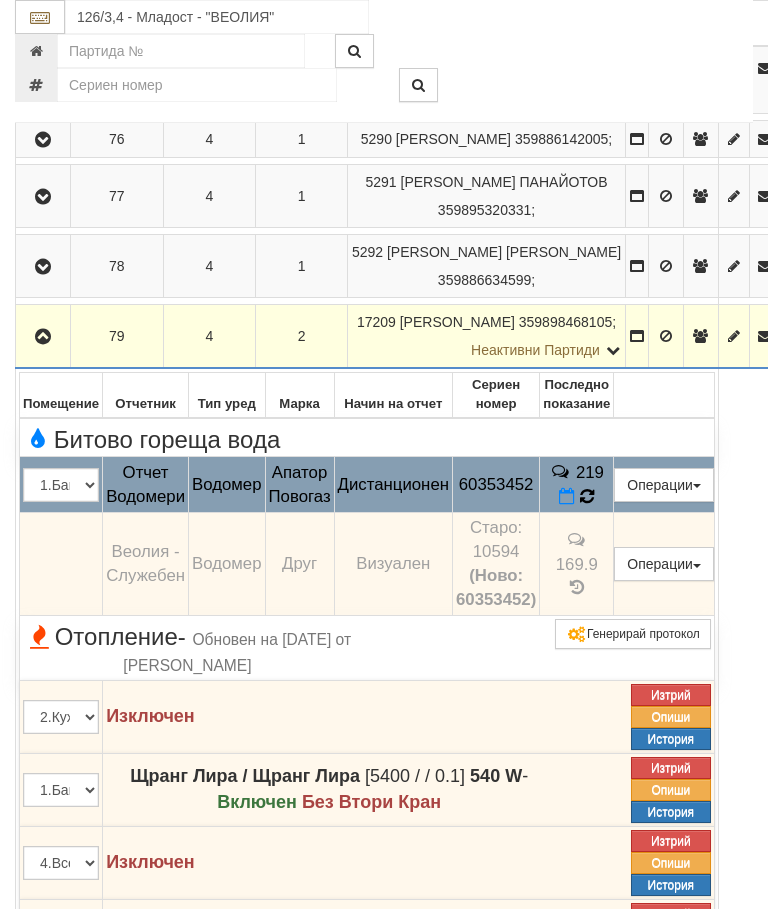click on "219" at bounding box center [577, 485] 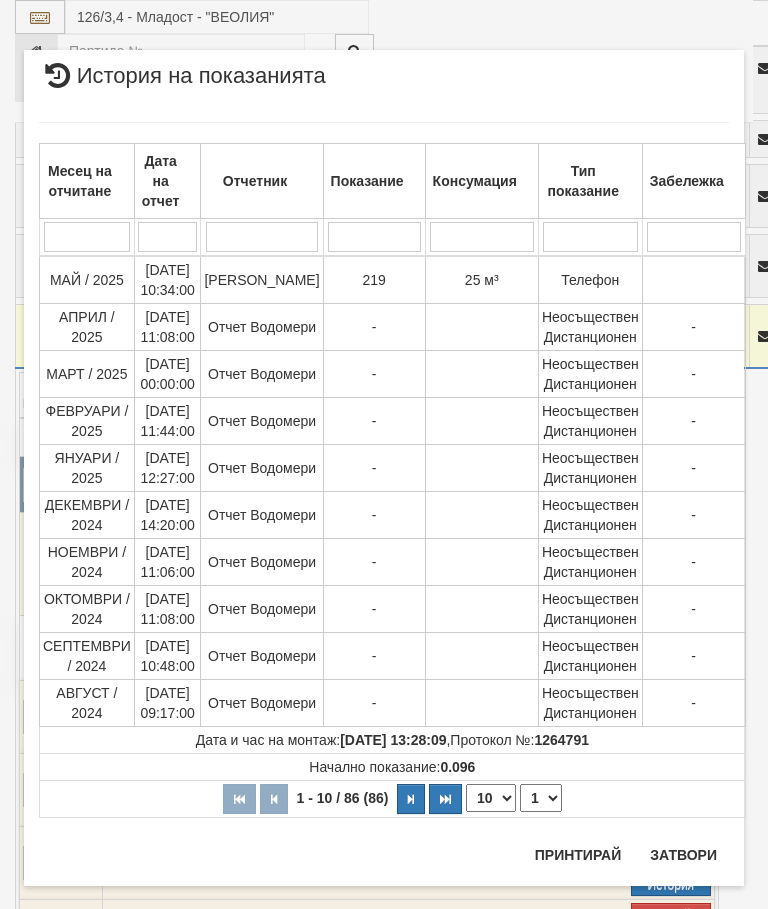 click on "1 2 3 4 5 6 7 8 9" at bounding box center [541, 798] 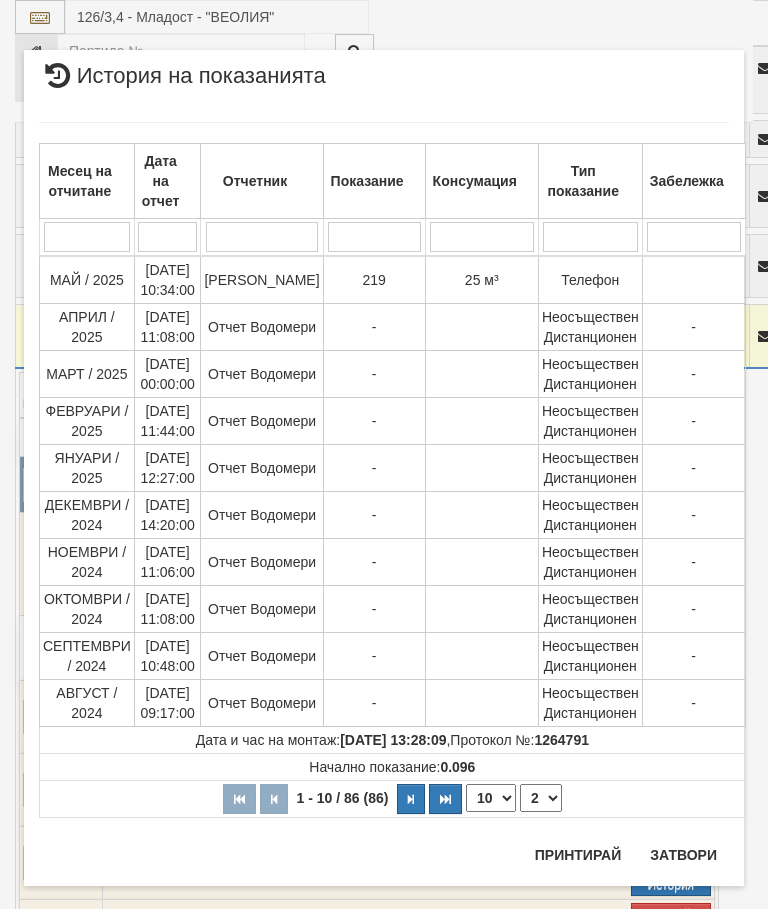 select on "2" 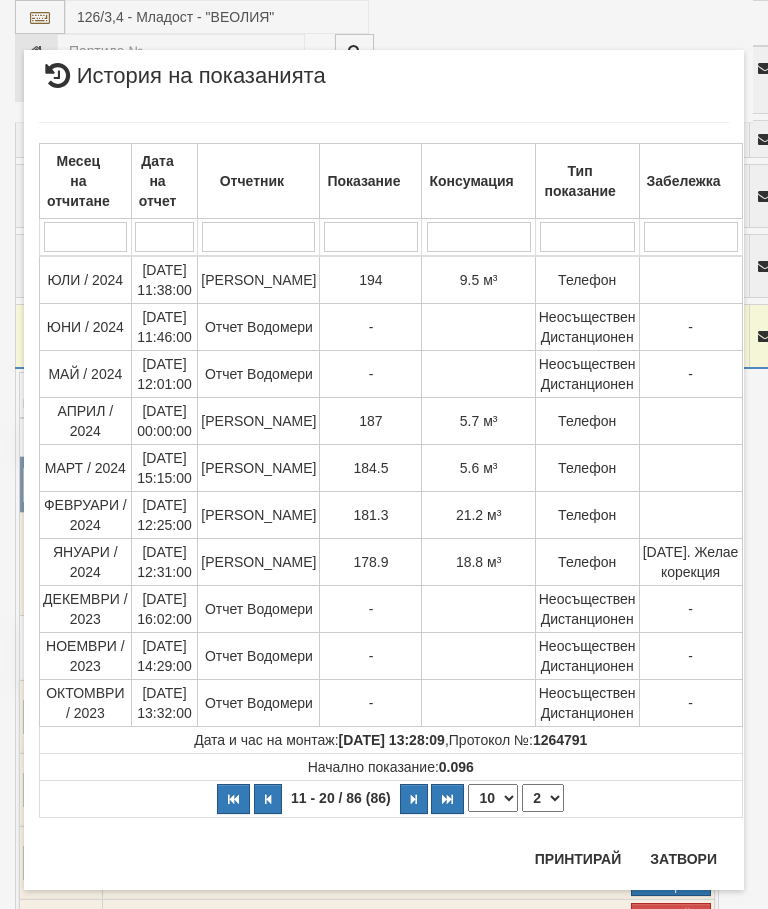 click on "Затвори" at bounding box center (683, 859) 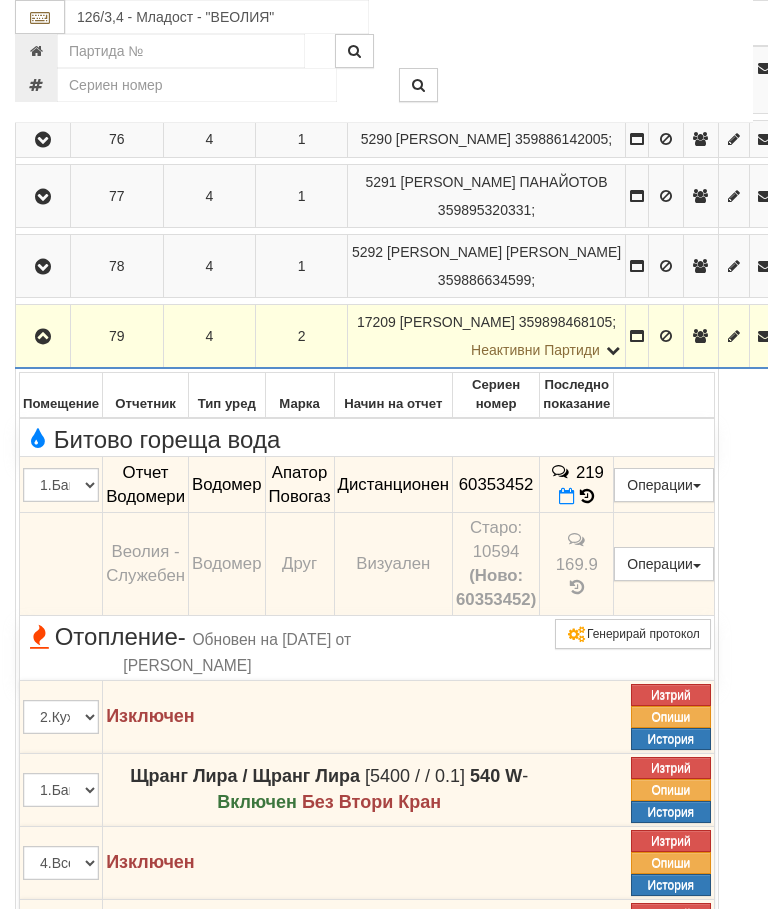 click at bounding box center (43, 337) 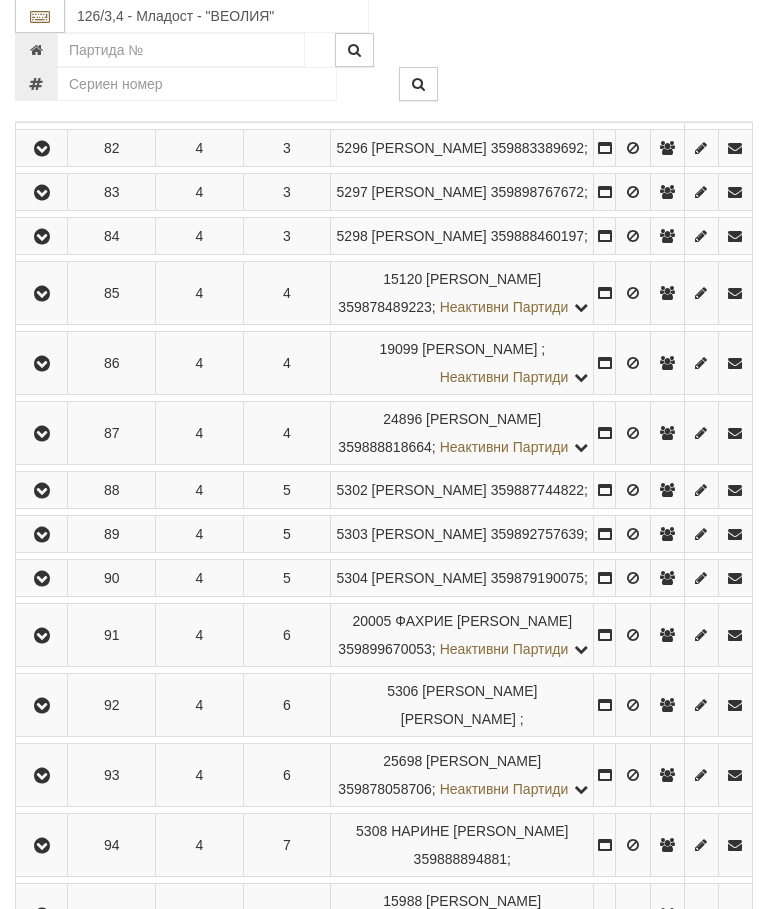 scroll, scrollTop: 2360, scrollLeft: 0, axis: vertical 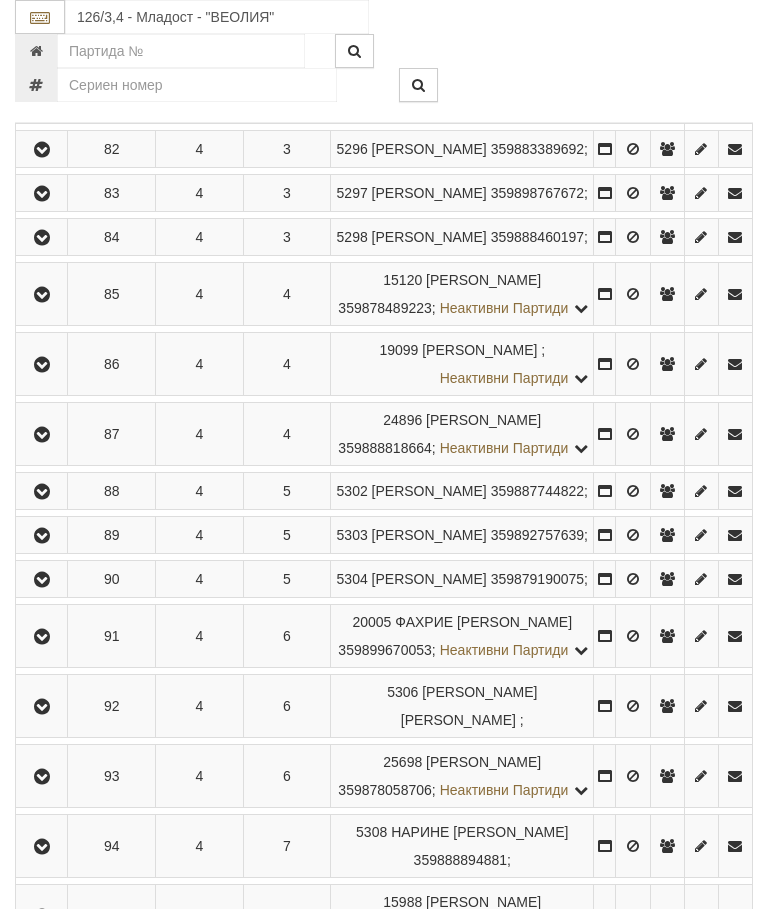 click at bounding box center [42, 62] 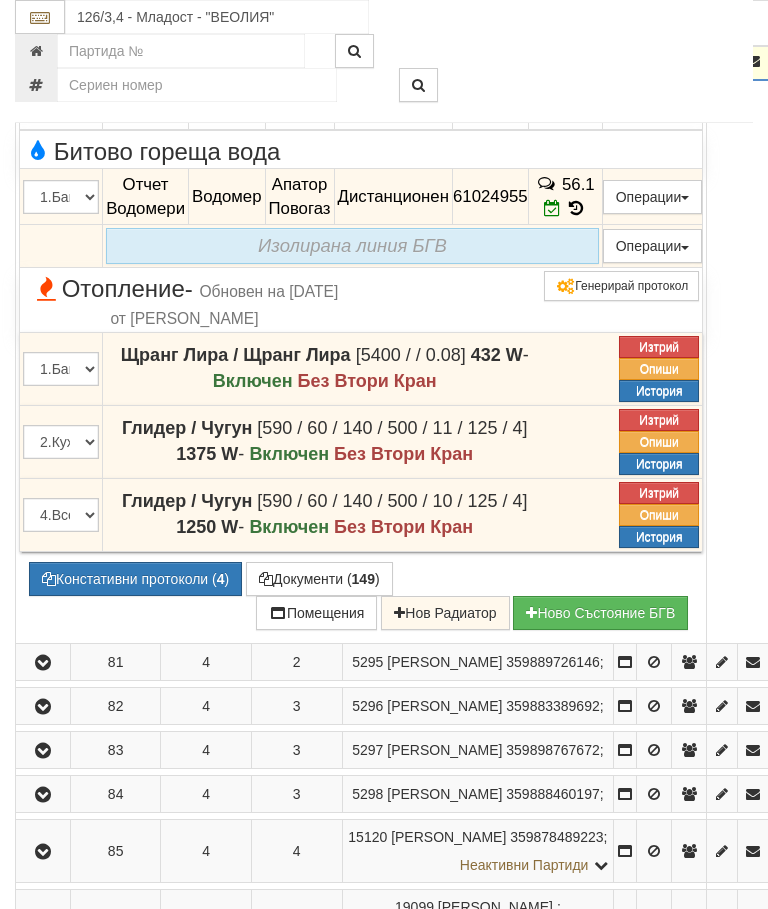 click at bounding box center [43, 62] 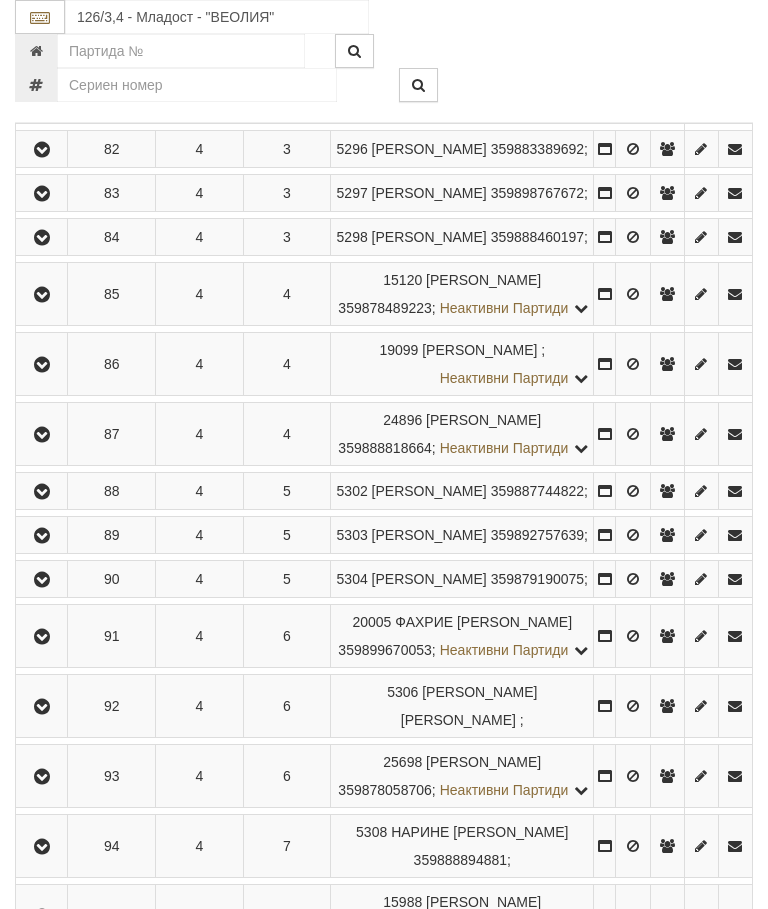 click at bounding box center [42, 106] 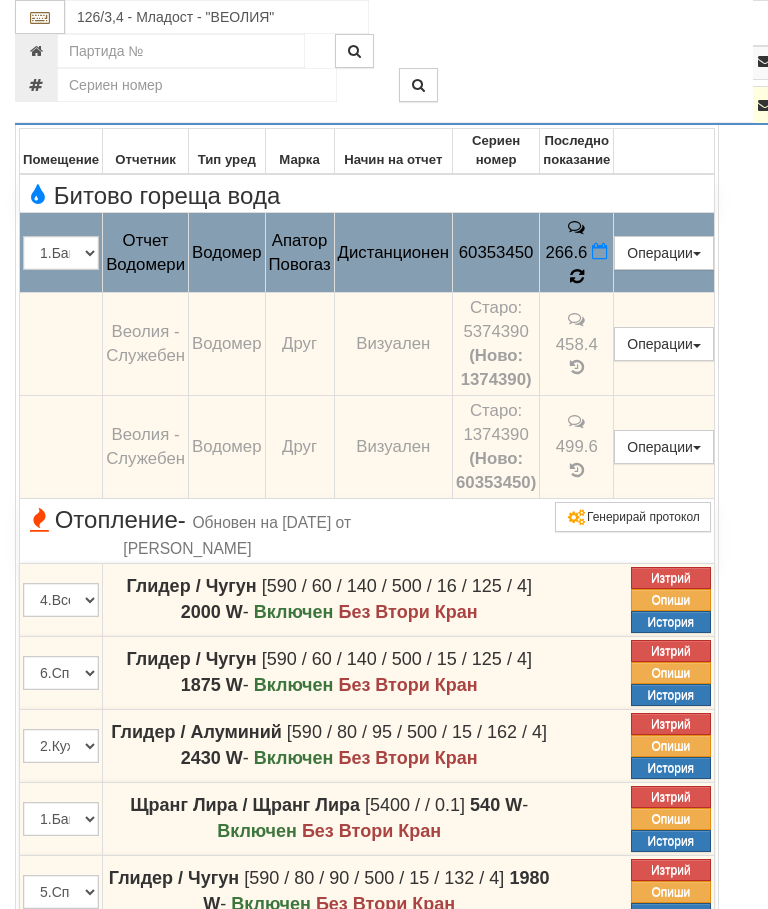 click at bounding box center [577, 276] 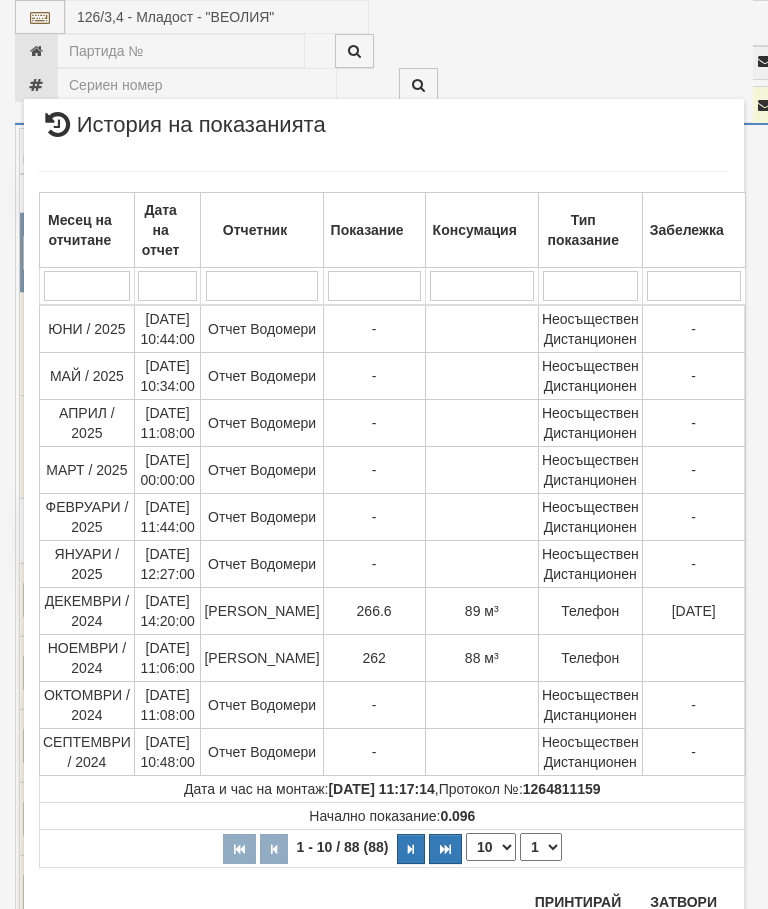 scroll, scrollTop: 1992, scrollLeft: 0, axis: vertical 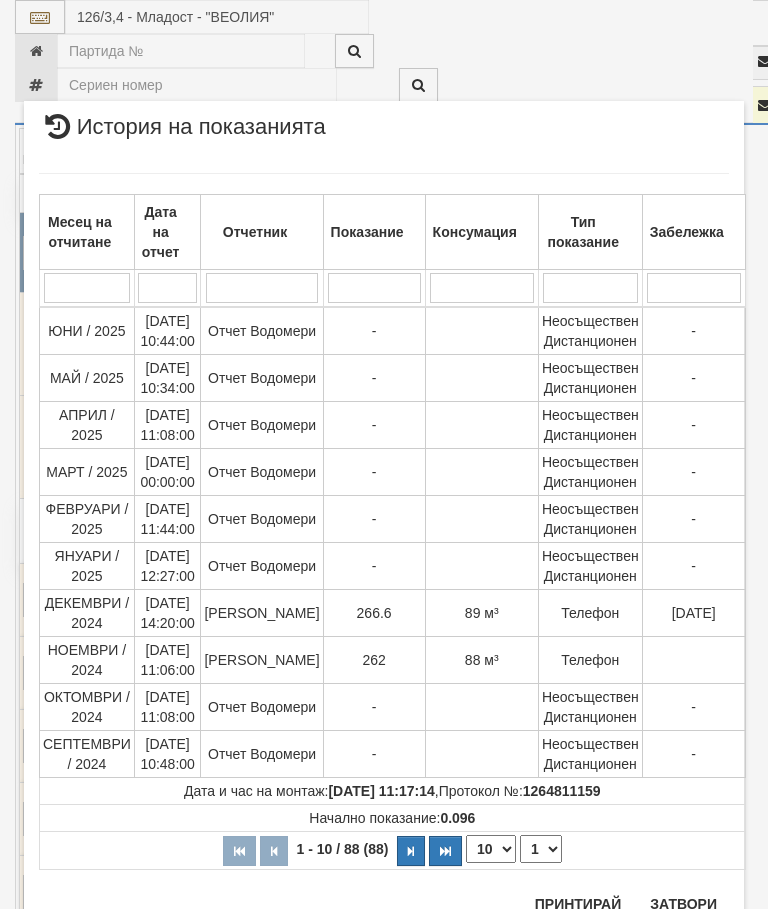 click on "Затвори" at bounding box center (683, 904) 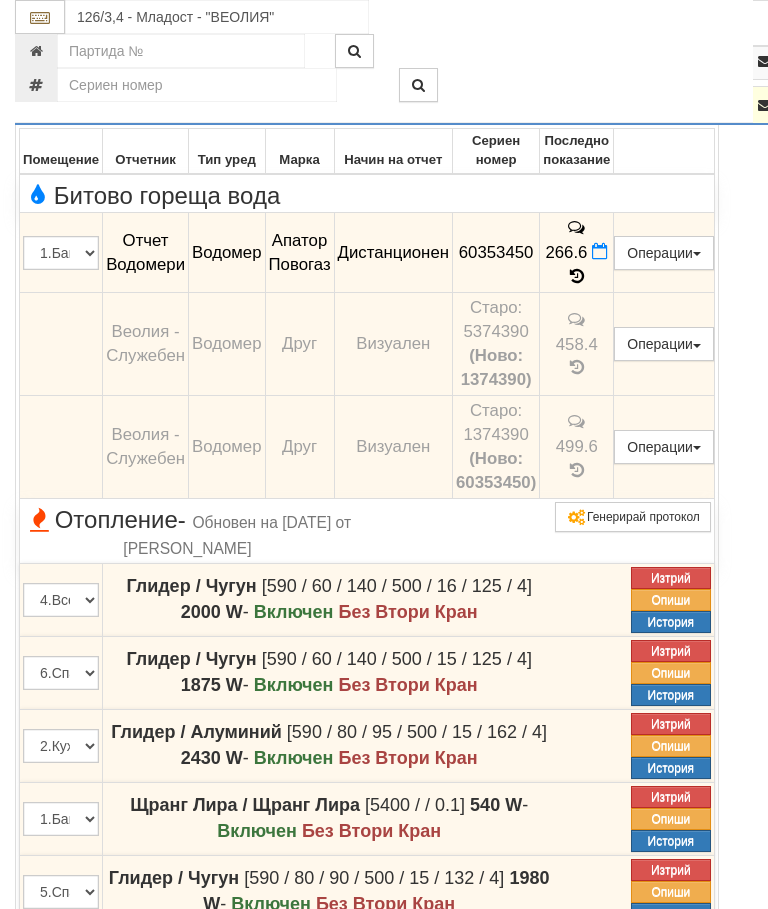 click at bounding box center (43, 106) 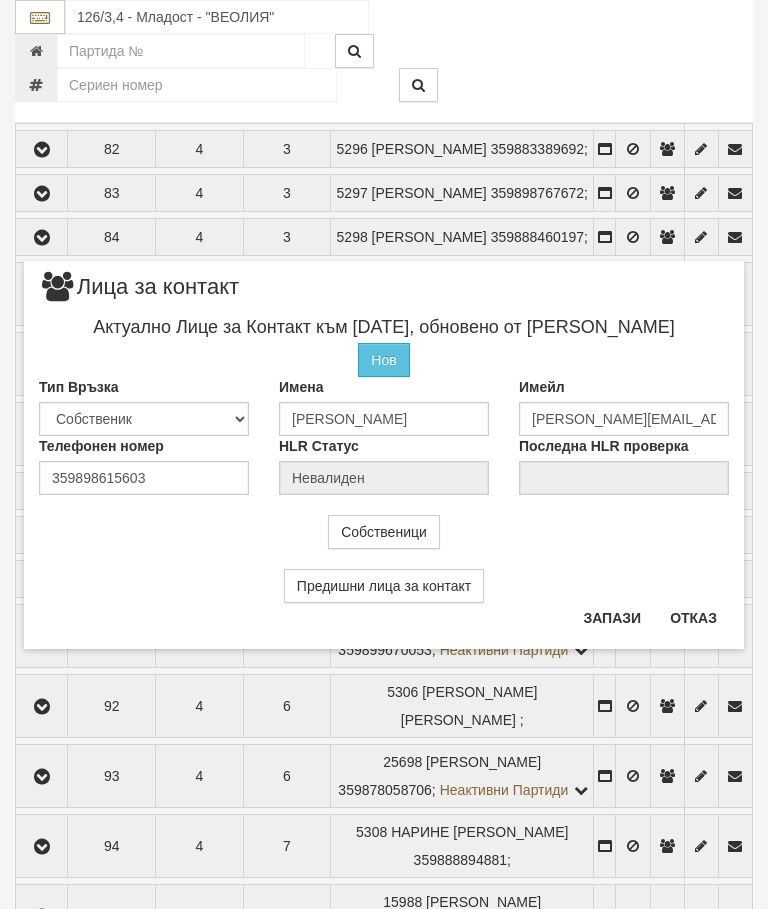 click on "Отказ" at bounding box center (693, 618) 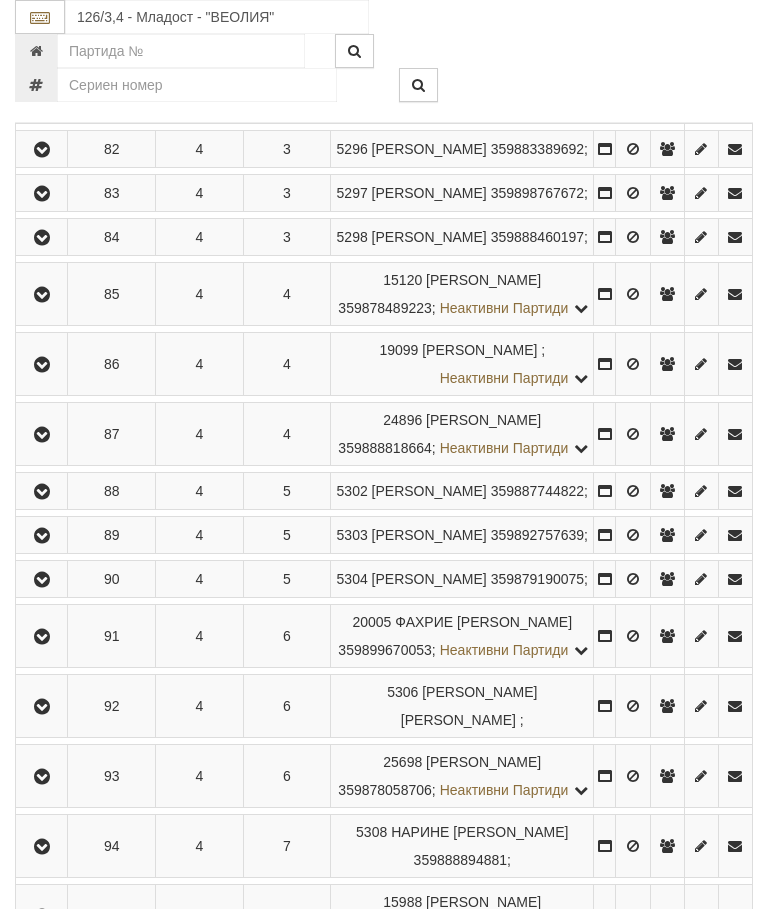 click at bounding box center (42, 150) 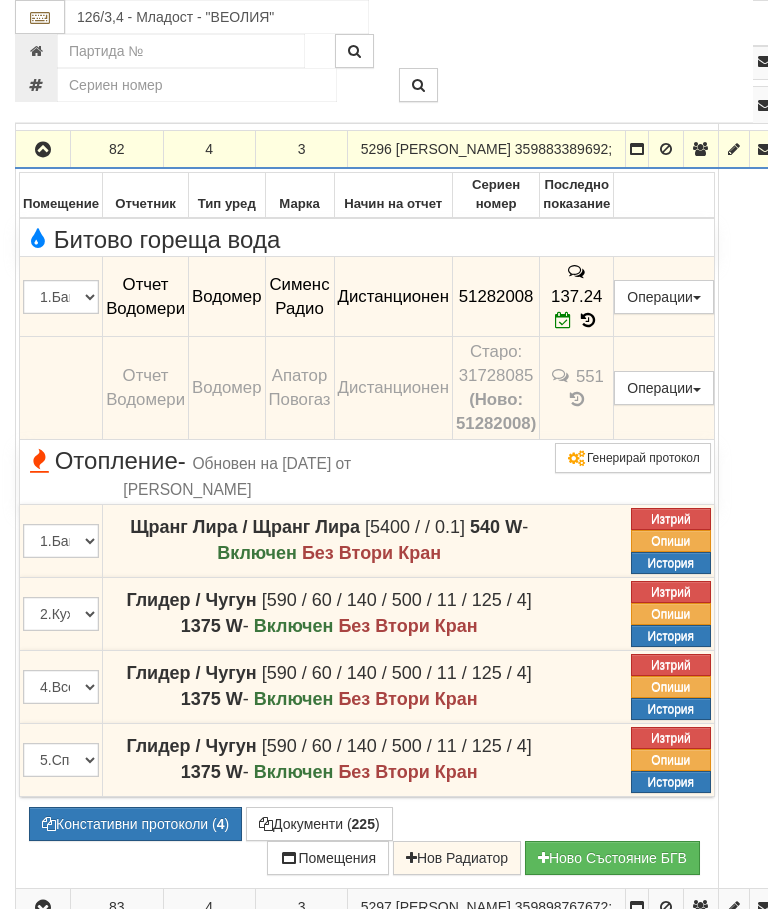 click at bounding box center (43, 150) 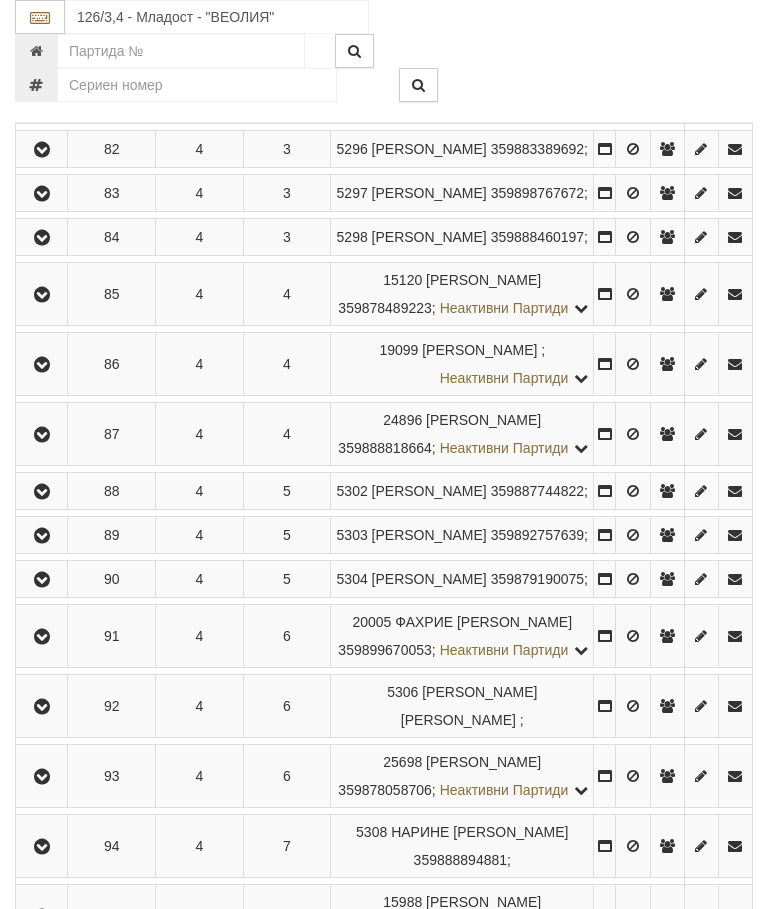 click at bounding box center (42, 194) 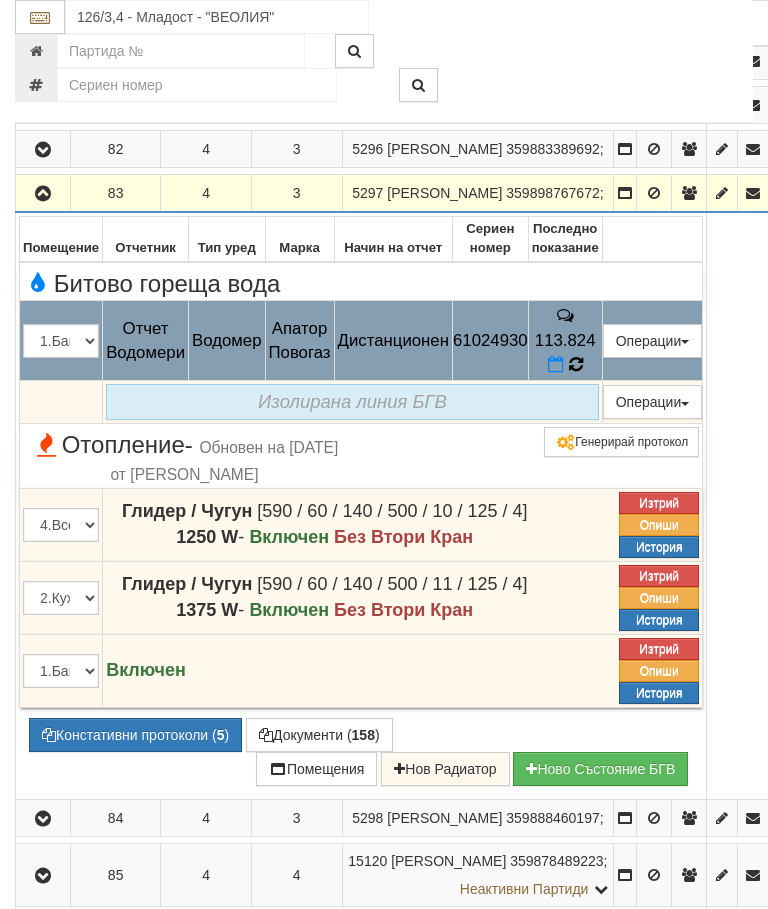 click at bounding box center [576, 364] 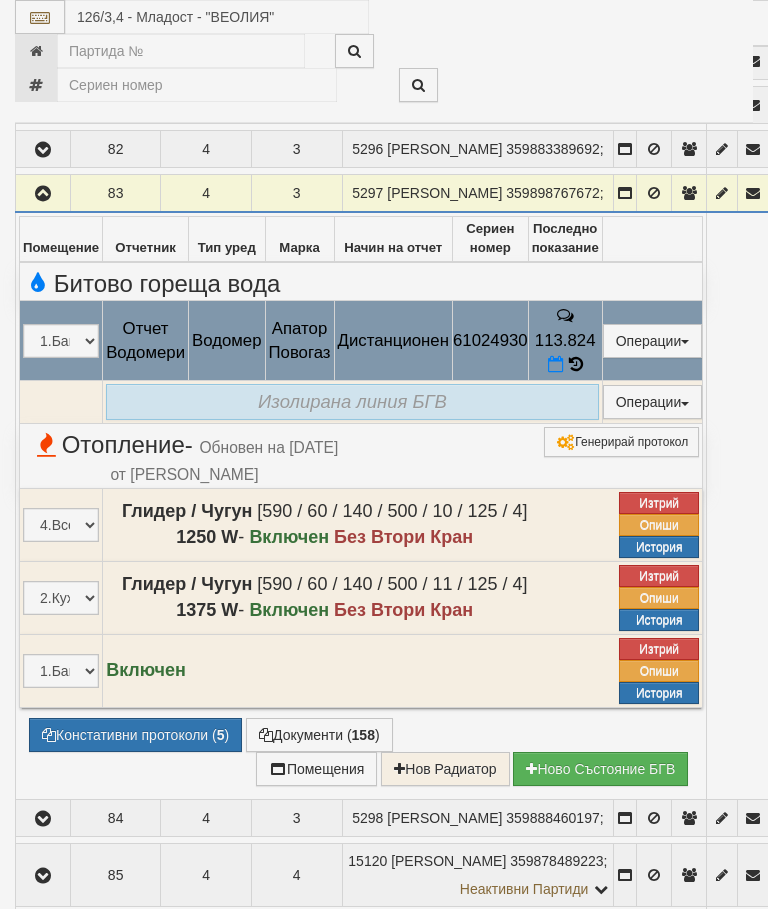 select on "10" 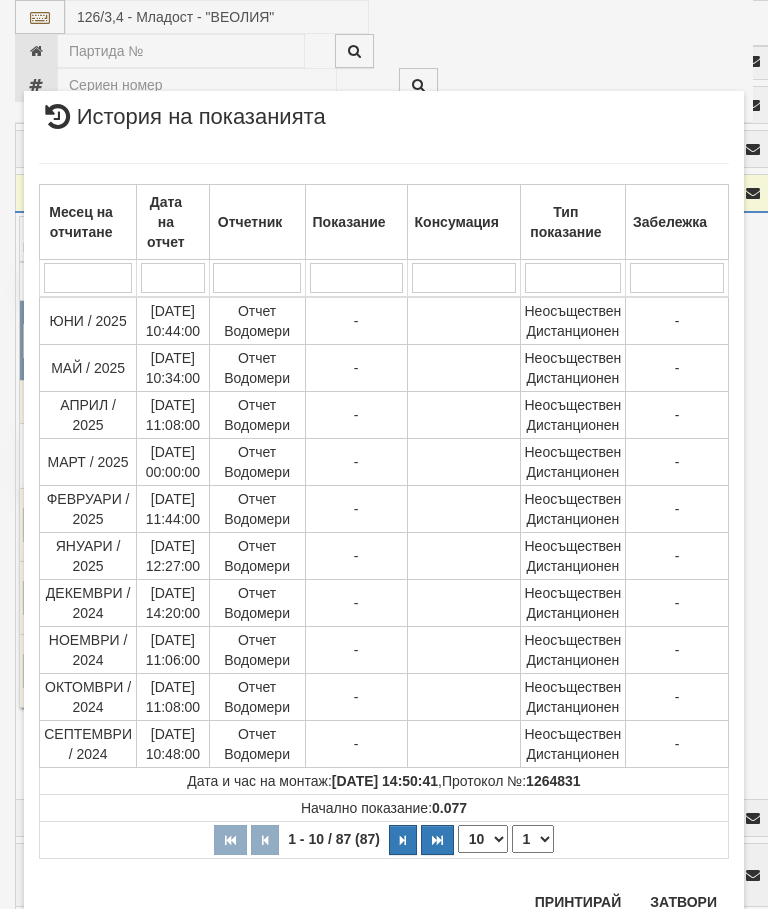 scroll, scrollTop: 1890, scrollLeft: 0, axis: vertical 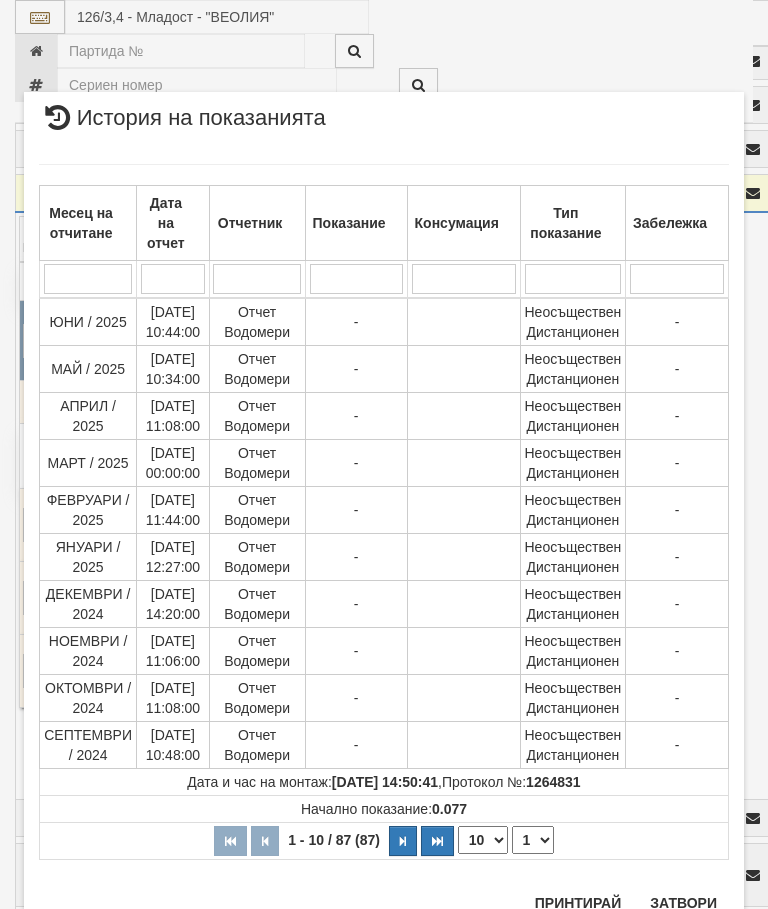 click on "1 2 3 4 5 6 7 8 9" at bounding box center (533, 840) 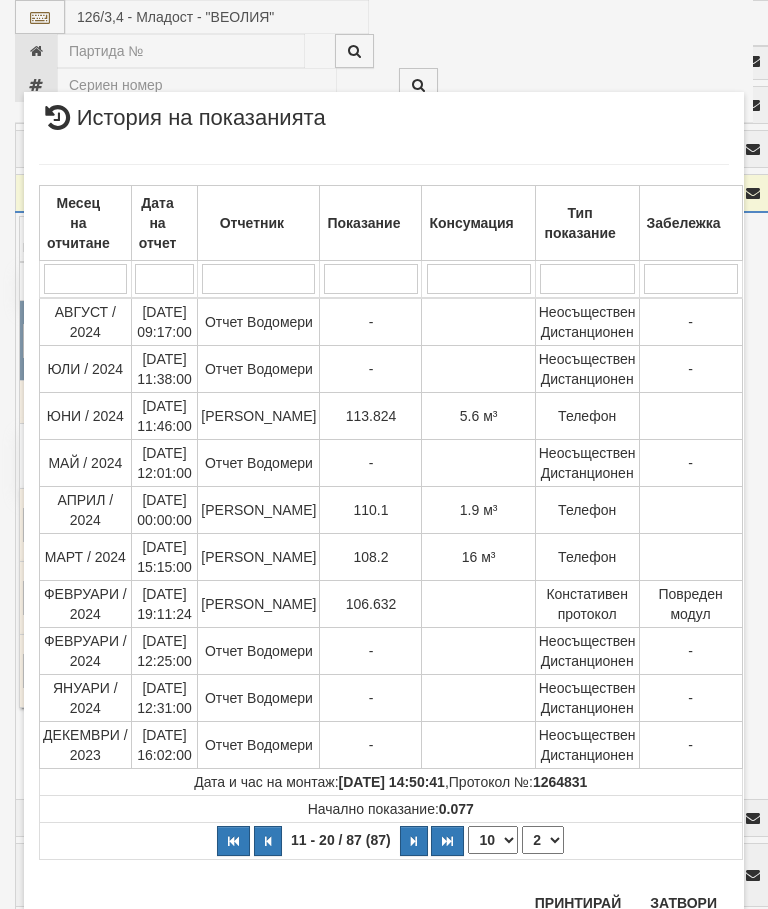 select on "2" 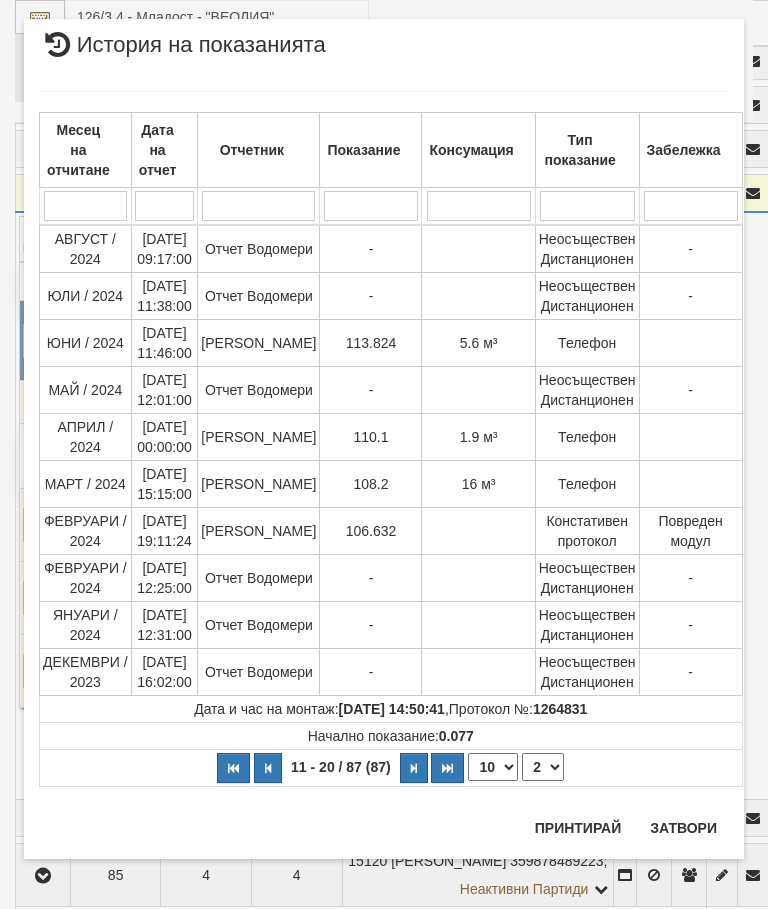 scroll, scrollTop: 0, scrollLeft: 0, axis: both 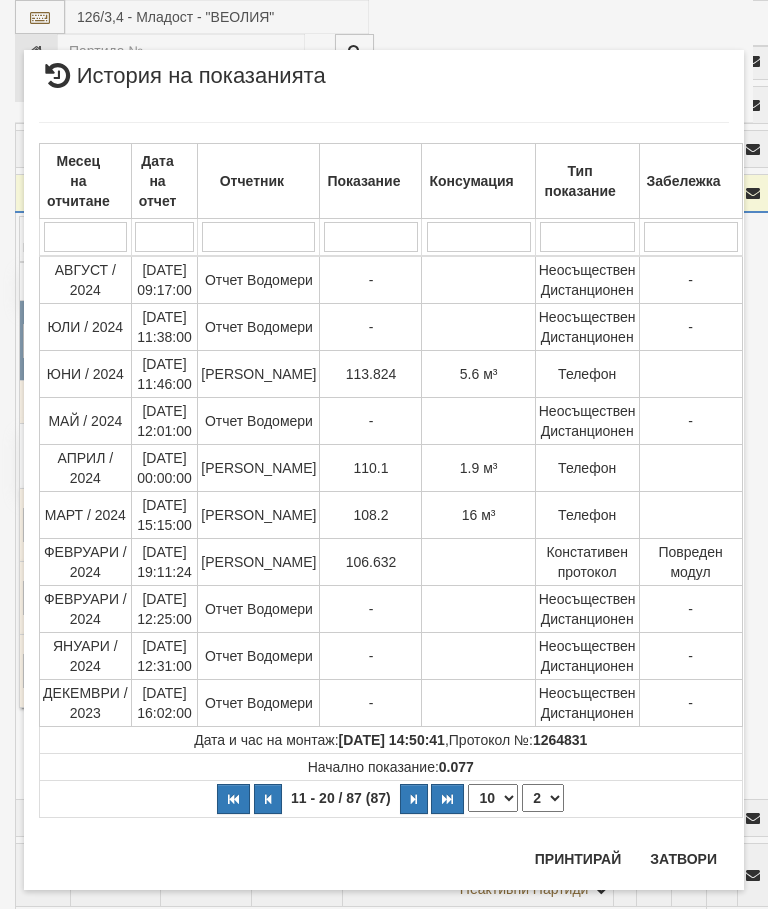 click on "Затвори" at bounding box center (683, 859) 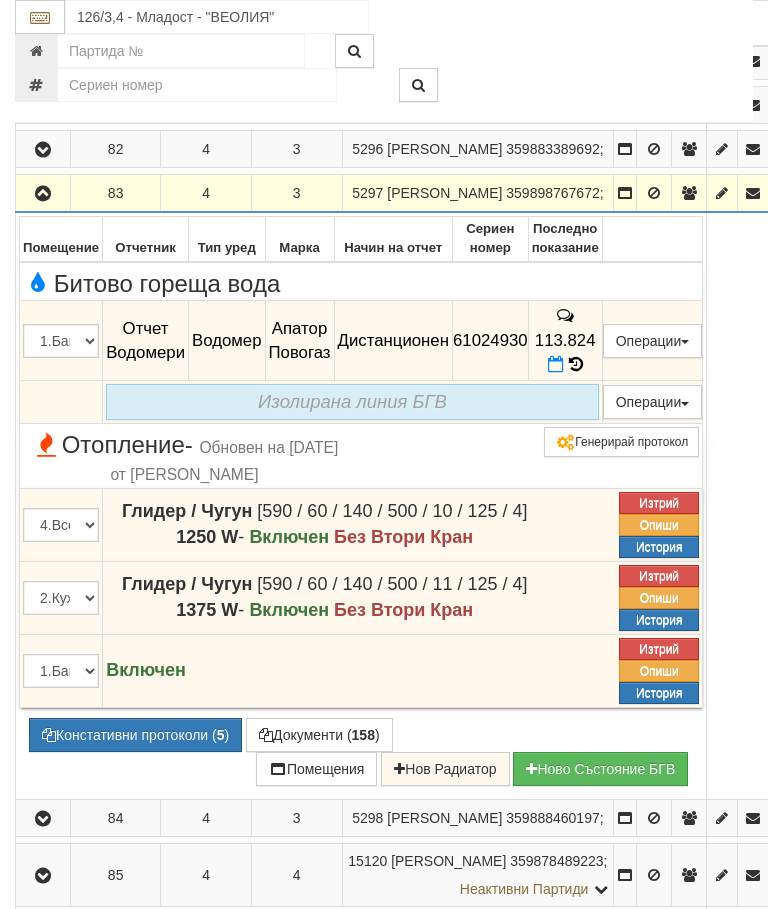 click at bounding box center [43, 194] 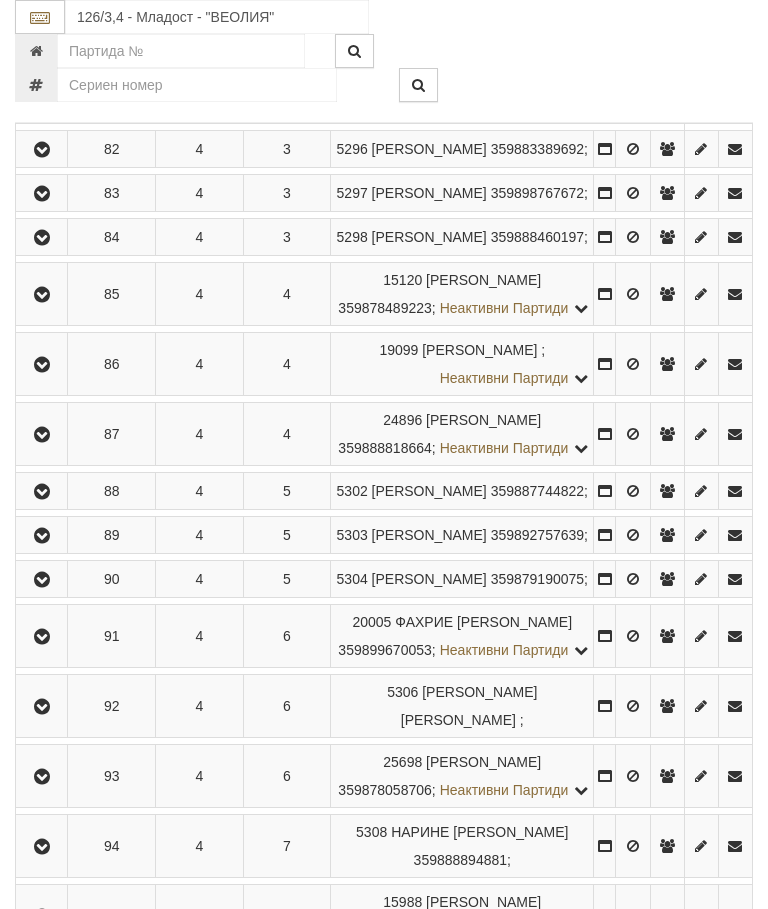 click at bounding box center [667, 193] 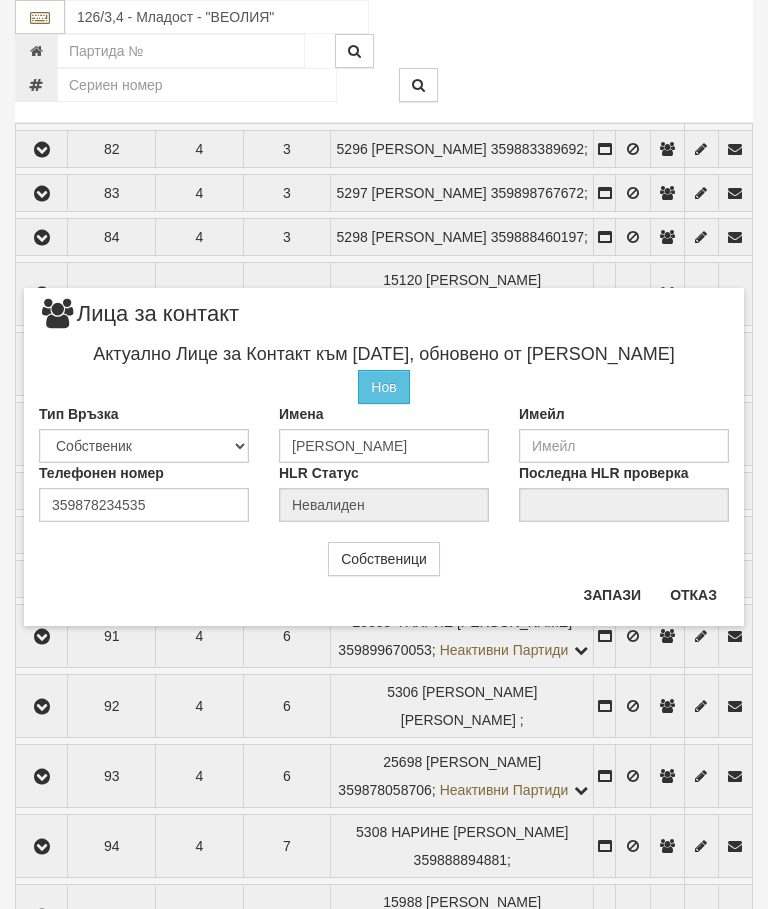 click on "Отказ" at bounding box center [693, 595] 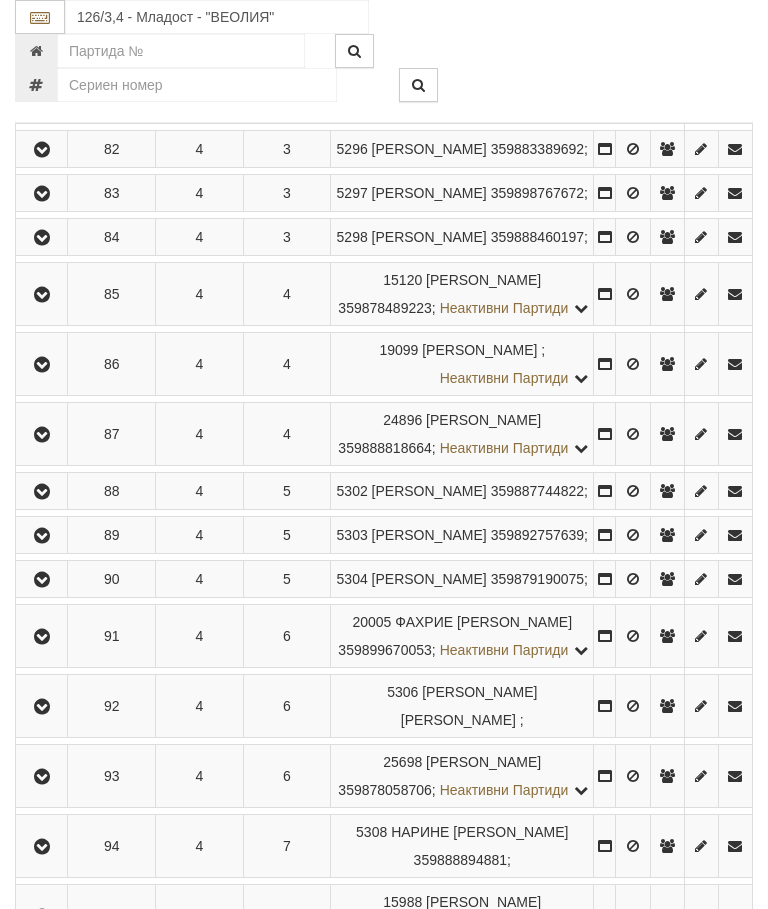 click at bounding box center (42, 238) 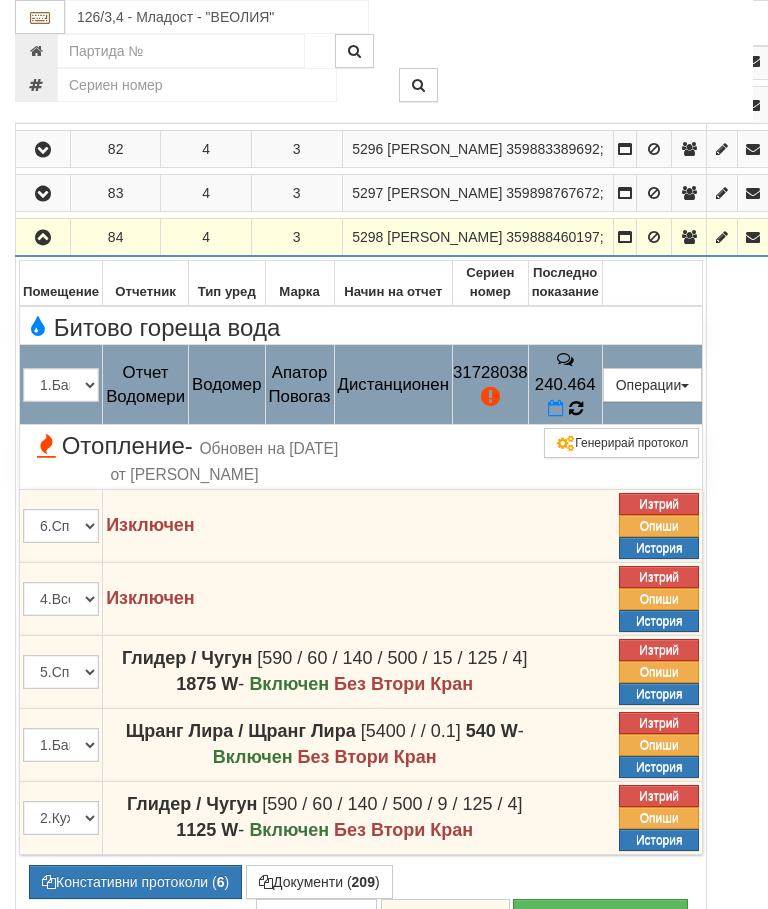 click at bounding box center [575, 408] 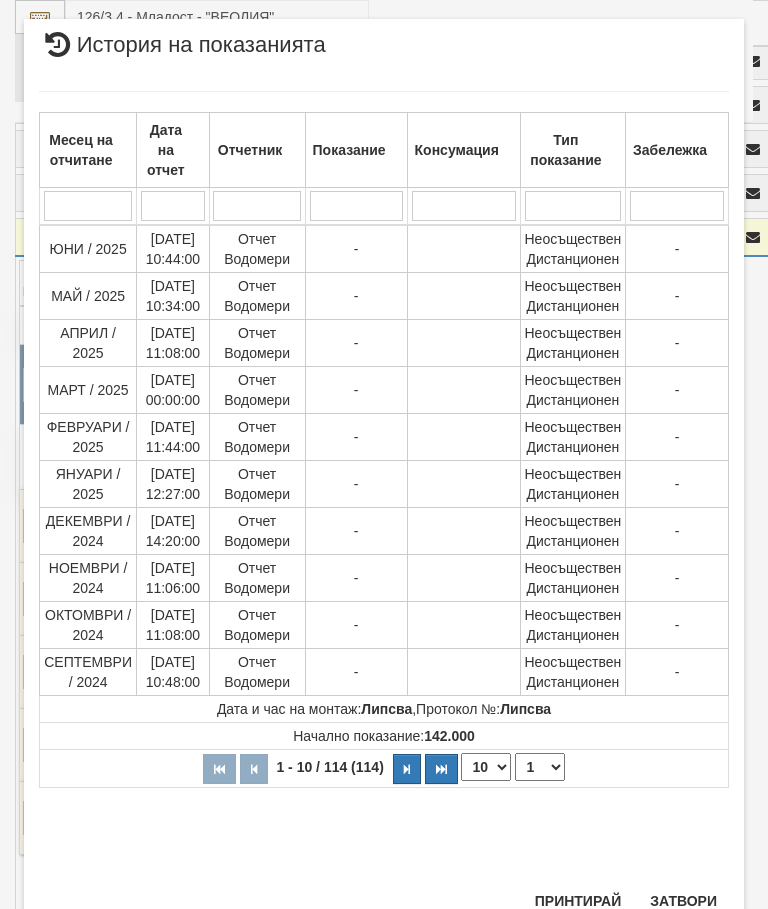 scroll, scrollTop: 1568, scrollLeft: 0, axis: vertical 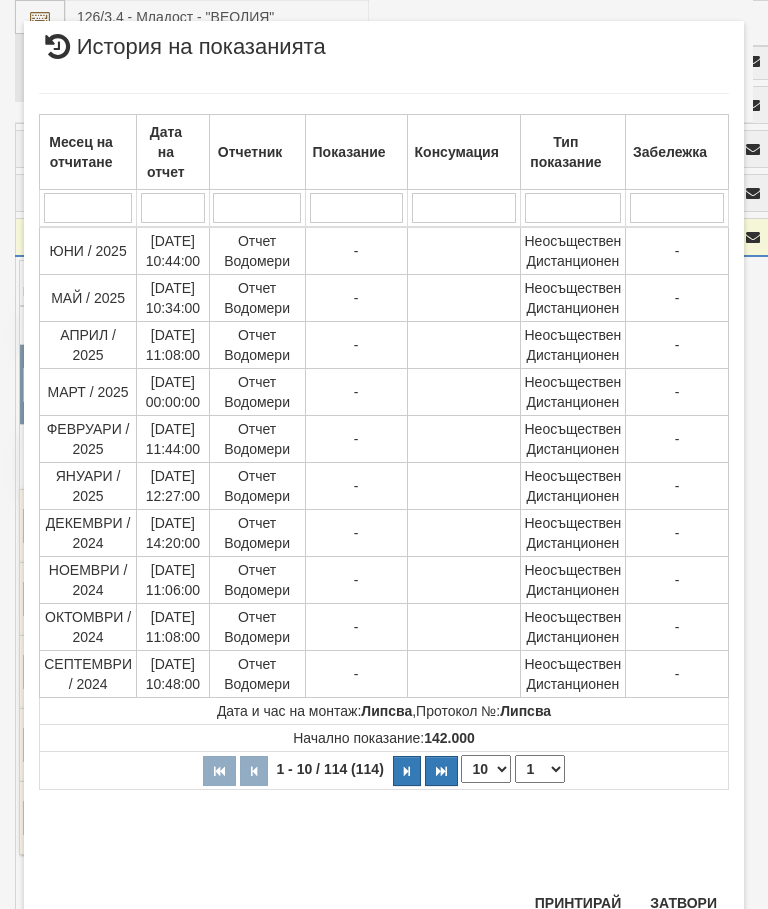 click on "1 2 3 4 5 6 7 8 9 10 11 12" at bounding box center (540, 769) 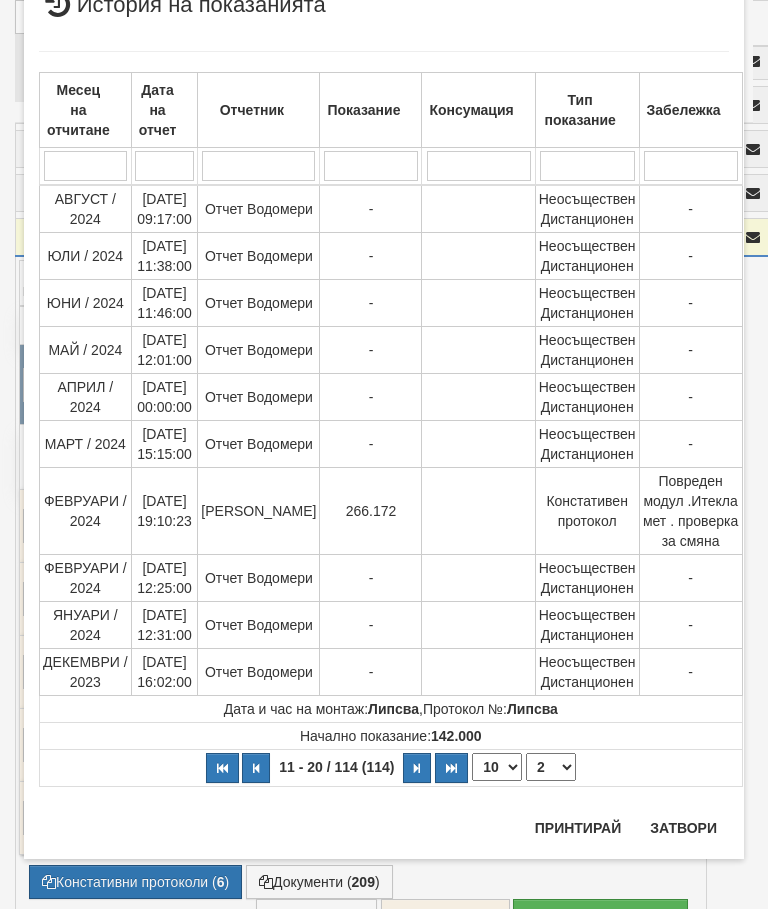 scroll, scrollTop: 0, scrollLeft: 0, axis: both 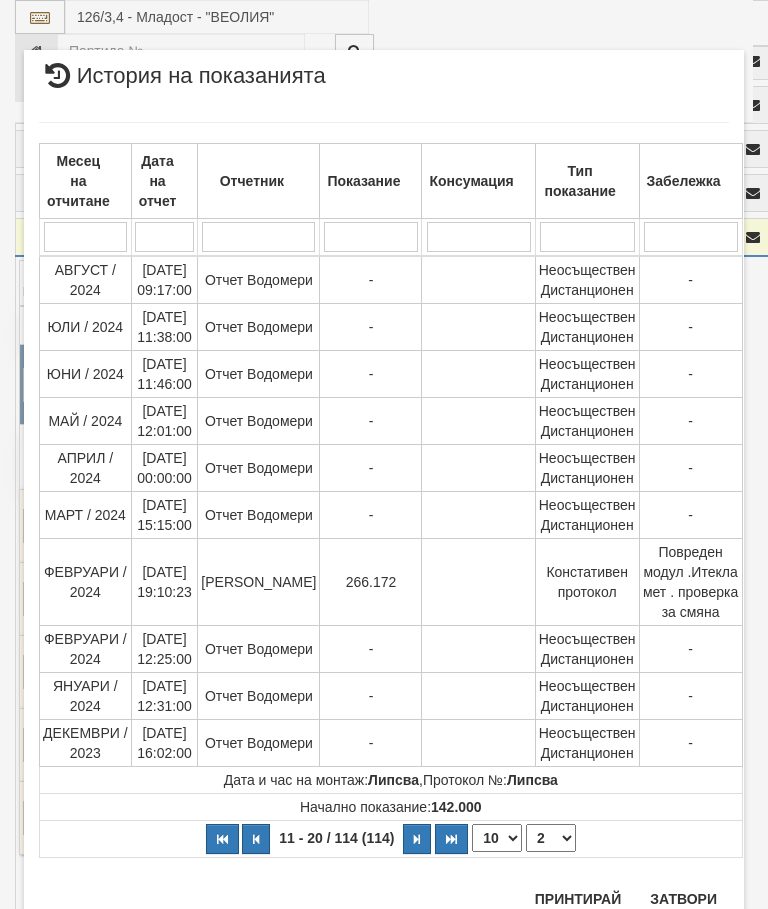 click on "1 2 3 4 5 6 7 8 9 10 11 12" at bounding box center (551, 838) 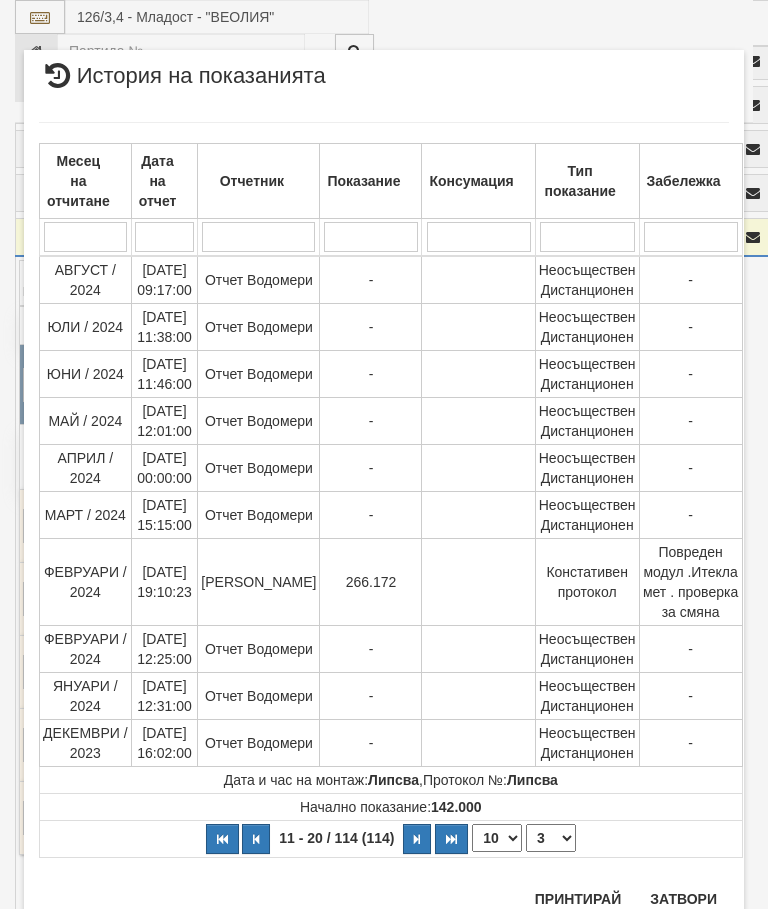 select on "3" 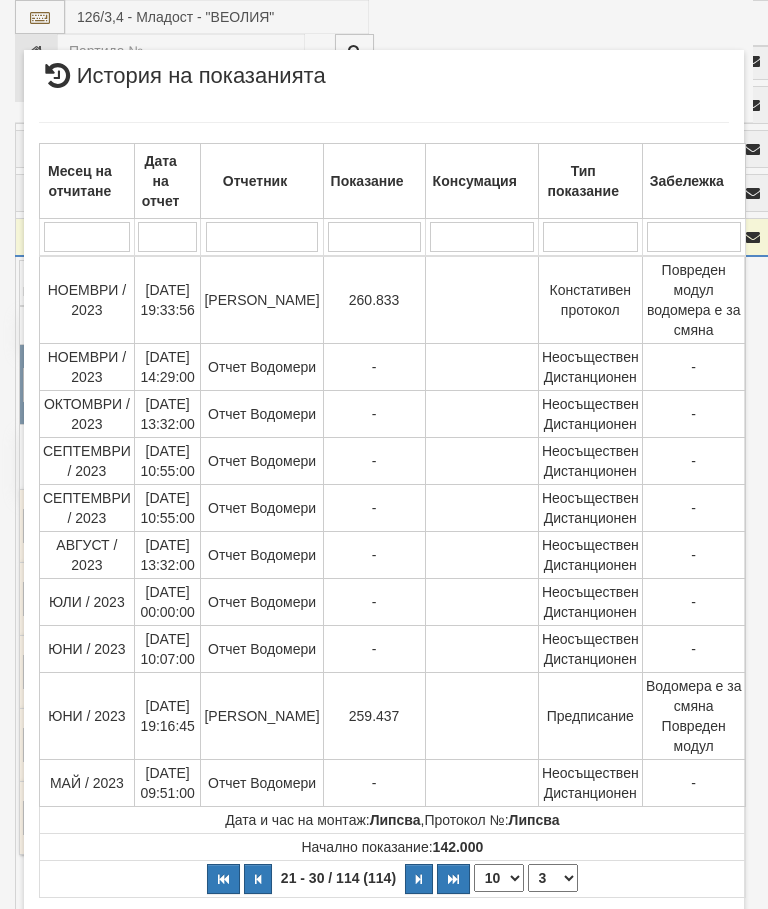 click on "Затвори" at bounding box center [683, 939] 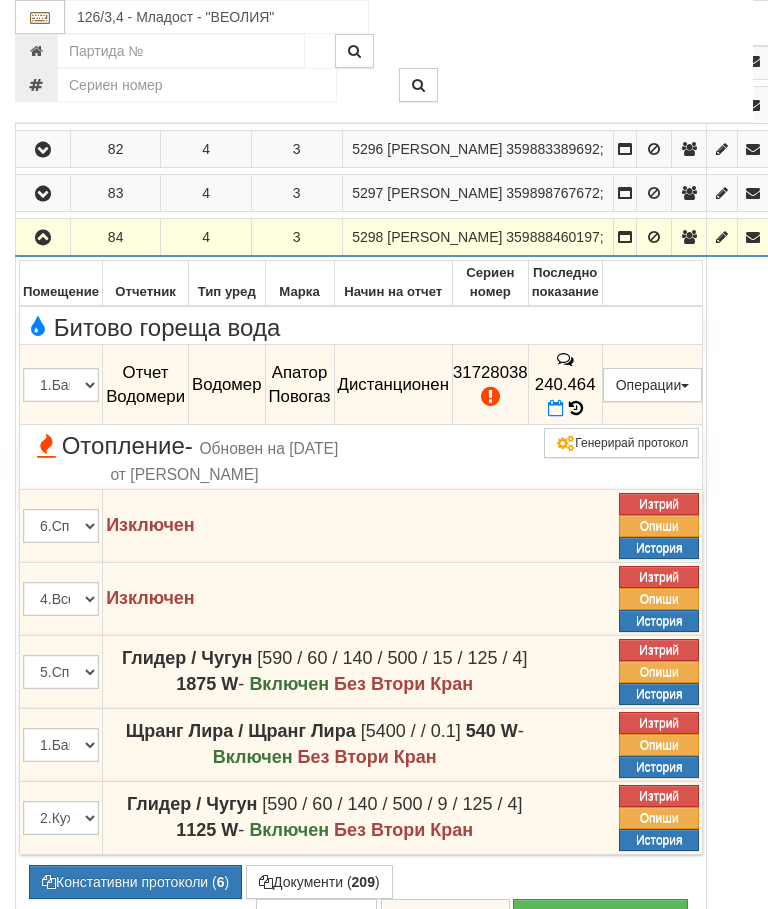 click at bounding box center (43, 238) 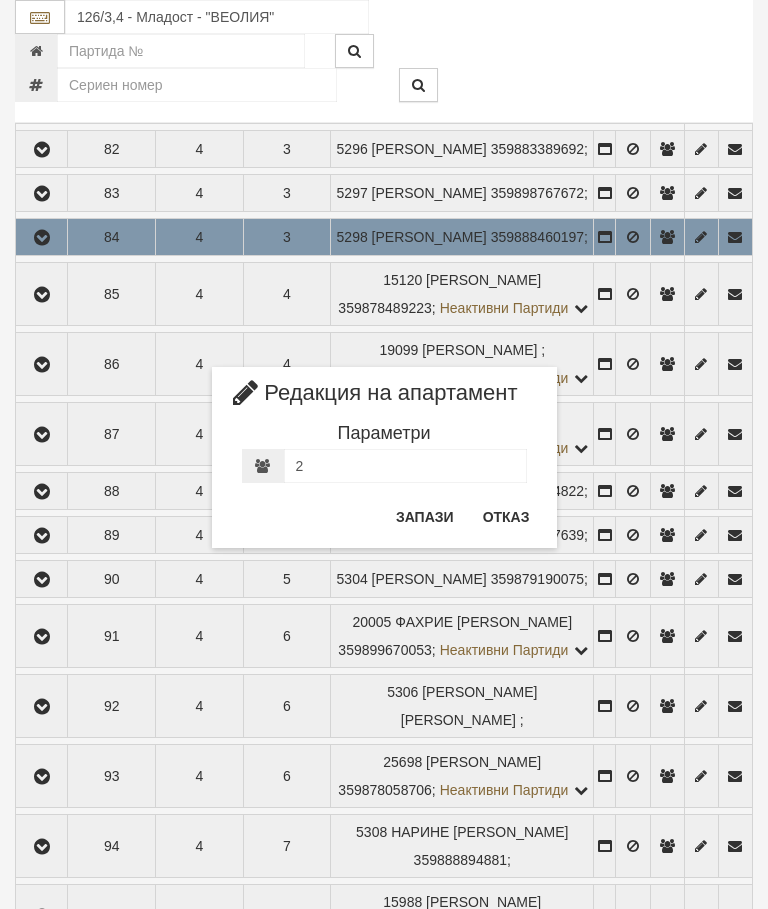 click on "Отказ" at bounding box center (506, 517) 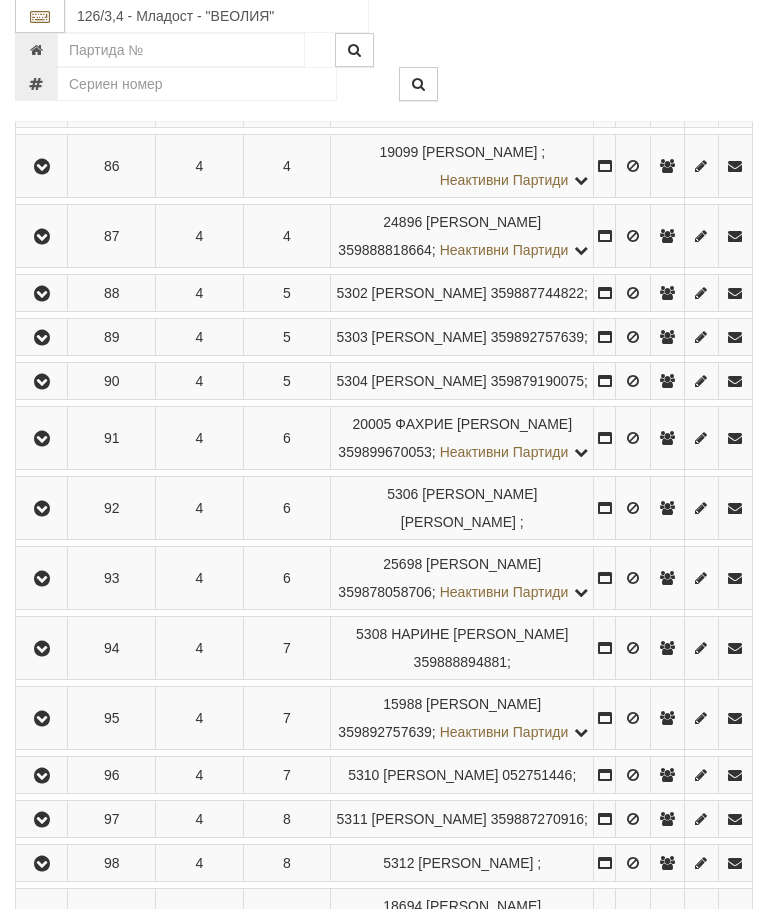 scroll, scrollTop: 2558, scrollLeft: 0, axis: vertical 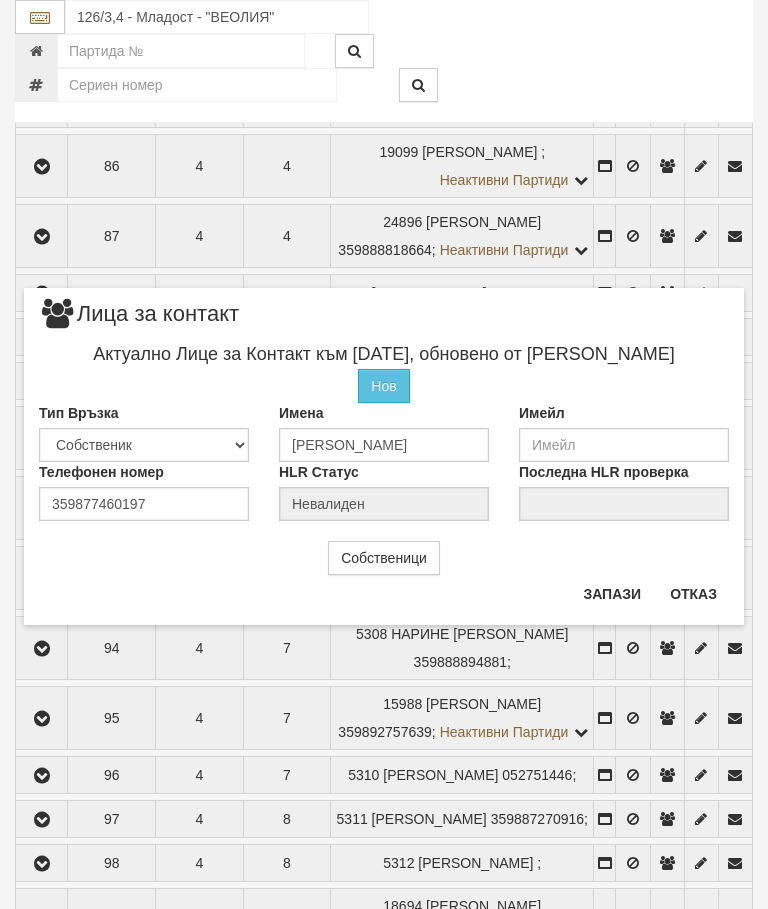 click on "Отказ" at bounding box center (693, 594) 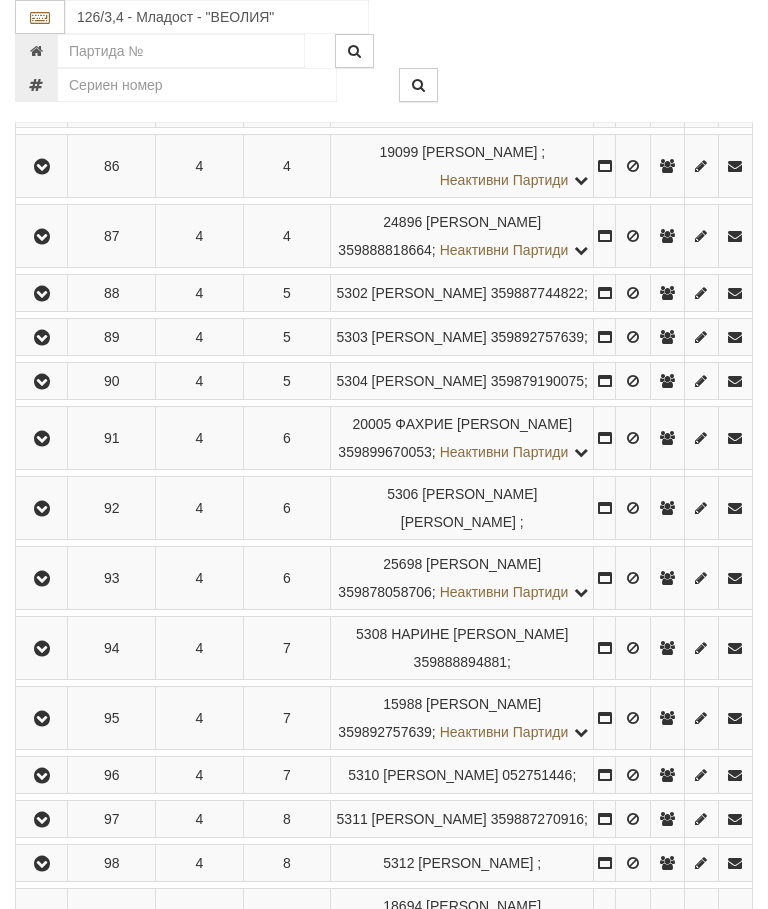 click at bounding box center (42, 40) 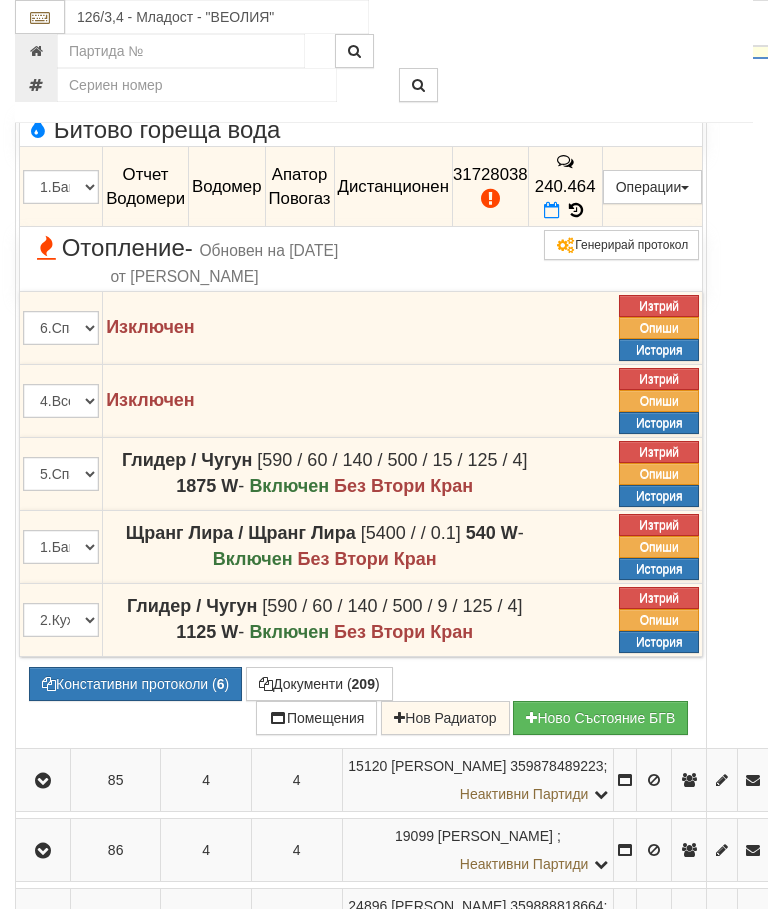 click on "Констативни протоколи ( 6 )" at bounding box center [135, 684] 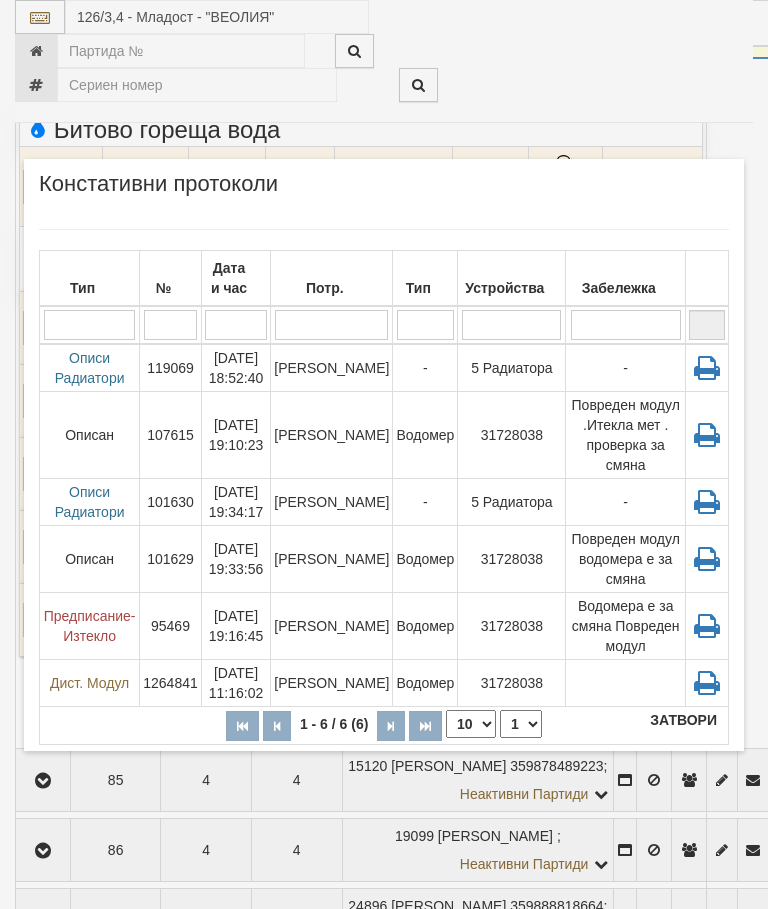 click on "[PERSON_NAME]" at bounding box center (332, 368) 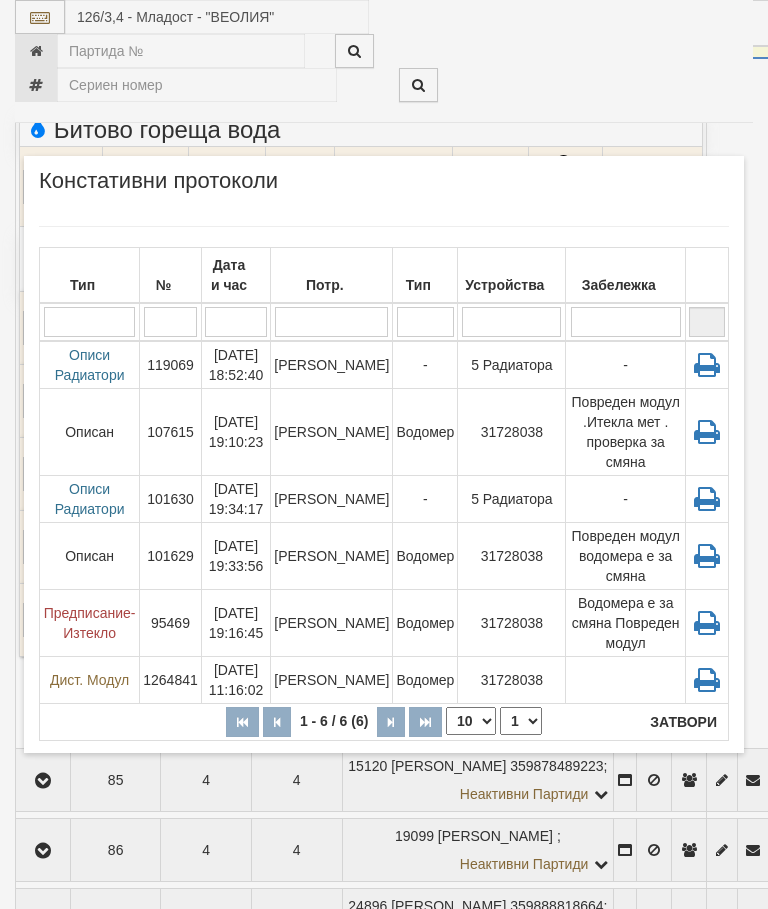 scroll, scrollTop: 2633, scrollLeft: 0, axis: vertical 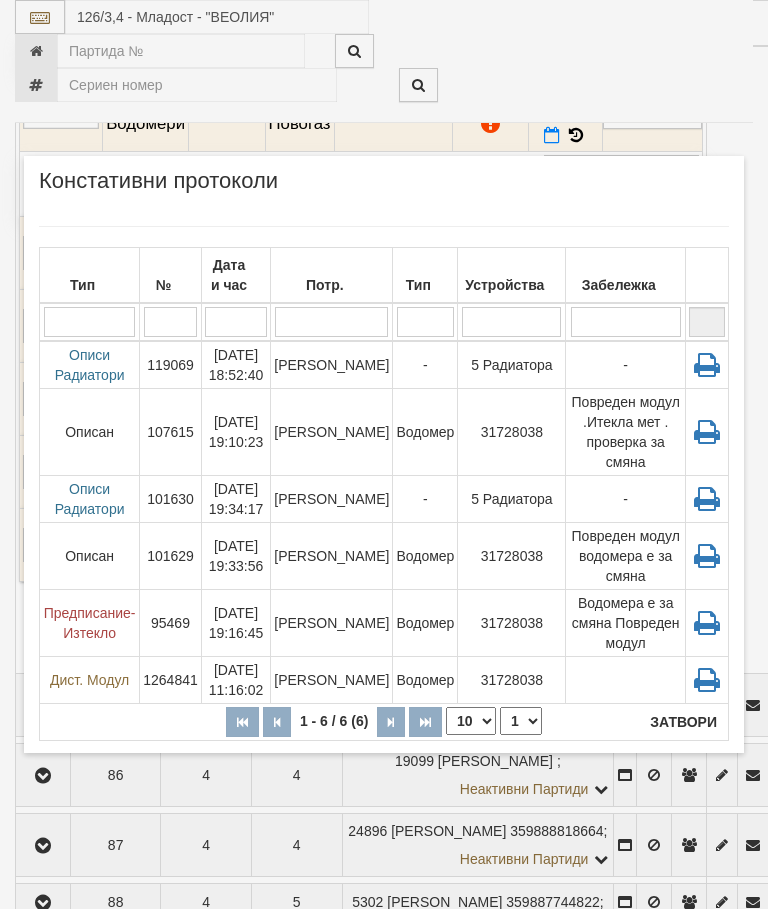 click on "Затвори" at bounding box center (683, 722) 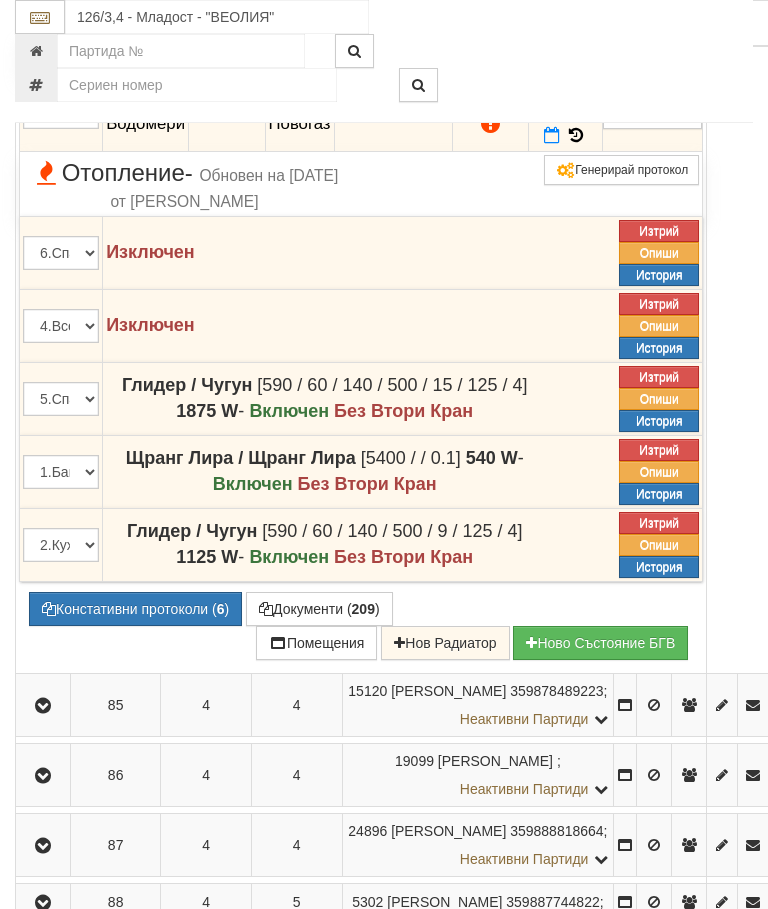 click at bounding box center (43, -35) 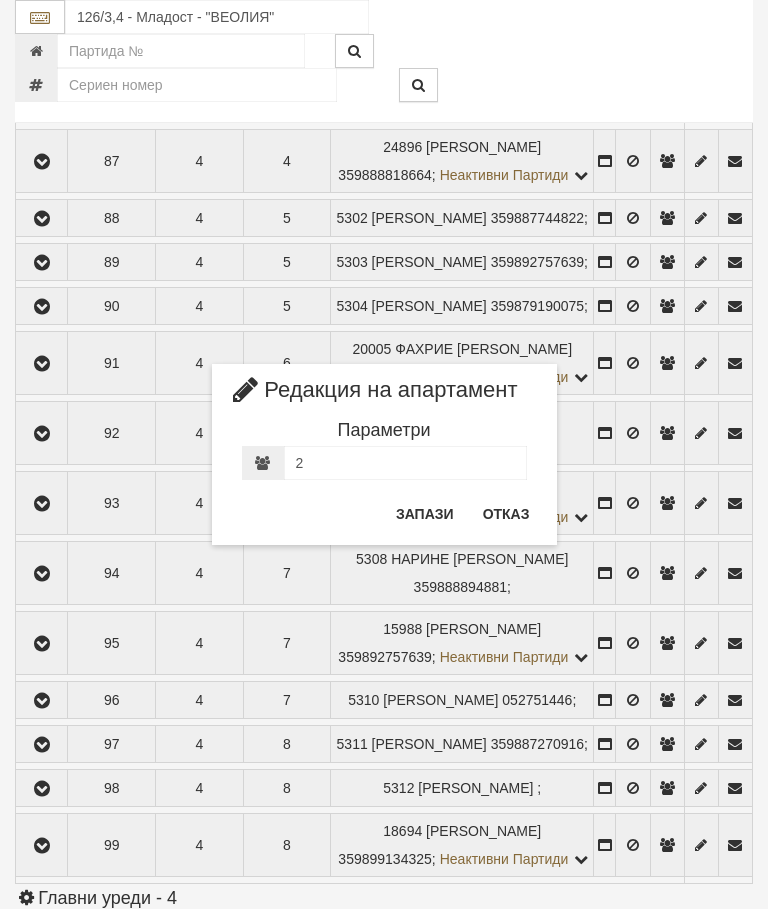 click on "Отказ" at bounding box center [506, 514] 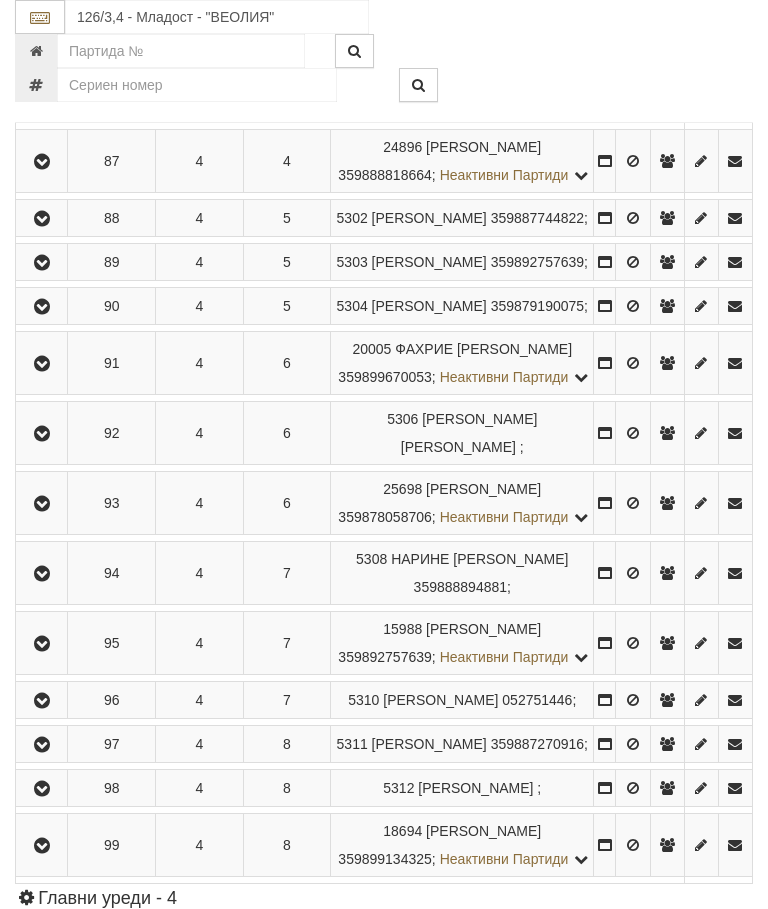 click at bounding box center (42, 22) 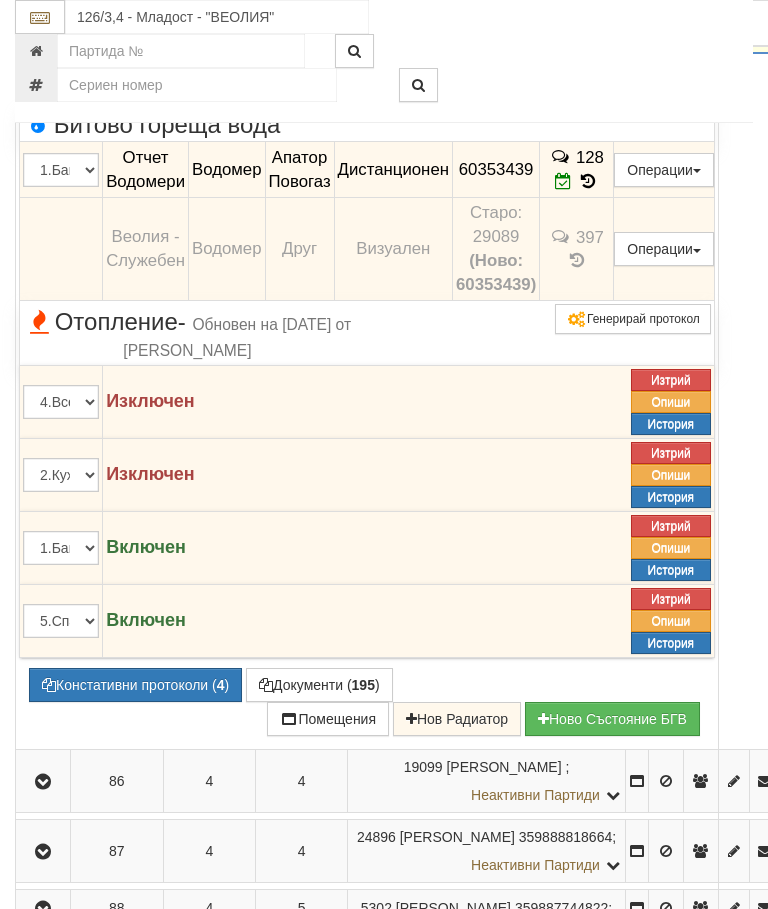 click at bounding box center [43, 22] 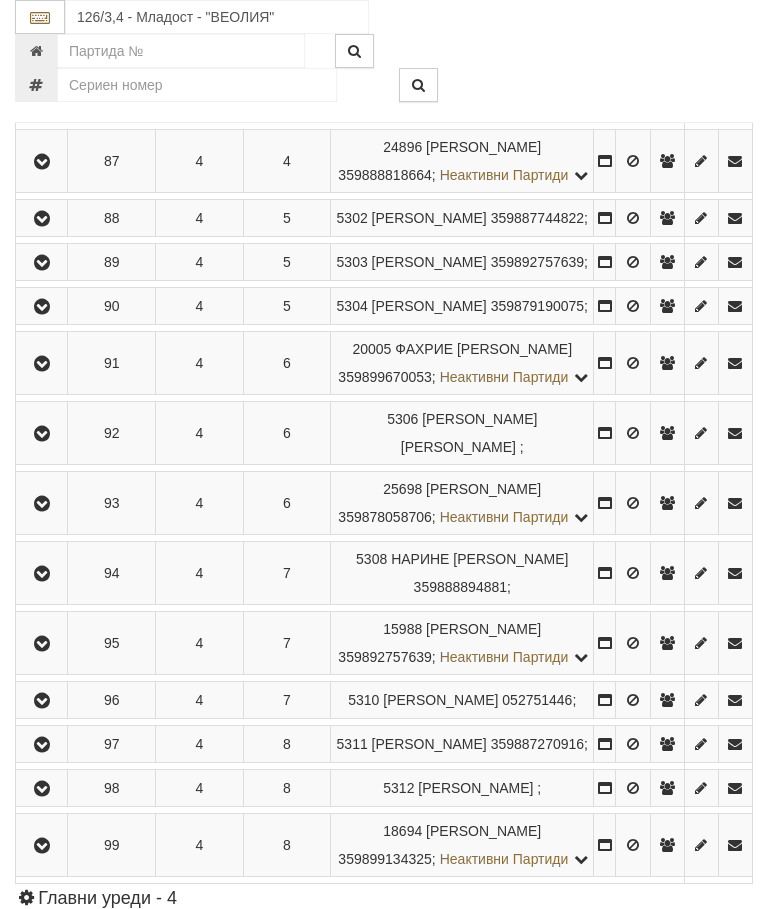 click at bounding box center [42, 92] 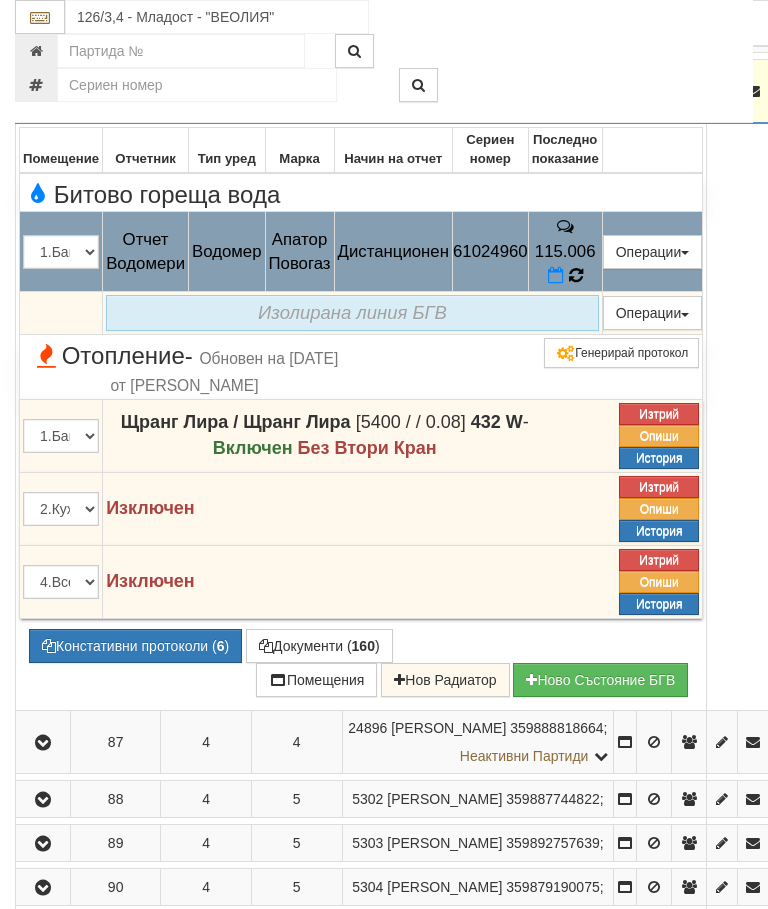 click at bounding box center [575, 276] 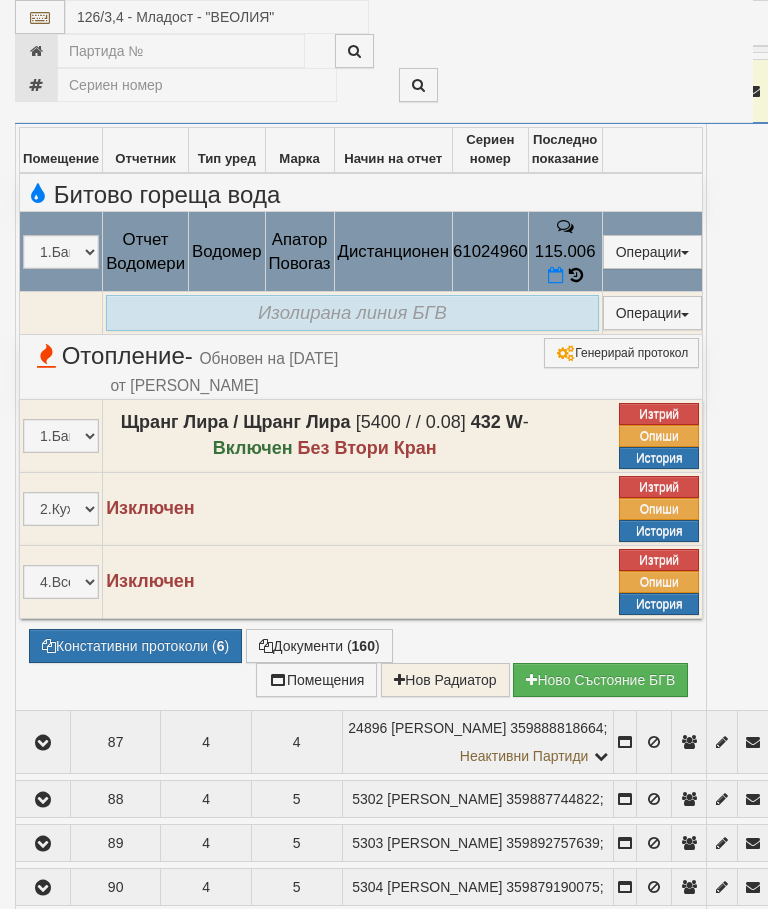 select on "10" 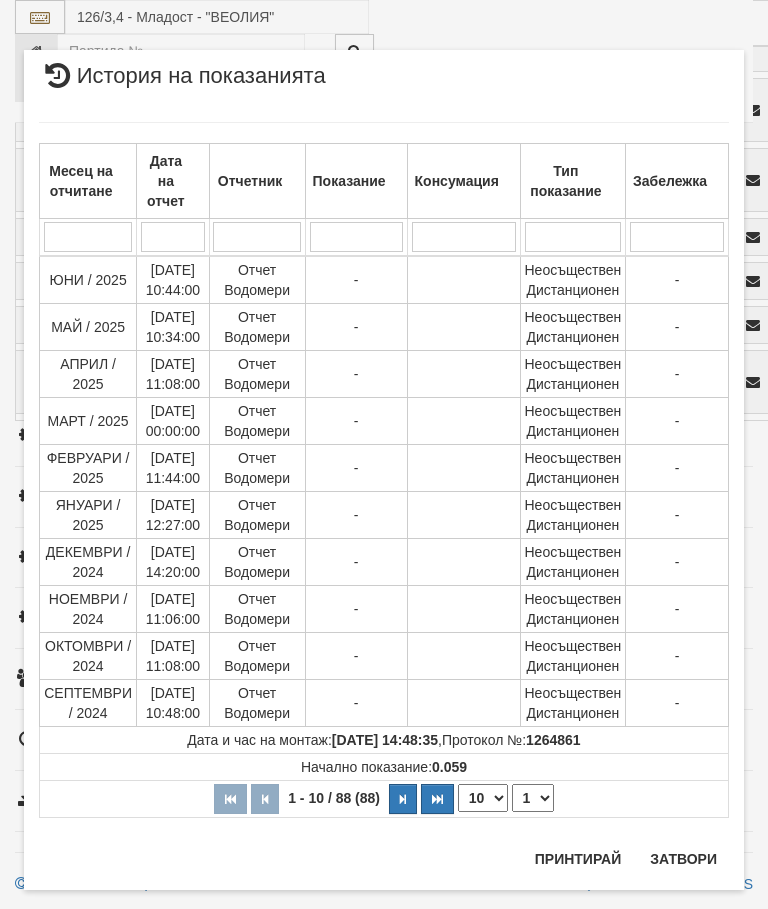 scroll, scrollTop: 4000, scrollLeft: 0, axis: vertical 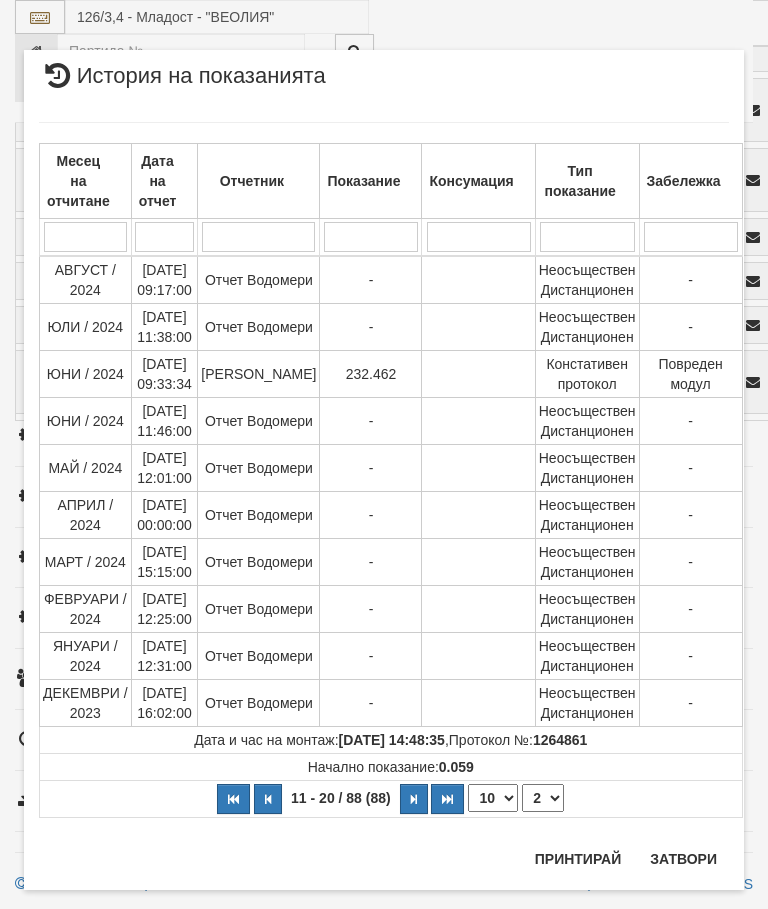 click on "1 2 3 4 5 6 7 8 9" at bounding box center [543, 798] 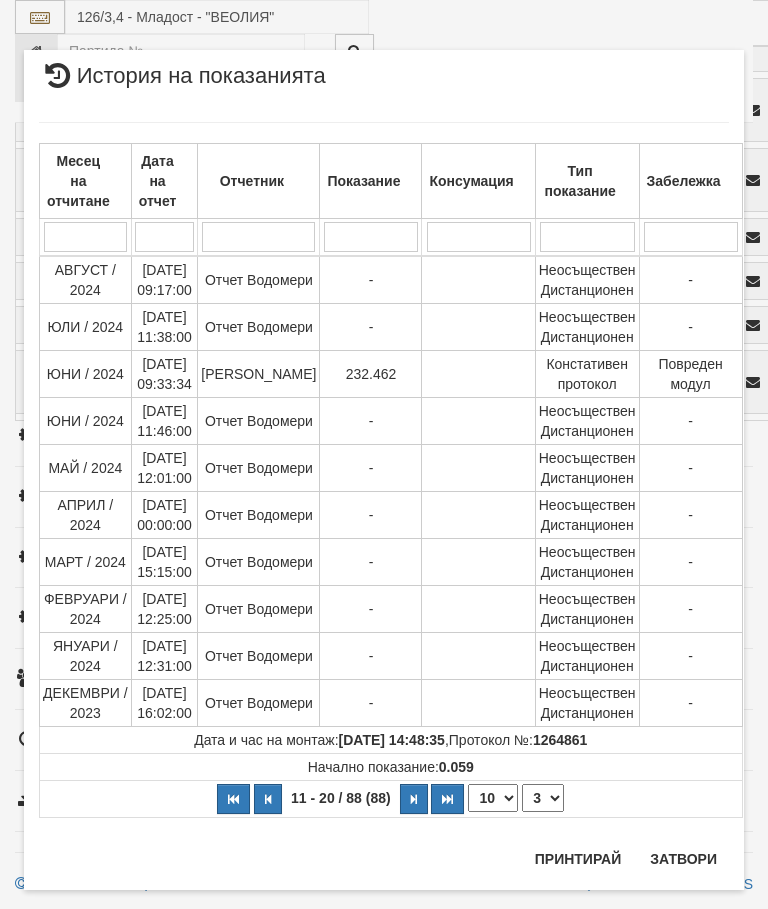 select on "3" 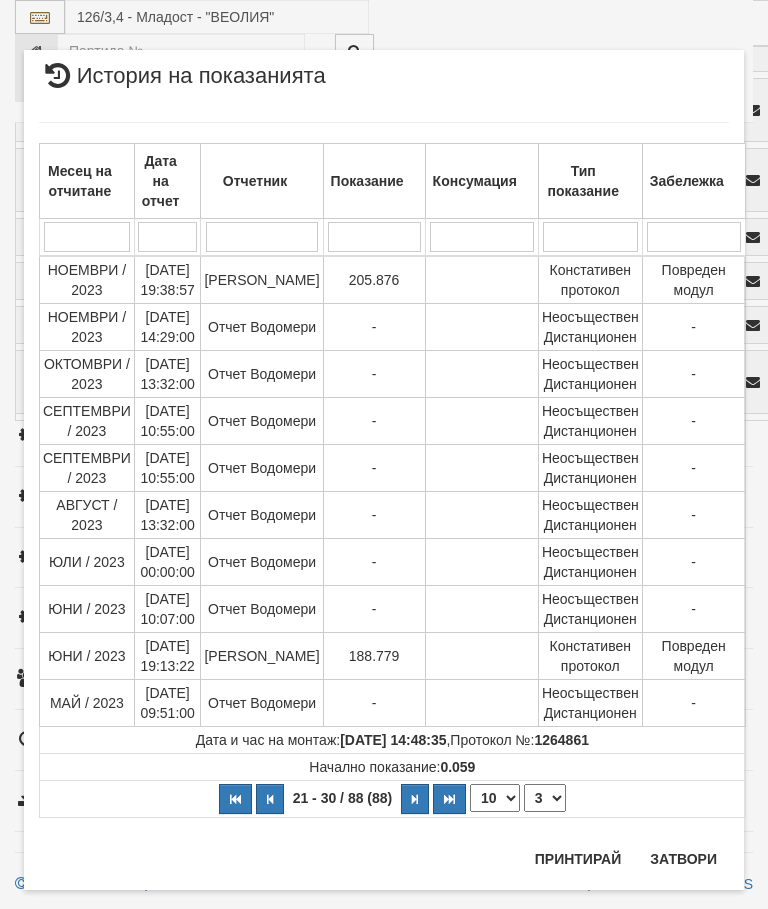 click on "Затвори" at bounding box center [683, 859] 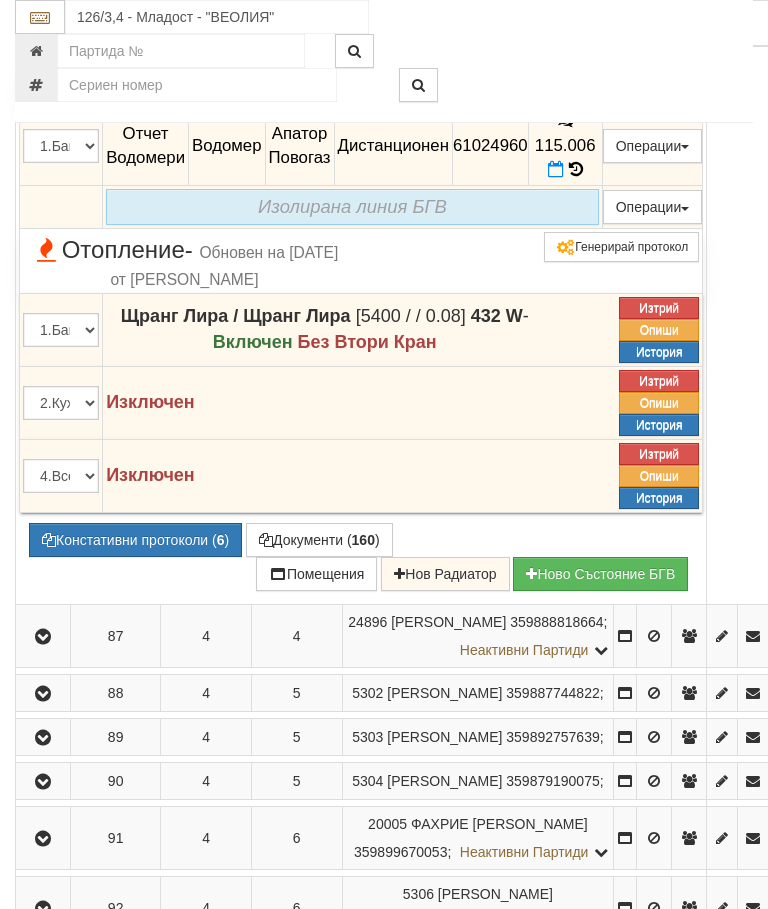 scroll, scrollTop: 2690, scrollLeft: 0, axis: vertical 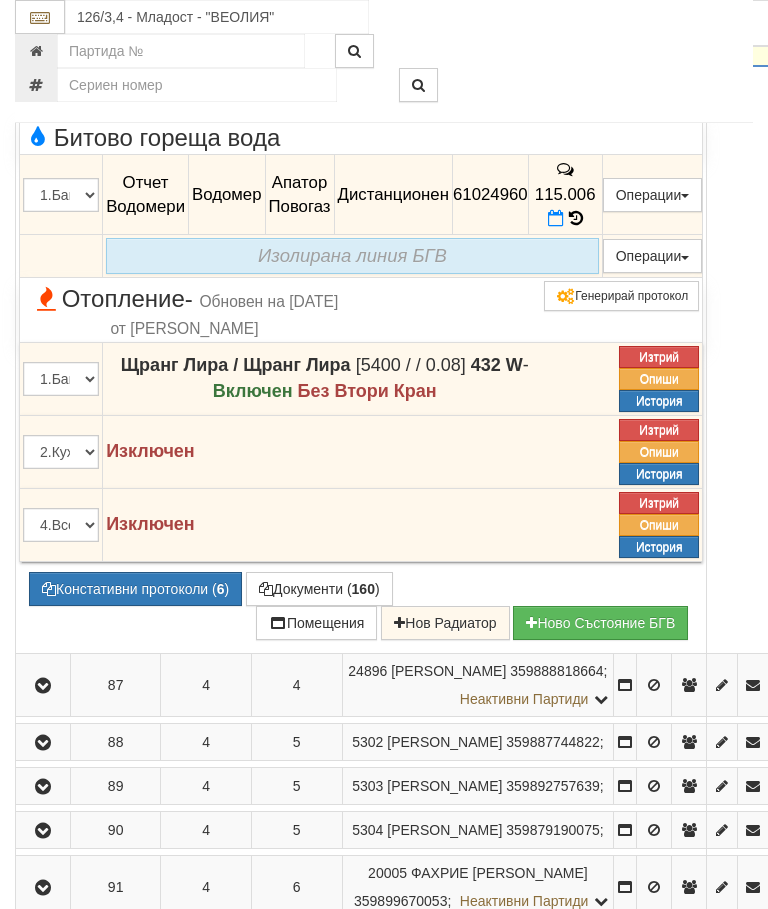 click at bounding box center [43, 35] 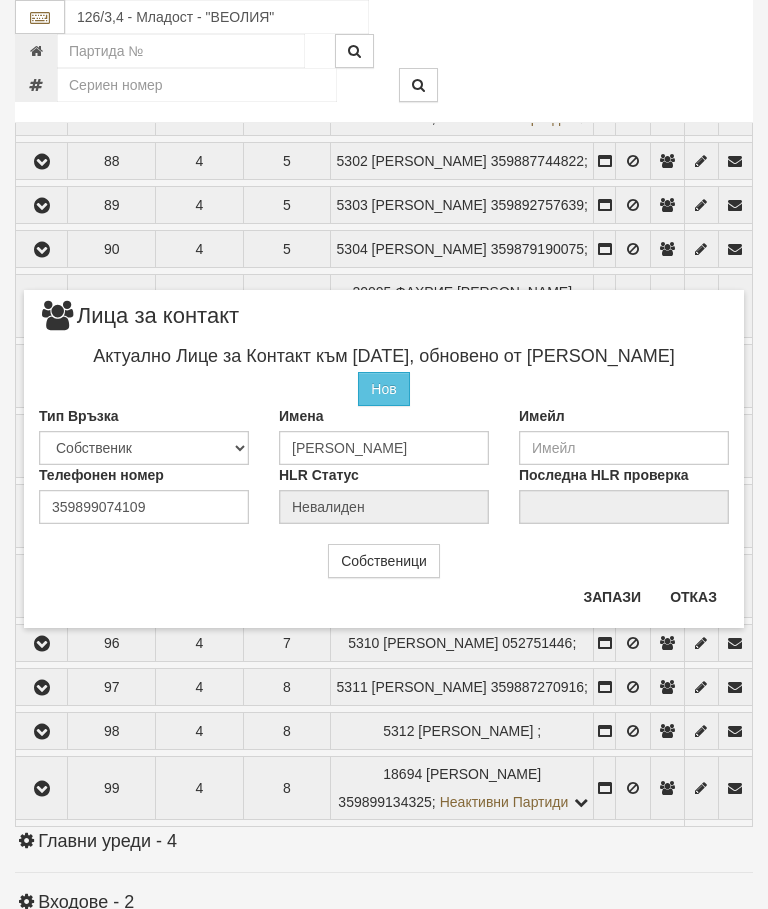 click on "Отказ" at bounding box center [693, 597] 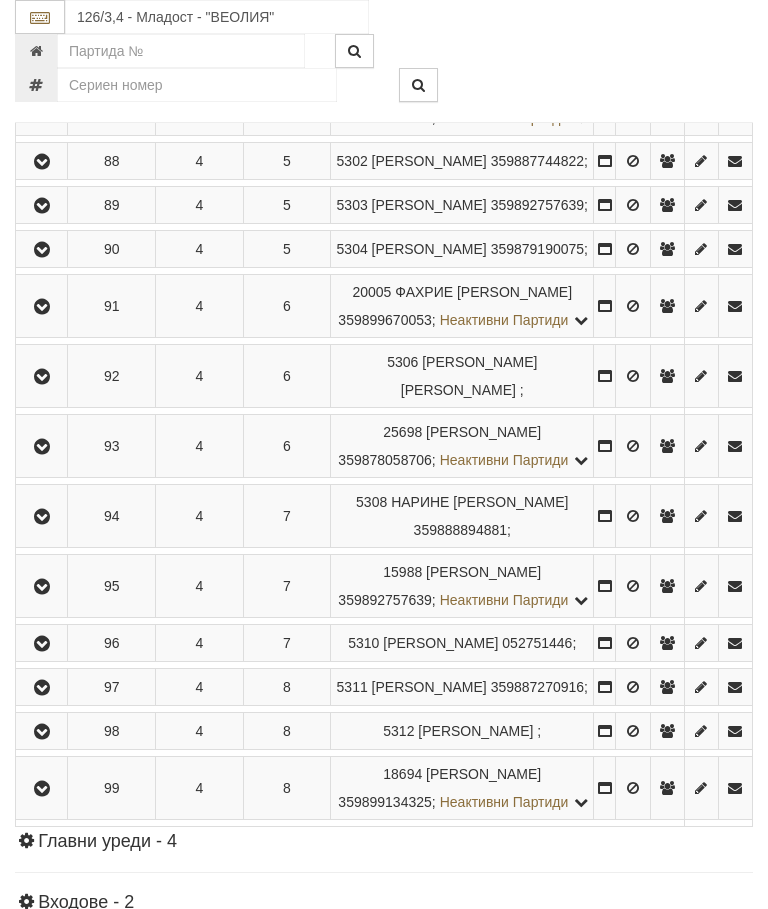 scroll, scrollTop: 2682, scrollLeft: 0, axis: vertical 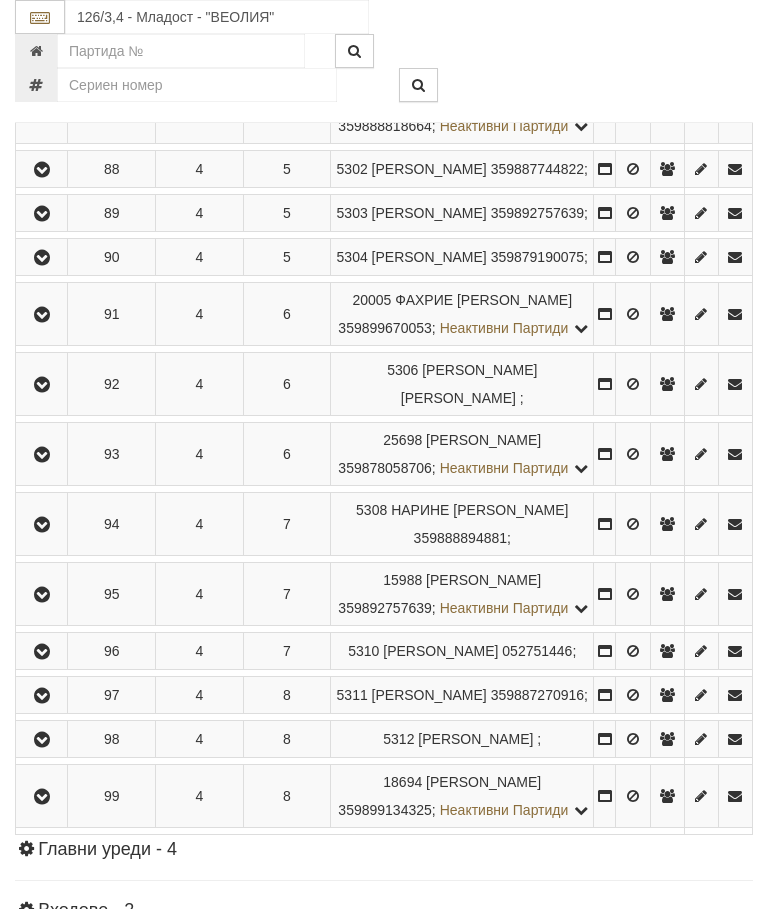 click at bounding box center (42, 113) 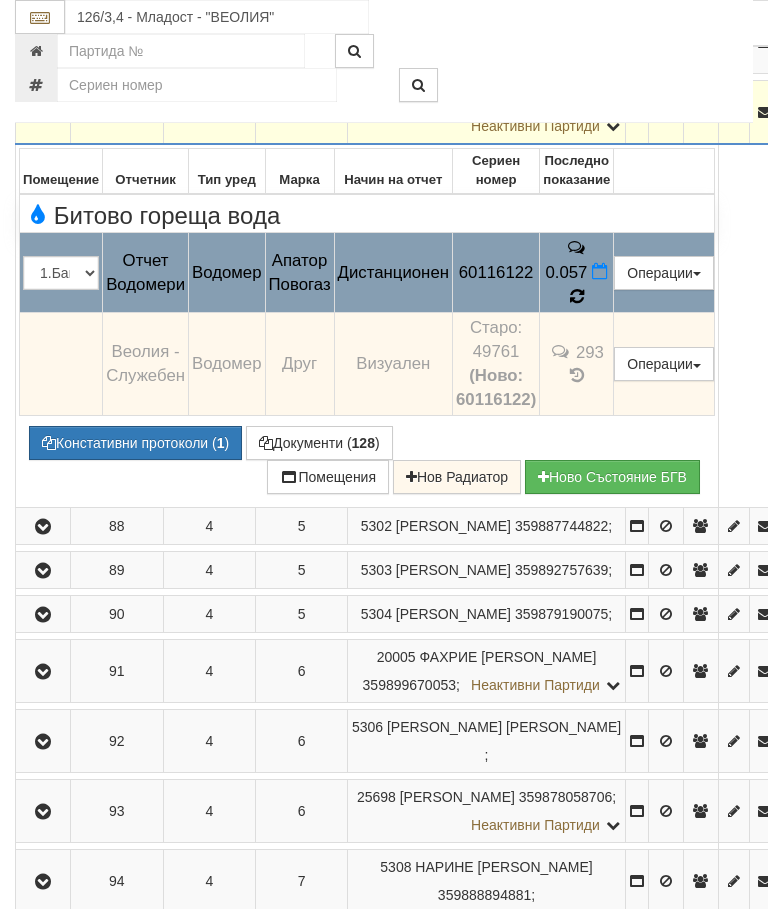 click at bounding box center (576, 297) 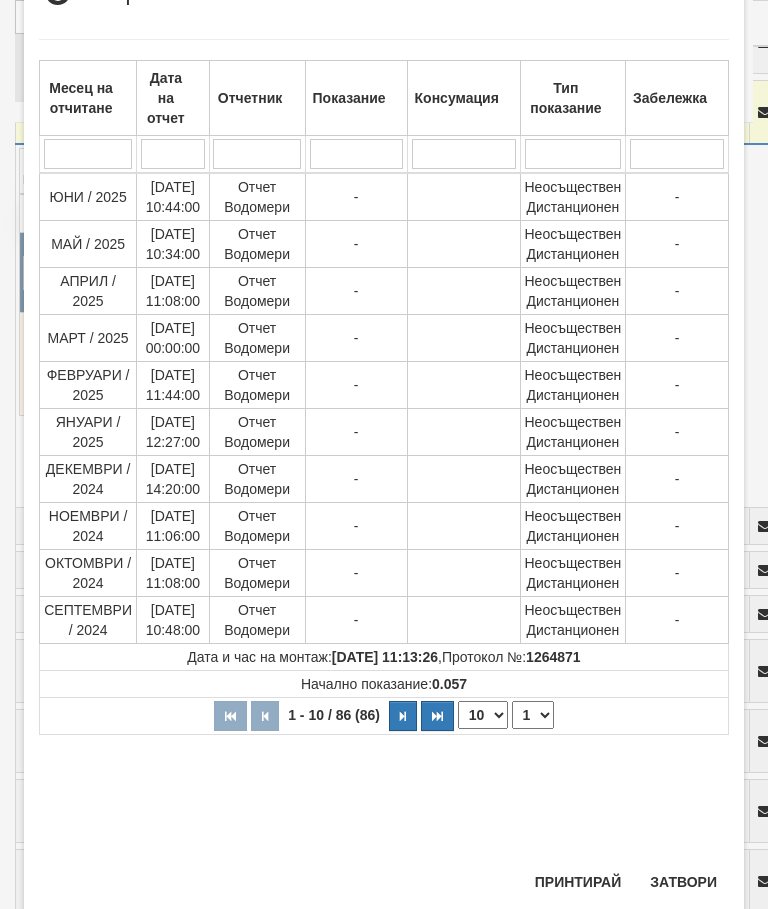 scroll, scrollTop: 651, scrollLeft: 0, axis: vertical 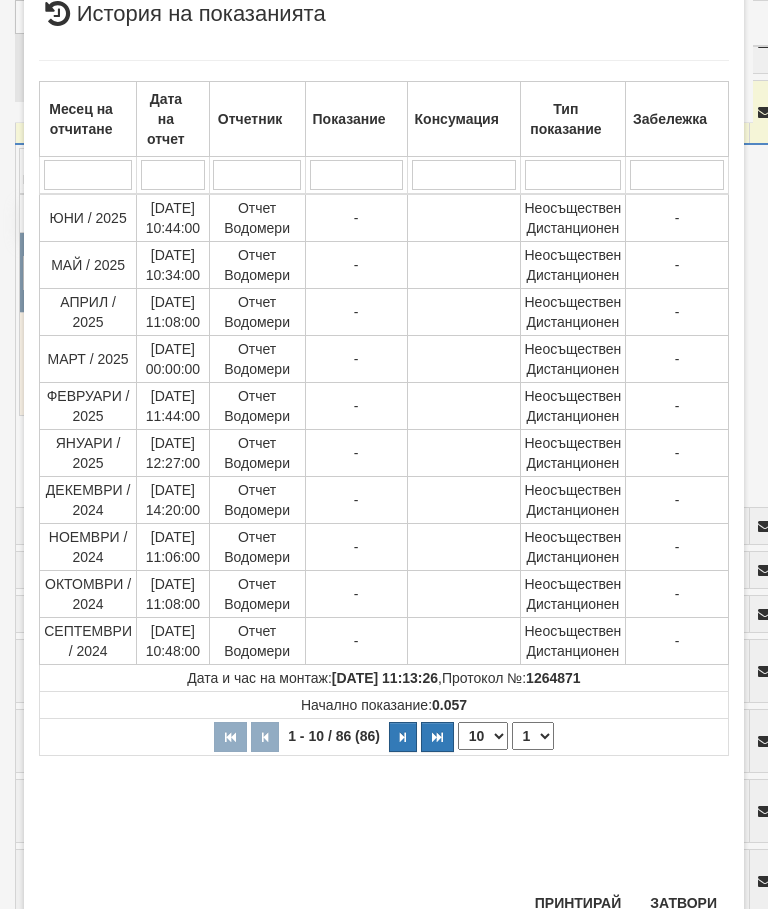click on "1 - 10 / 86 (86)
10
20
30
40
1 2 3 4 5 6 7 8 9" at bounding box center (384, 736) 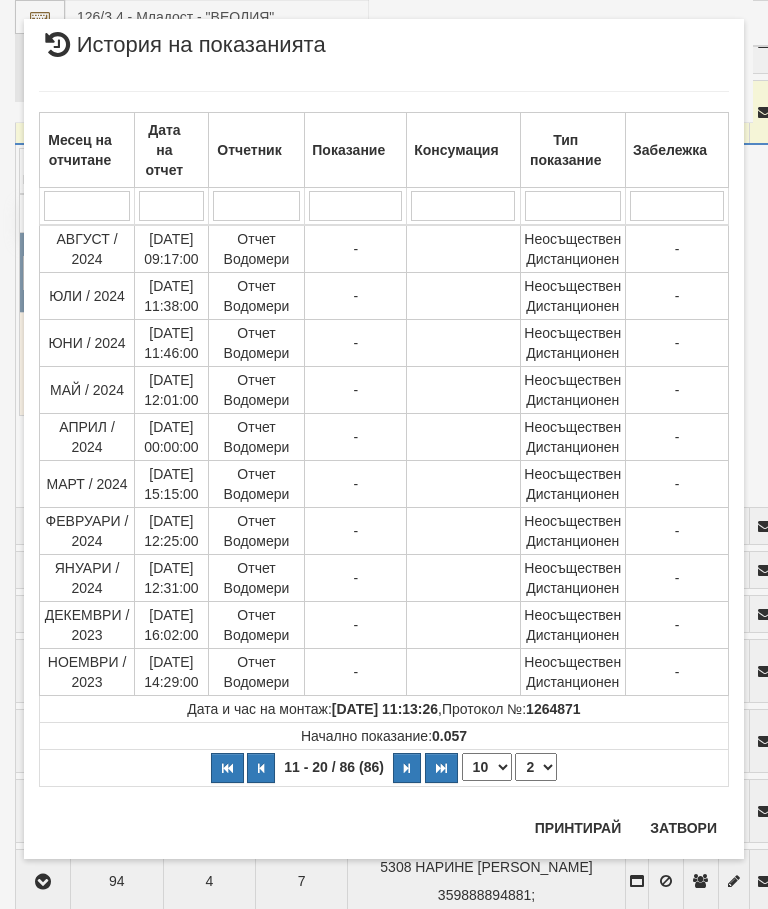 scroll, scrollTop: 0, scrollLeft: 0, axis: both 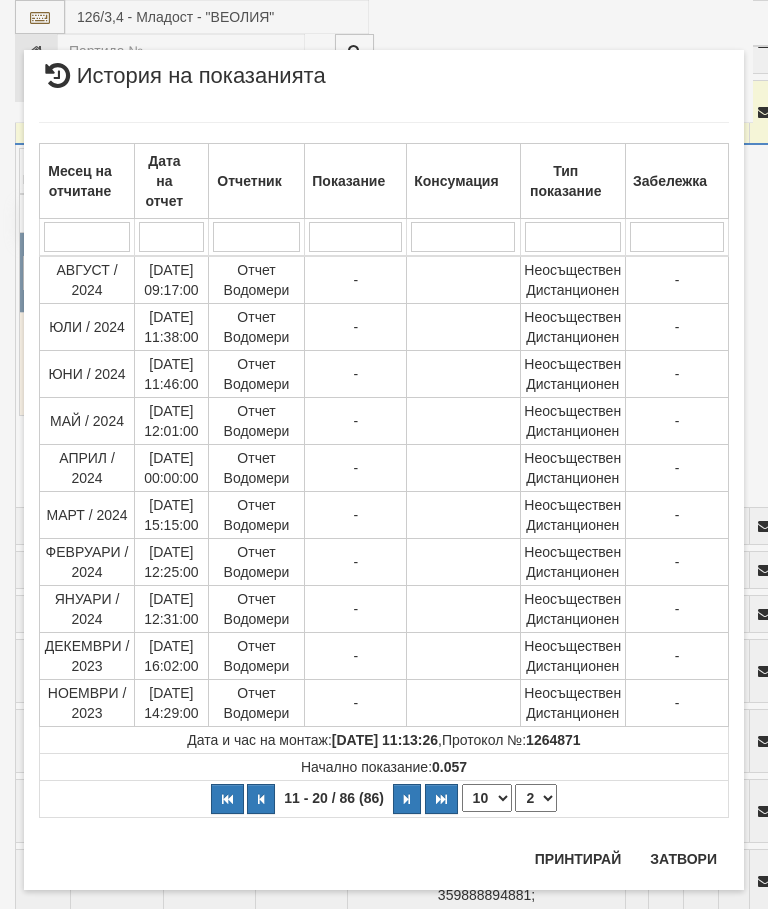 click on "1 2 3 4 5 6 7 8 9" at bounding box center [536, 798] 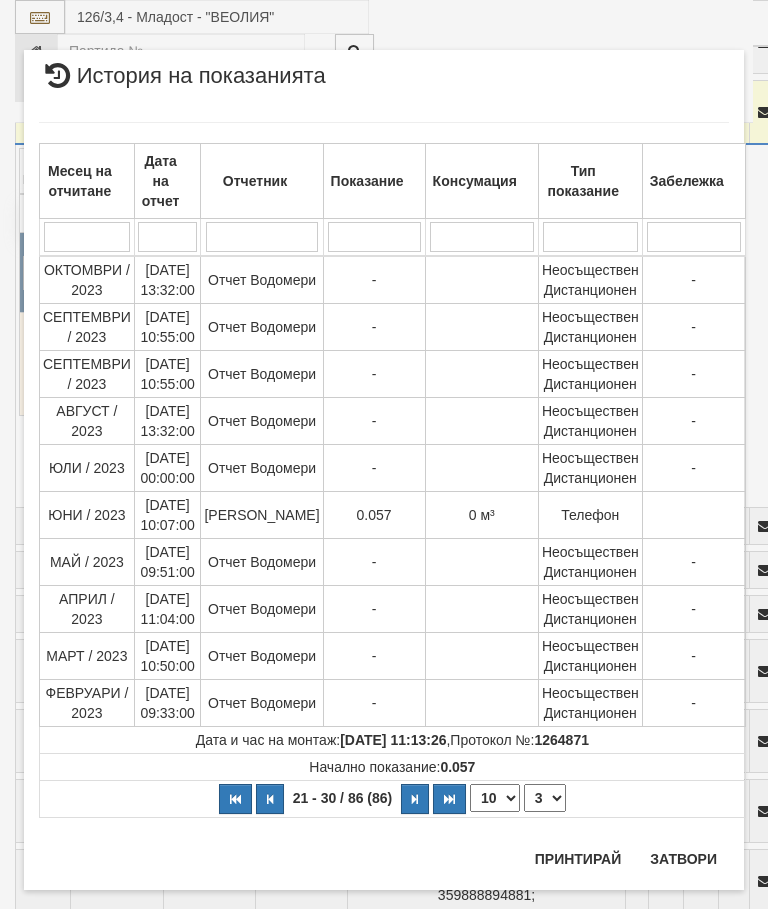 click on "1 2 3 4 5 6 7 8 9" at bounding box center [545, 798] 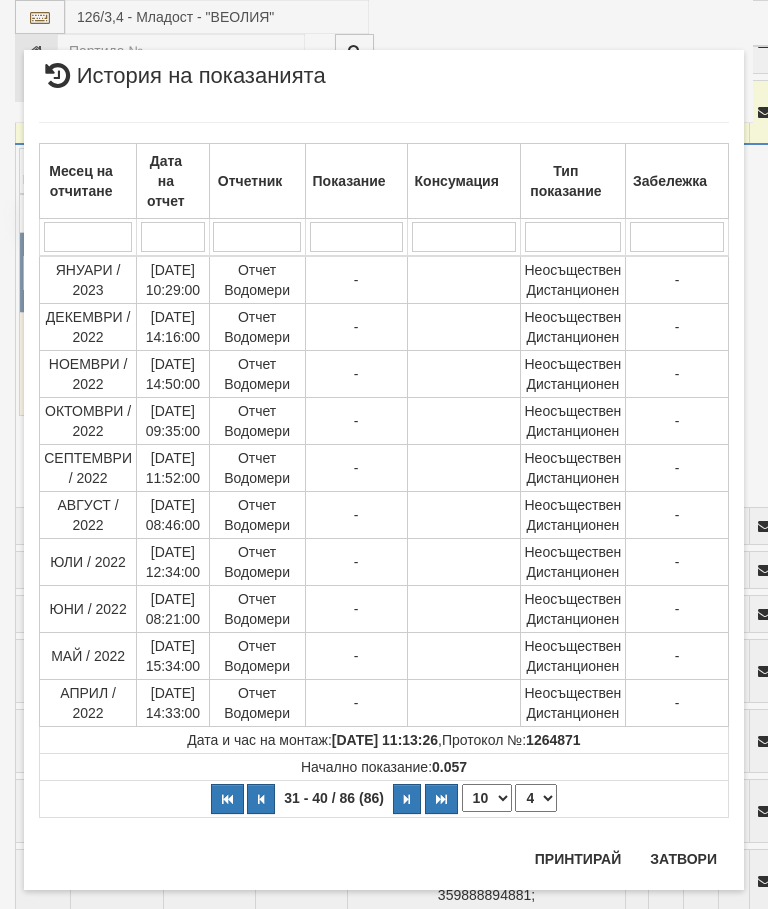 click on "1 2 3 4 5 6 7 8 9" at bounding box center (536, 798) 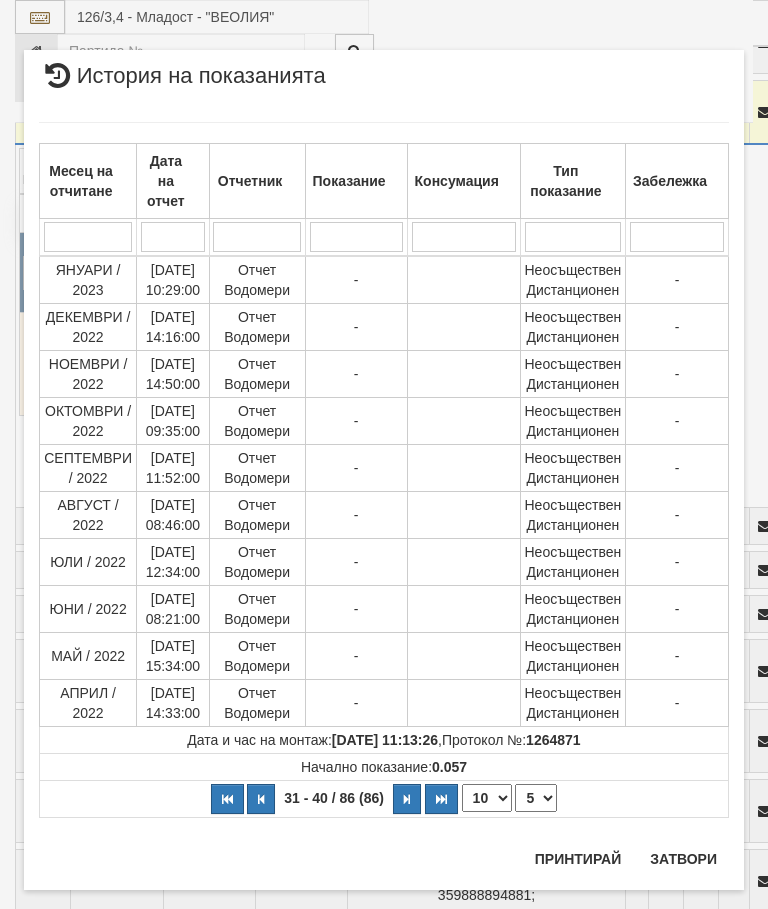 select on "5" 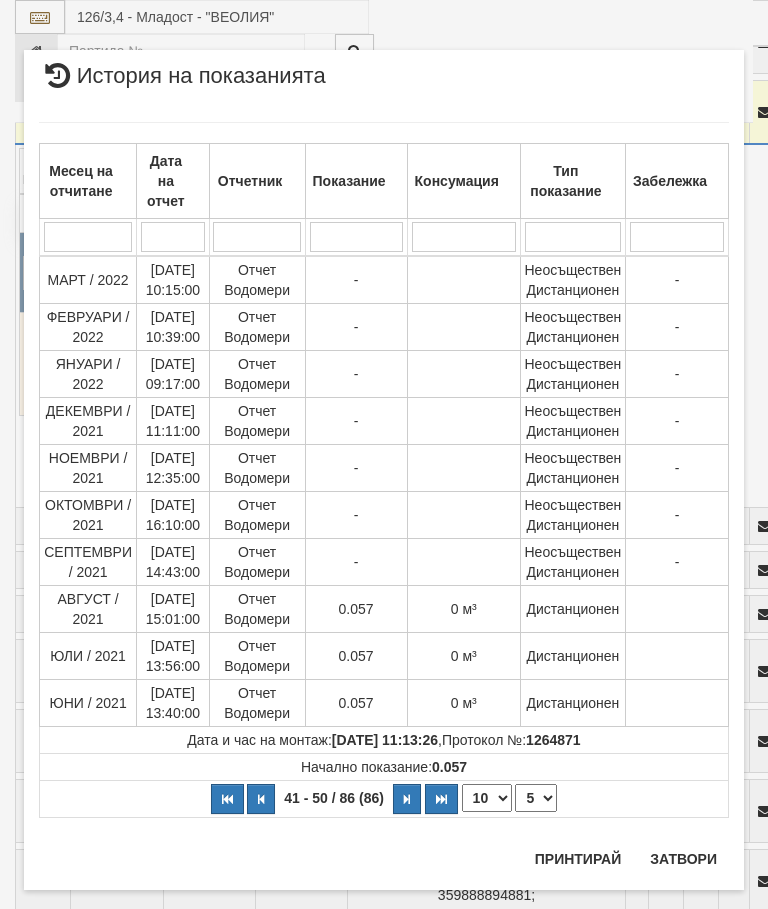 click on "Затвори" at bounding box center [683, 859] 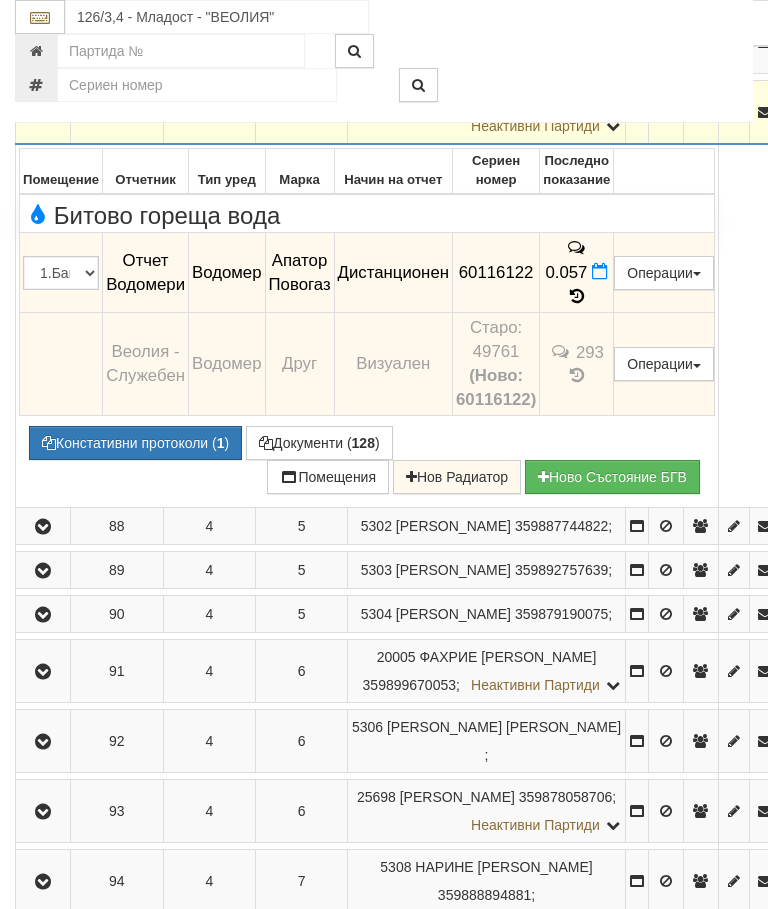 click at bounding box center (43, 113) 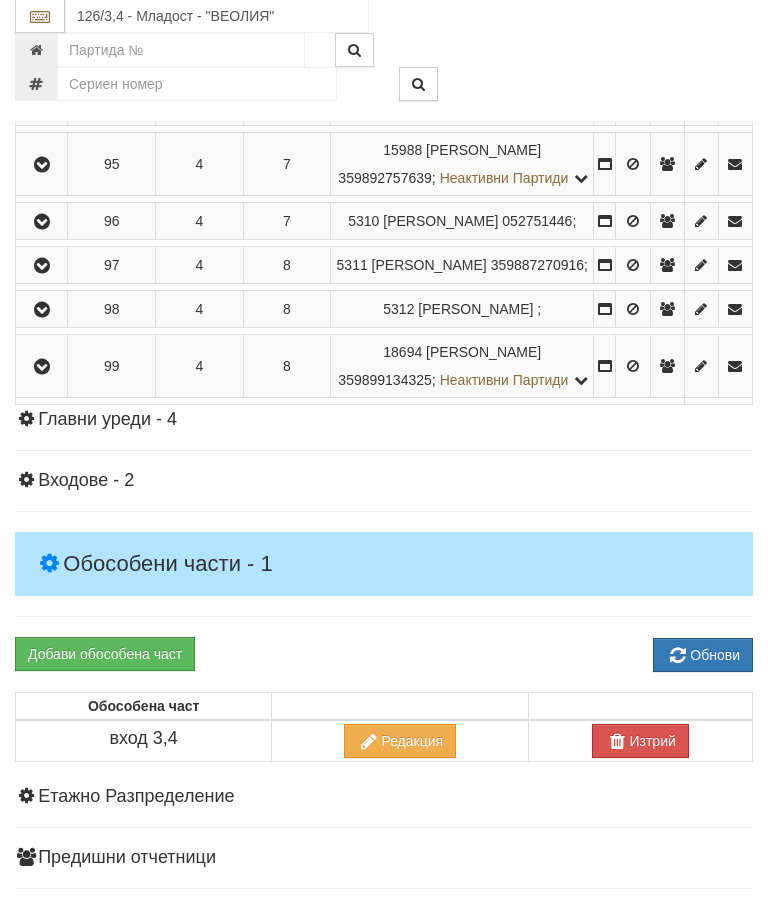 scroll, scrollTop: 3106, scrollLeft: 0, axis: vertical 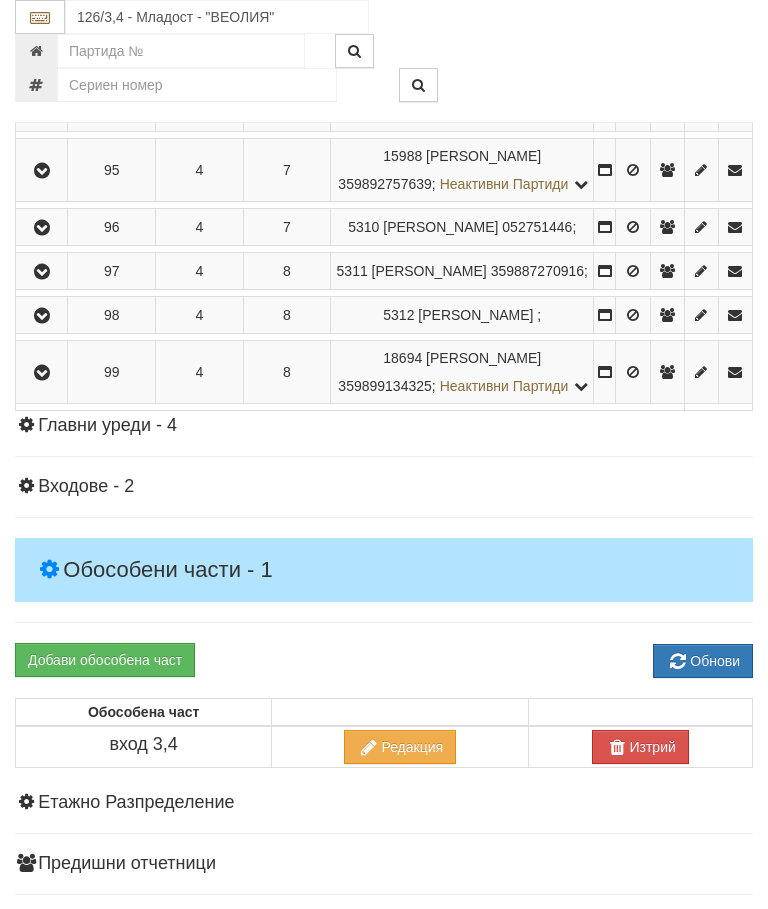 click at bounding box center [42, -254] 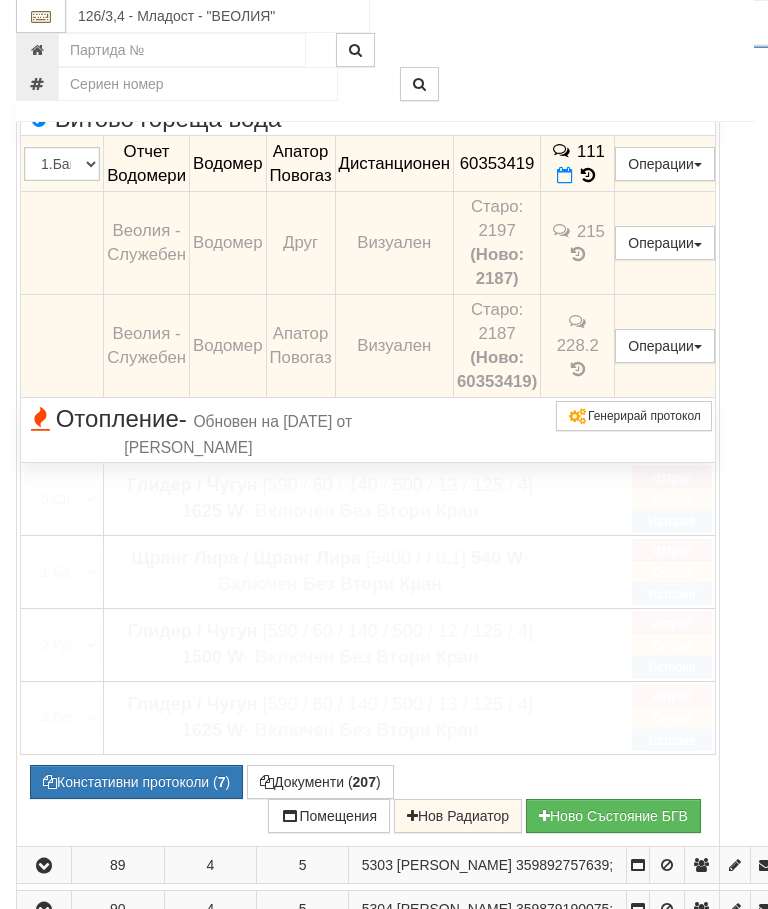 scroll, scrollTop: 2810, scrollLeft: 0, axis: vertical 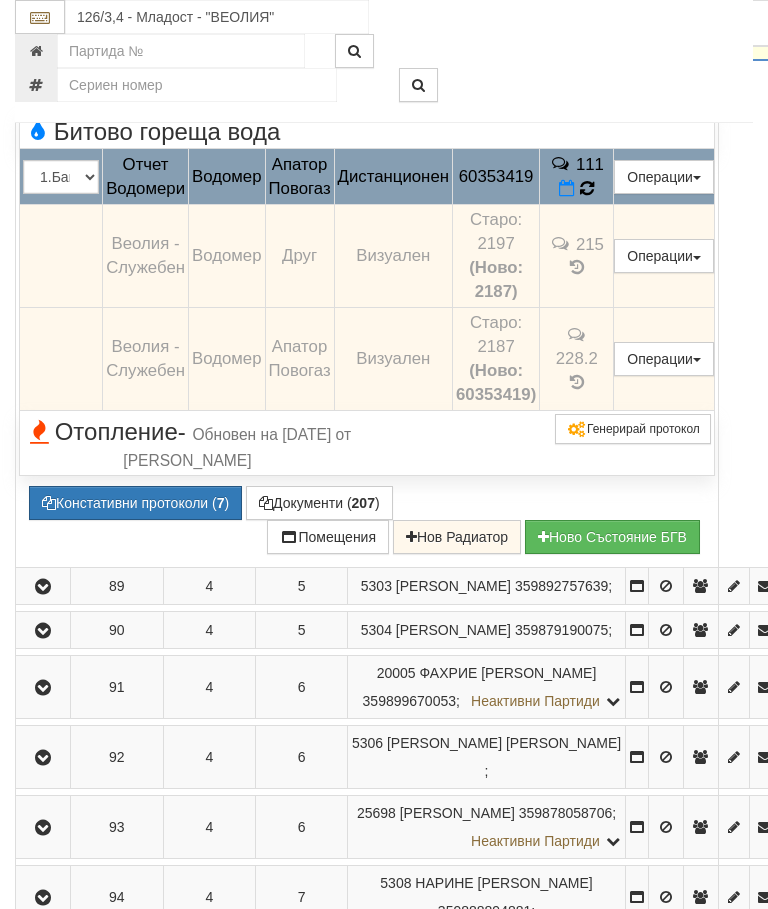 click at bounding box center (587, 188) 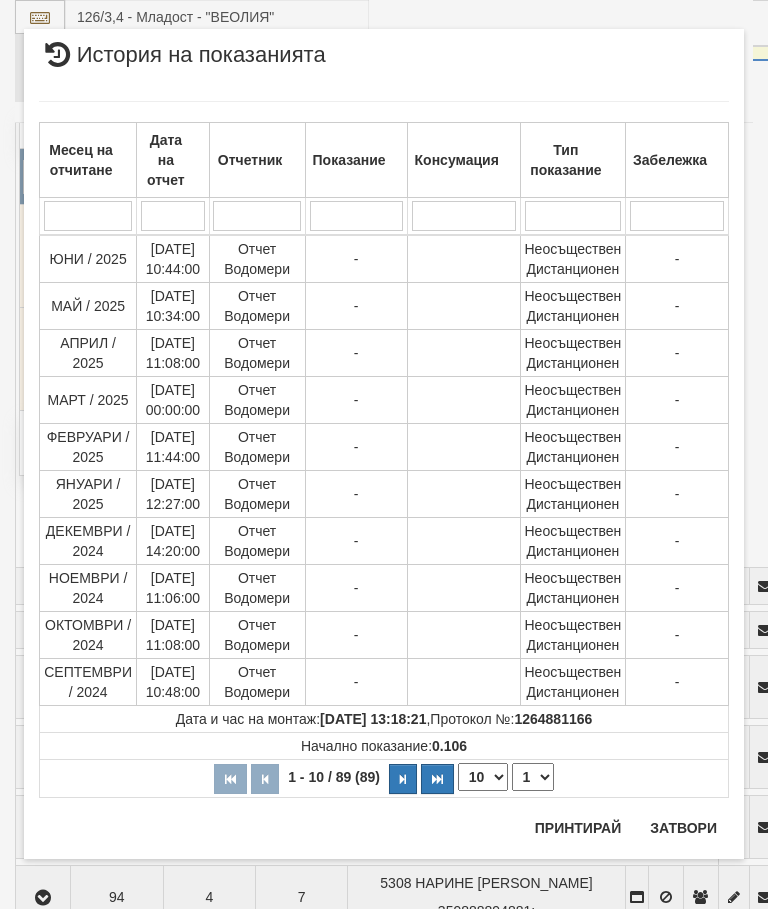 scroll, scrollTop: 2127, scrollLeft: 0, axis: vertical 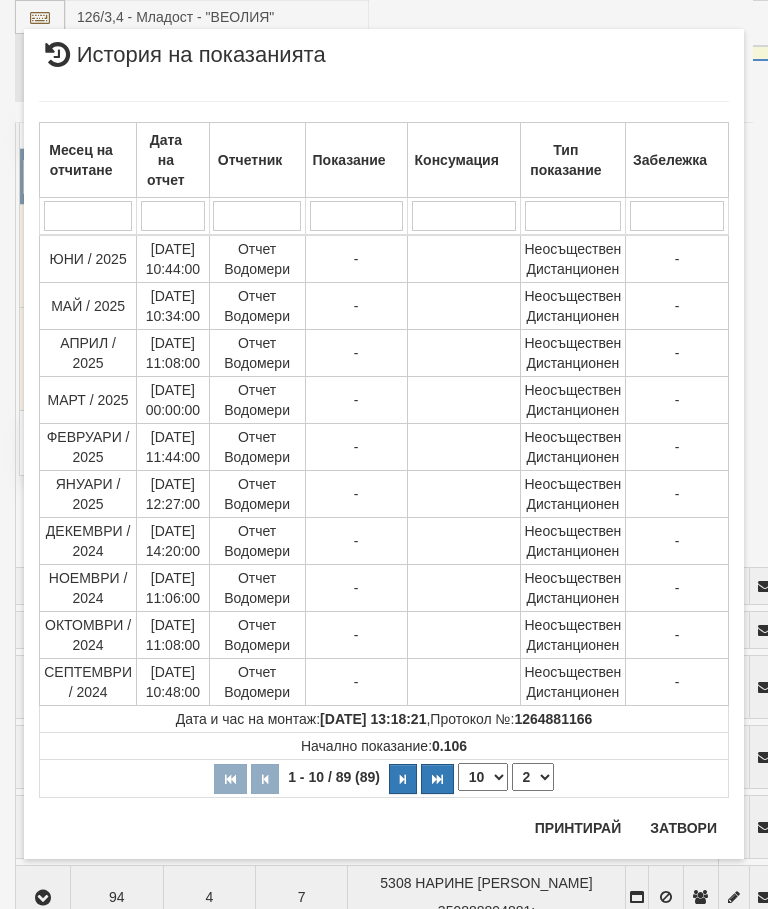 select on "2" 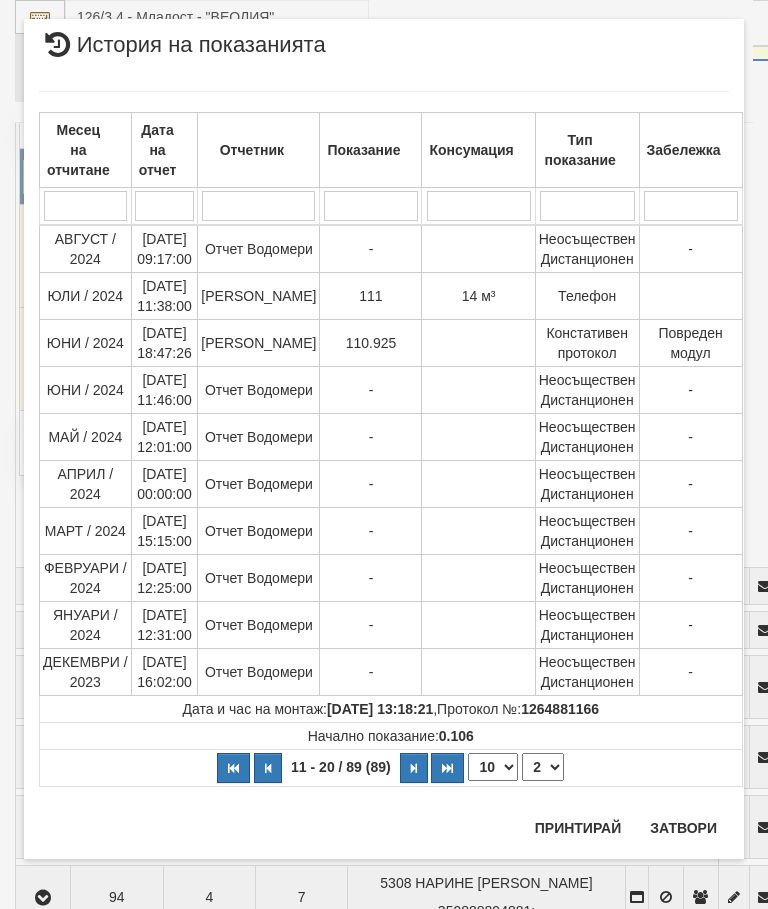 scroll, scrollTop: 0, scrollLeft: 0, axis: both 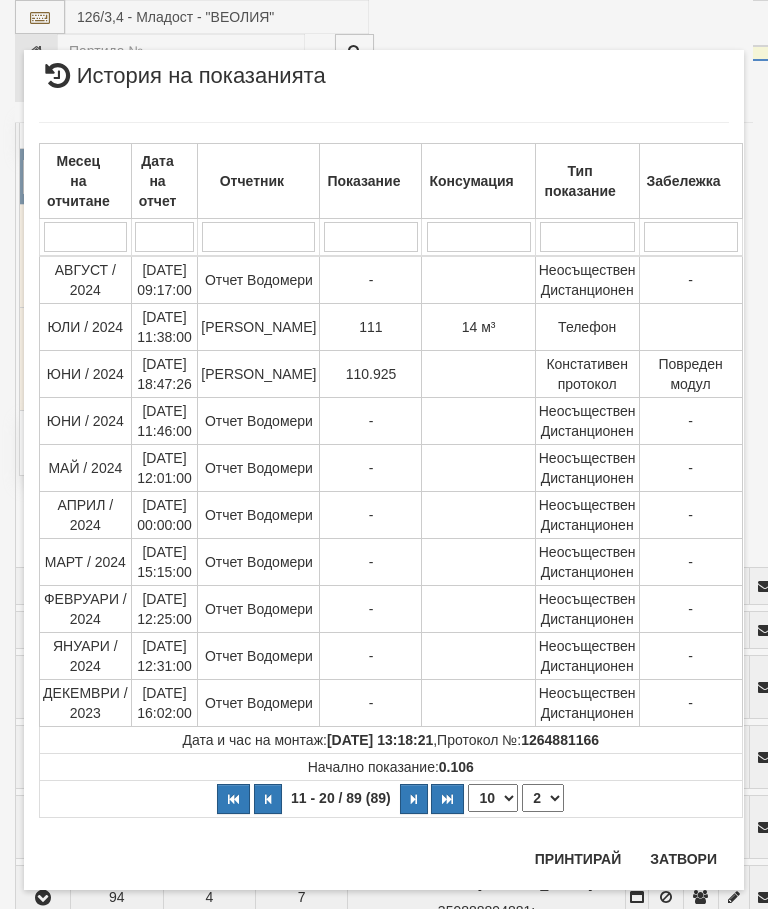 click on "Затвори" at bounding box center (683, 859) 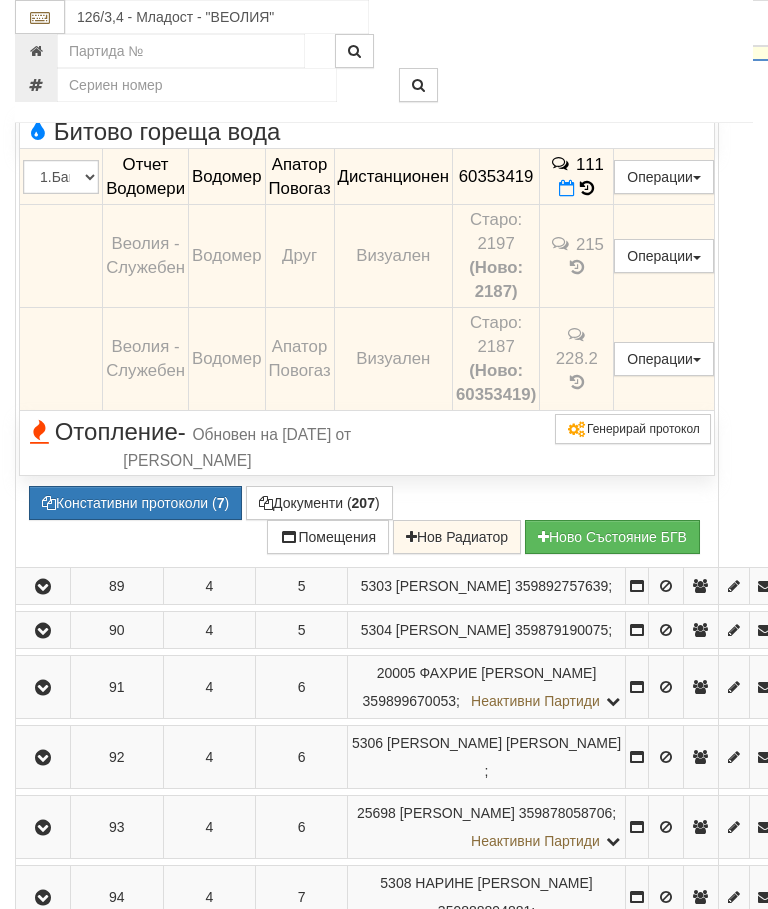 click at bounding box center [43, 42] 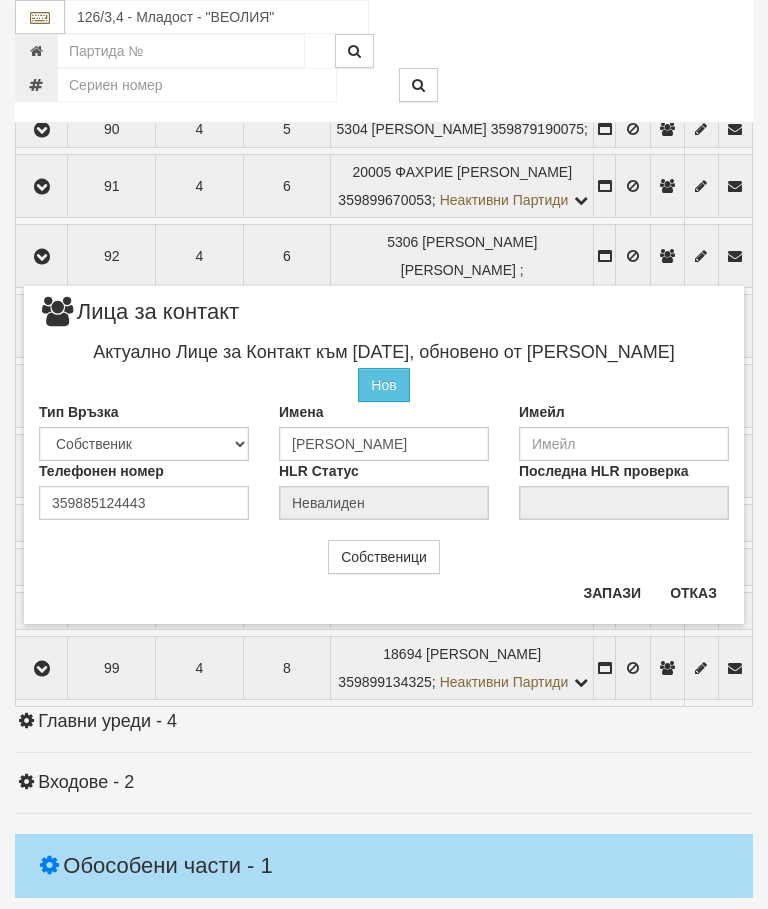 click on "Отказ" at bounding box center (693, 593) 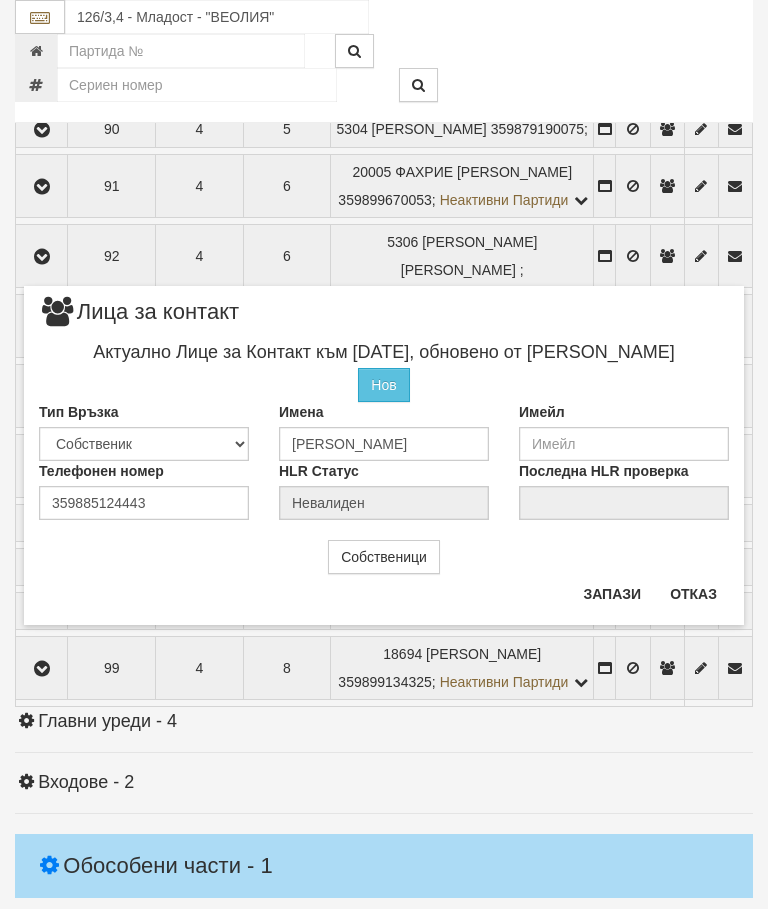 click on "Отказ" at bounding box center (693, 594) 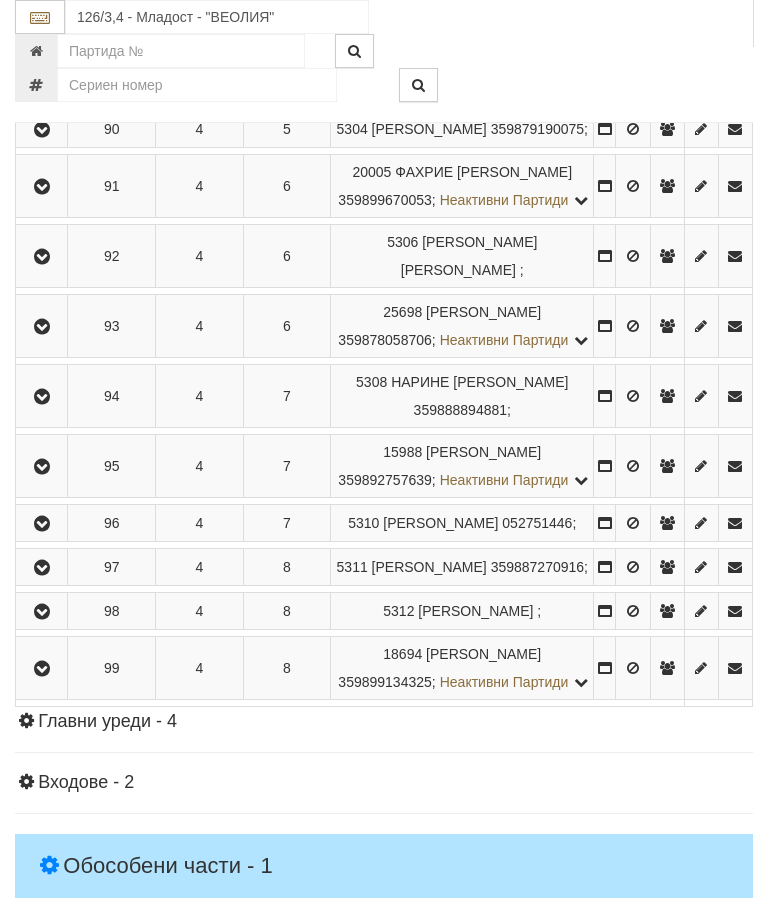 scroll, scrollTop: 3096, scrollLeft: 0, axis: vertical 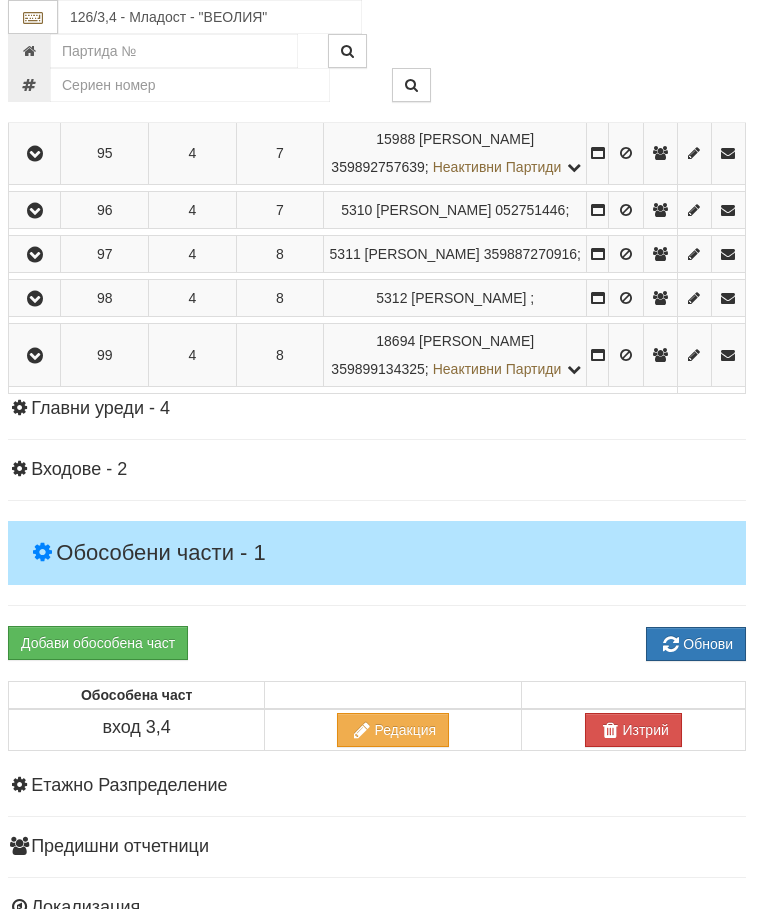 click at bounding box center [36, -227] 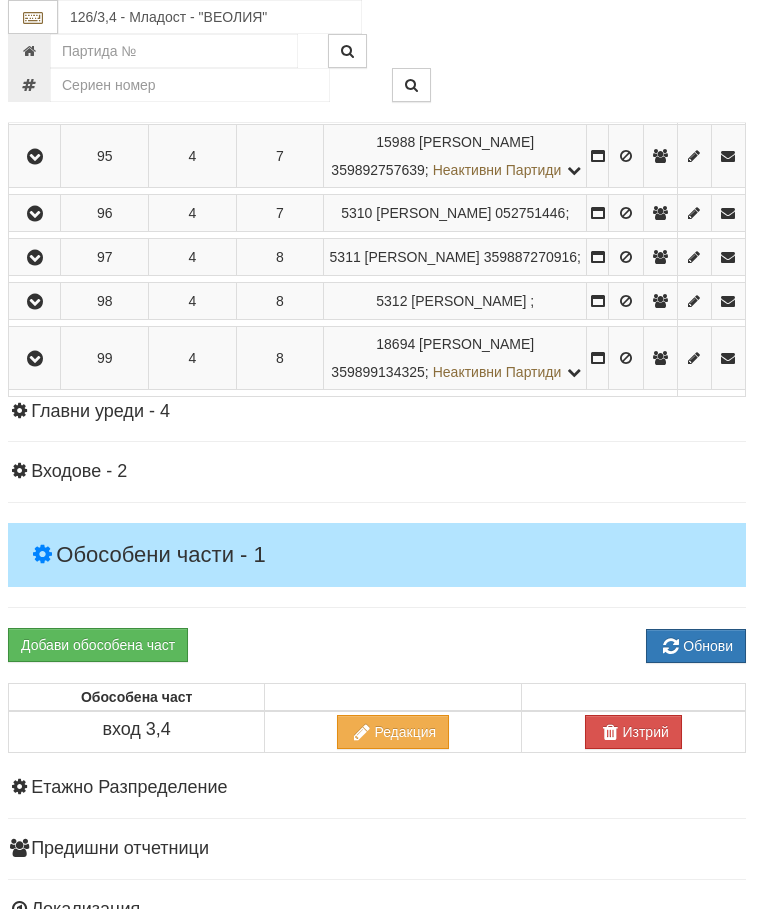 scroll, scrollTop: 3123, scrollLeft: 7, axis: both 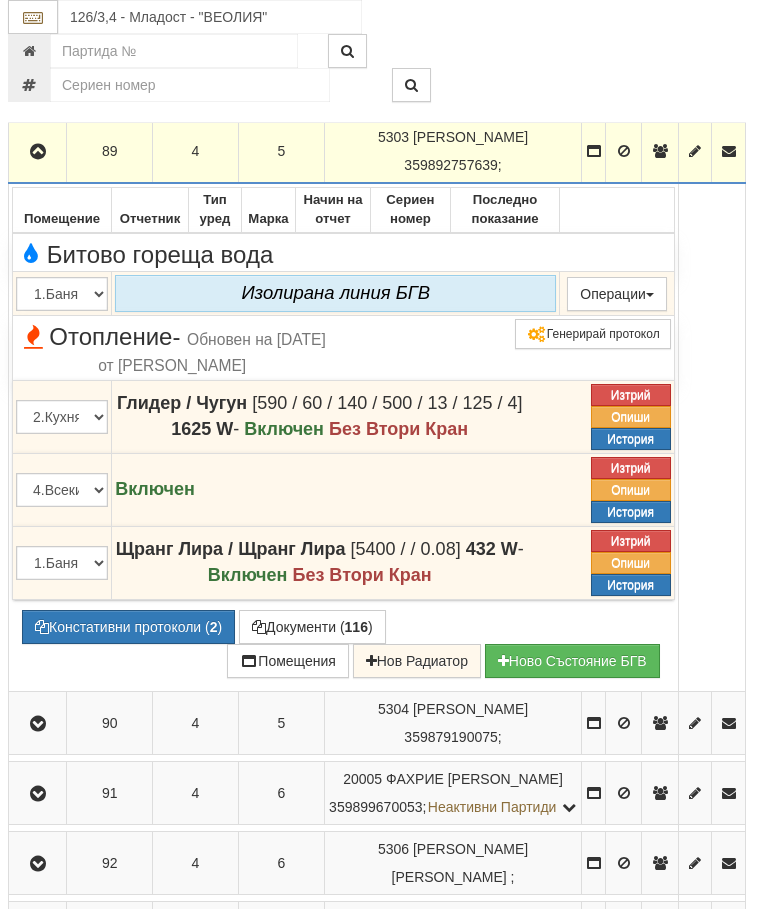 click at bounding box center (38, 152) 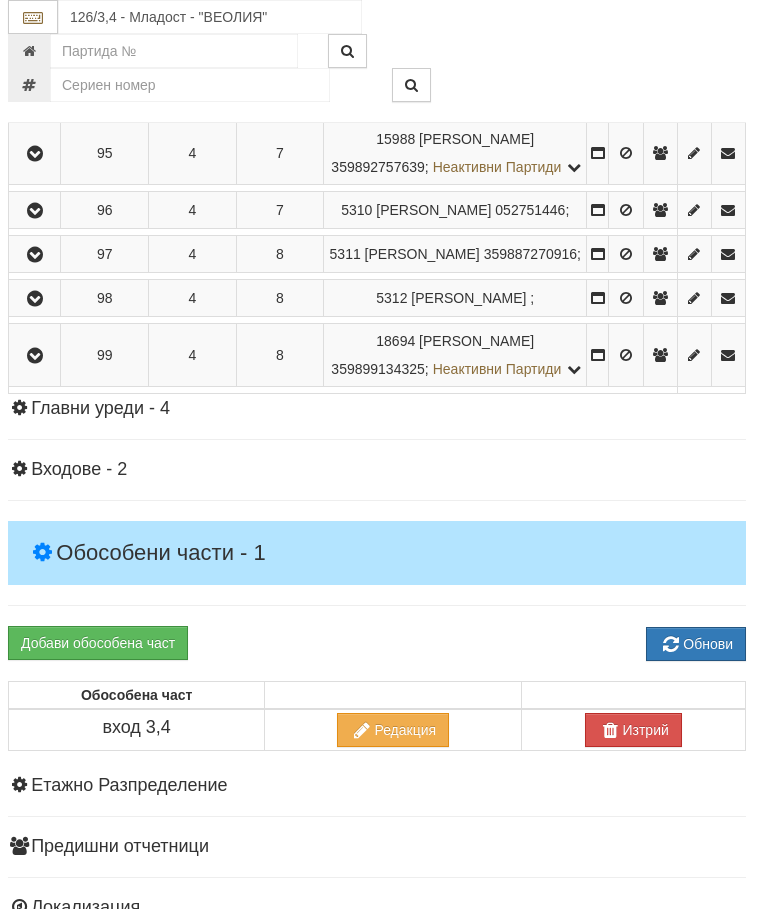 click at bounding box center (35, -184) 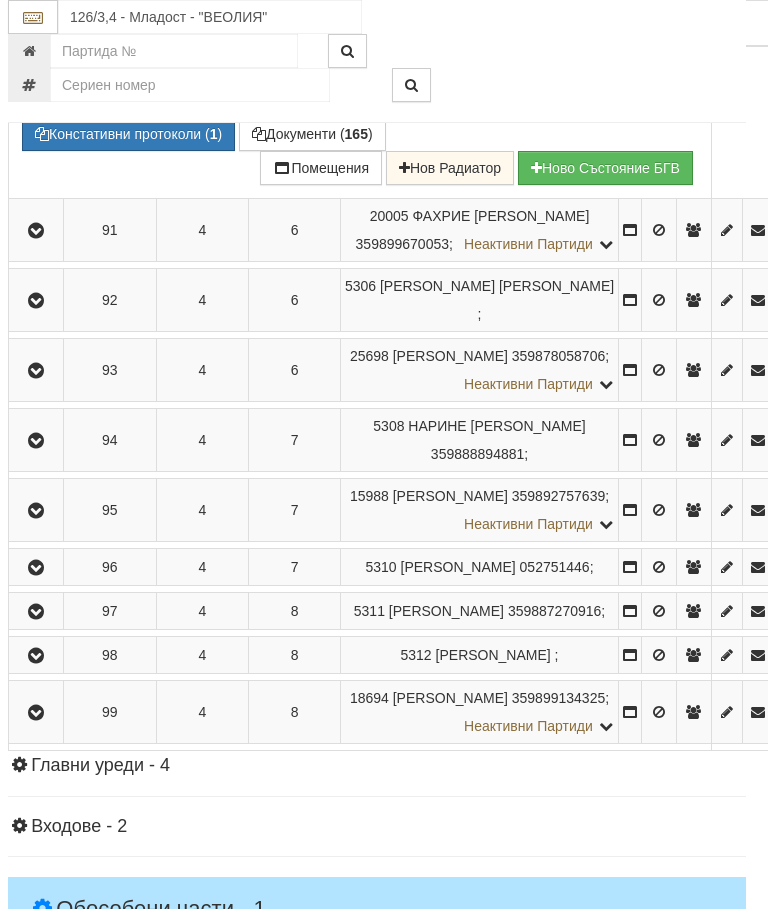 click on "0.098" at bounding box center (570, -36) 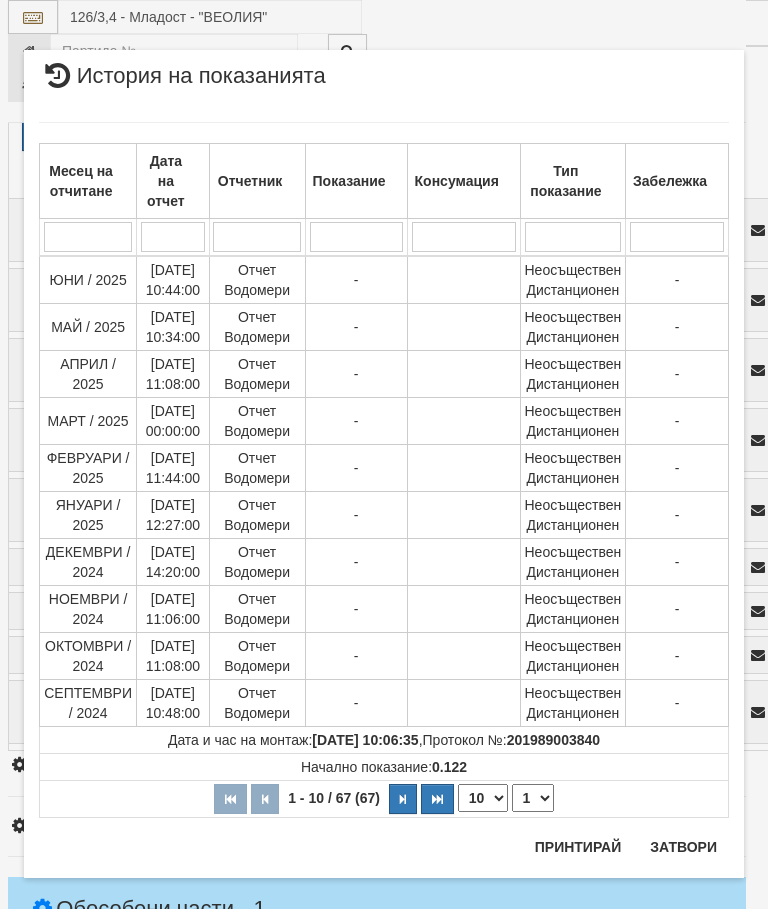 click on "1 2 3 4 5 6 7" at bounding box center [533, 798] 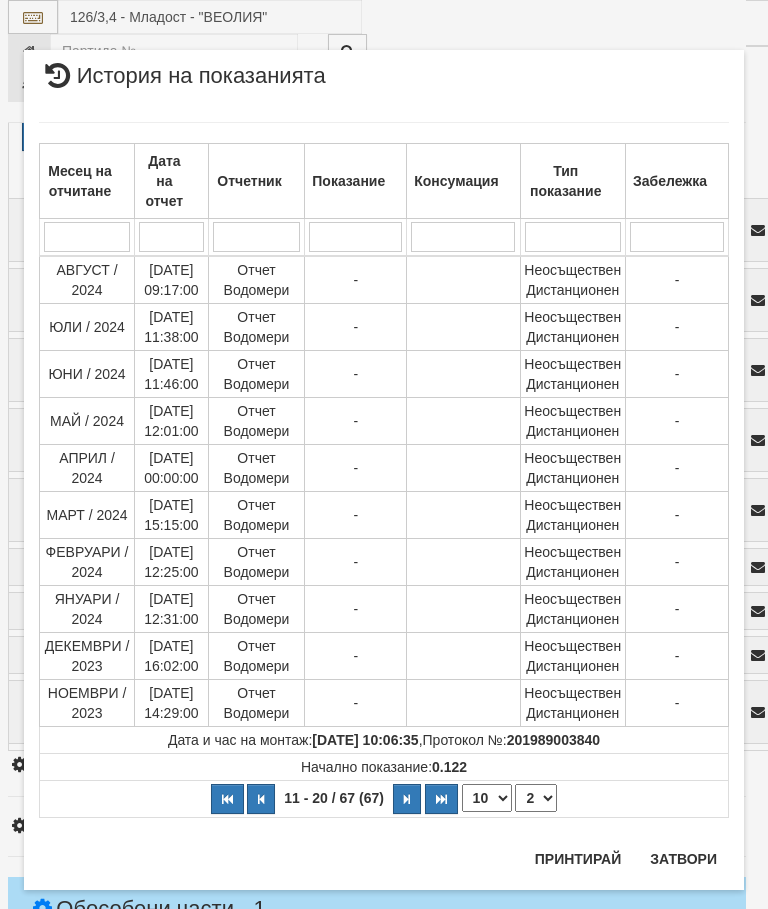 click on "1 2 3 4 5 6 7" at bounding box center [536, 798] 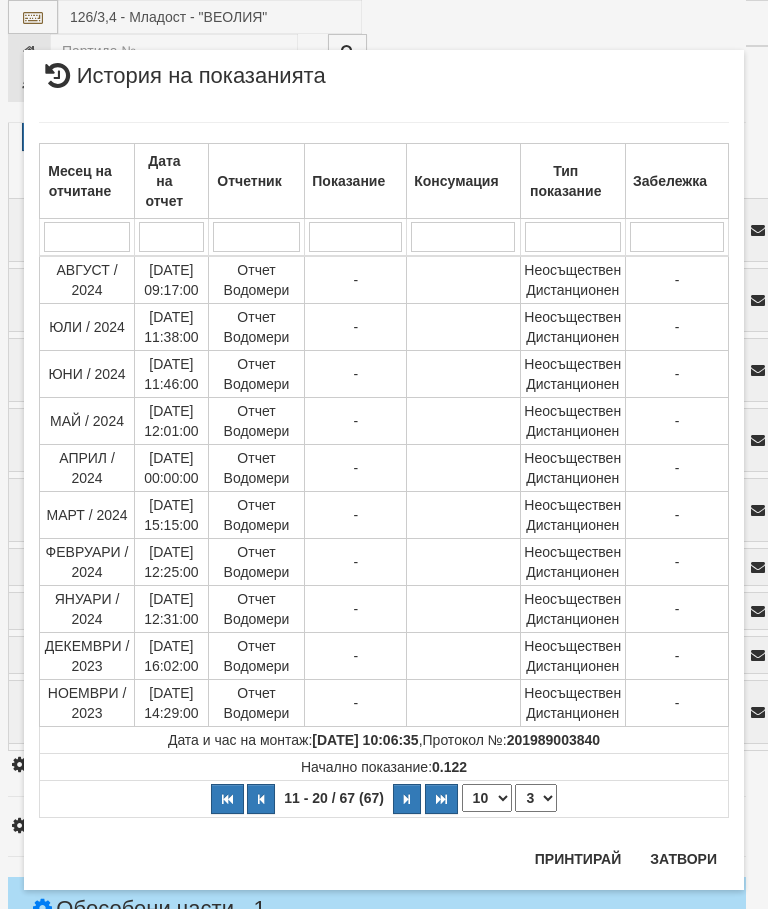 select on "3" 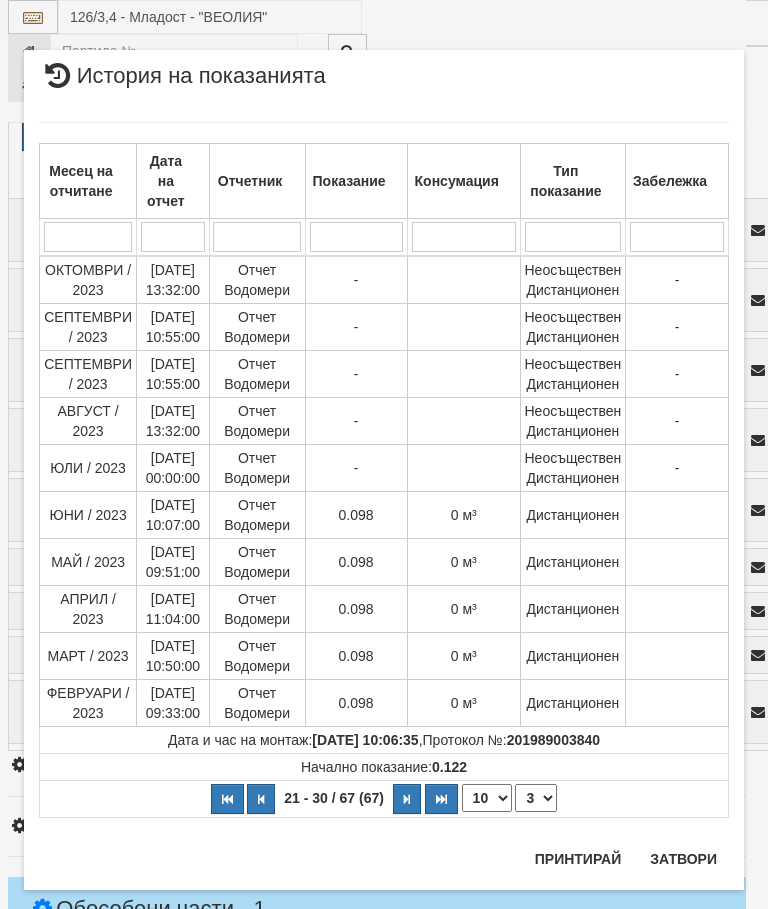 click on "Затвори" at bounding box center (683, 859) 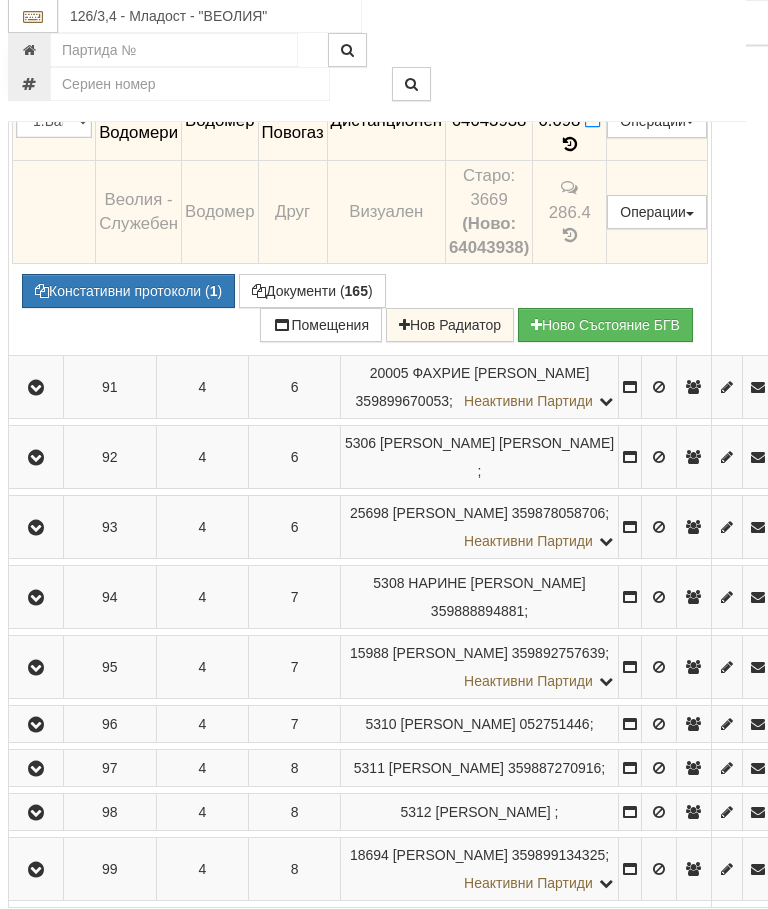 click at bounding box center (37, -25) 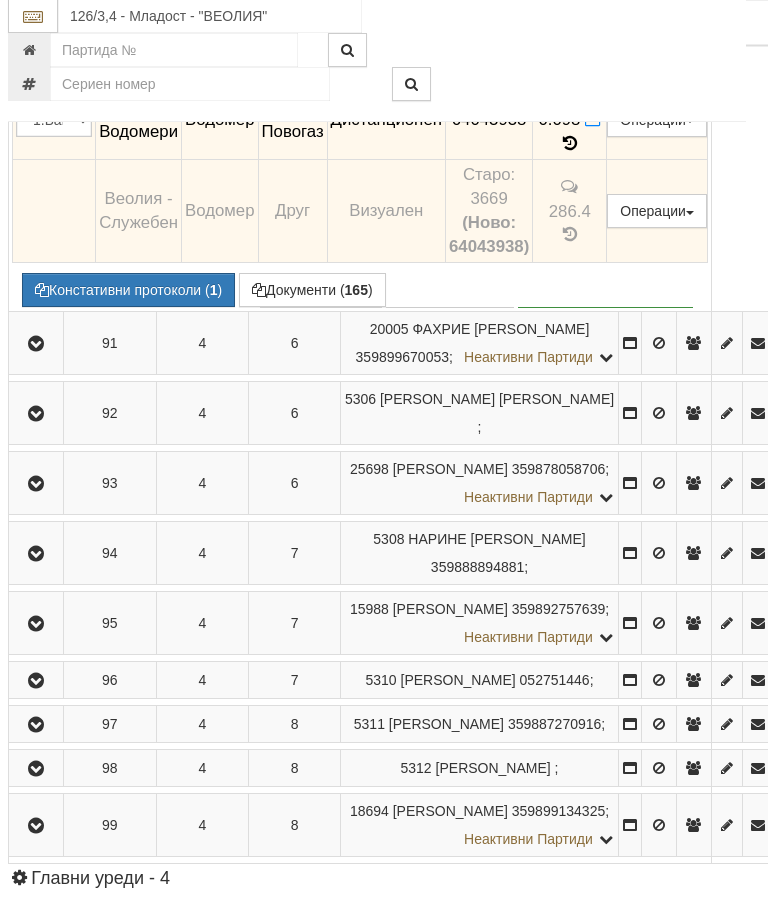scroll, scrollTop: 2966, scrollLeft: 7, axis: both 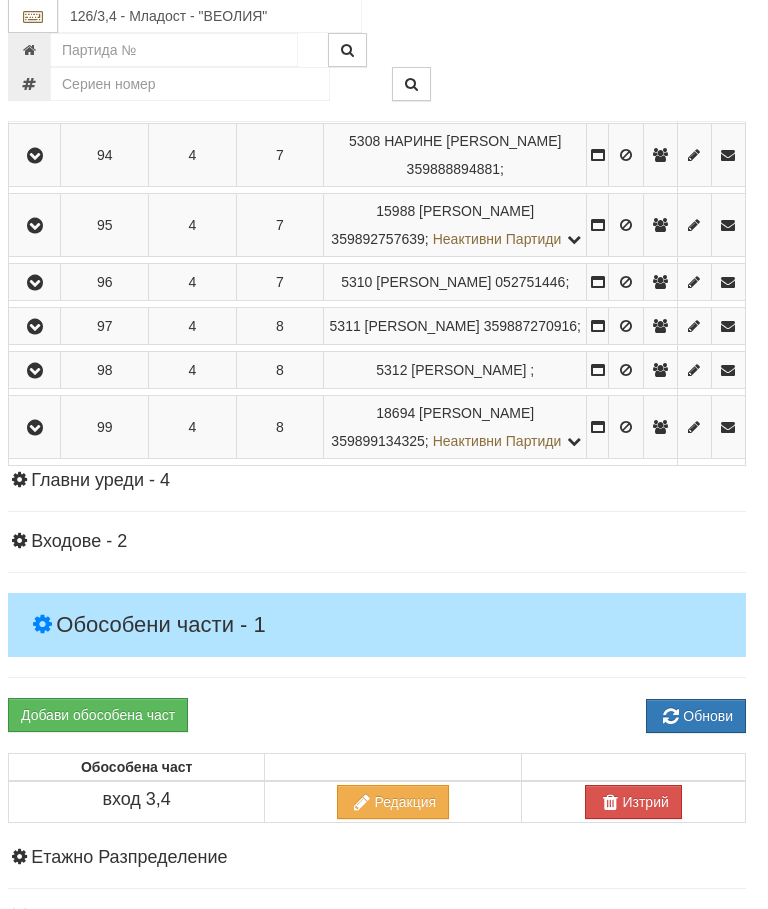 click at bounding box center [35, -54] 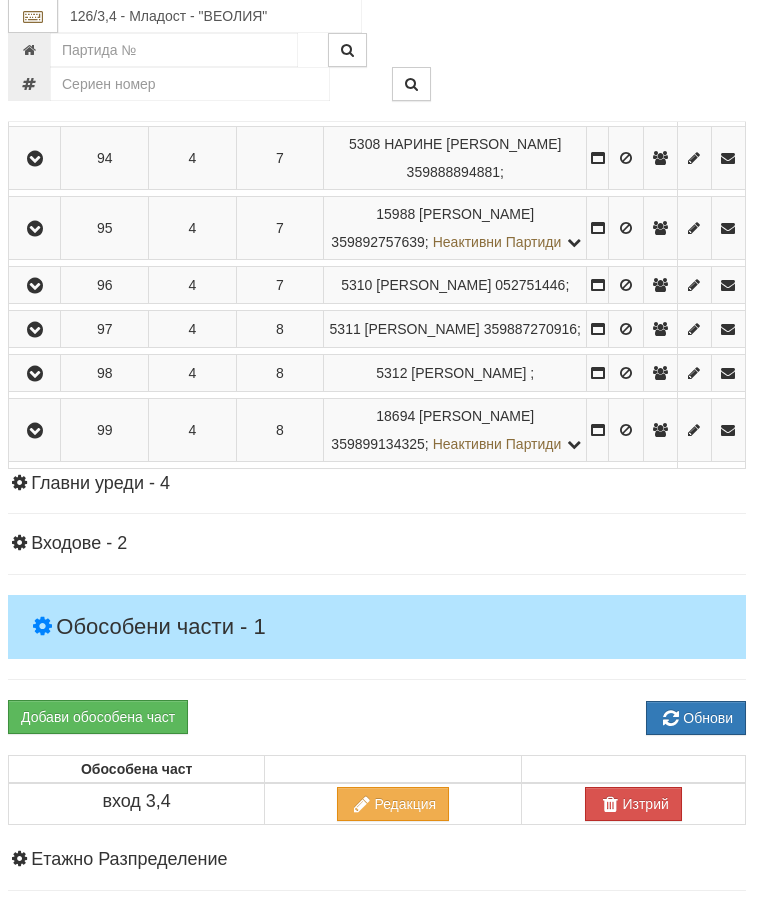 scroll, scrollTop: 3051, scrollLeft: 7, axis: both 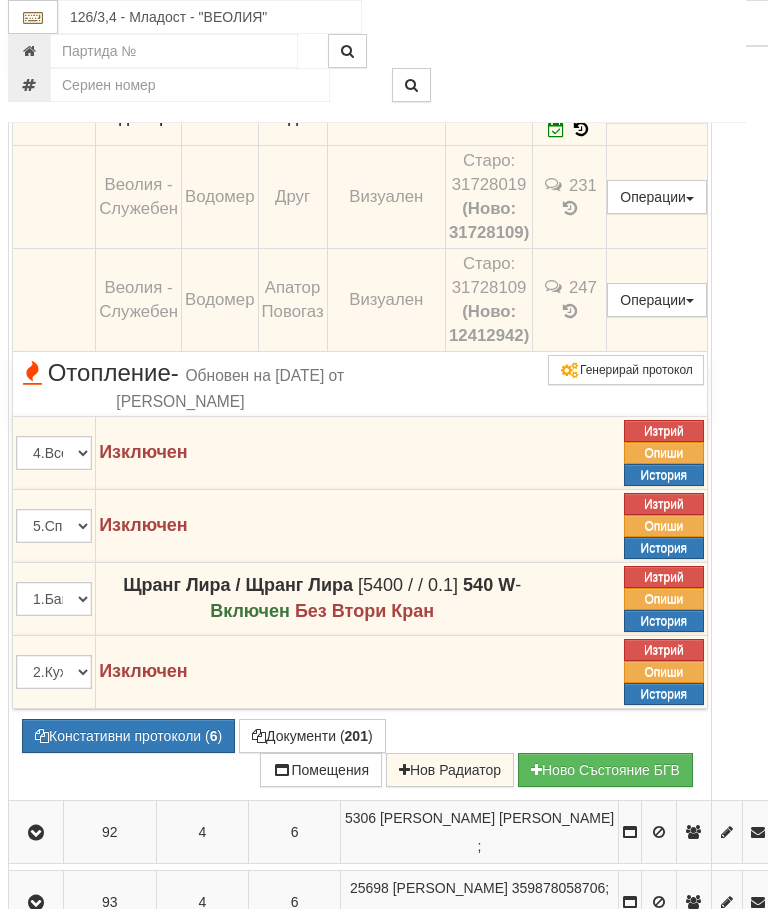 click at bounding box center (36, -54) 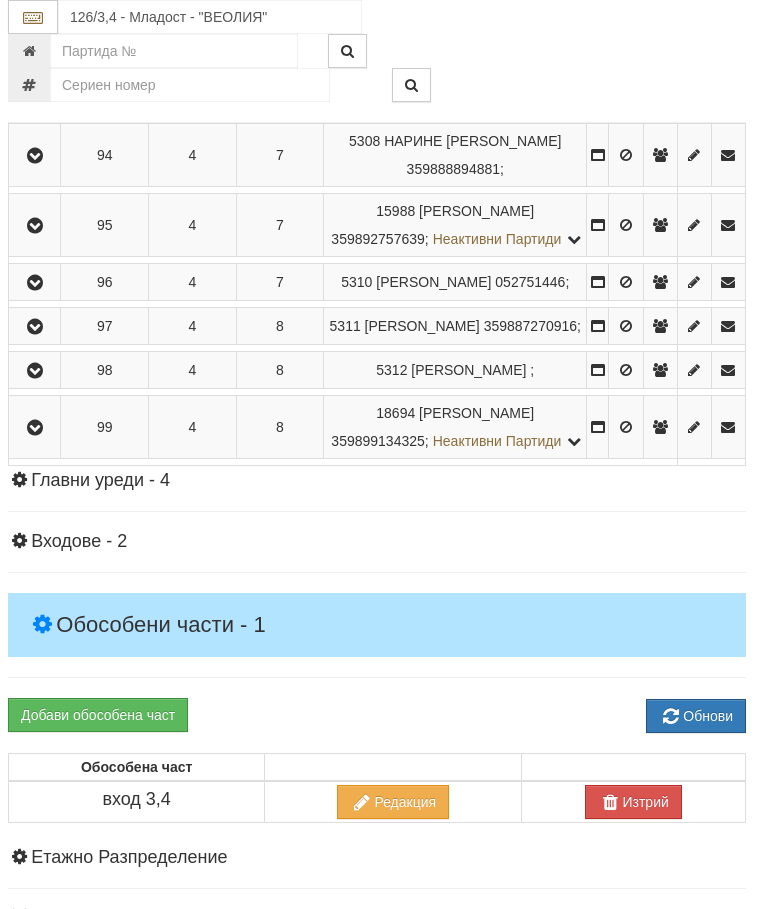 click at bounding box center (35, 16) 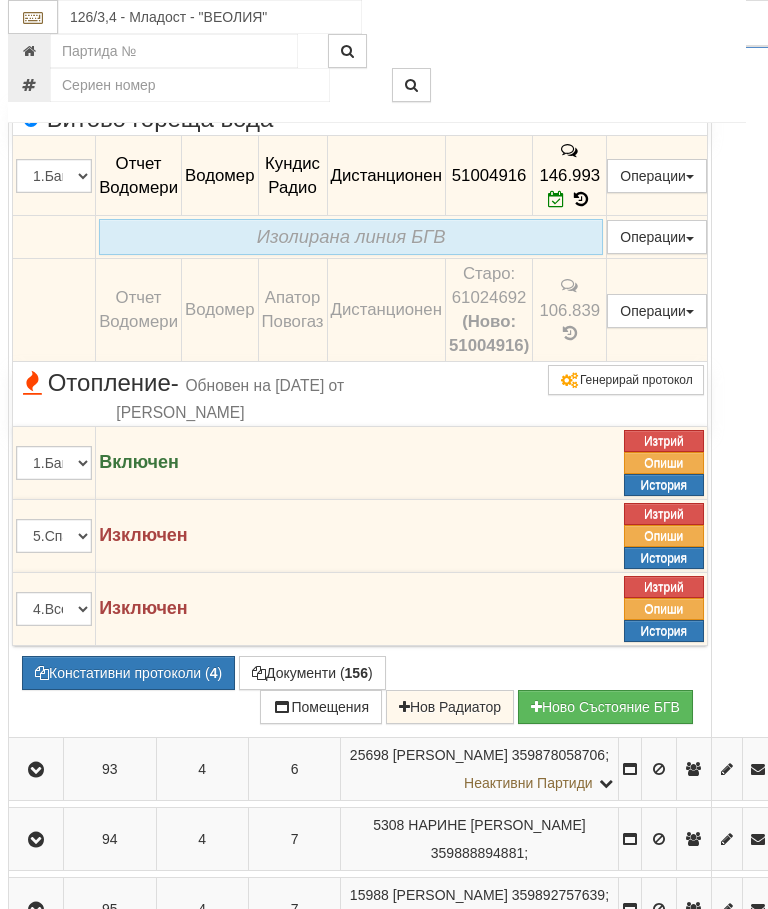 click at bounding box center (36, 16) 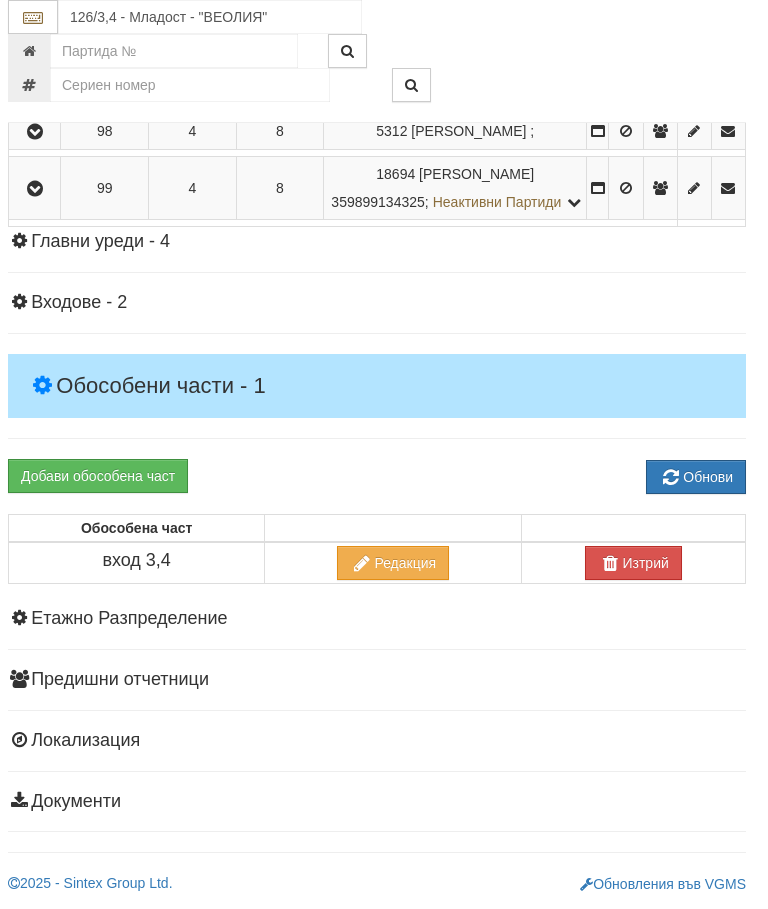 click at bounding box center (36, -153) 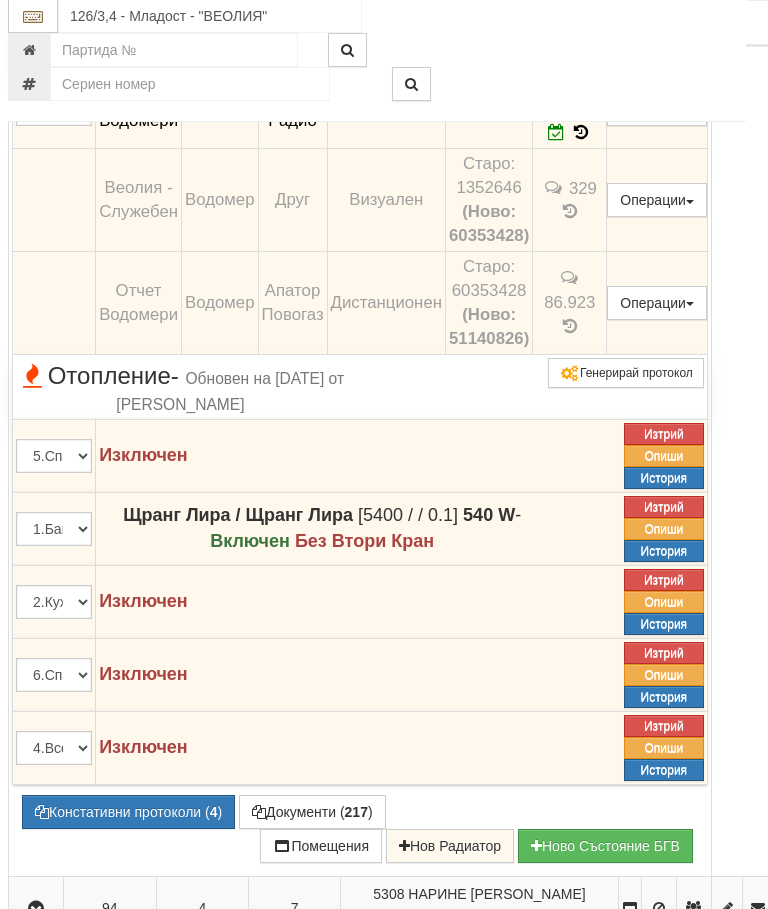 click at bounding box center (37, -50) 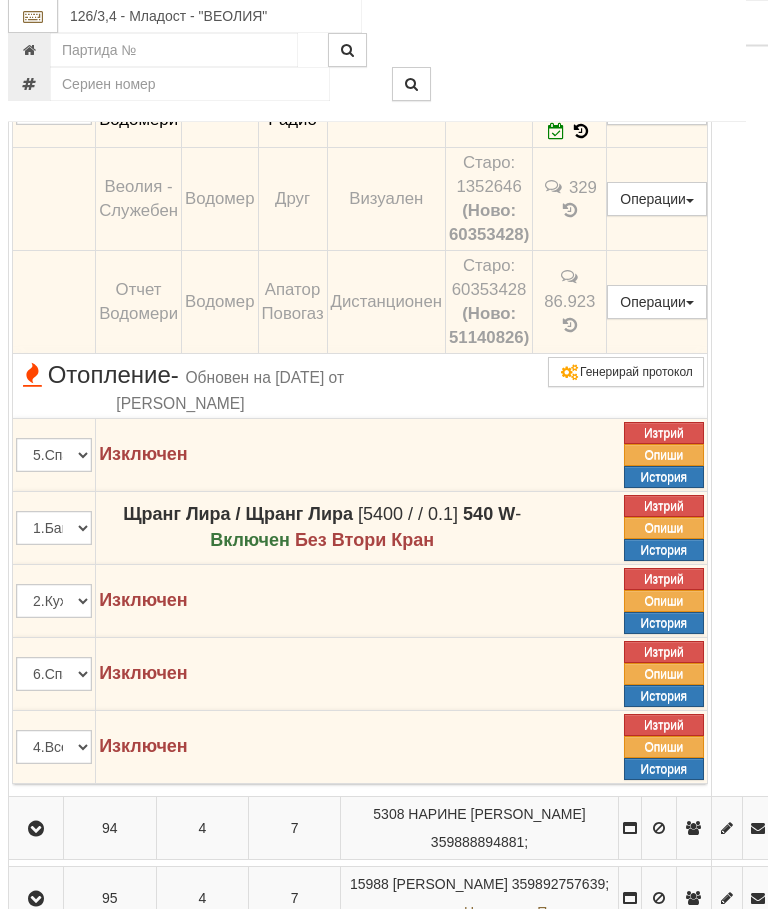 scroll, scrollTop: 3188, scrollLeft: 7, axis: both 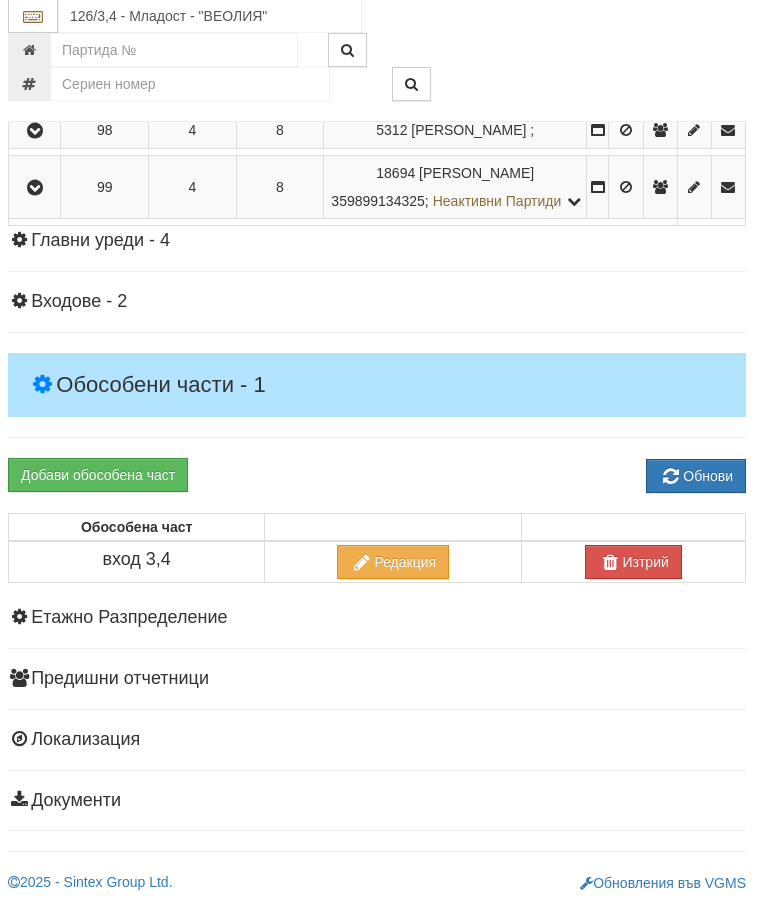 click at bounding box center [35, -84] 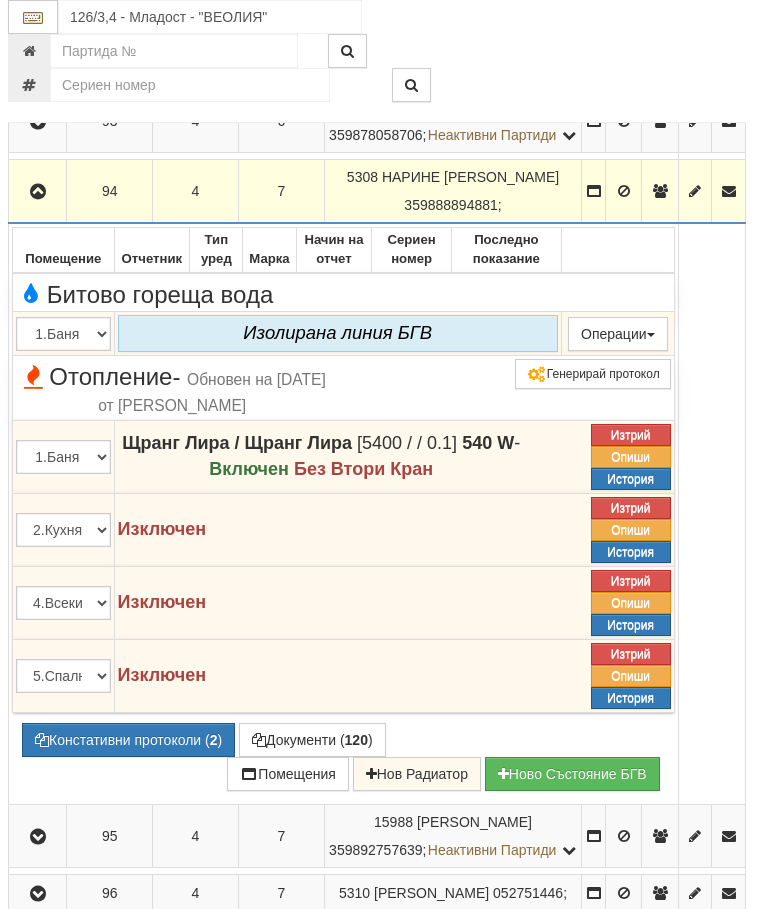 click at bounding box center (38, 192) 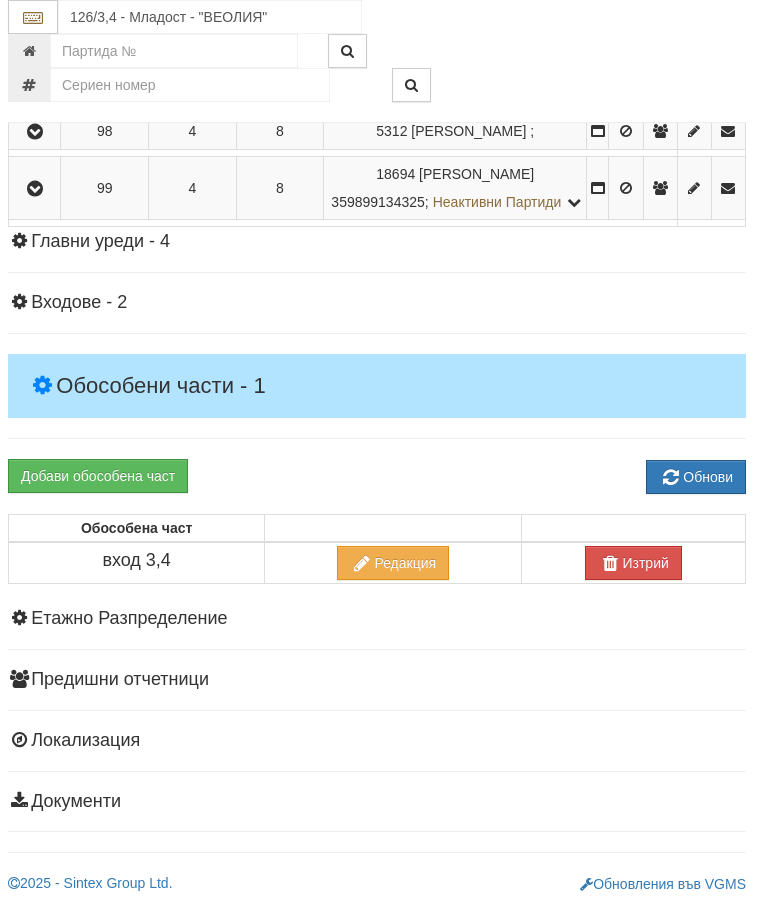 click at bounding box center [35, -13] 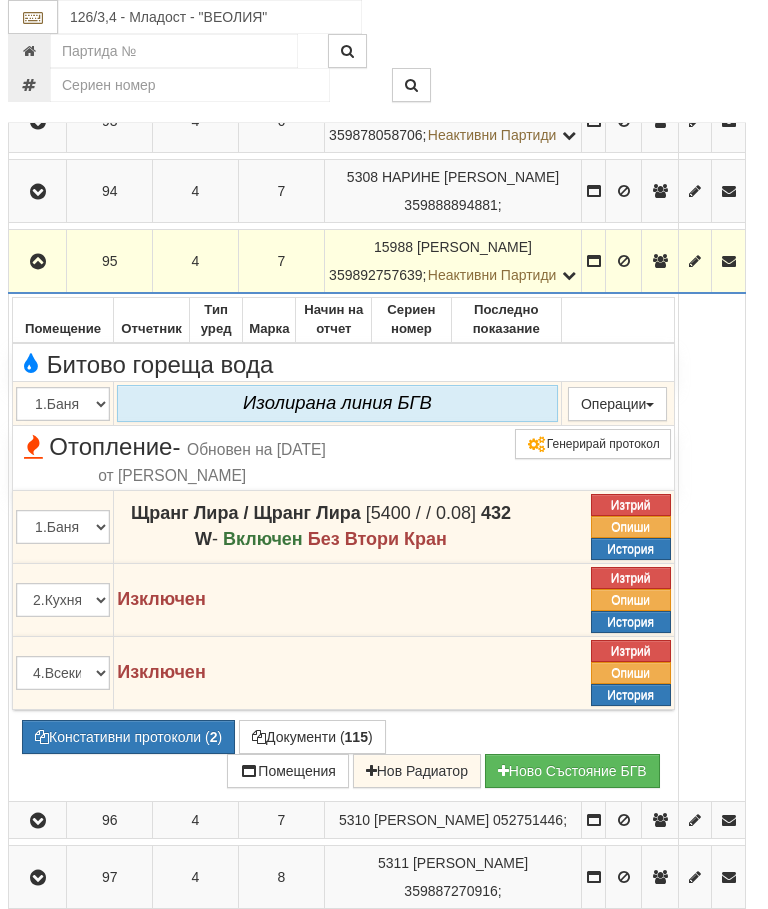 click at bounding box center [38, 262] 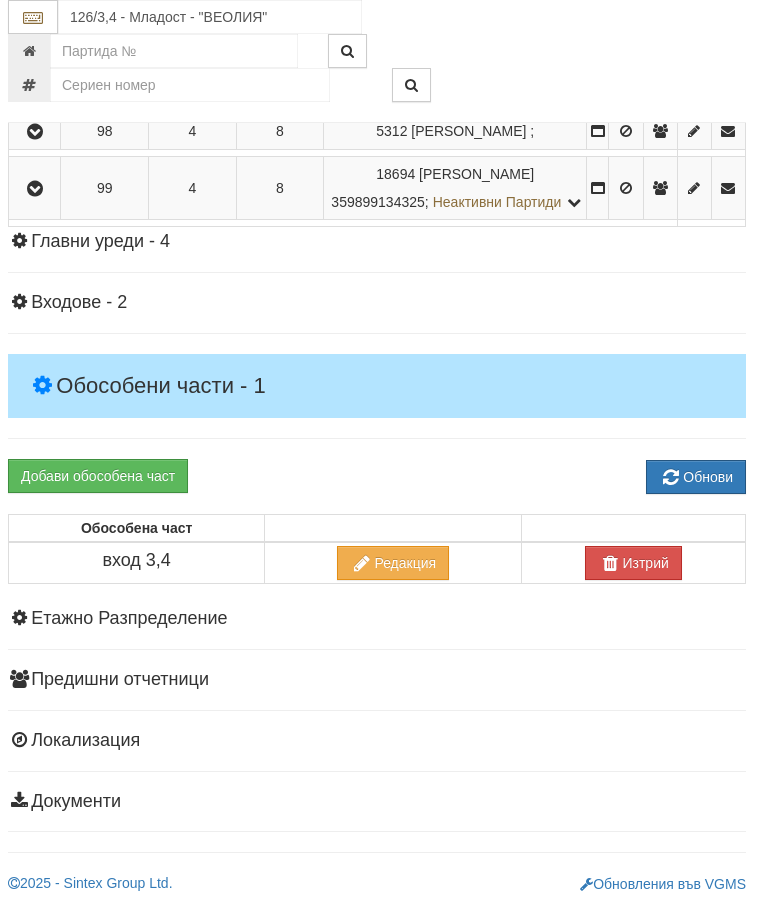 click at bounding box center (35, 44) 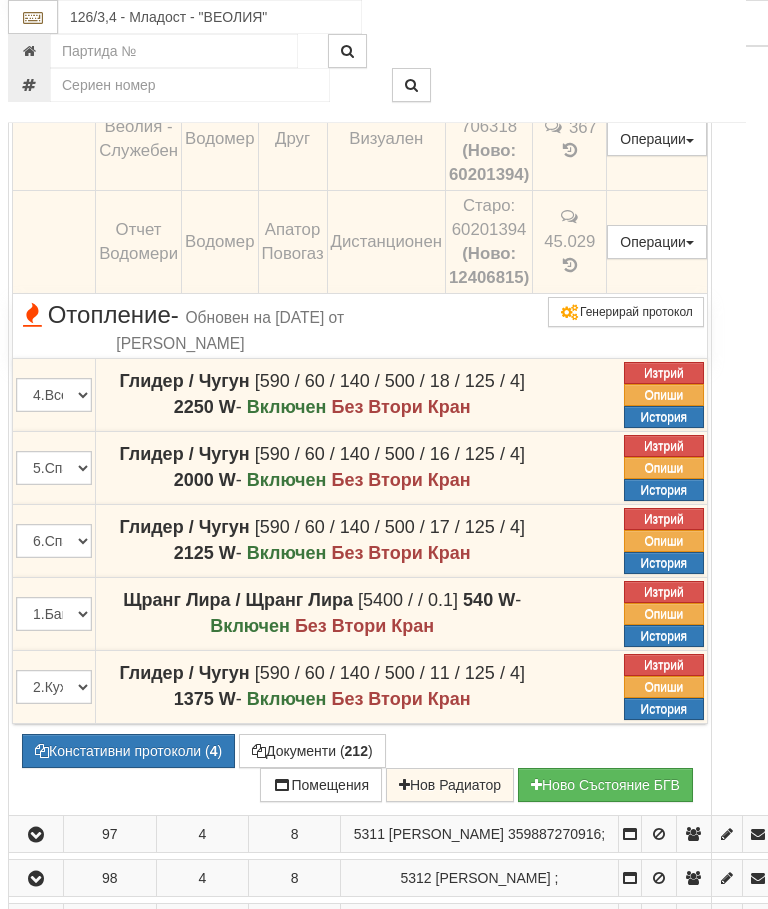 click at bounding box center [36, -99] 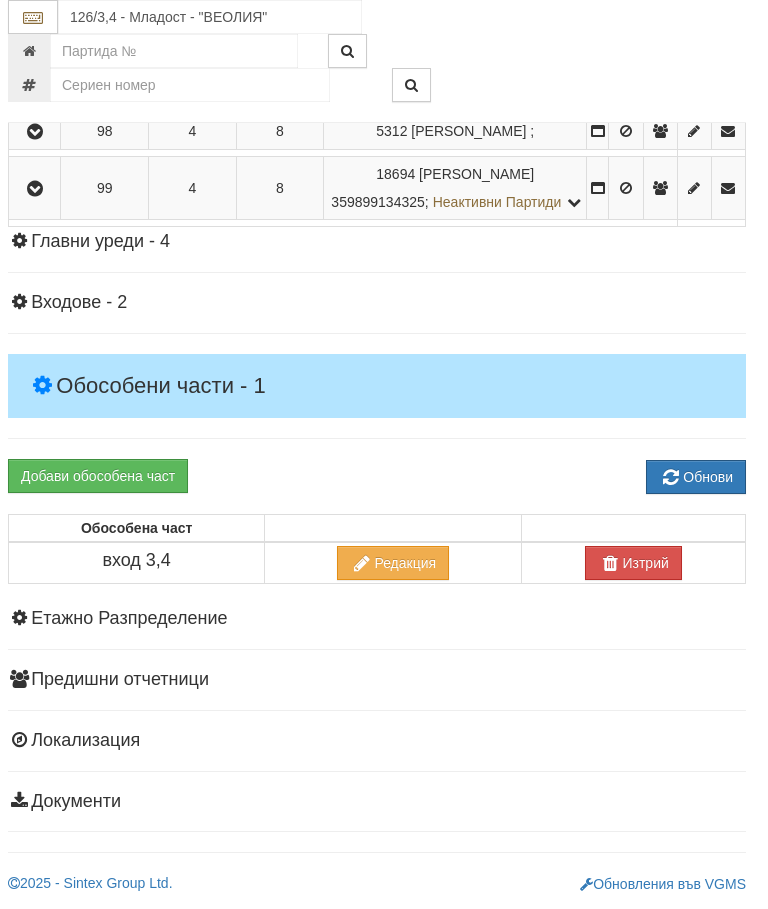 click at bounding box center [35, 88] 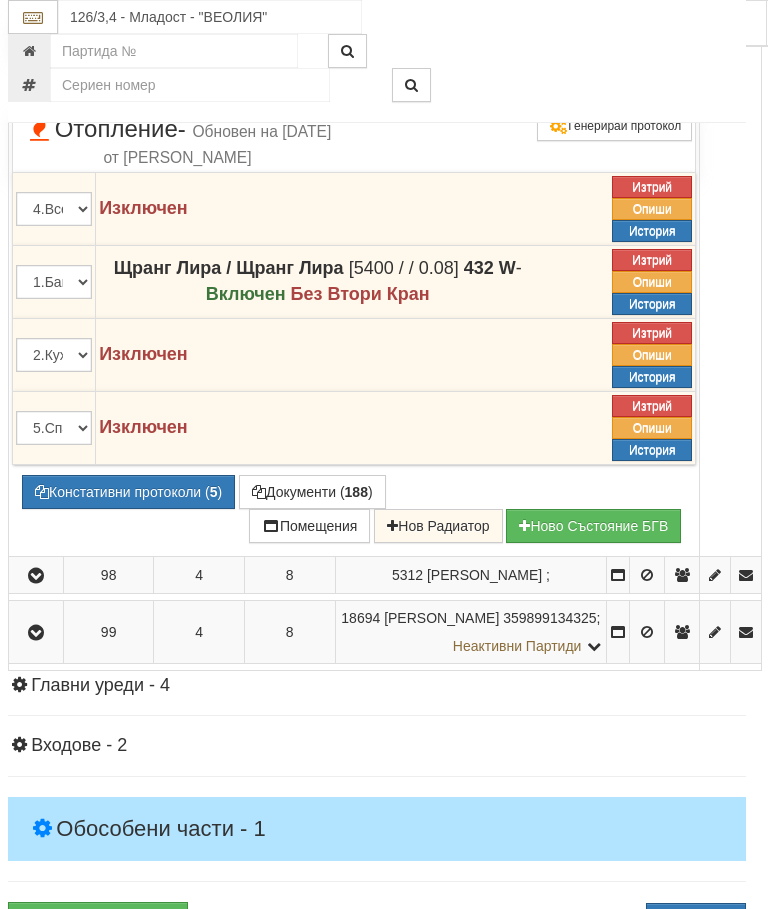click at bounding box center [36, -55] 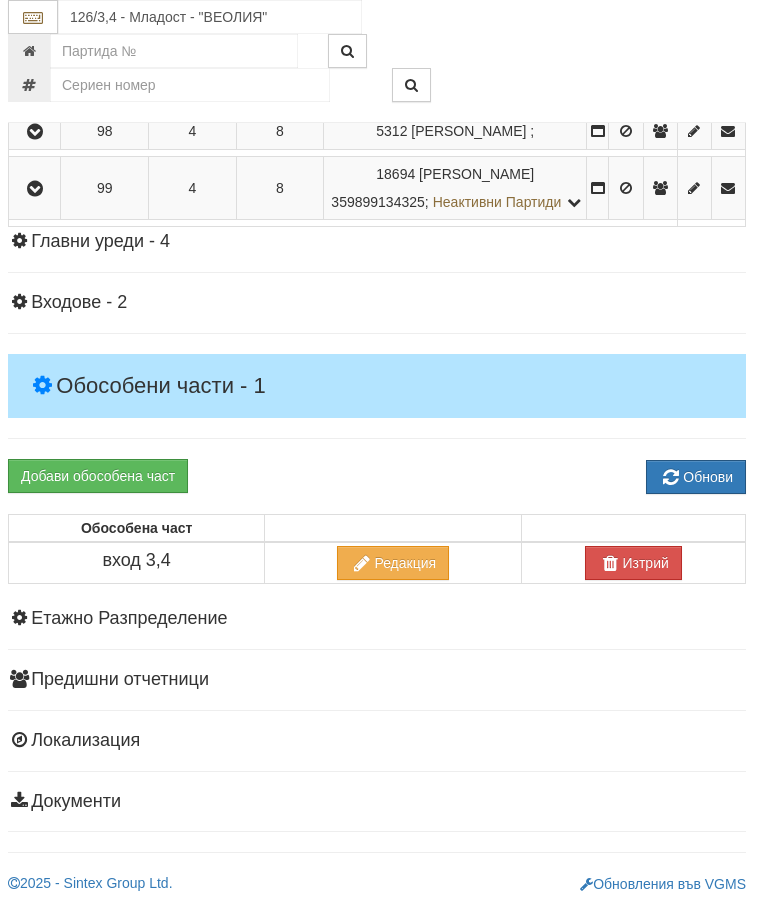 click at bounding box center (36, 132) 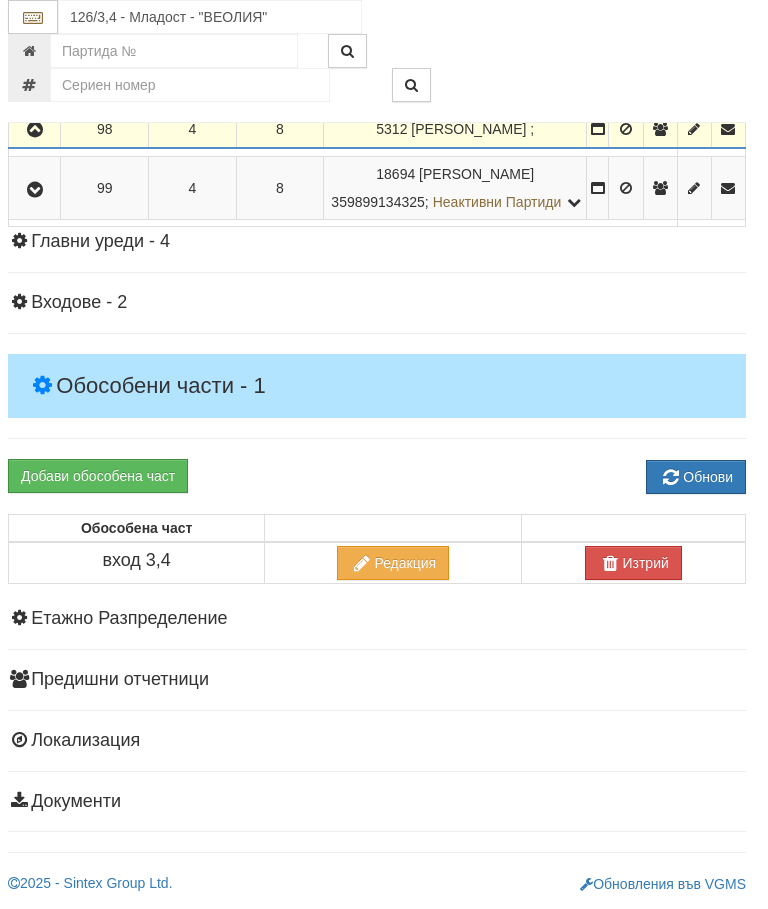 scroll, scrollTop: 3816, scrollLeft: 7, axis: both 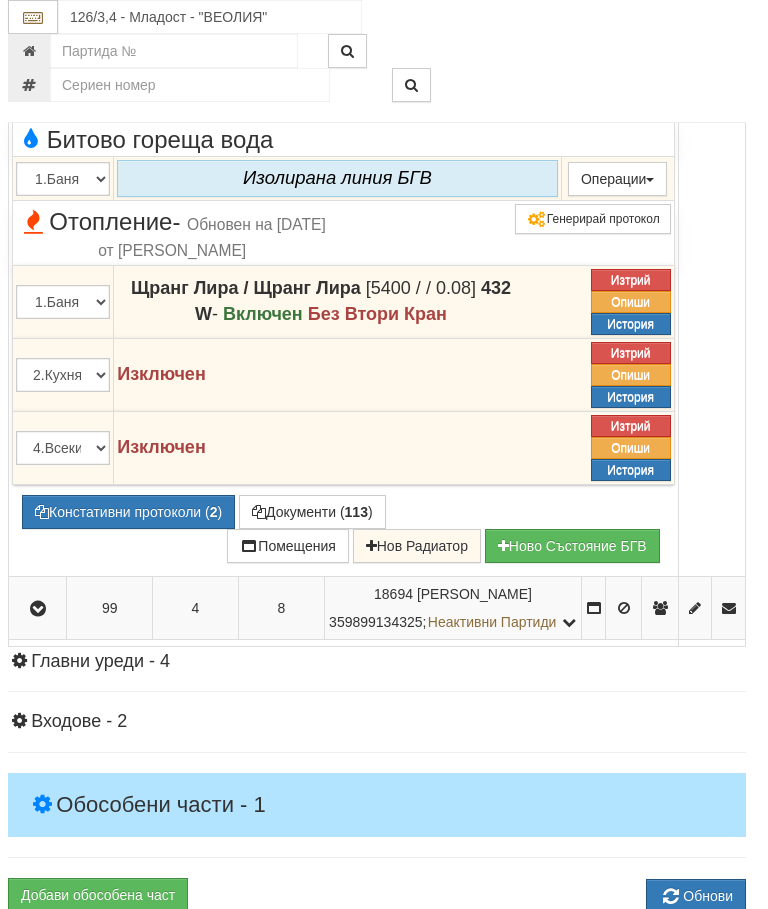 click at bounding box center [37, 49] 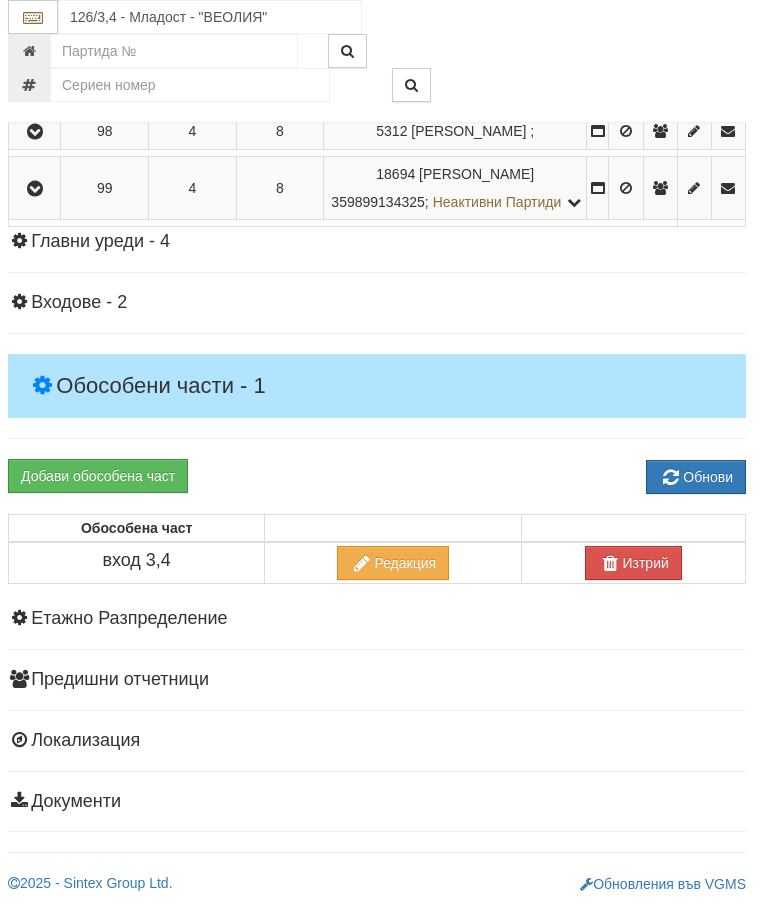 click at bounding box center [35, 189] 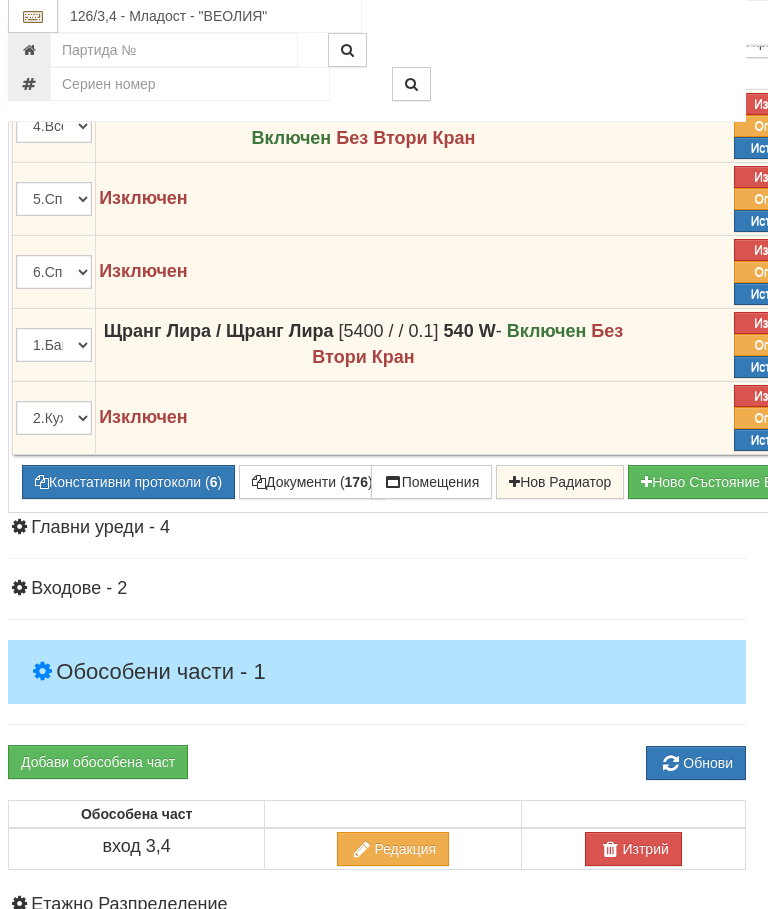 click at bounding box center (39, -217) 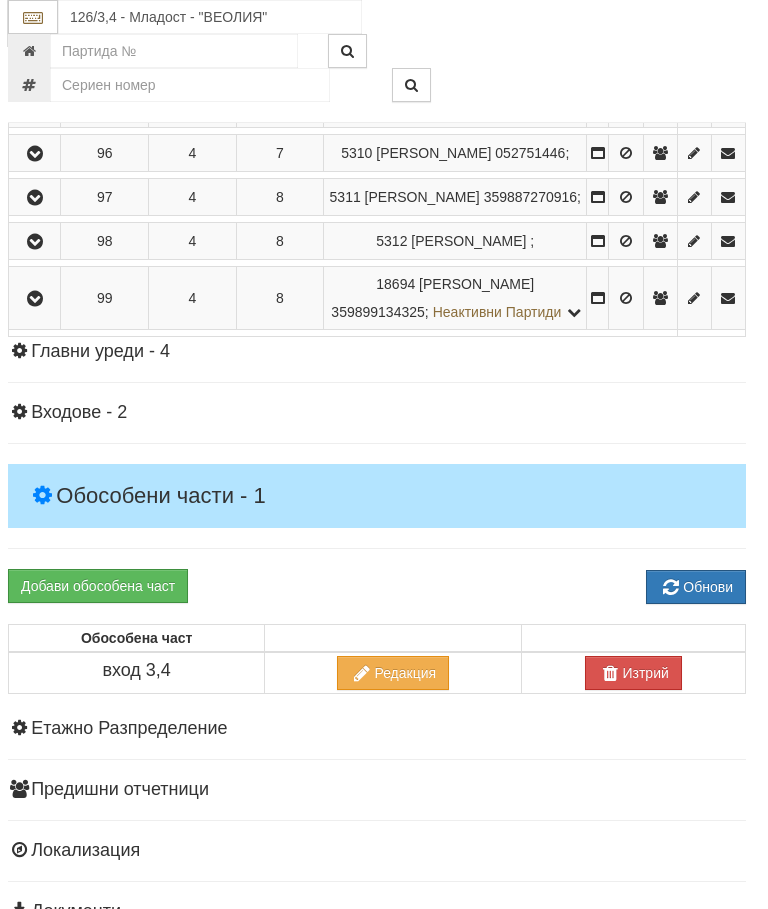 scroll, scrollTop: 3179, scrollLeft: 7, axis: both 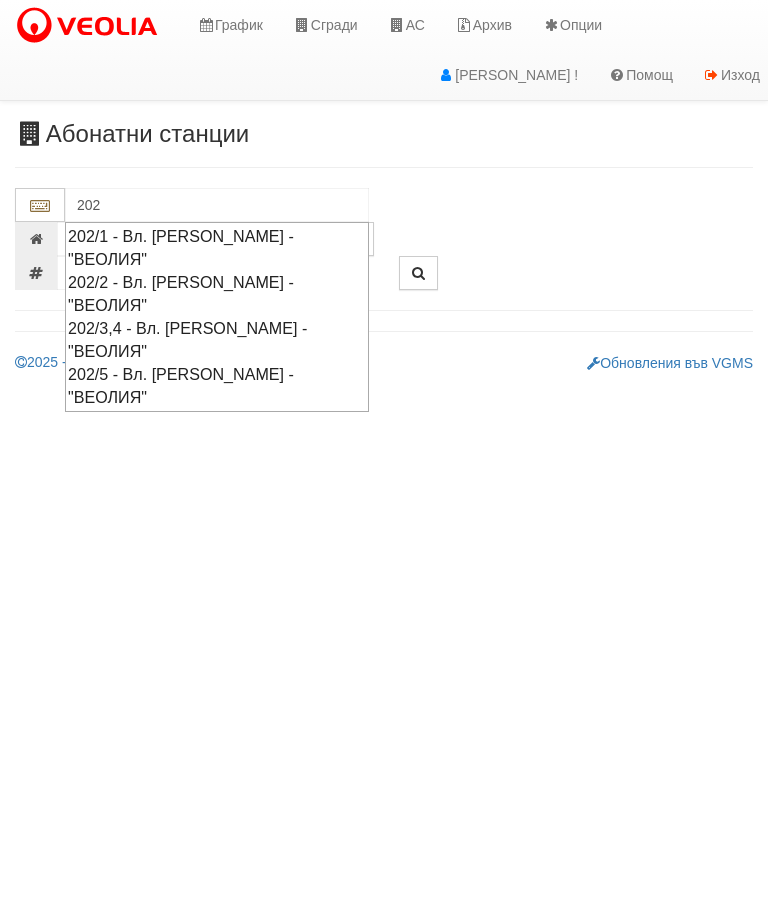 click on "202/1 - Вл. Варненчик - "ВЕОЛИЯ"" at bounding box center [217, 248] 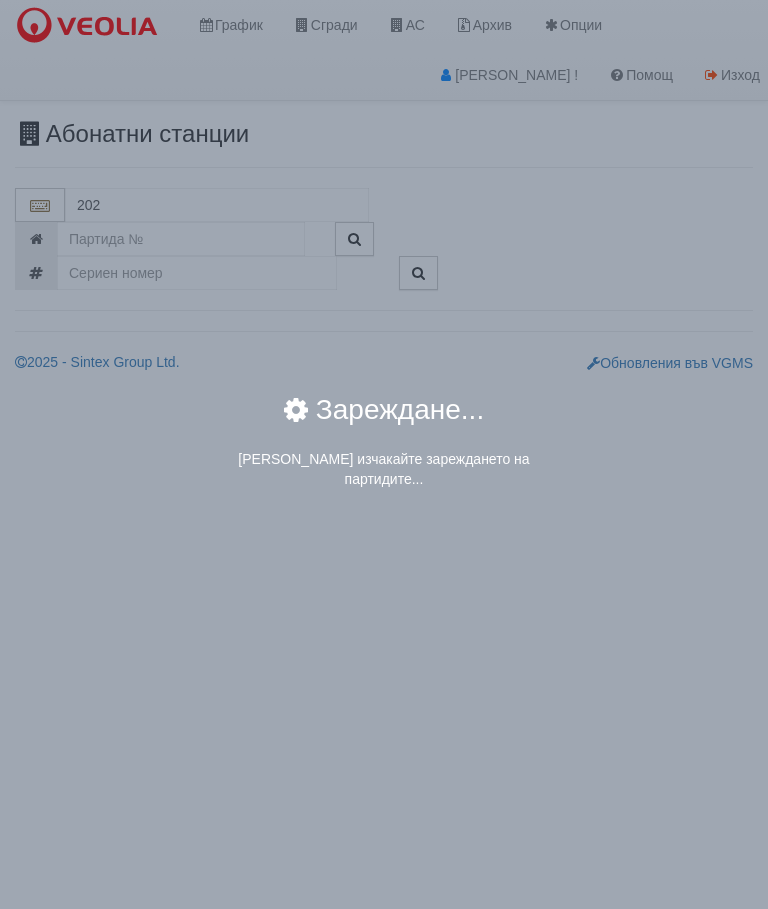 type on "202/1 - Вл. Варненчик - "ВЕОЛИЯ"" 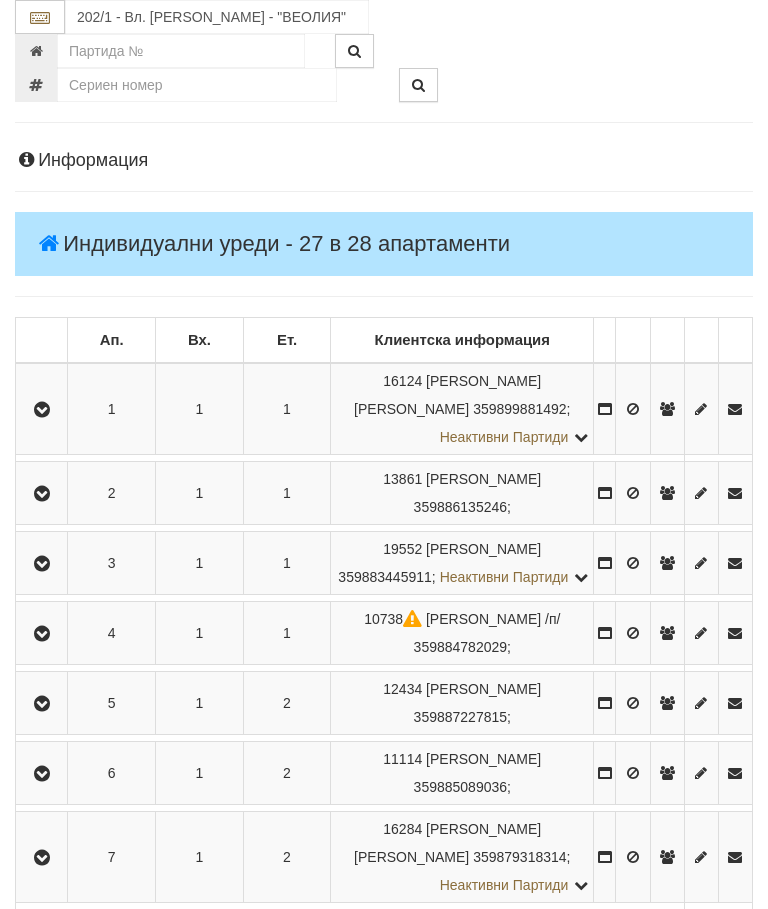 scroll, scrollTop: 233, scrollLeft: 0, axis: vertical 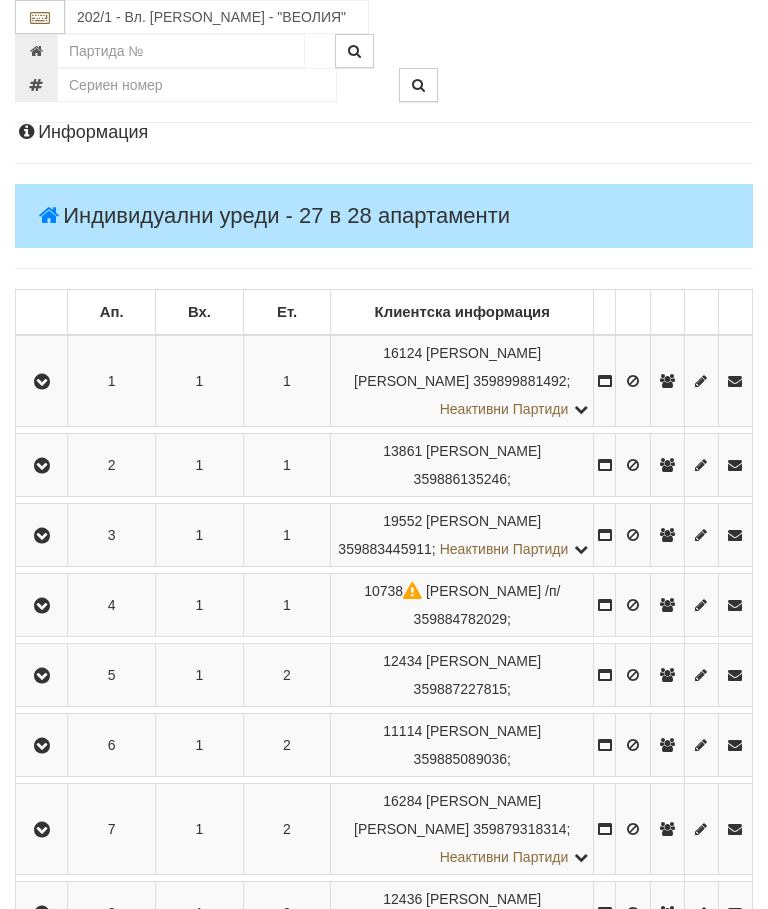 click at bounding box center [42, 676] 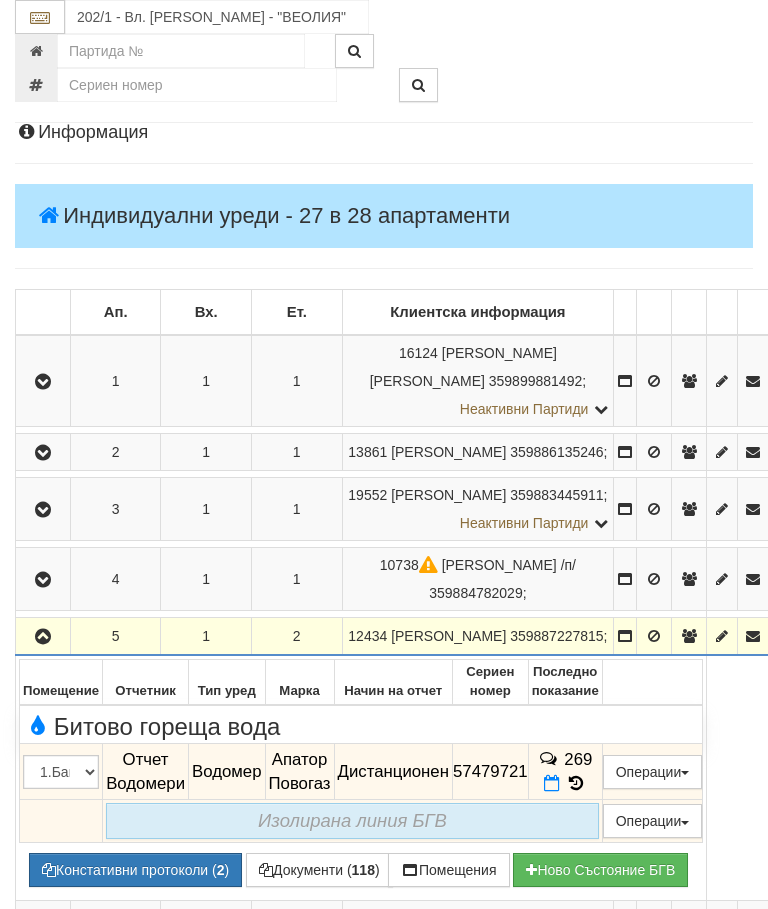 click at bounding box center [552, 783] 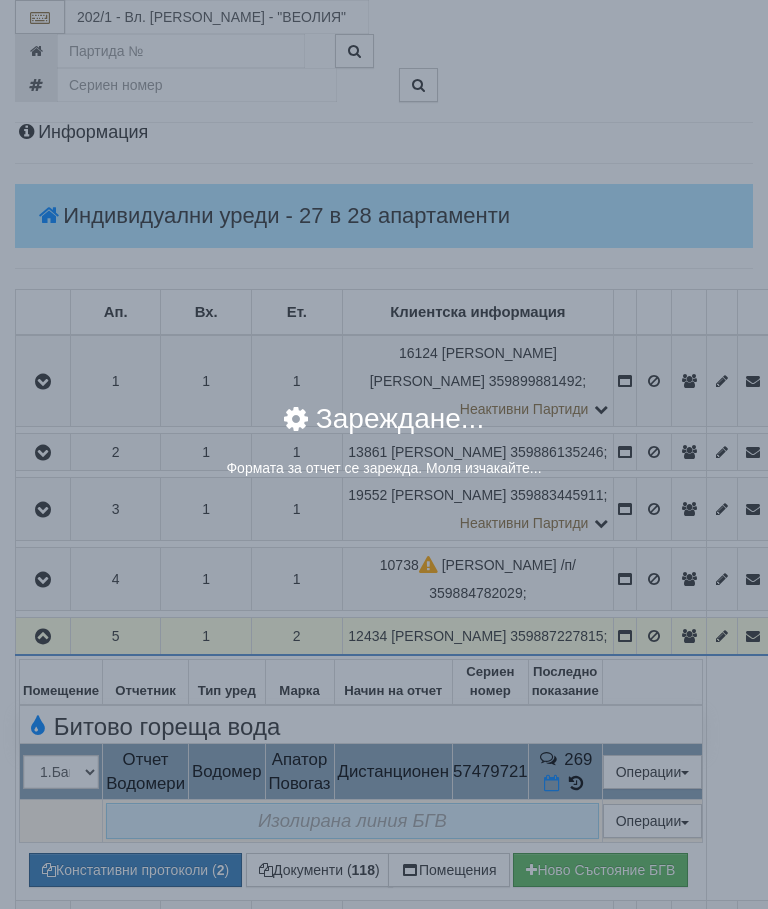 select on "8ac75930-9bfd-e511-80be-8d5a1dced85a" 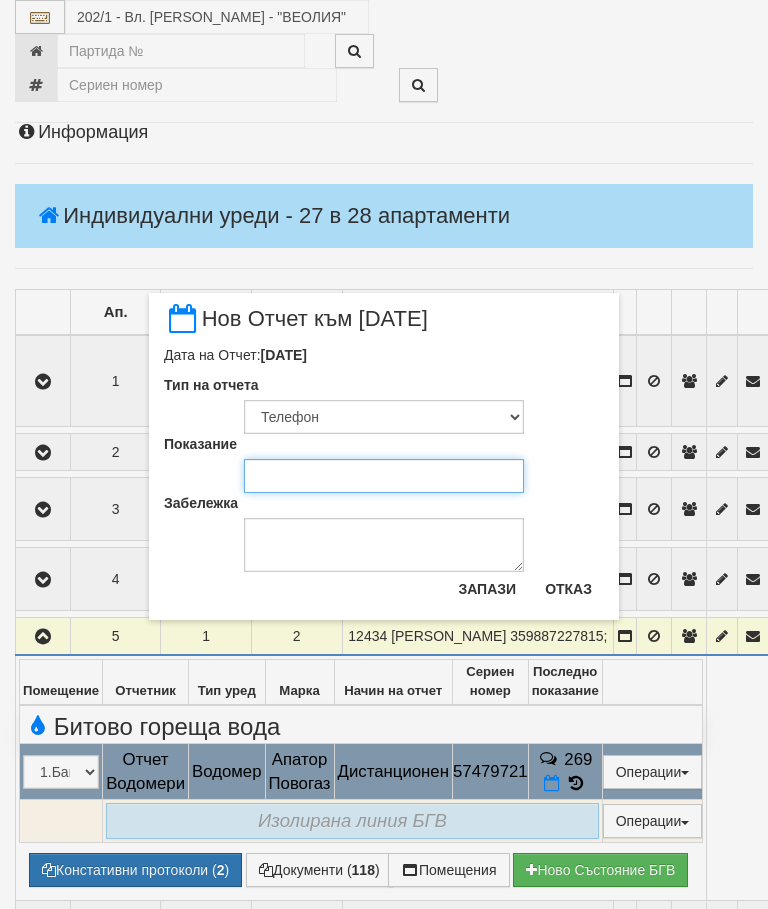 click on "Показание" at bounding box center (384, 476) 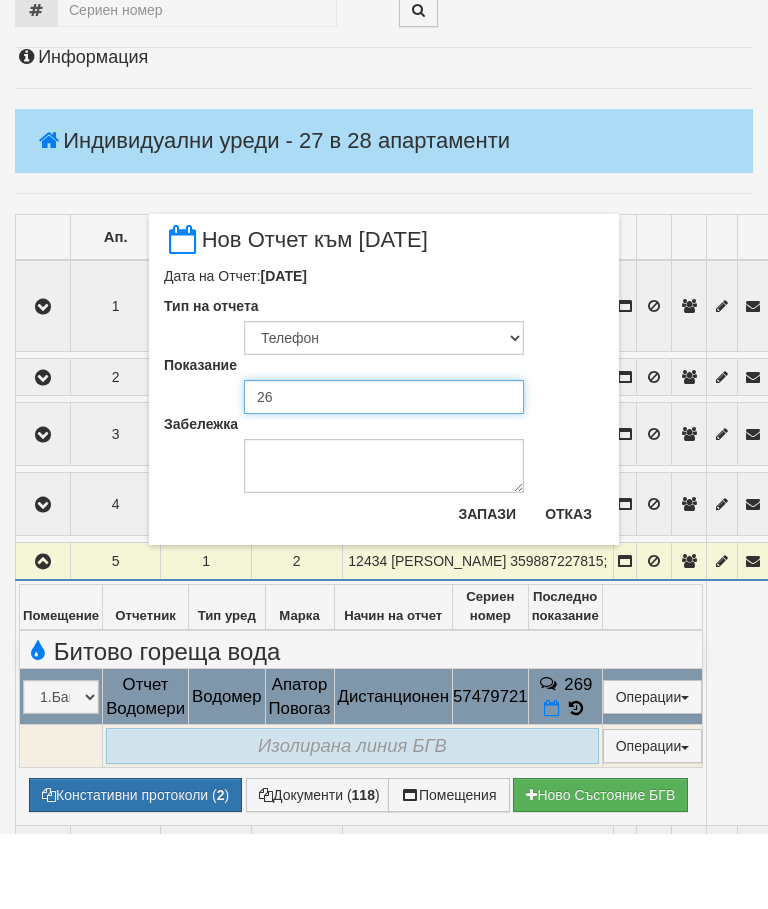 type on "269" 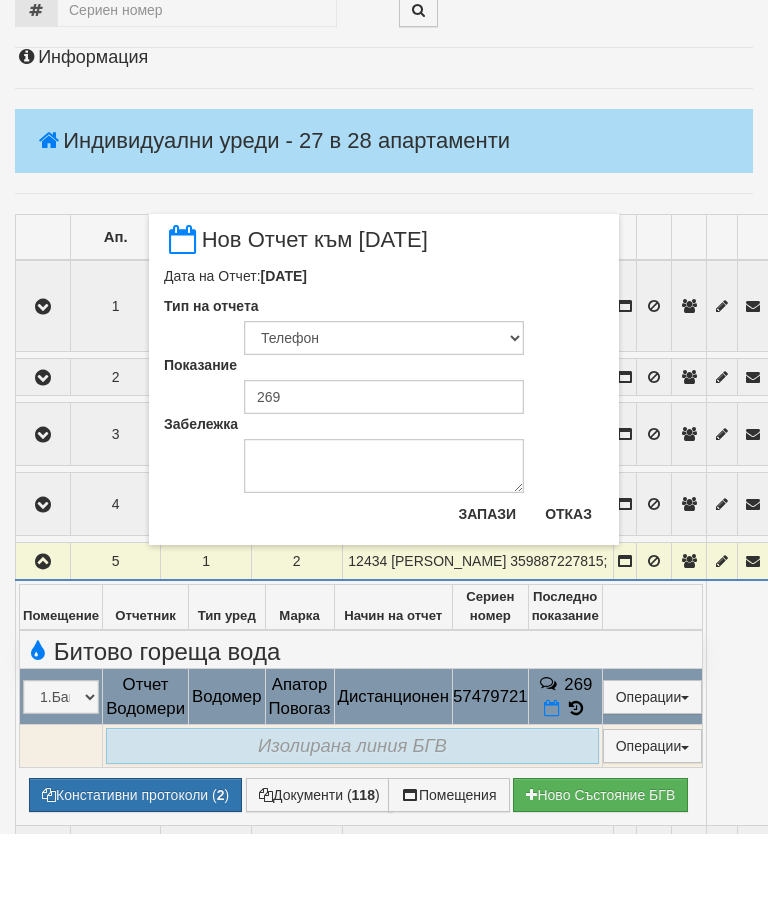 click on "Запази" at bounding box center (487, 589) 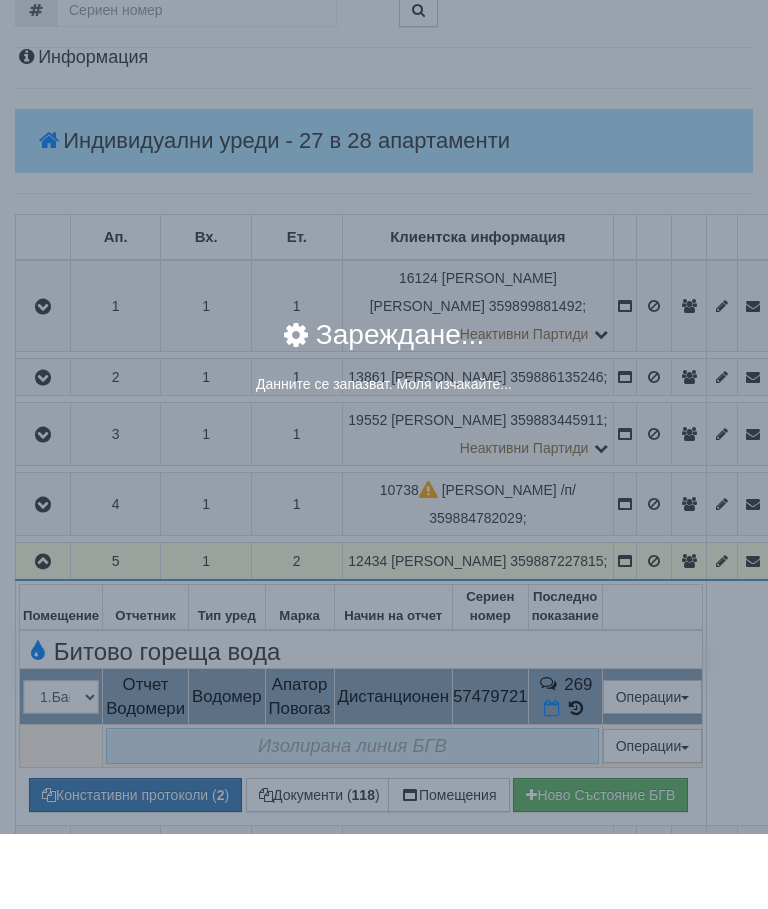 scroll, scrollTop: 308, scrollLeft: 0, axis: vertical 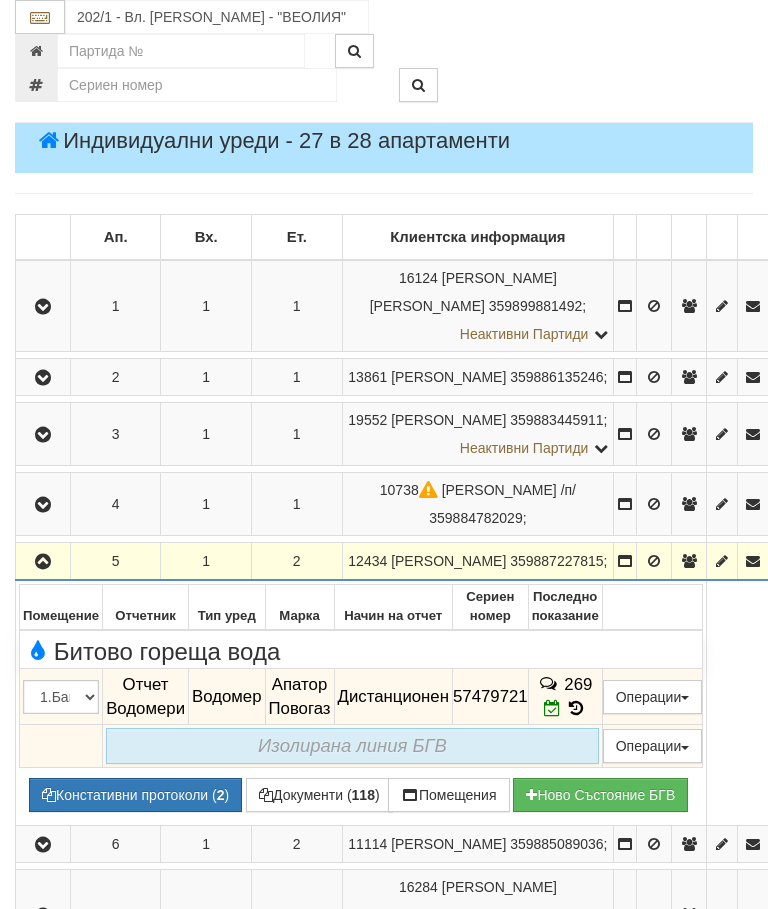 click at bounding box center (43, 562) 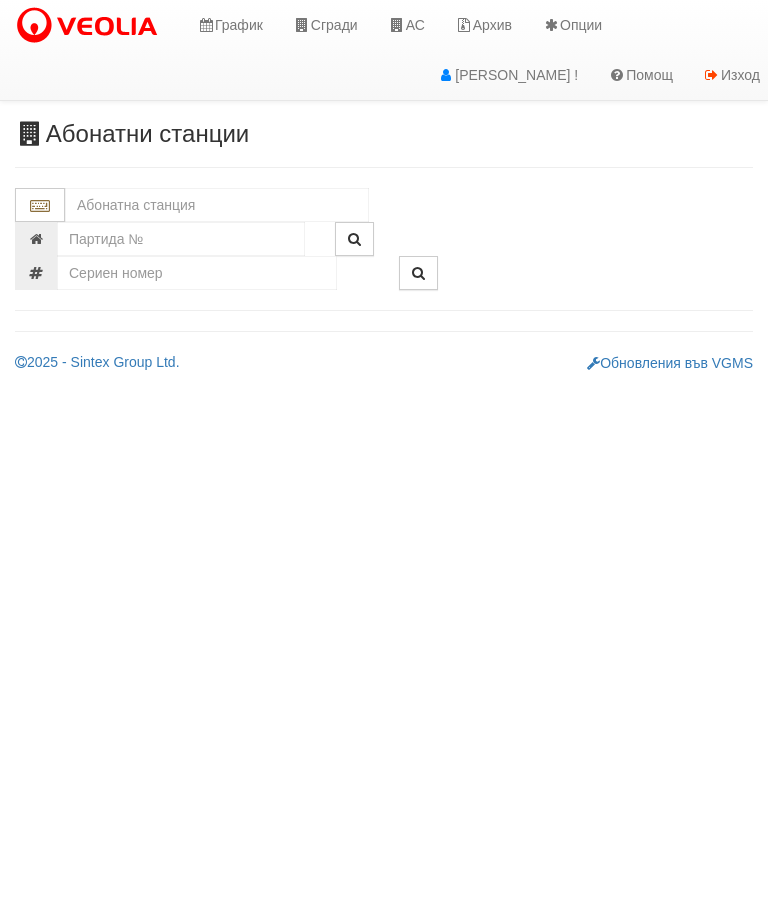 scroll, scrollTop: 0, scrollLeft: 0, axis: both 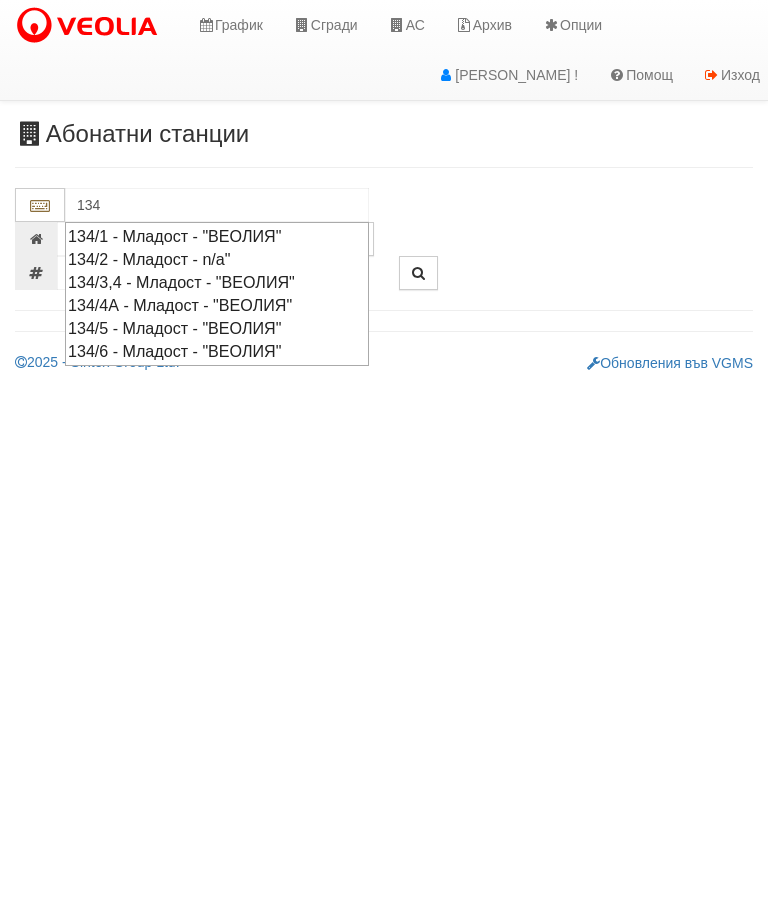 click on "134/3,4 - Младост - "ВЕОЛИЯ"" at bounding box center (217, 282) 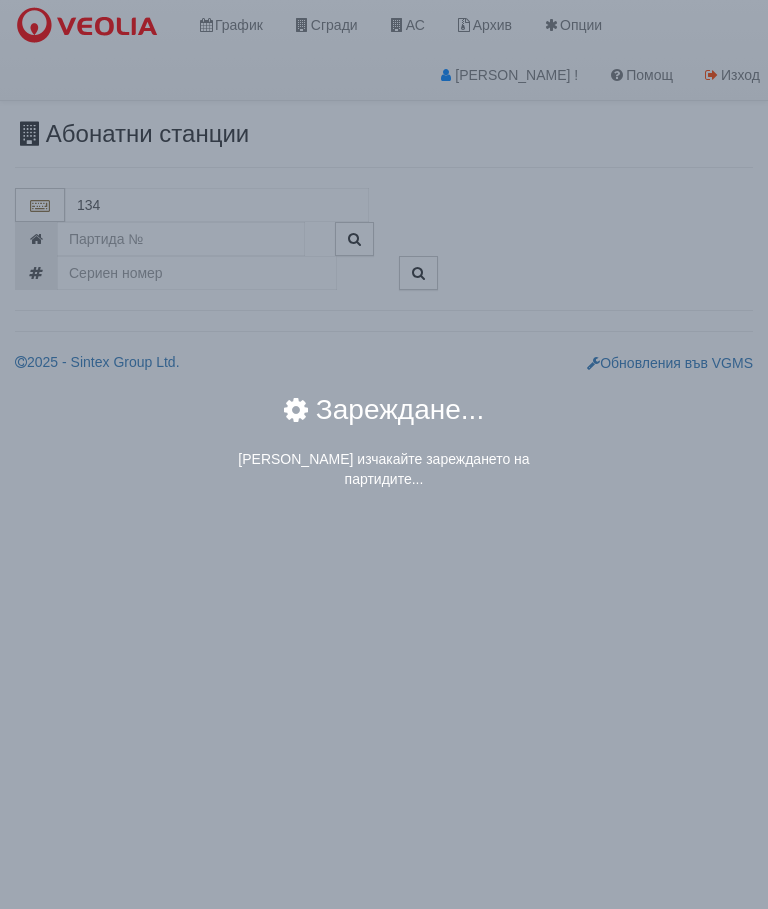 type on "134/3,4 - Младост - "ВЕОЛИЯ"" 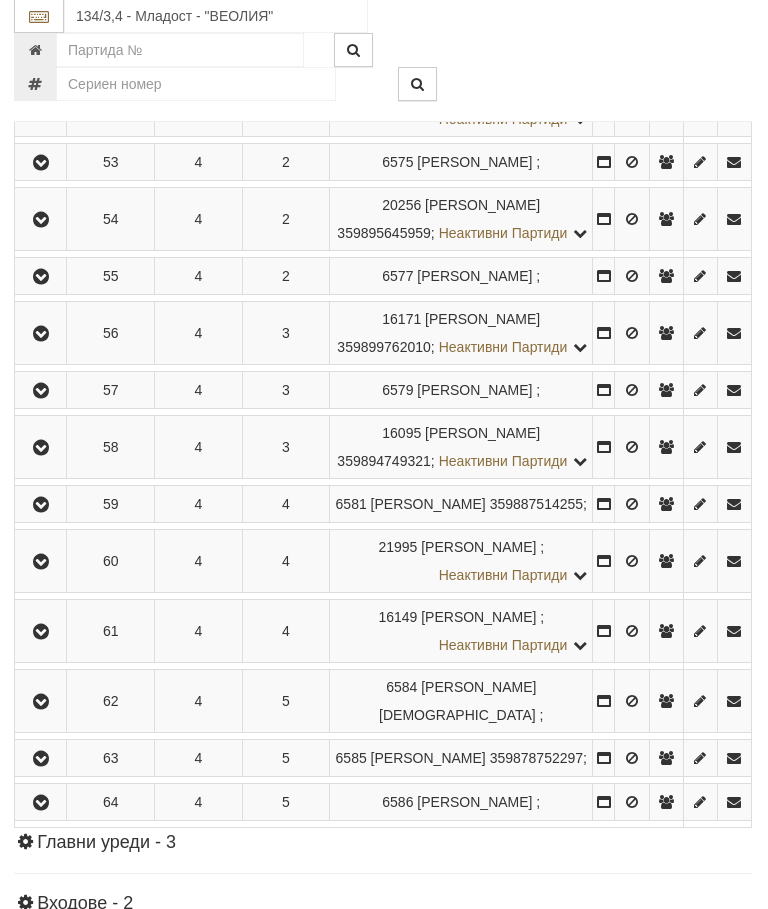 scroll, scrollTop: 1134, scrollLeft: 1, axis: both 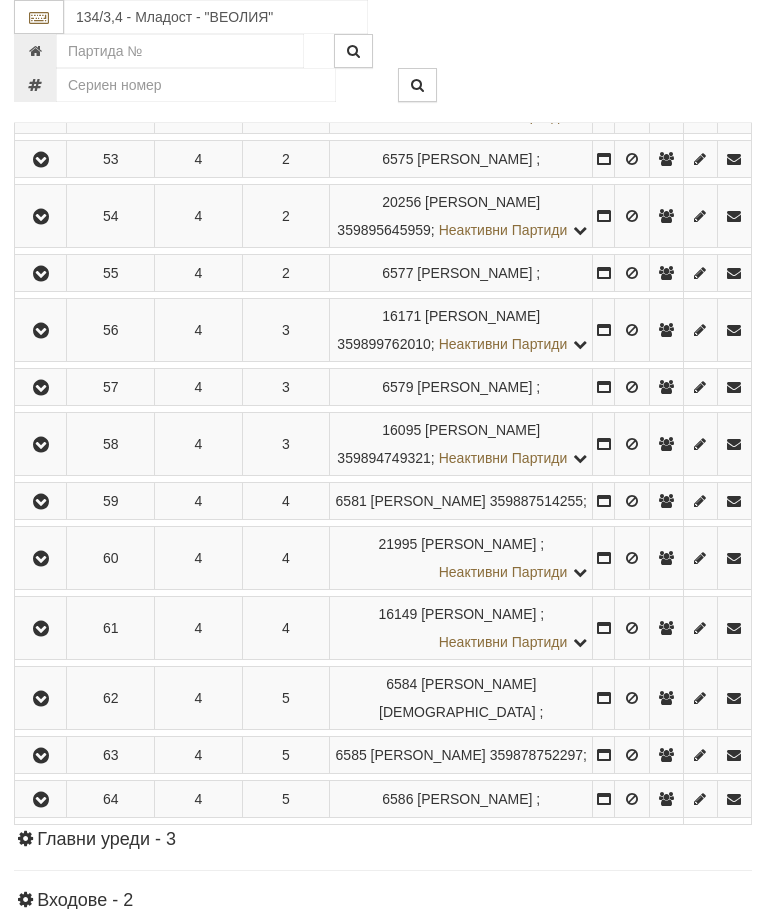 click at bounding box center [41, 217] 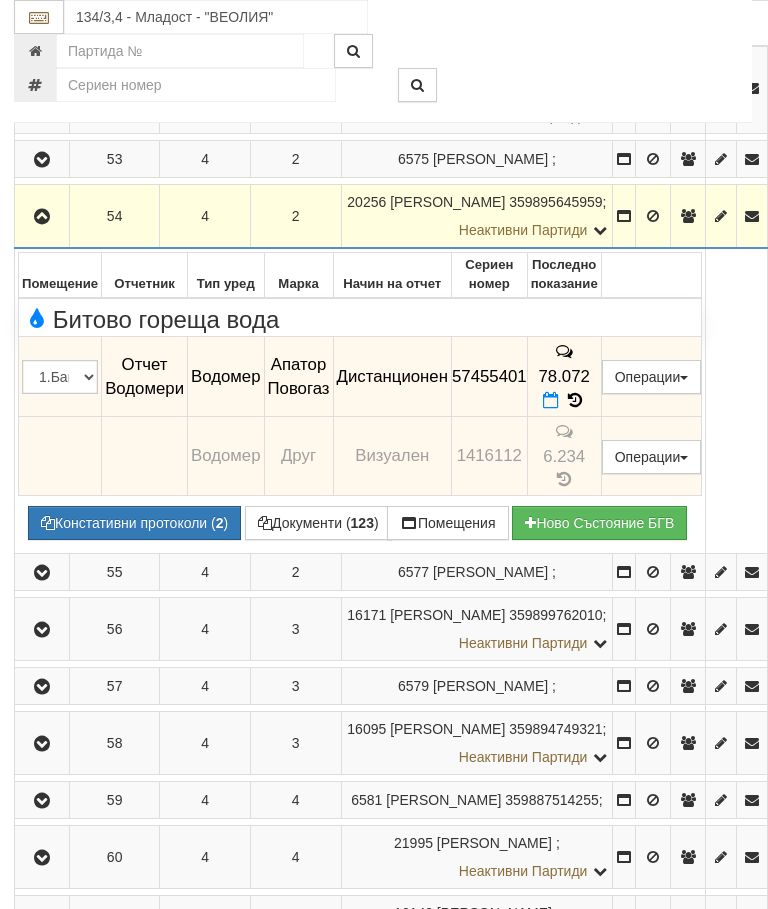 click at bounding box center (551, 400) 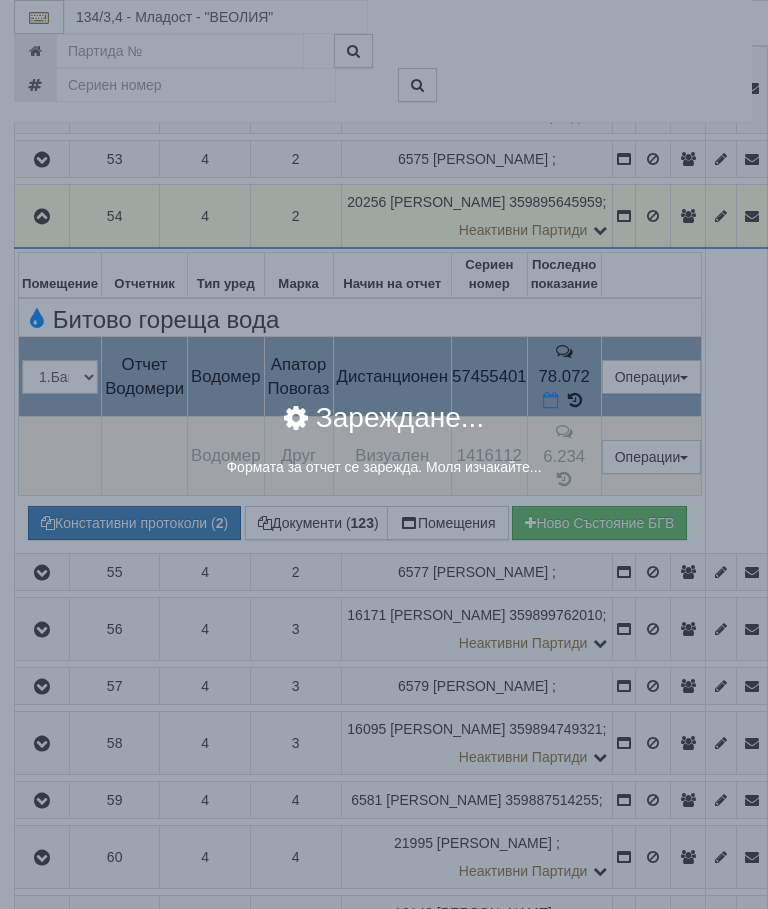 select on "8ac75930-9bfd-e511-80be-8d5a1dced85a" 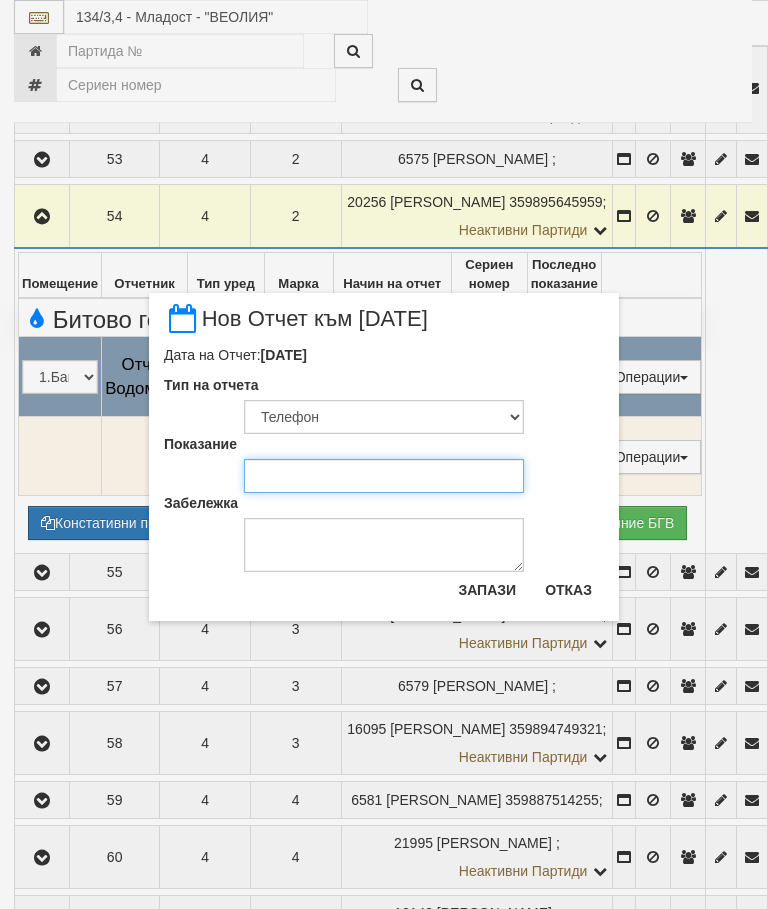 click on "Показание" at bounding box center (384, 476) 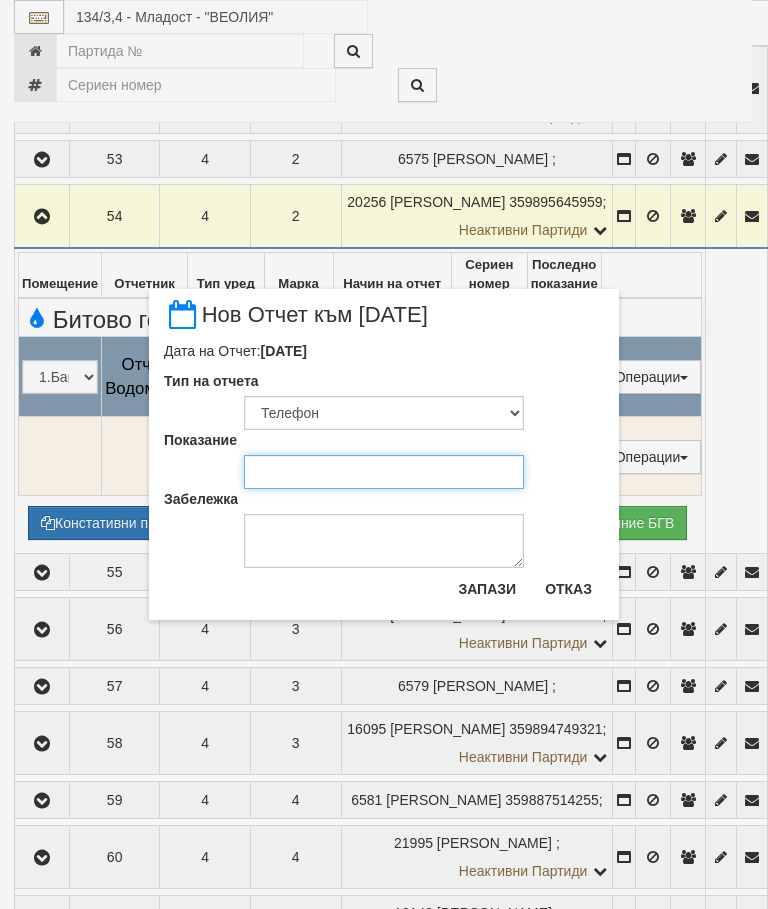 scroll, scrollTop: 1134, scrollLeft: 0, axis: vertical 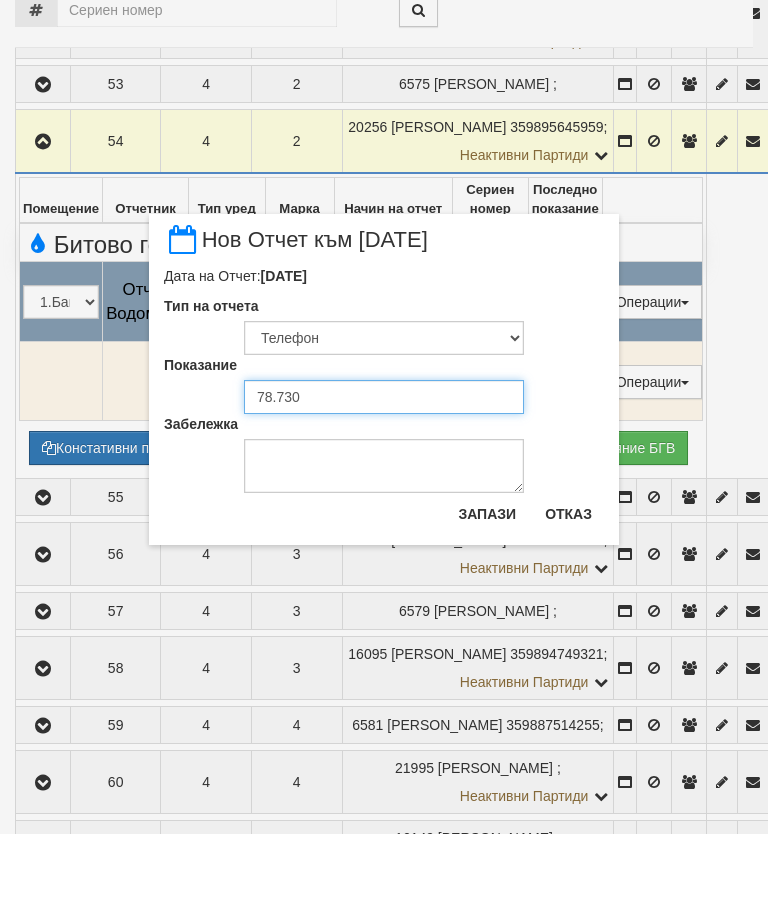 type on "78.730" 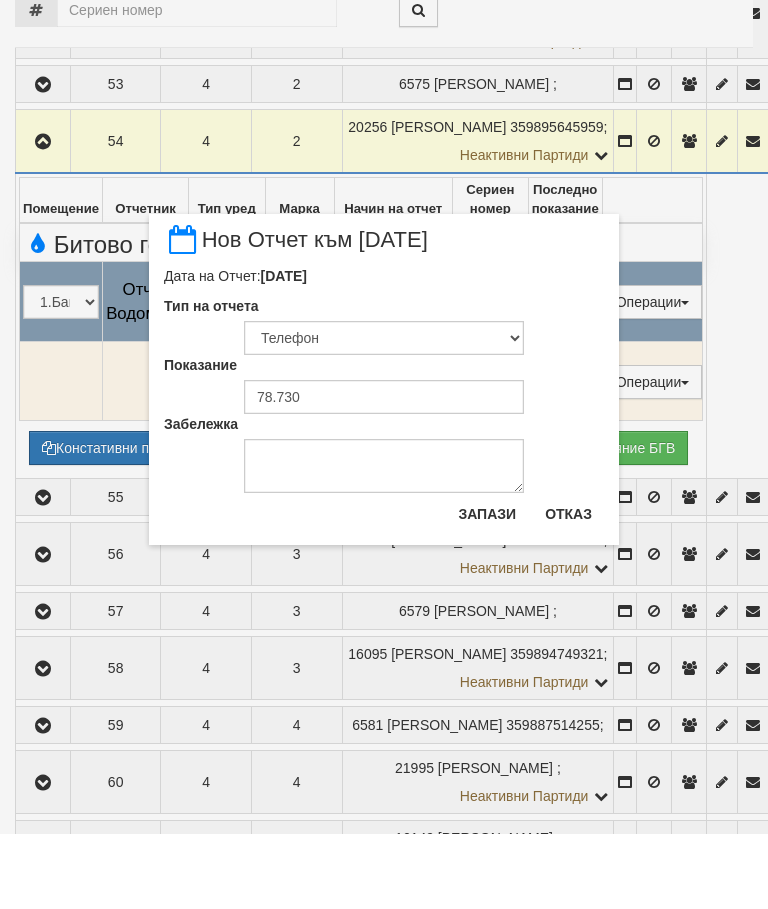 click on "Запази" at bounding box center (487, 589) 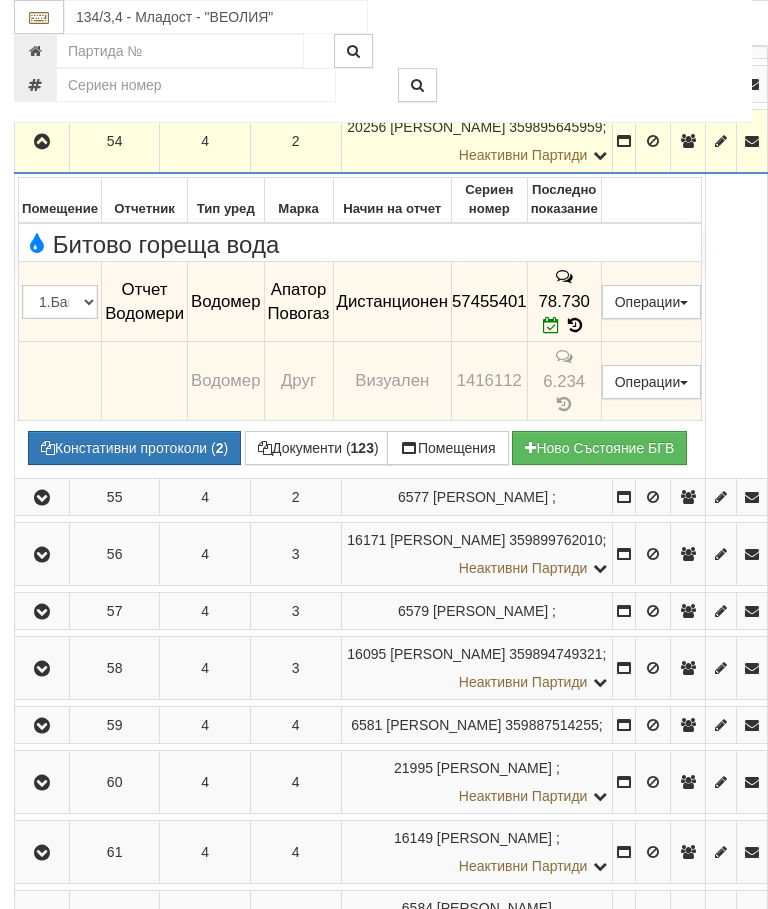 click at bounding box center [42, 142] 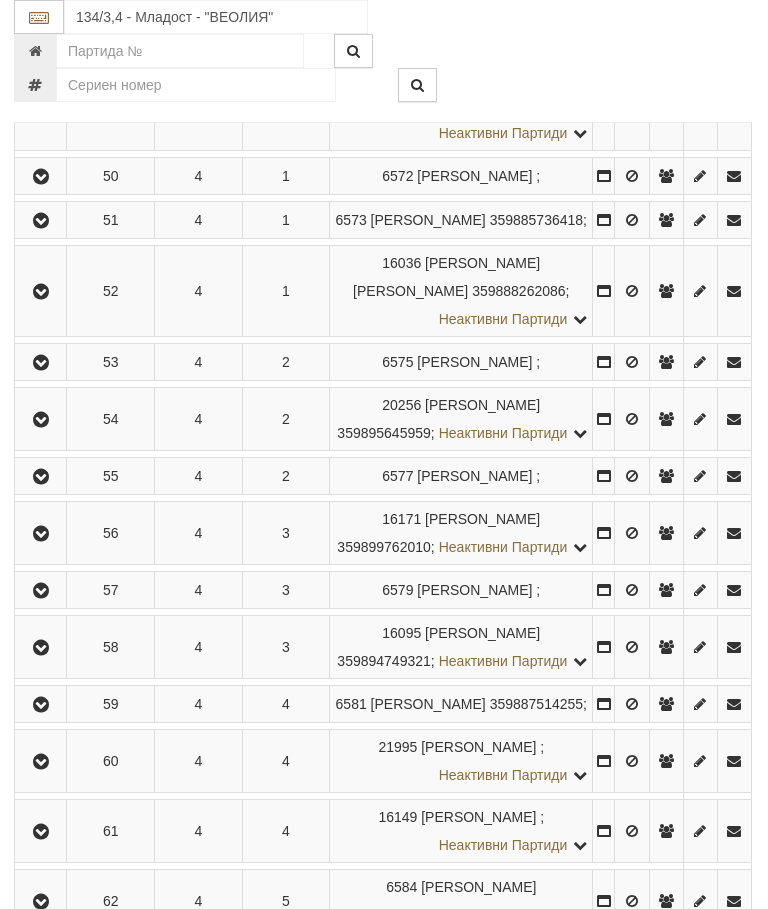 scroll, scrollTop: 934, scrollLeft: 0, axis: vertical 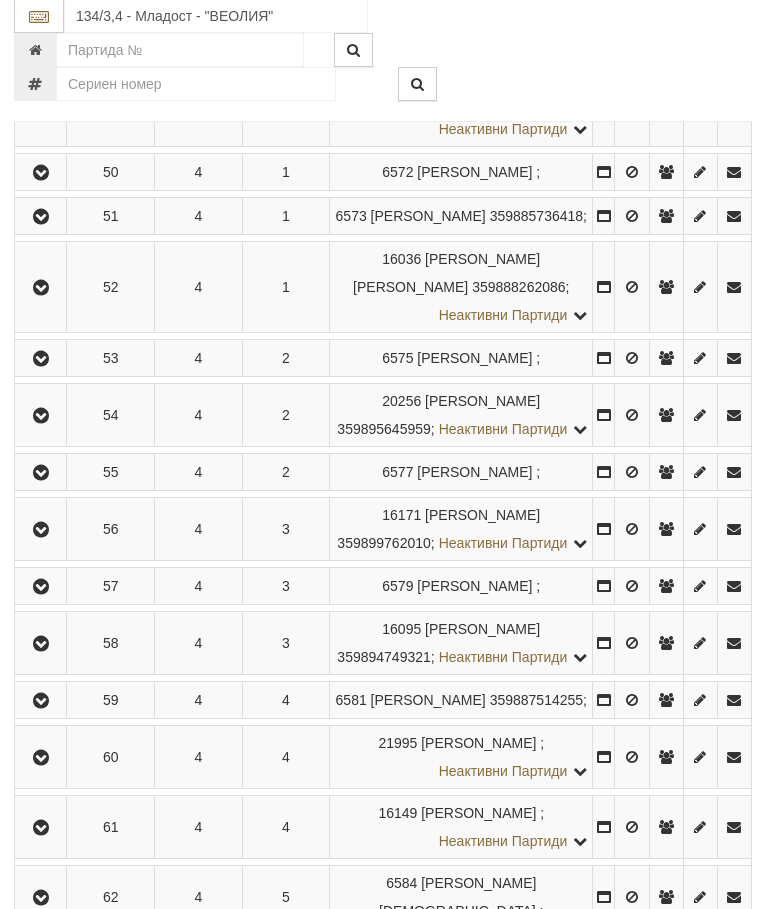 click at bounding box center [42, 174] 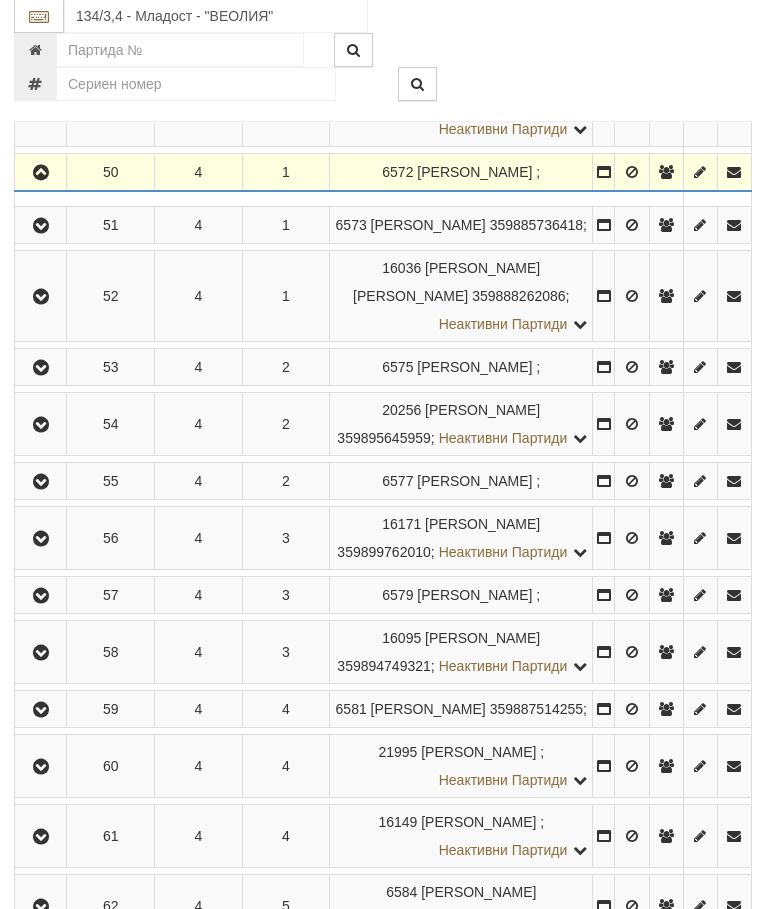 scroll, scrollTop: 935, scrollLeft: 1, axis: both 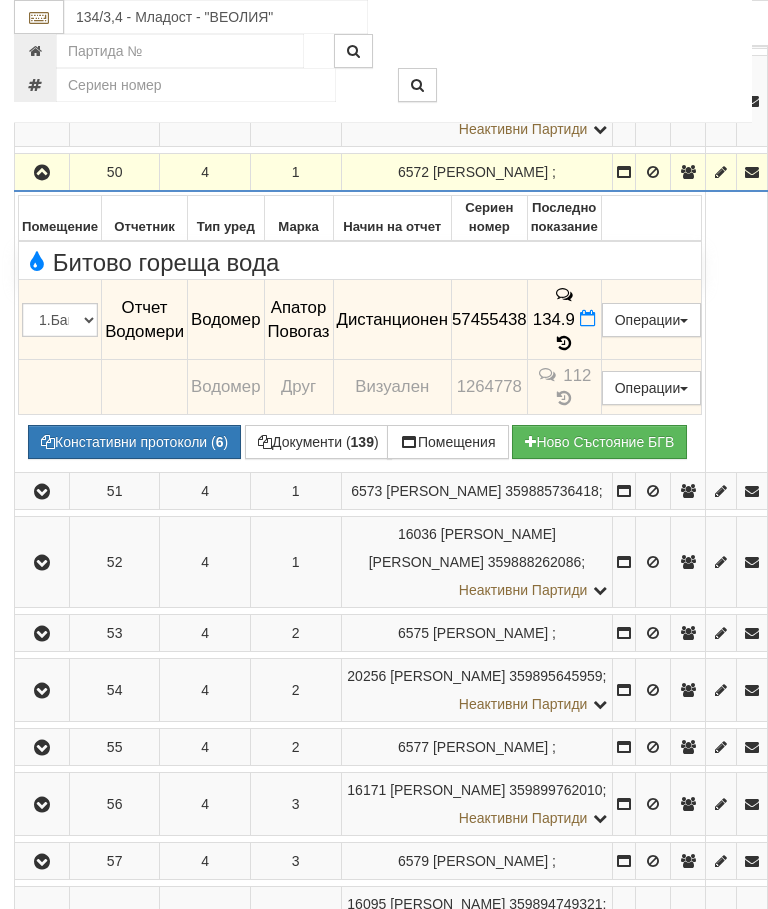click at bounding box center [564, 343] 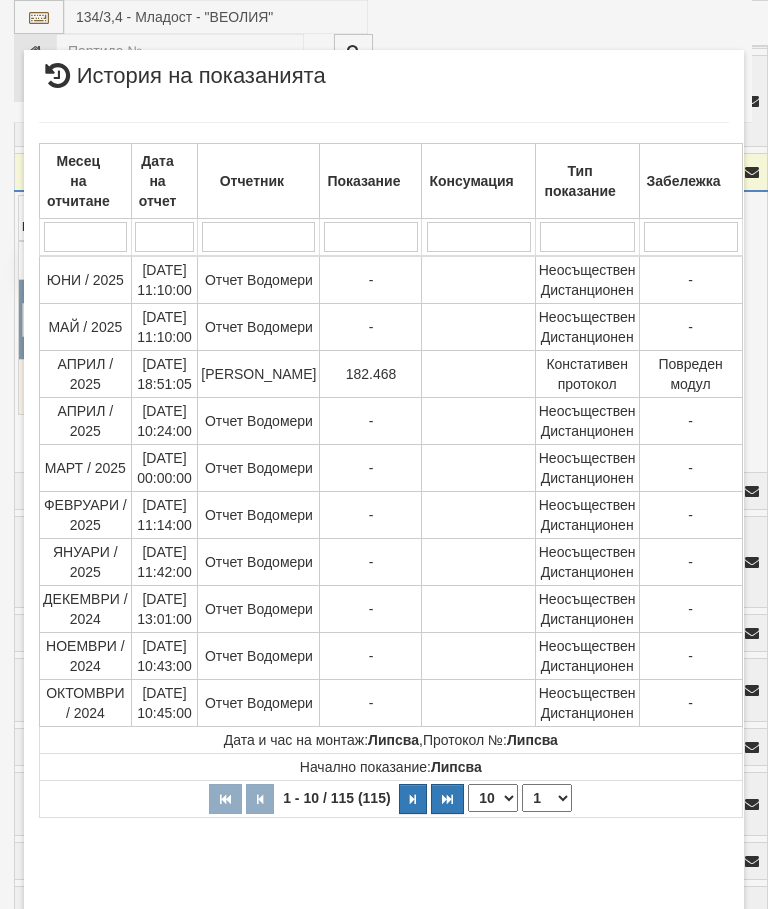 click on "1 2 3 4 5 6 7 8 9 10 11 12" at bounding box center [547, 798] 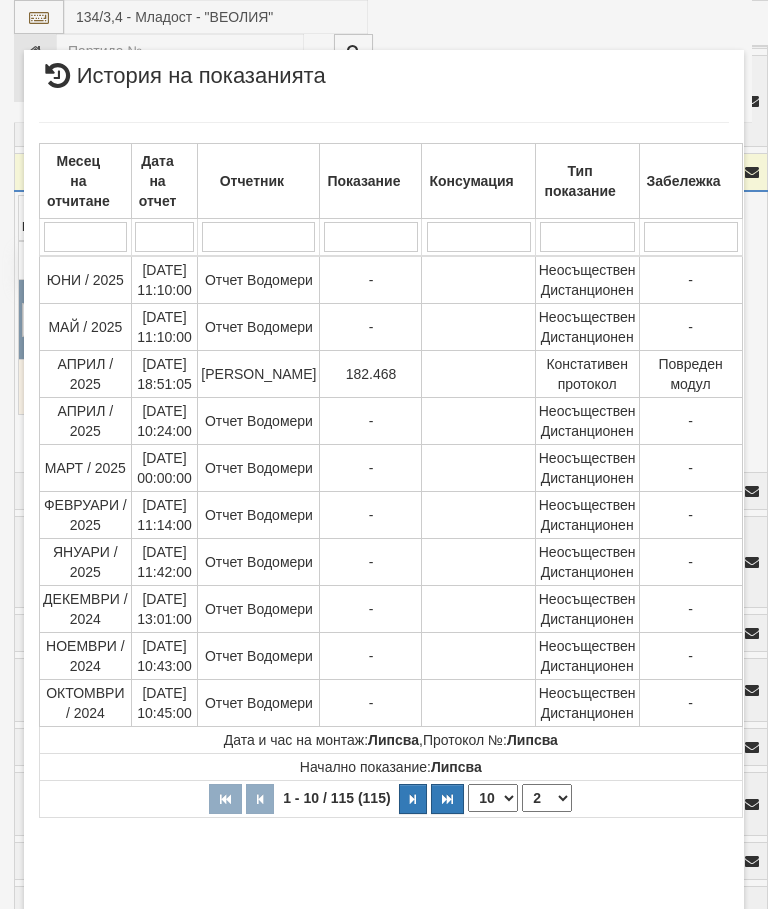 select on "2" 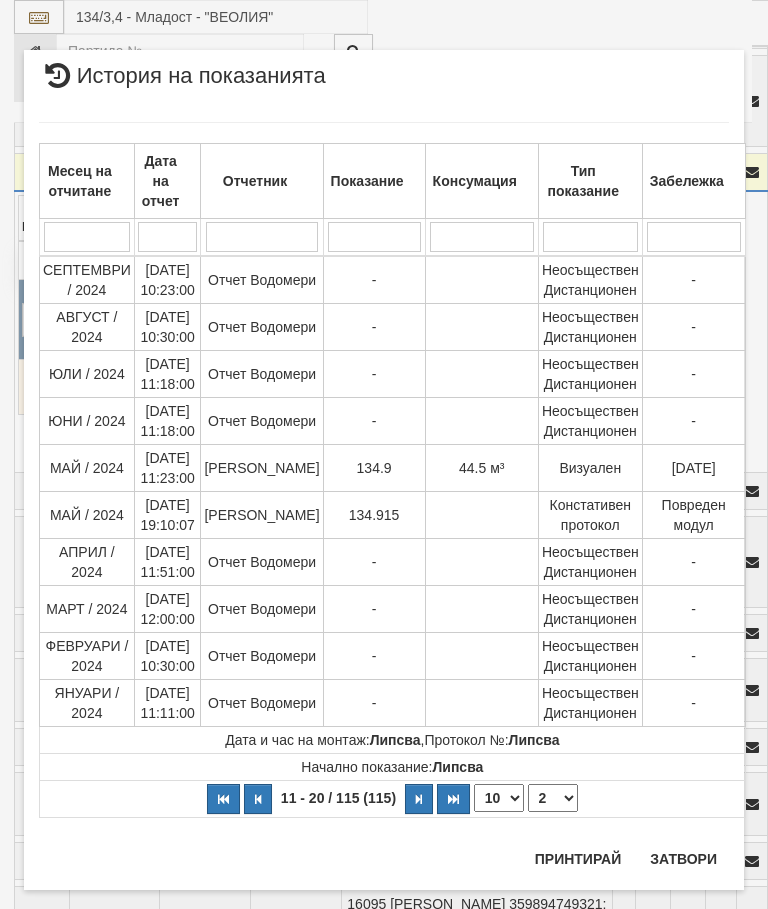 click on "Затвори" at bounding box center [683, 859] 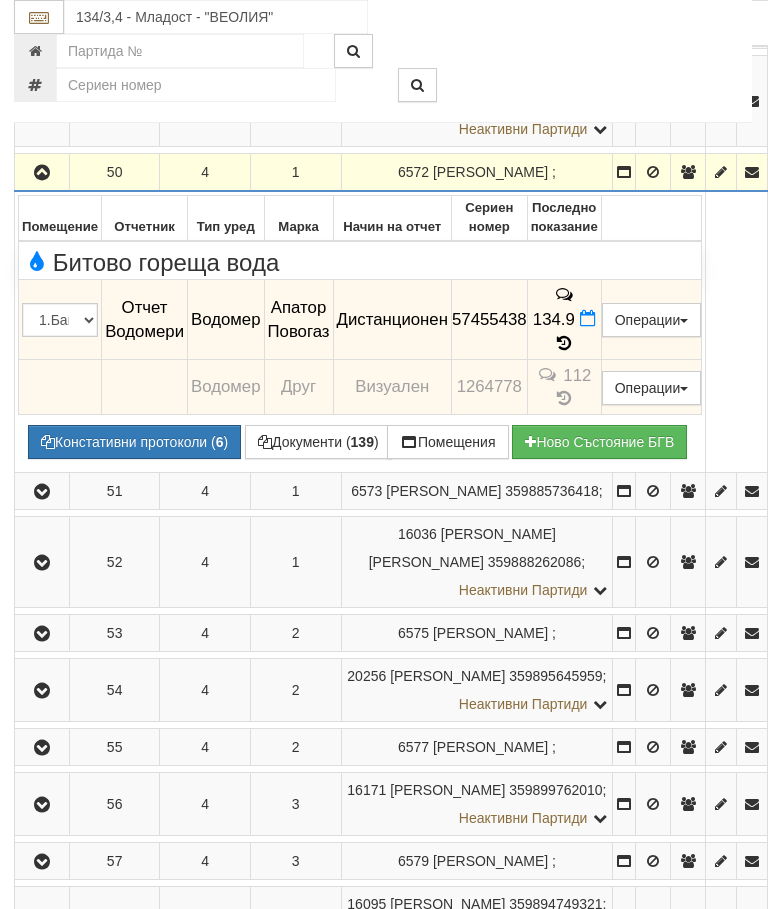 click at bounding box center (42, 173) 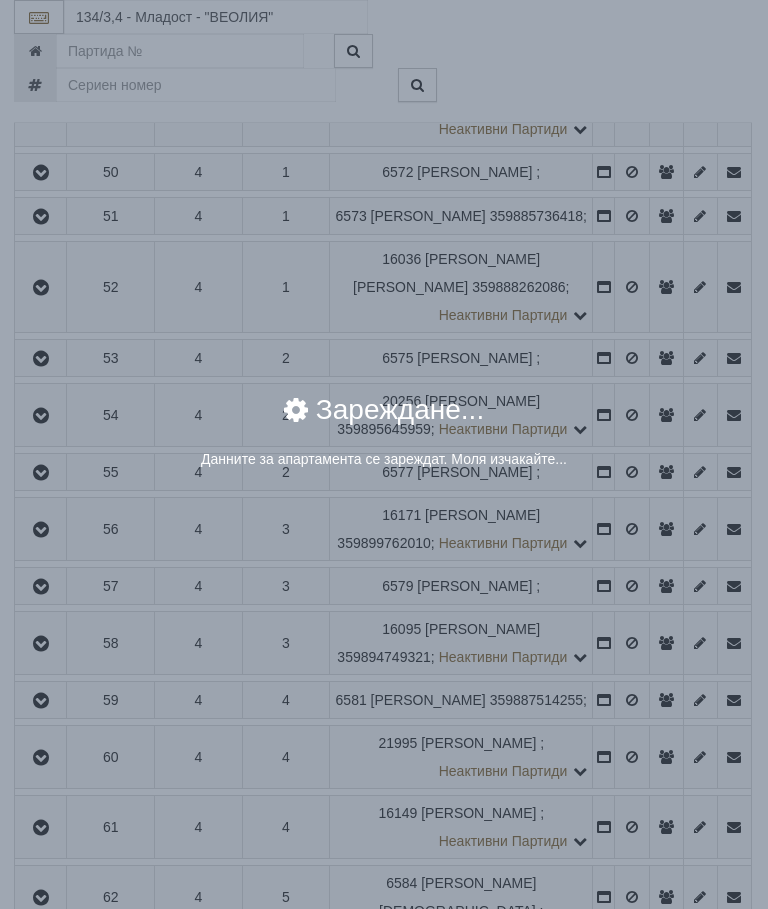 click on "Зареждане..." at bounding box center [384, 422] 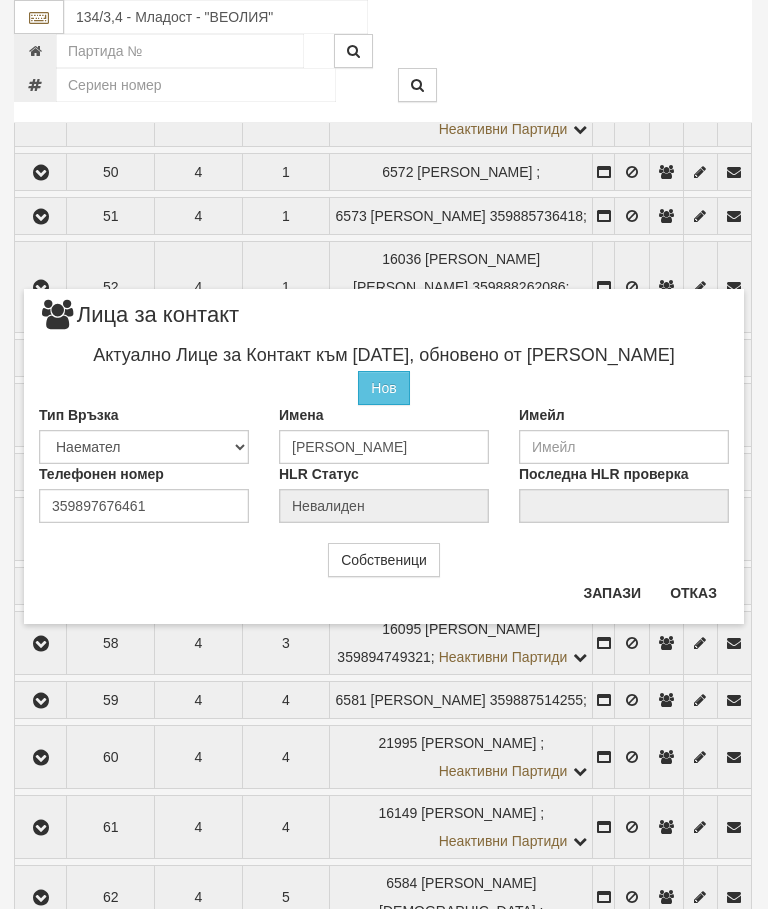click on "Отказ" at bounding box center [693, 593] 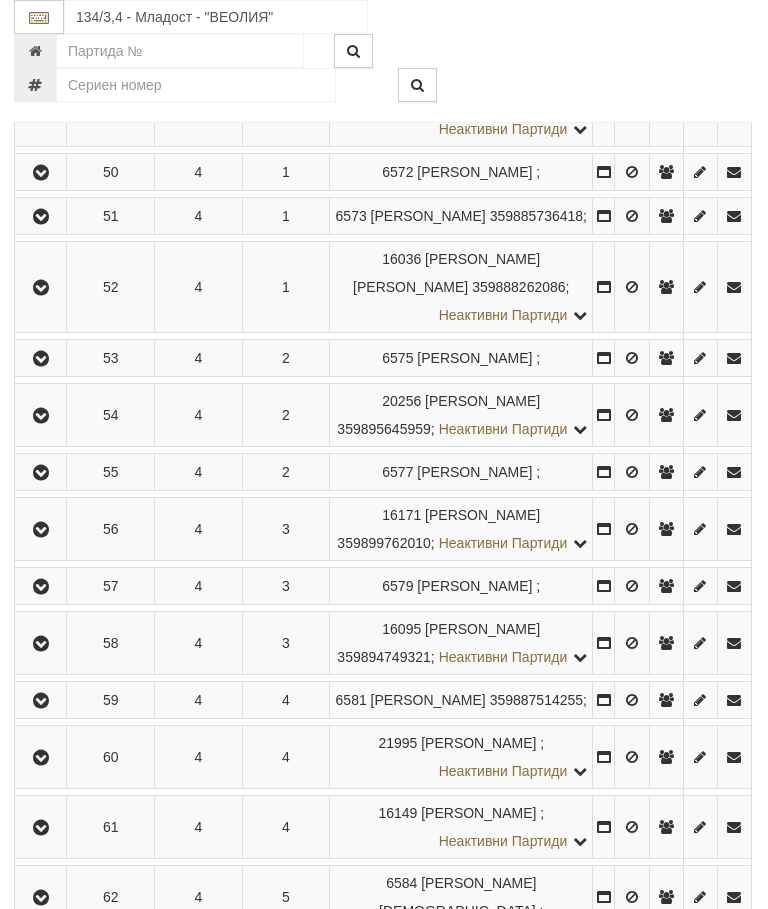 click at bounding box center (40, 216) 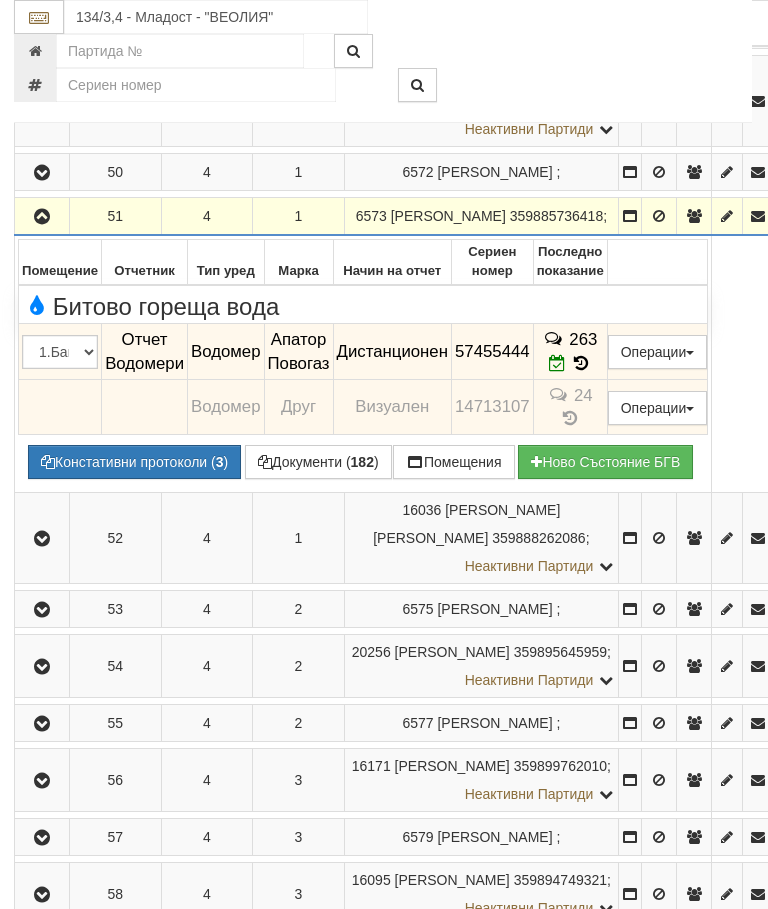 click at bounding box center (42, 216) 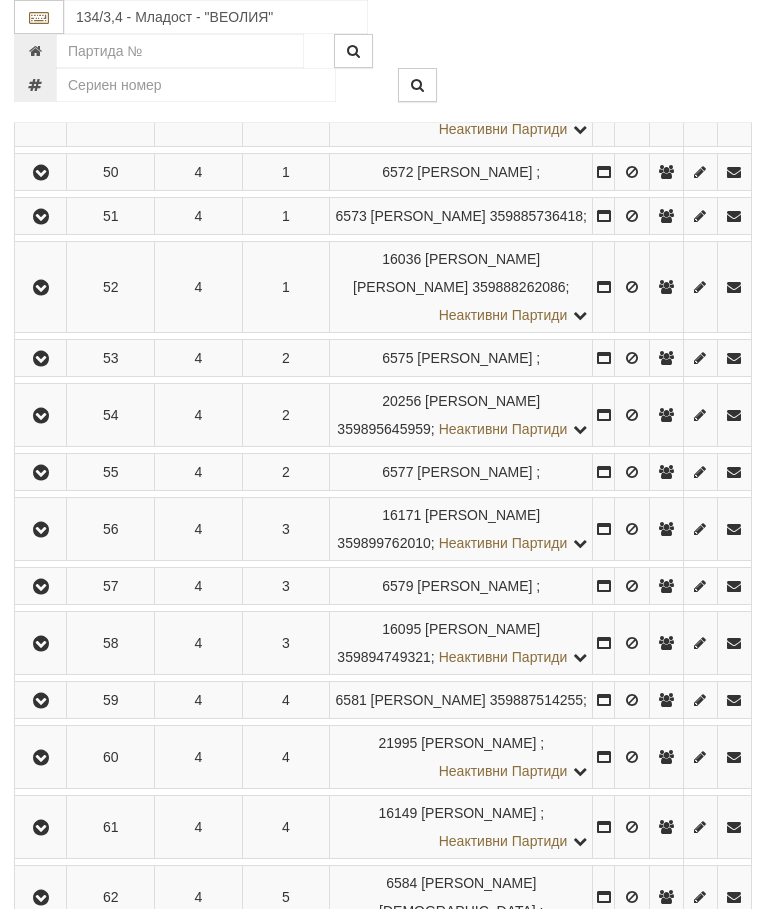 click at bounding box center (41, 288) 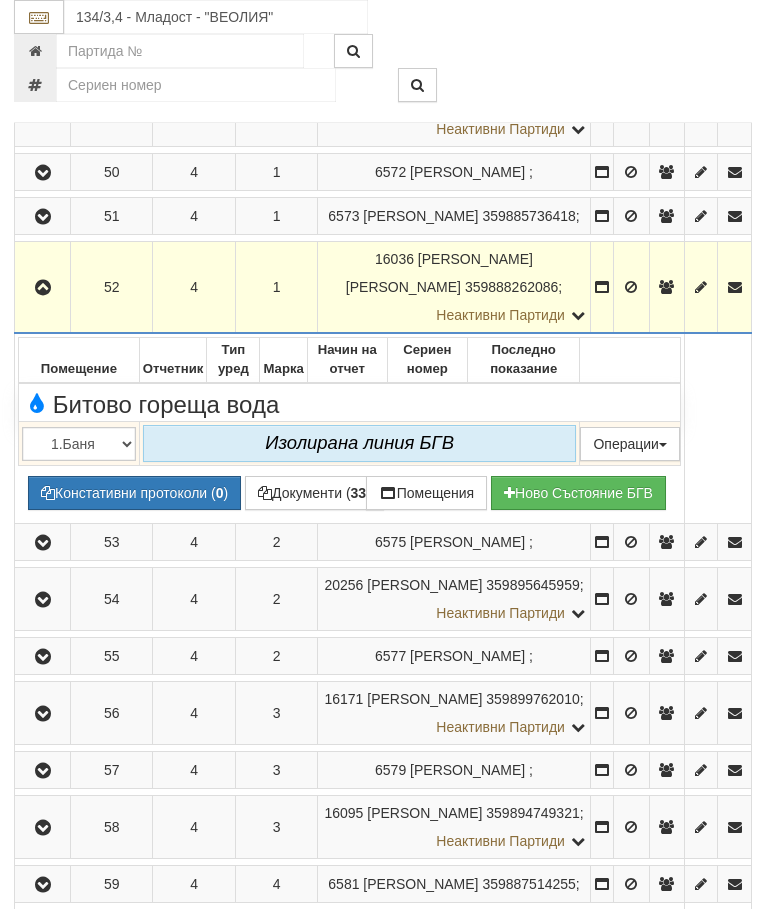 click at bounding box center [42, 287] 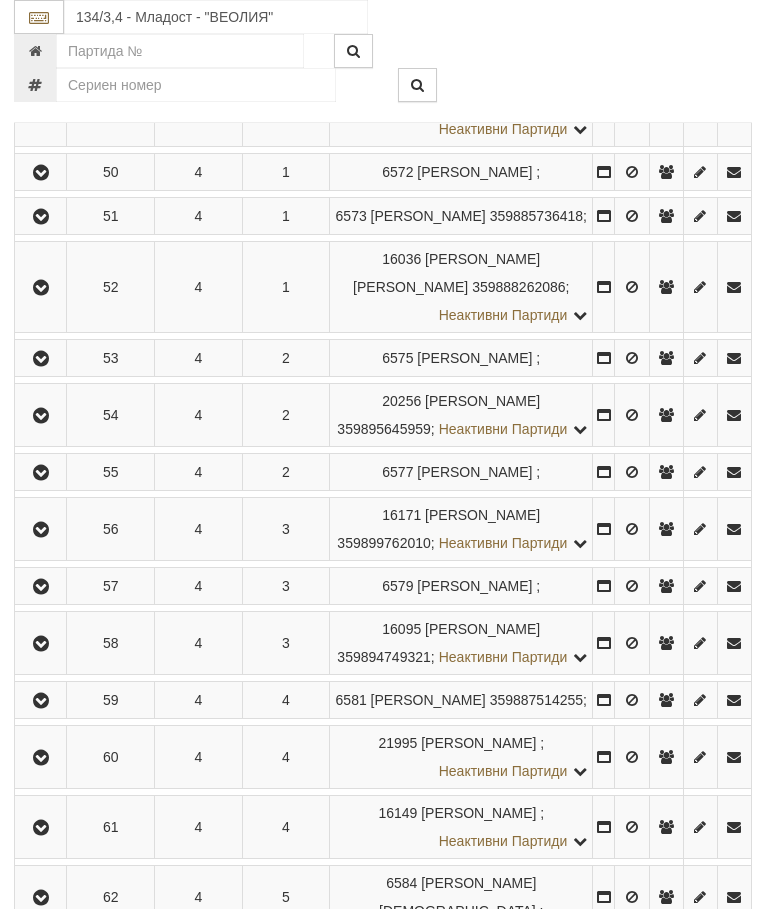 click at bounding box center (41, 359) 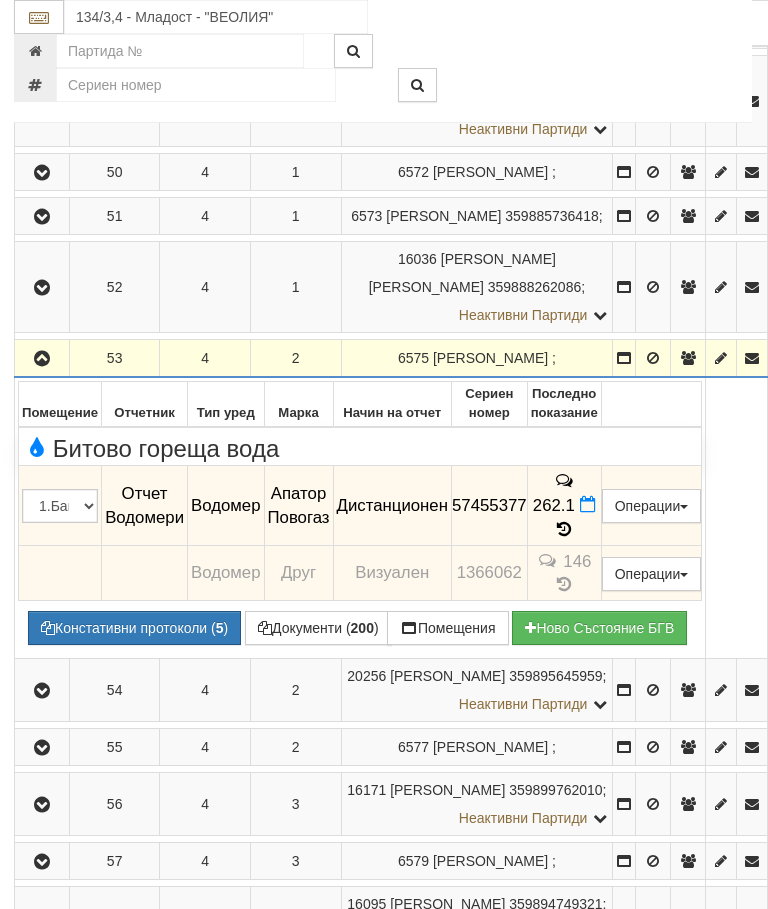 click at bounding box center (564, 529) 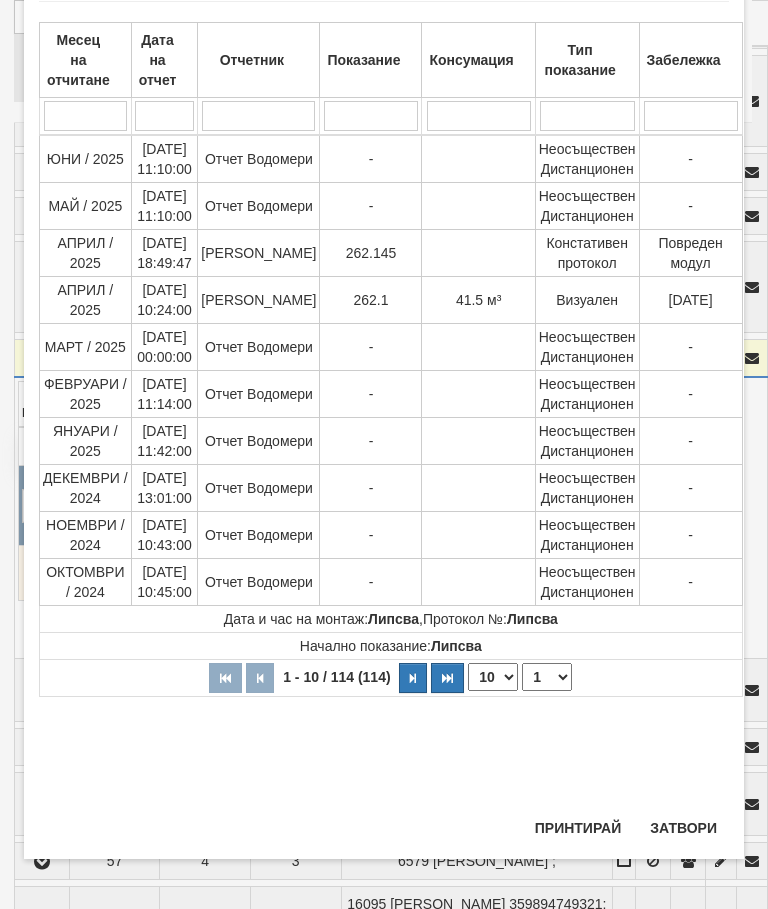 scroll, scrollTop: 1301, scrollLeft: 0, axis: vertical 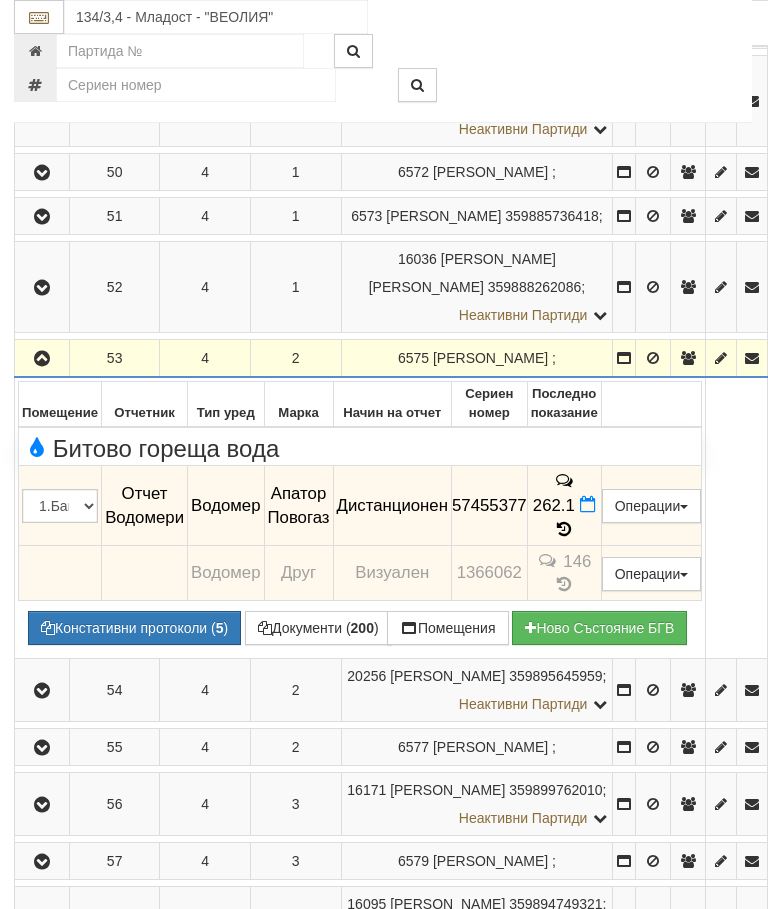 click at bounding box center (42, 358) 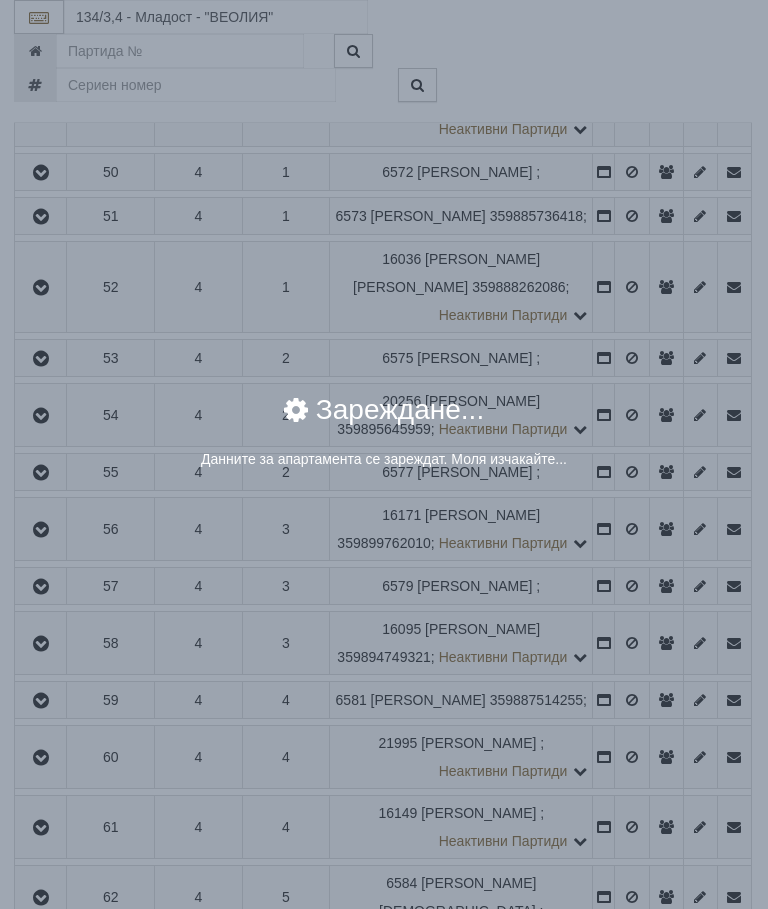 click on "× Зареждане... Данните за апартамента се зареждат. Моля изчакайте..." at bounding box center (384, 454) 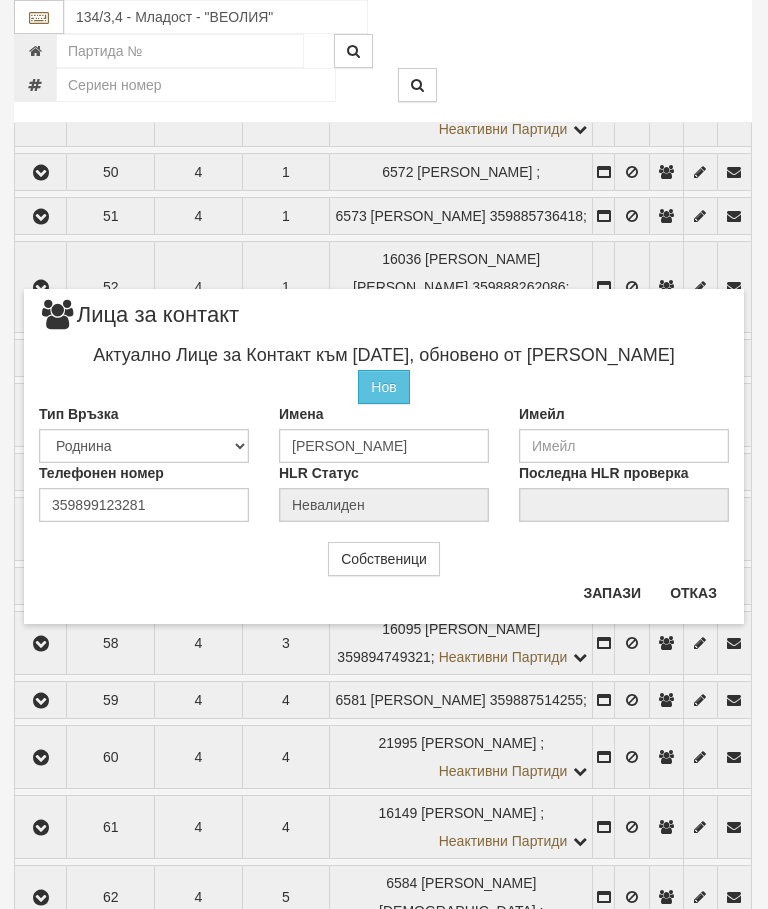 click on "Отказ" at bounding box center [693, 593] 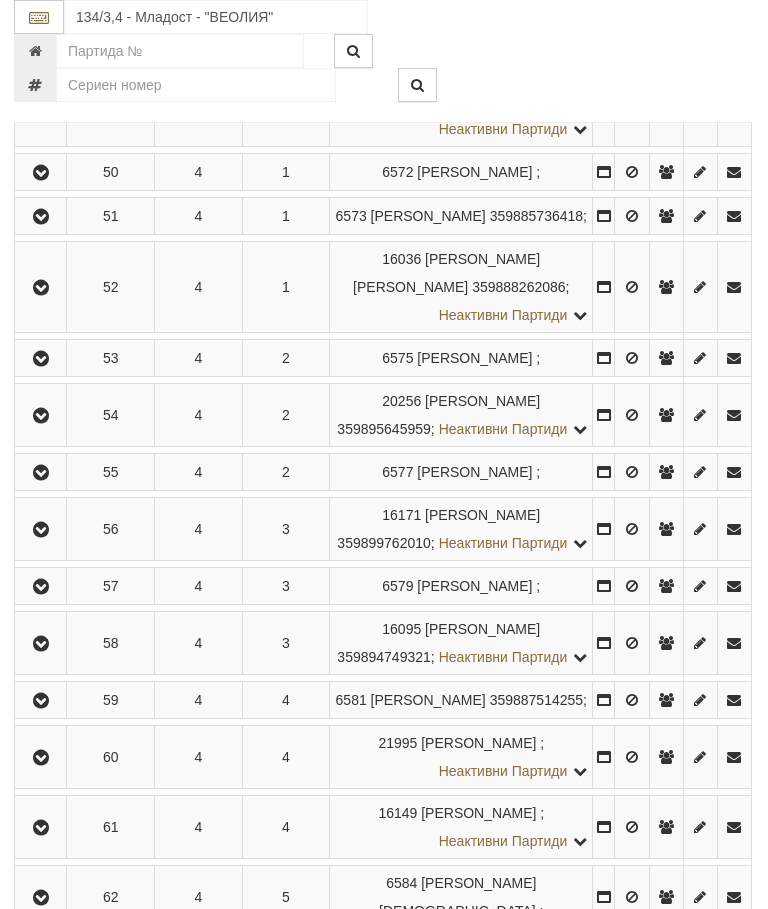 click at bounding box center [41, 416] 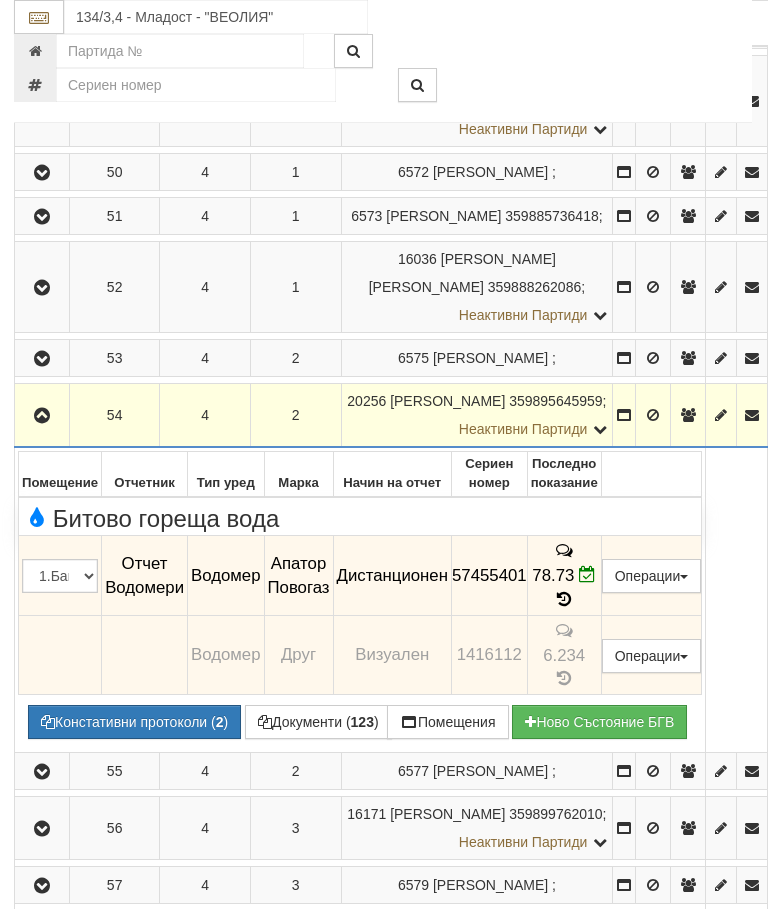 click at bounding box center (42, 415) 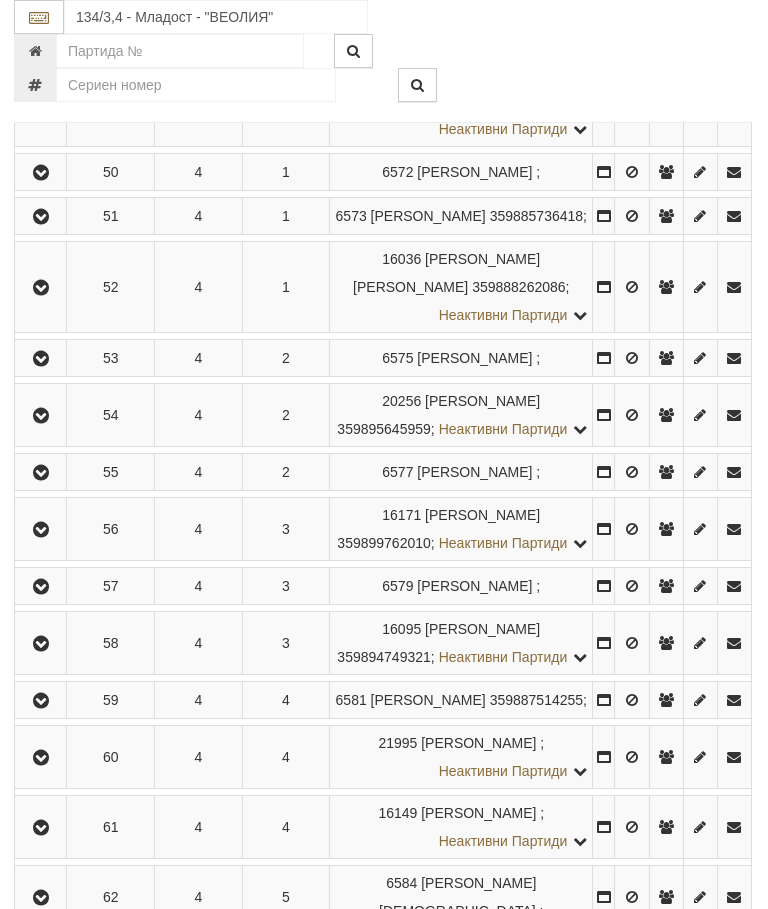 click at bounding box center (40, 472) 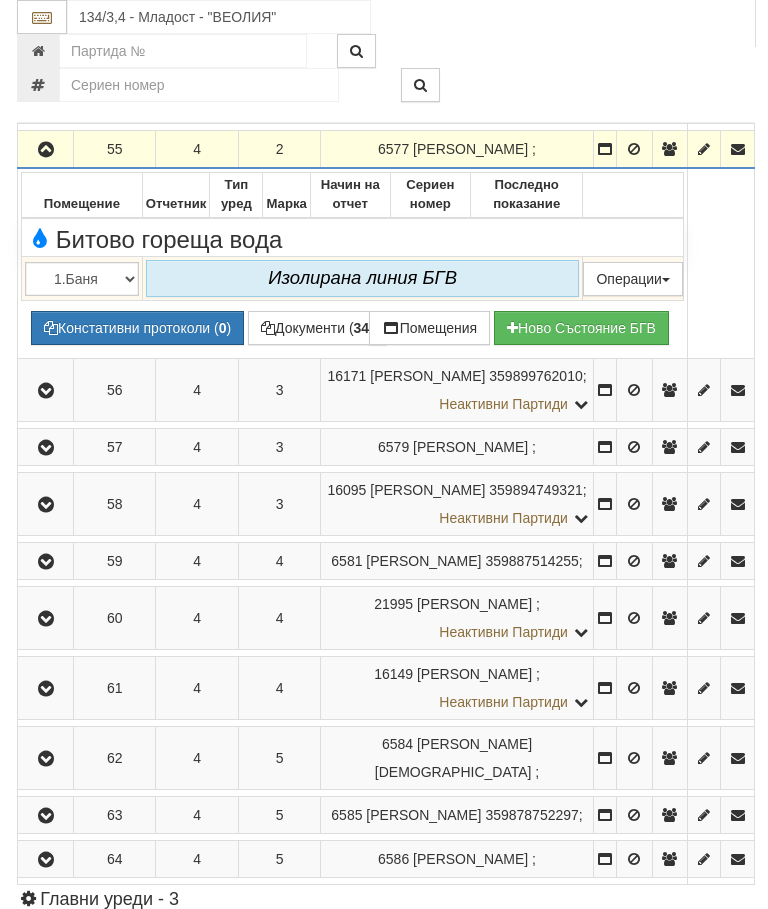 scroll, scrollTop: 1257, scrollLeft: 0, axis: vertical 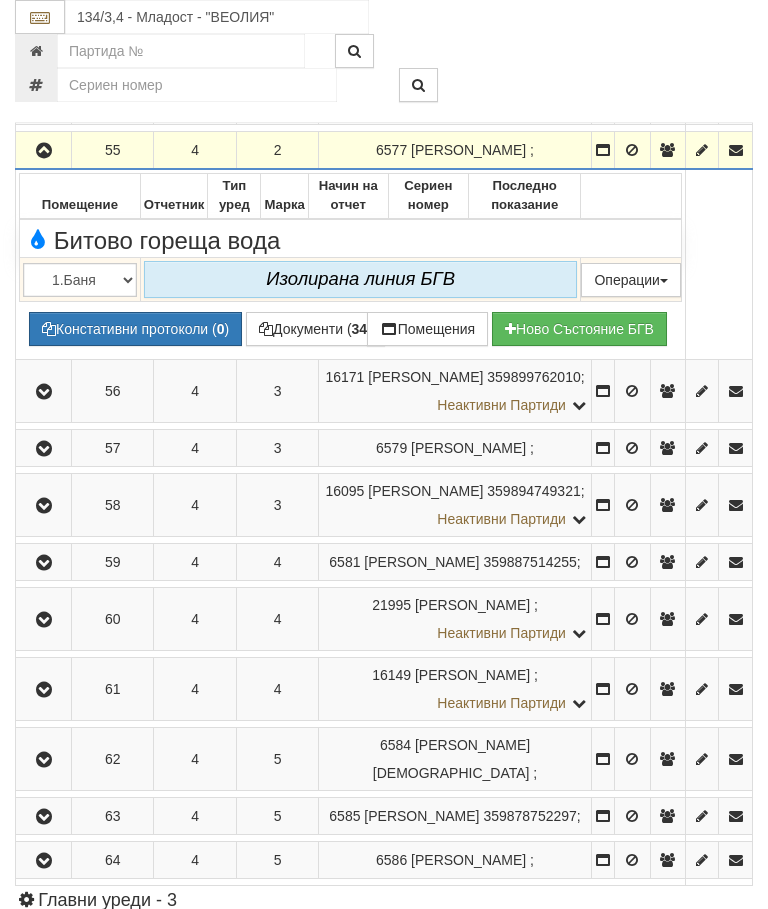 click at bounding box center (44, 151) 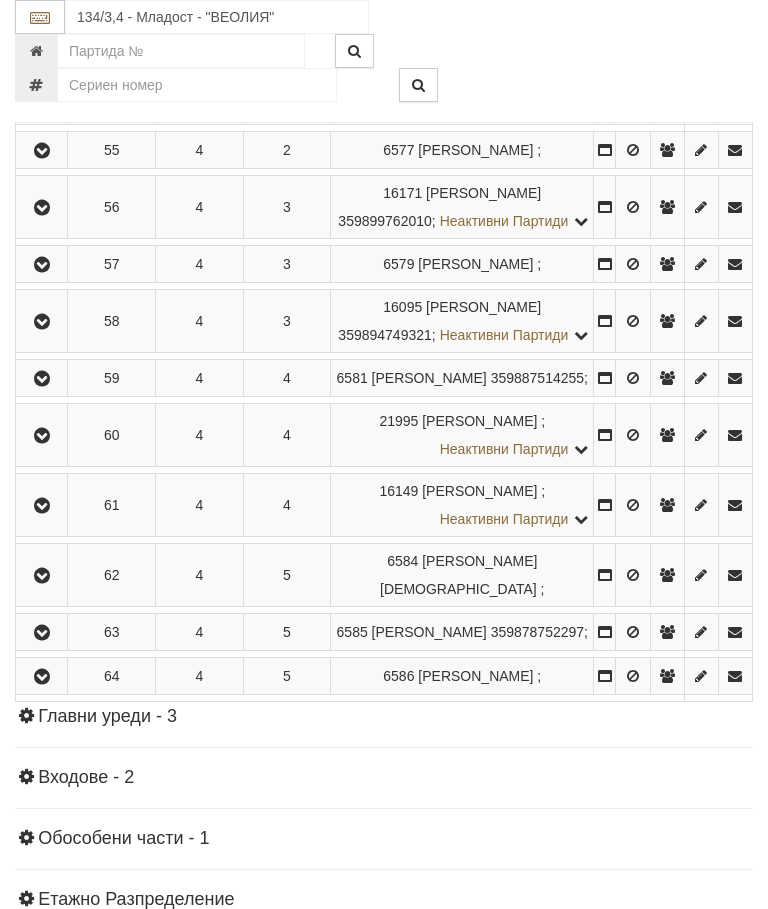 click at bounding box center [42, 208] 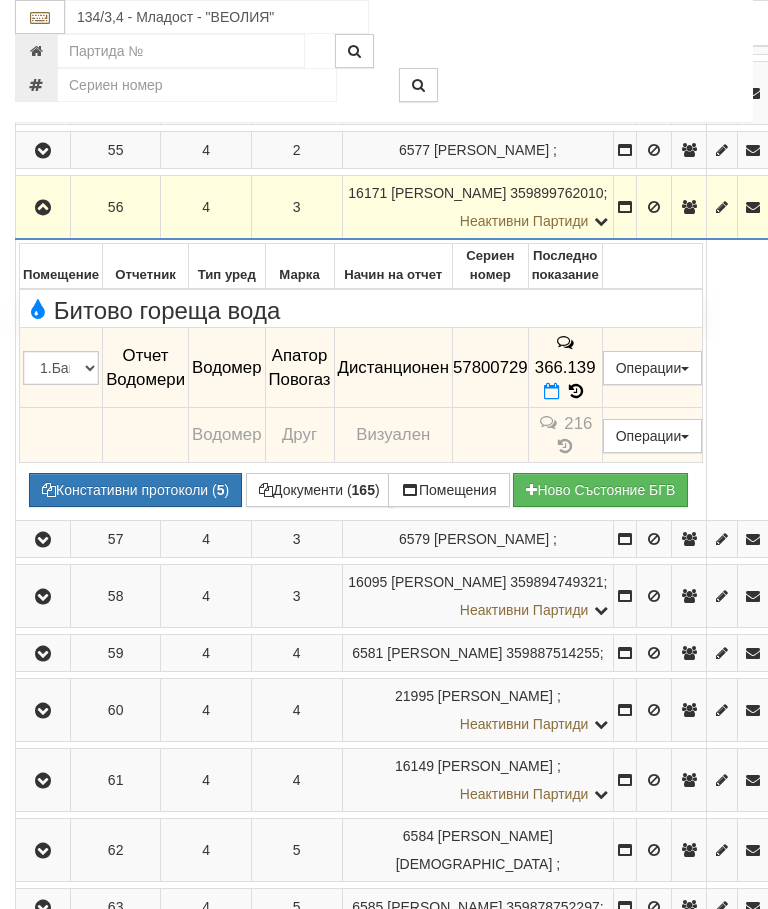 click at bounding box center [576, 391] 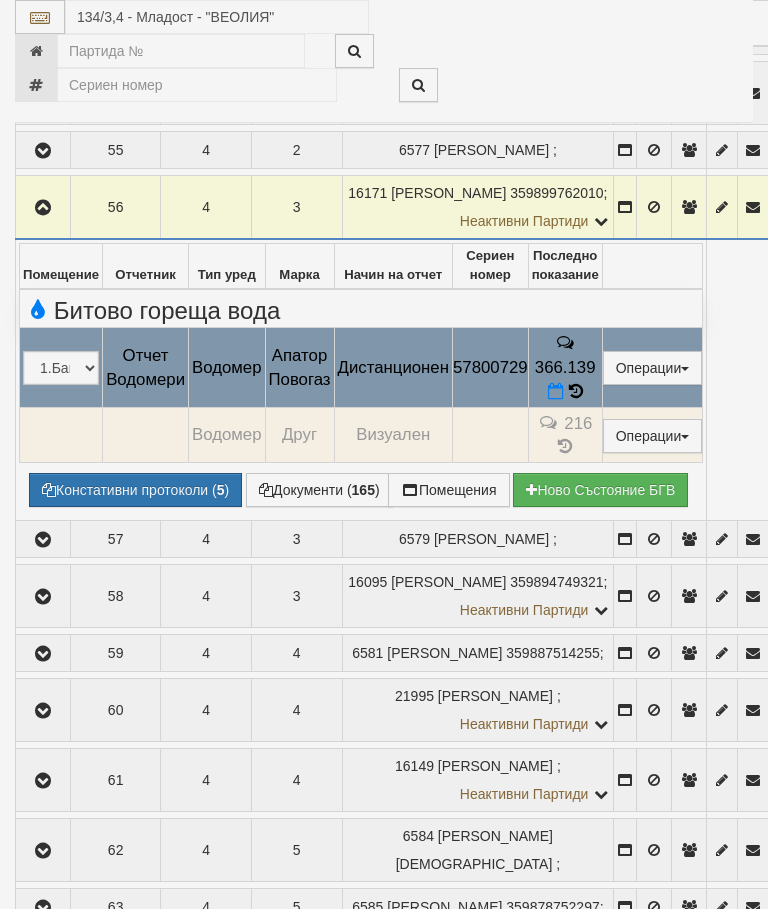 select on "10" 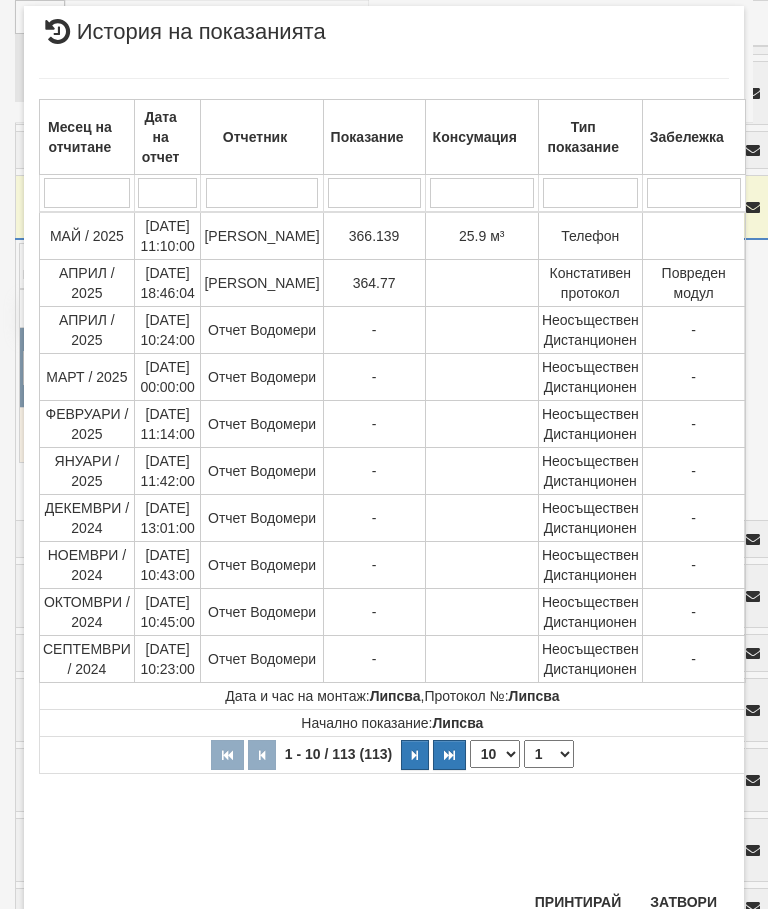scroll, scrollTop: 1271, scrollLeft: 0, axis: vertical 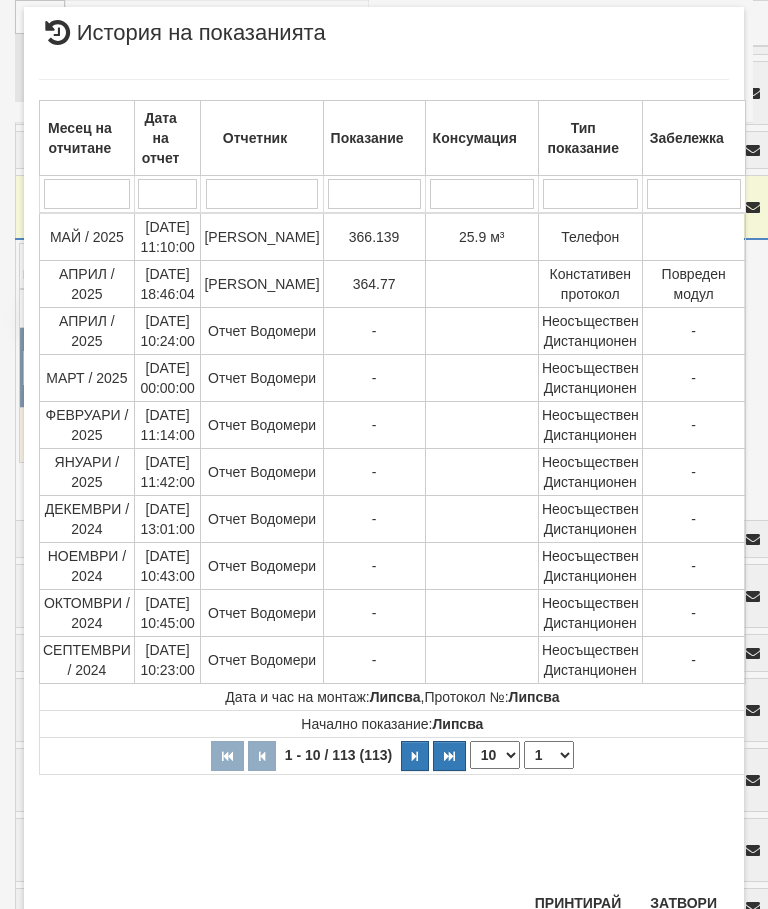 click on "Затвори" at bounding box center (683, 903) 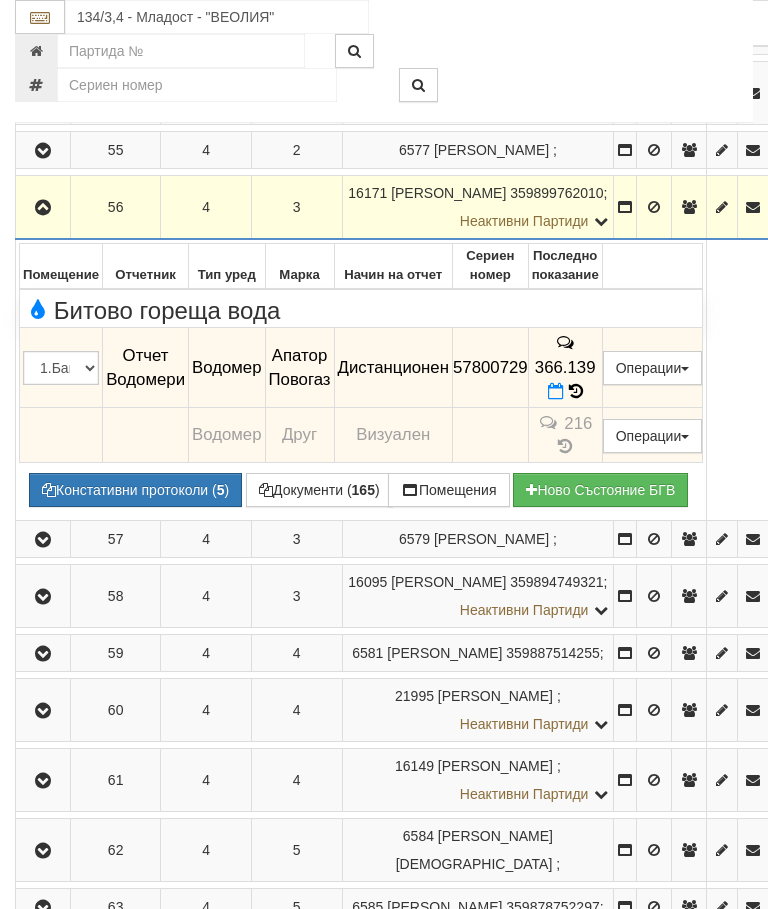 click at bounding box center (43, 208) 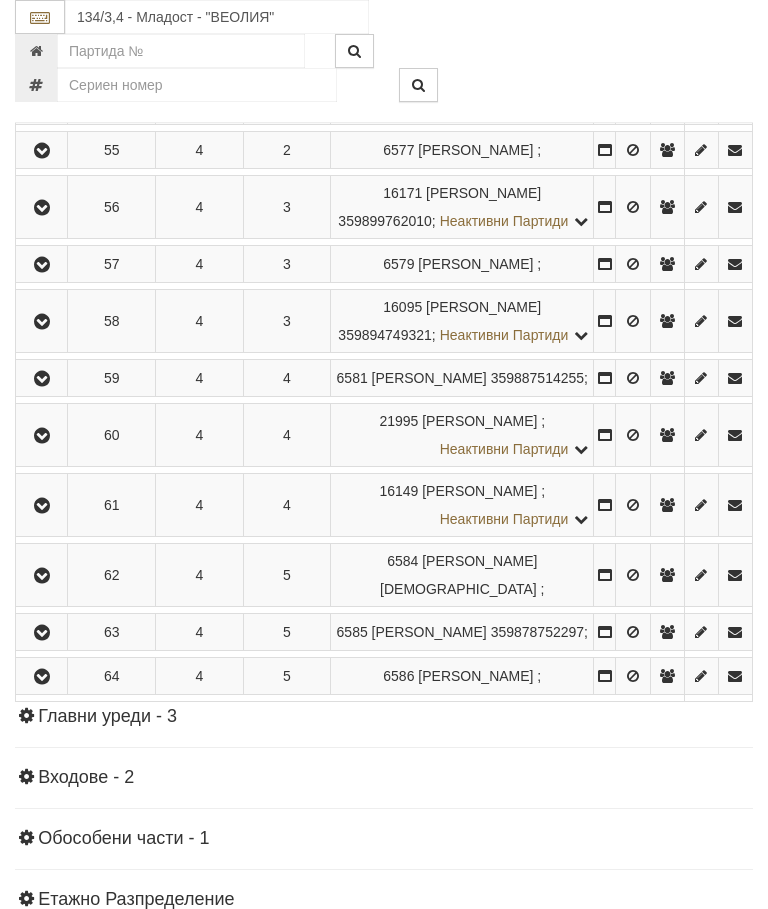 click at bounding box center [42, 265] 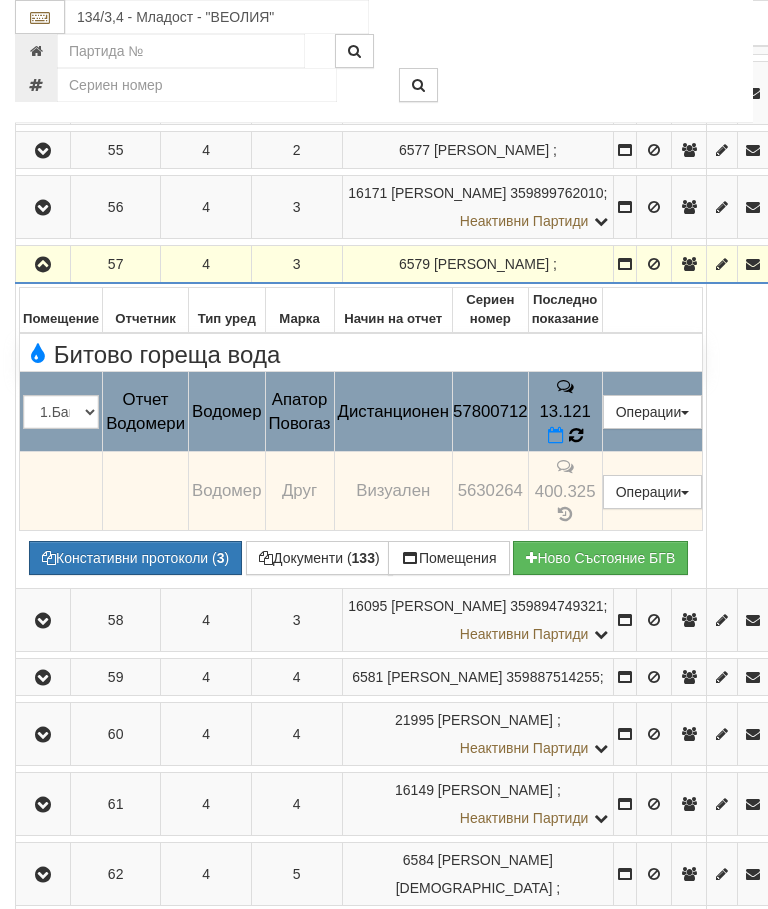 click at bounding box center (575, 436) 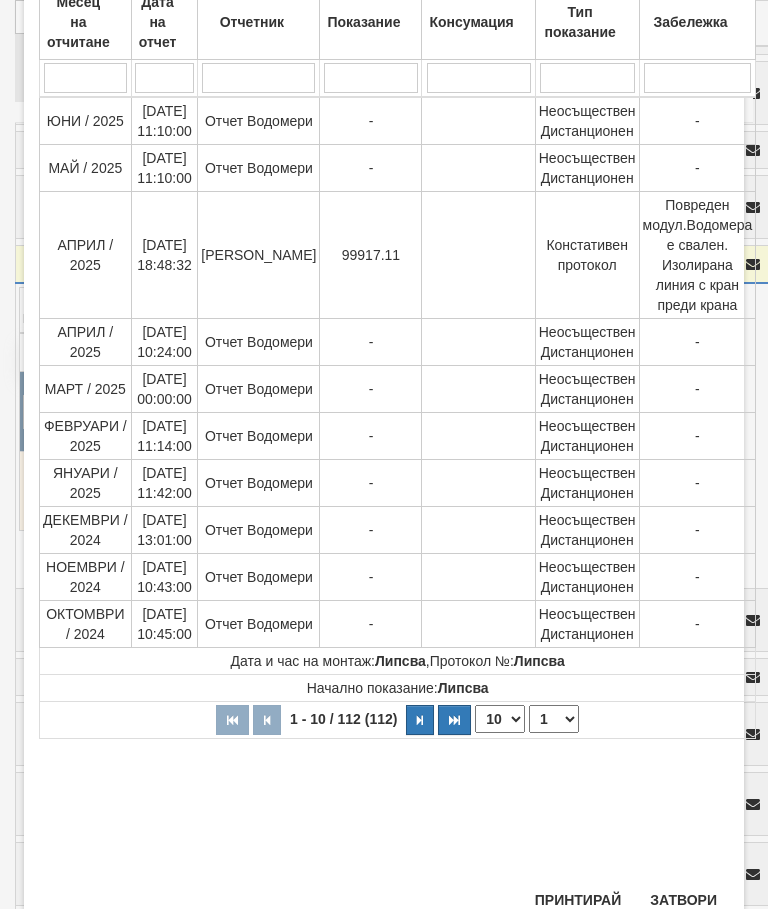 scroll, scrollTop: 878, scrollLeft: 0, axis: vertical 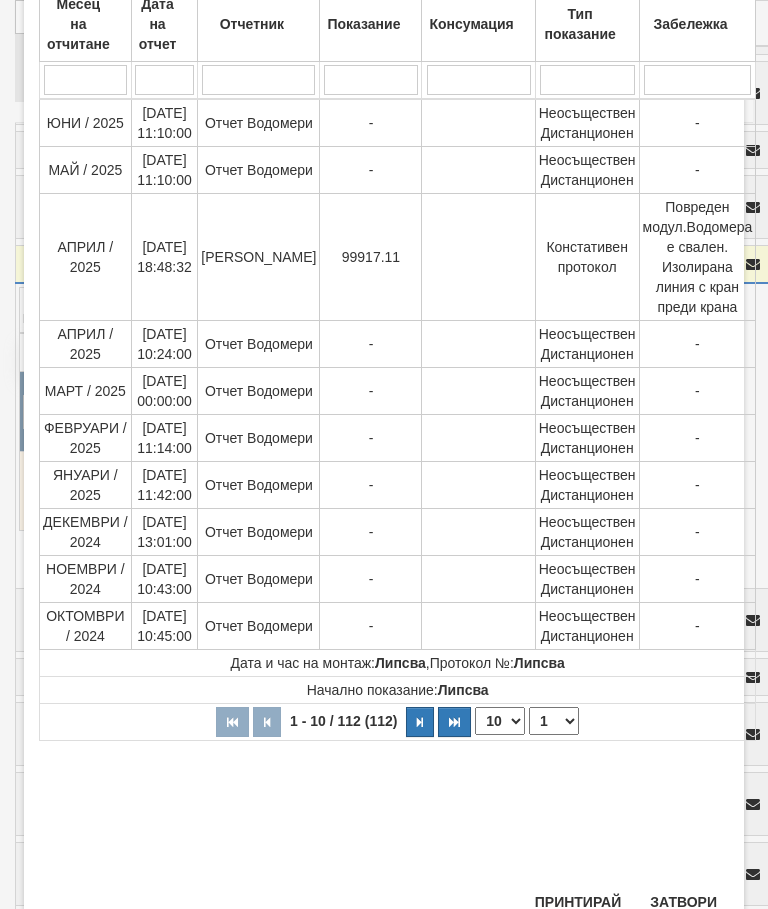 click on "Затвори" at bounding box center [683, 902] 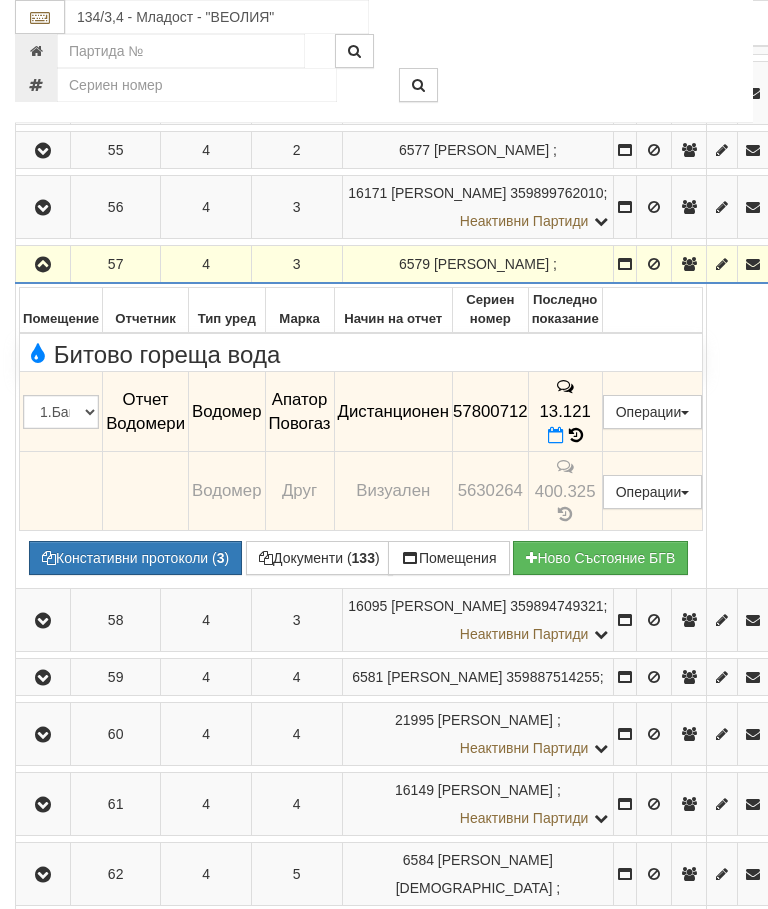 click at bounding box center (43, 264) 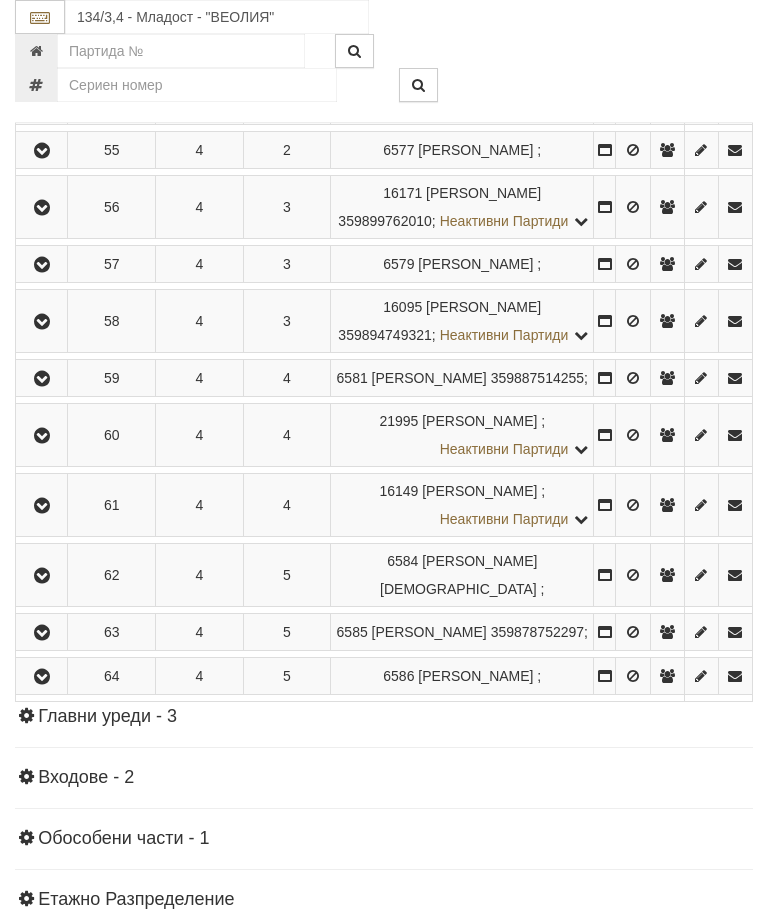 click at bounding box center (42, 322) 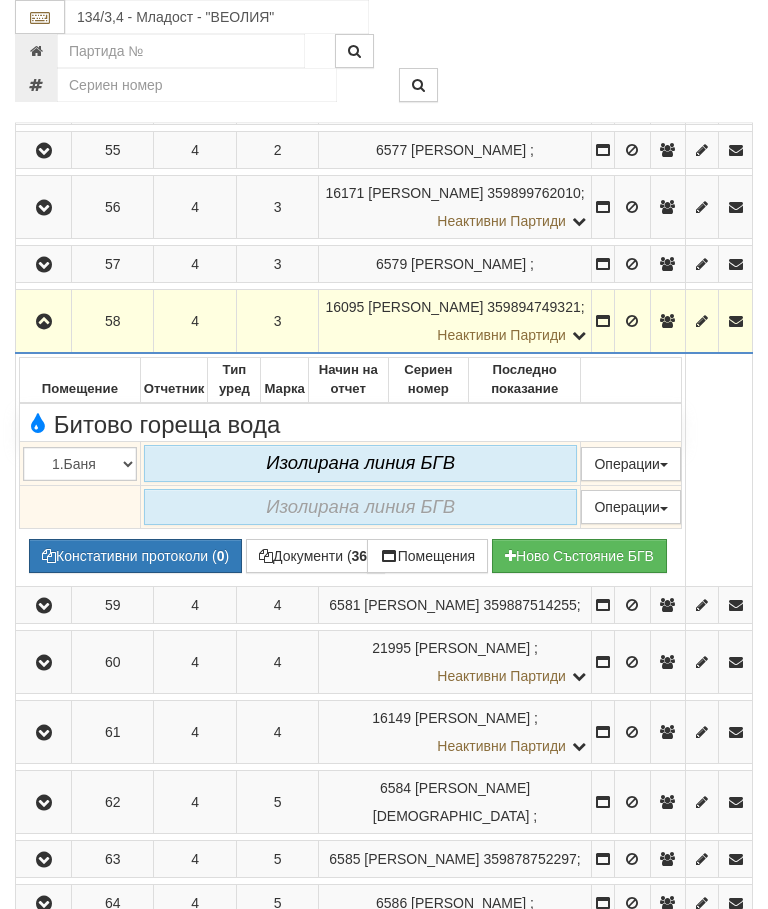 click at bounding box center (44, 322) 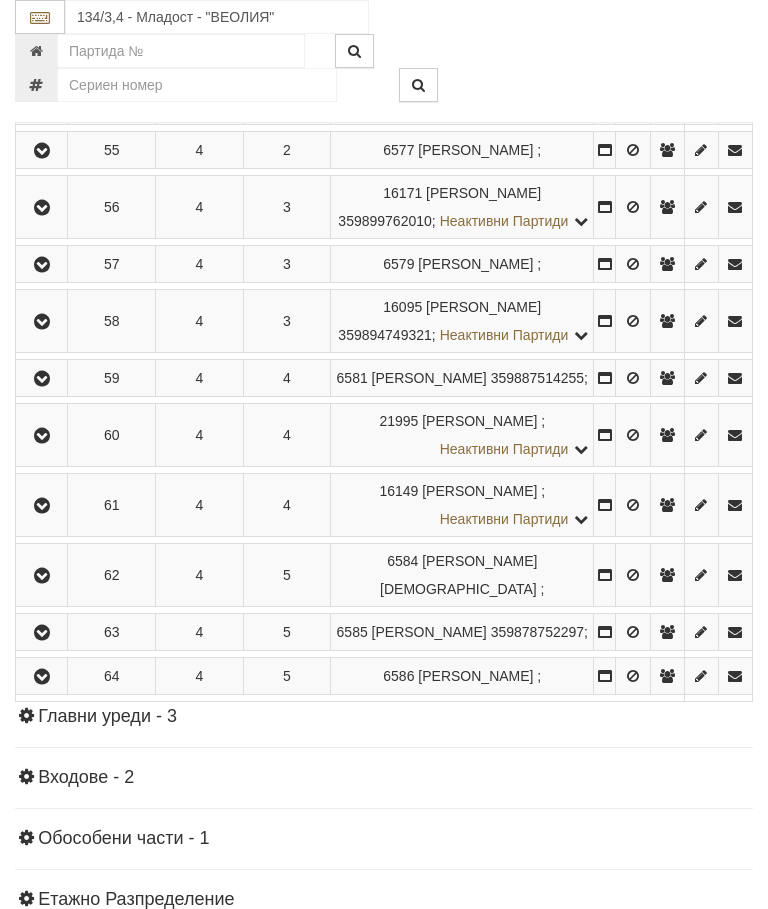 click at bounding box center (42, 379) 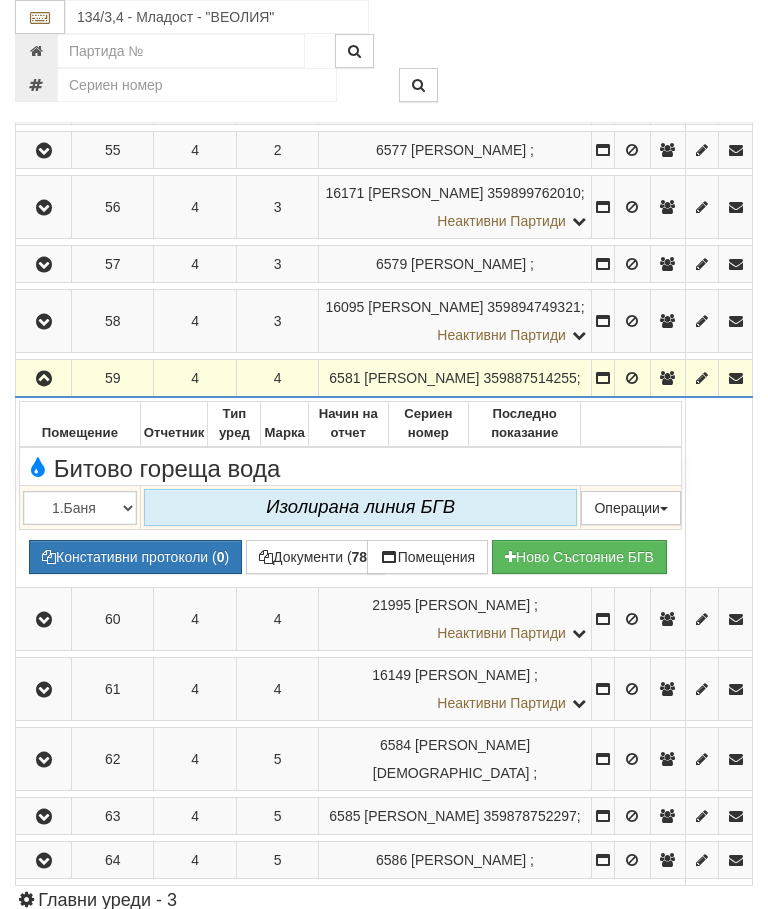 click at bounding box center [44, 379] 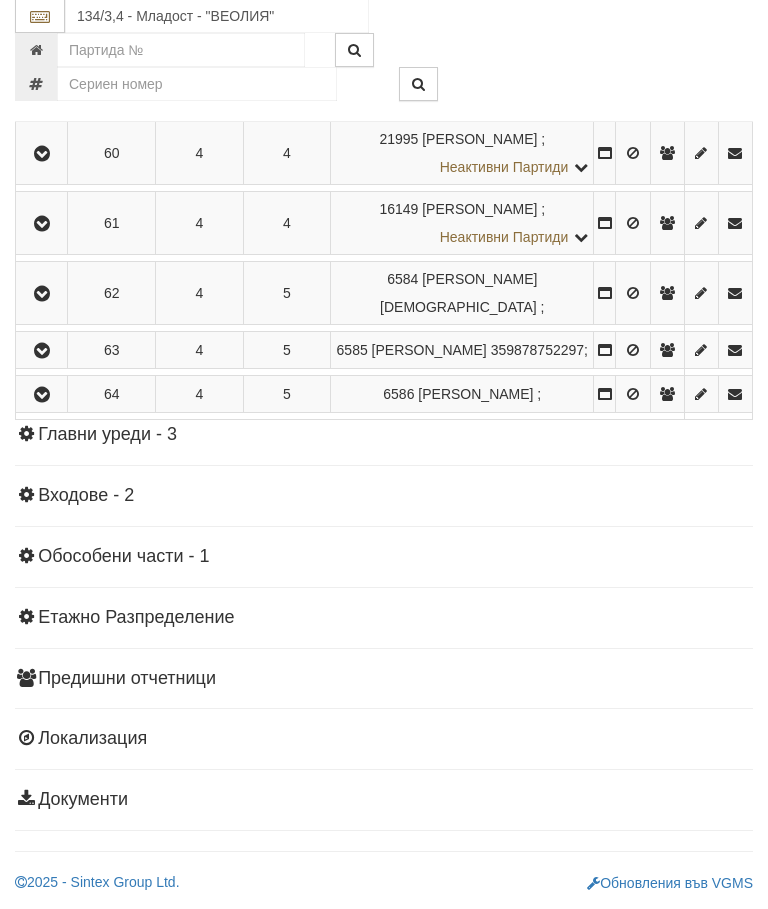 click at bounding box center (42, 155) 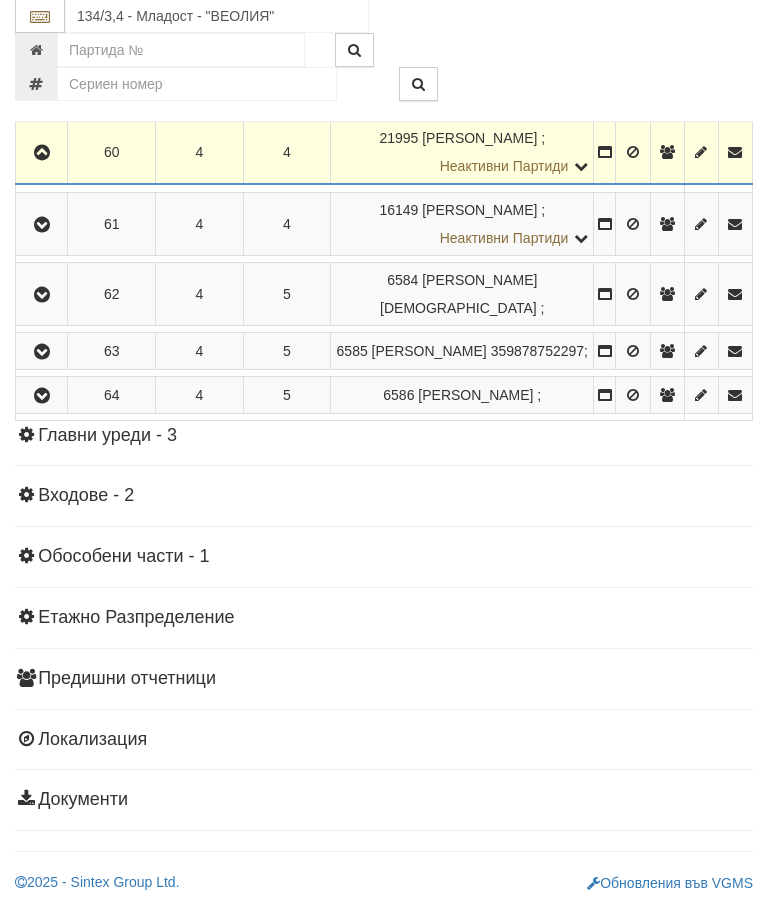 scroll, scrollTop: 1602, scrollLeft: 0, axis: vertical 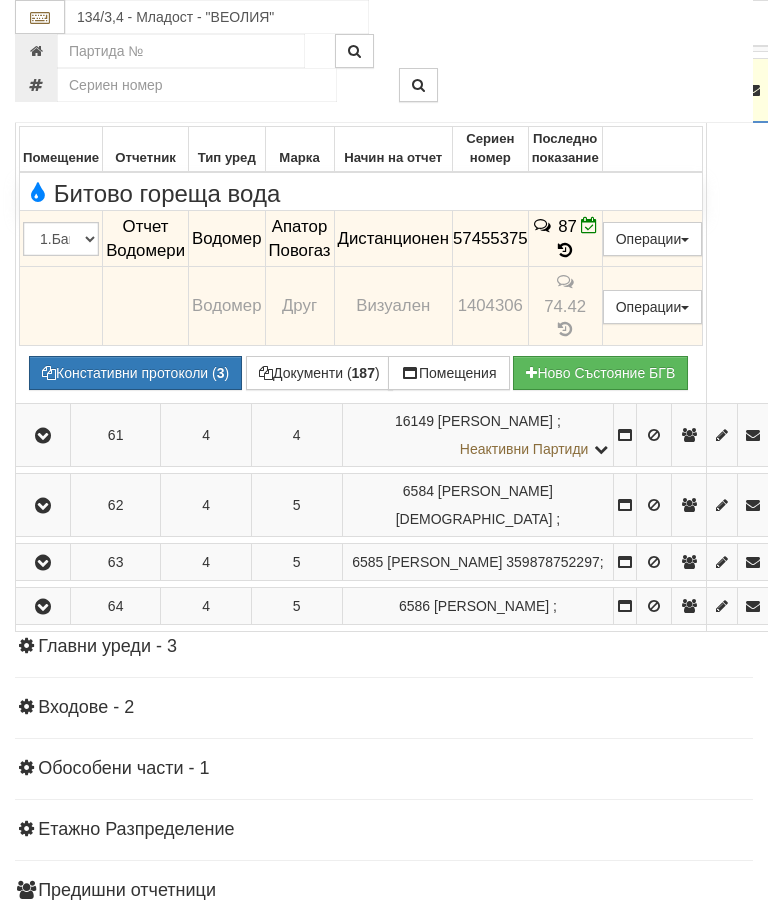 click at bounding box center [43, 91] 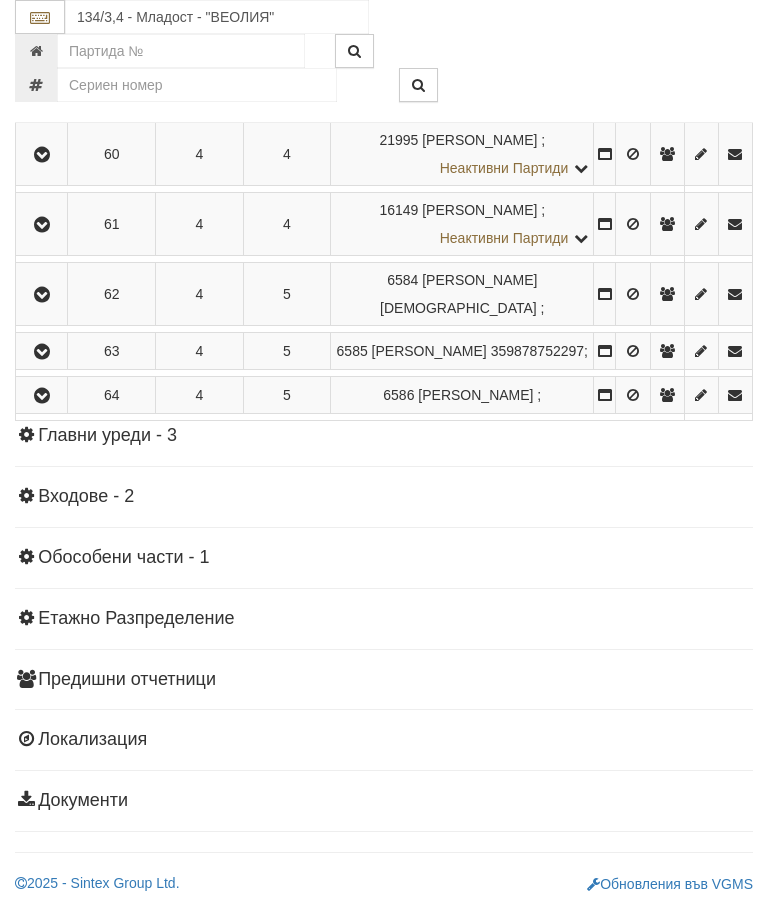 click at bounding box center [42, 225] 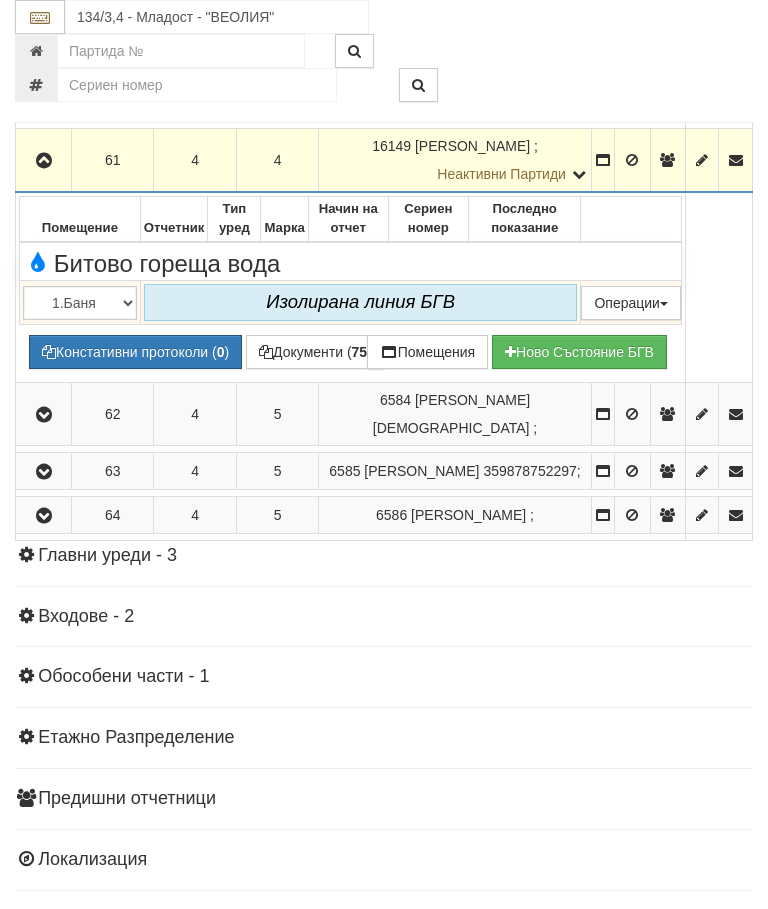 click at bounding box center (44, 161) 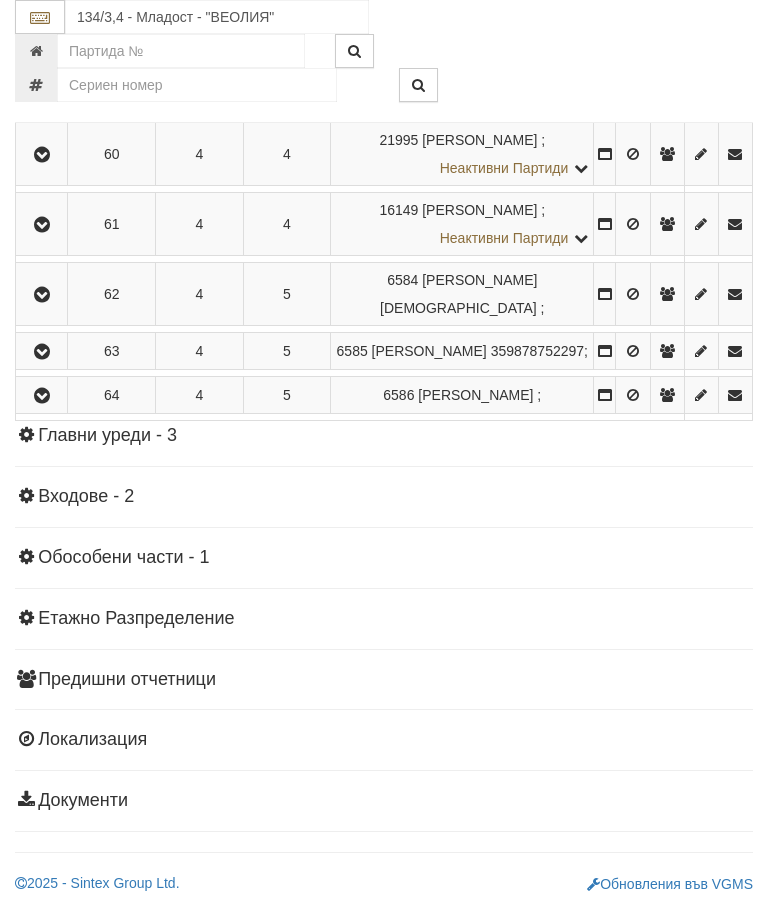 click at bounding box center (42, 295) 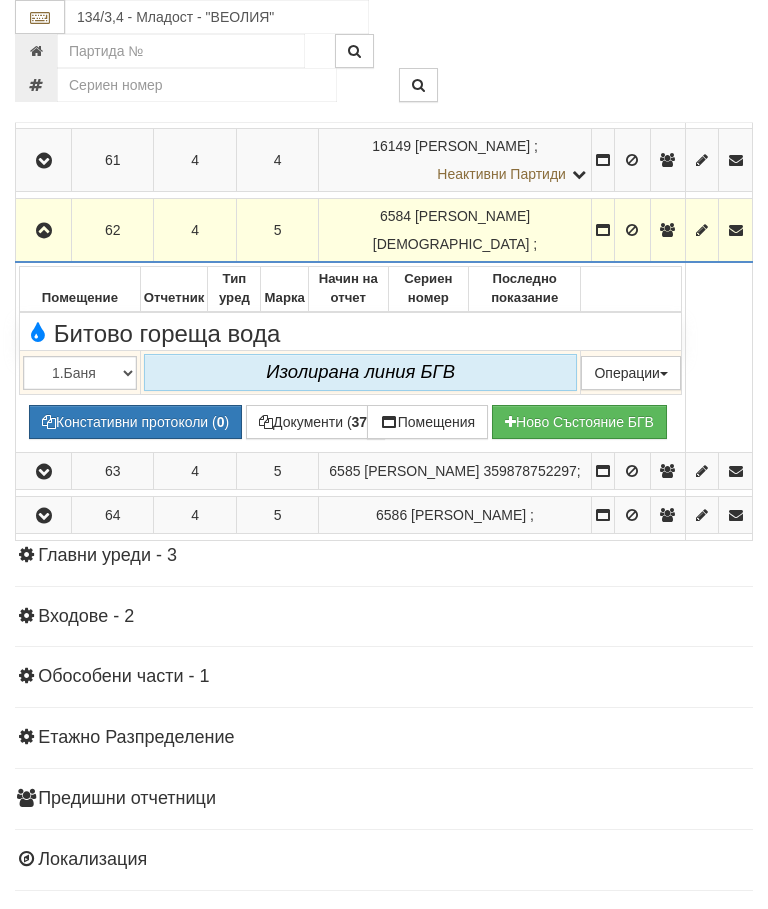 click at bounding box center [44, 231] 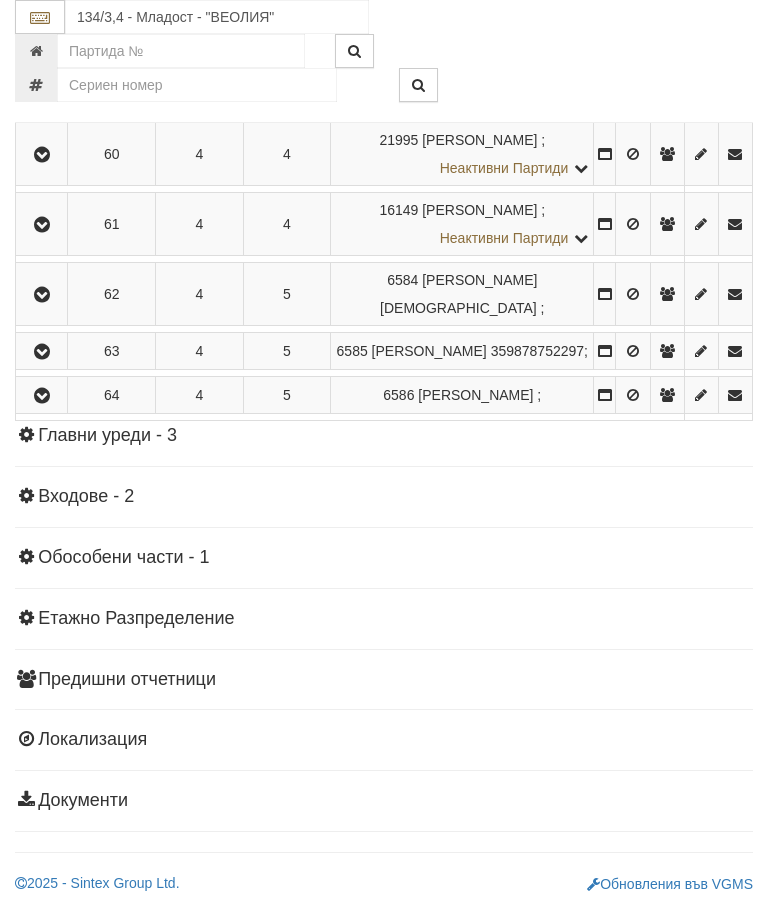 click at bounding box center (41, 351) 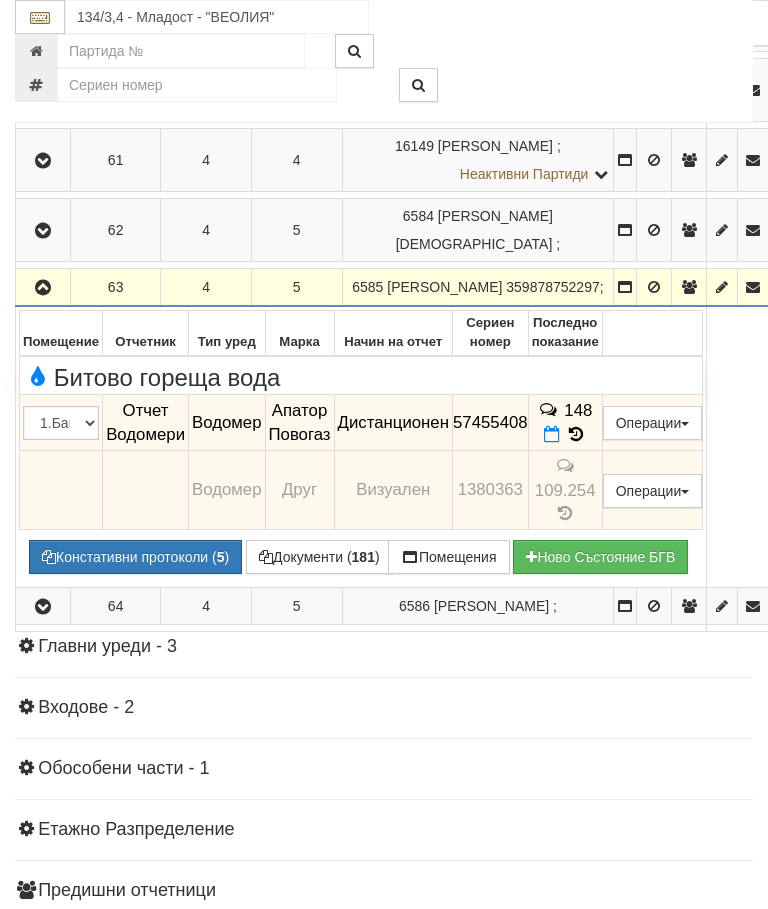 click at bounding box center (576, 434) 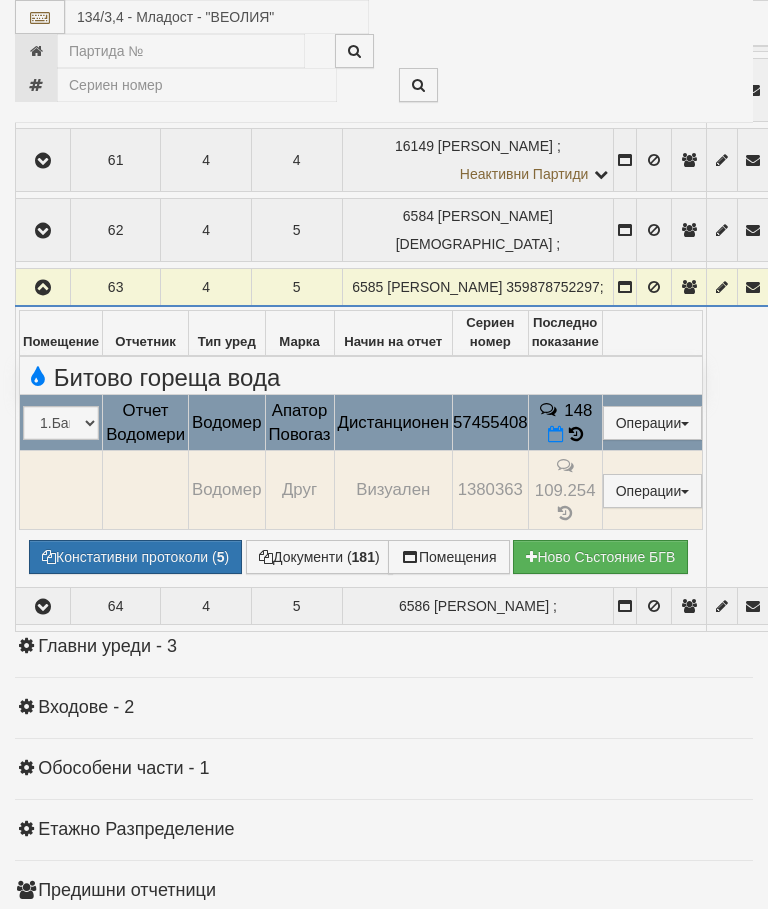 select on "10" 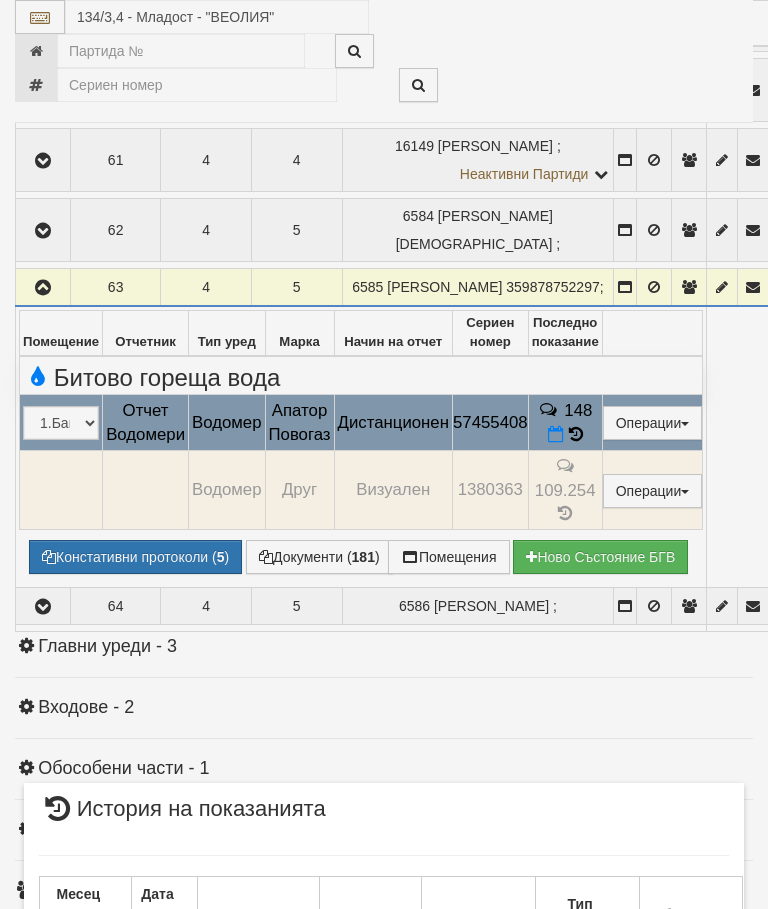 click on "×    История на показанията
Месец на отчитане
Дата на отчет
Отчетник
Показание
Консумация
Тип показание
Забележка
Дата и час на монтаж:  Липсва ,
Протокол №:  Липсва
Начално показание:  Липсва
1 - 10 / 114 (114)
10
20
30
40
1 2 3 4 5 6 7 8 9 10 11 12
-   -   -" at bounding box center [384, 903] 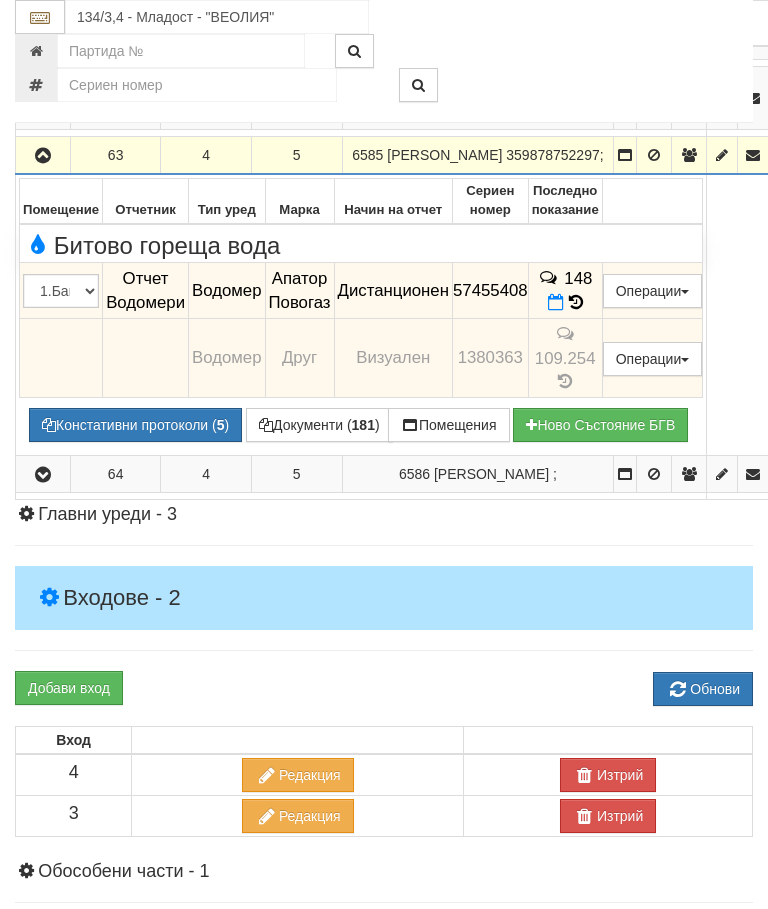 scroll, scrollTop: 1737, scrollLeft: 0, axis: vertical 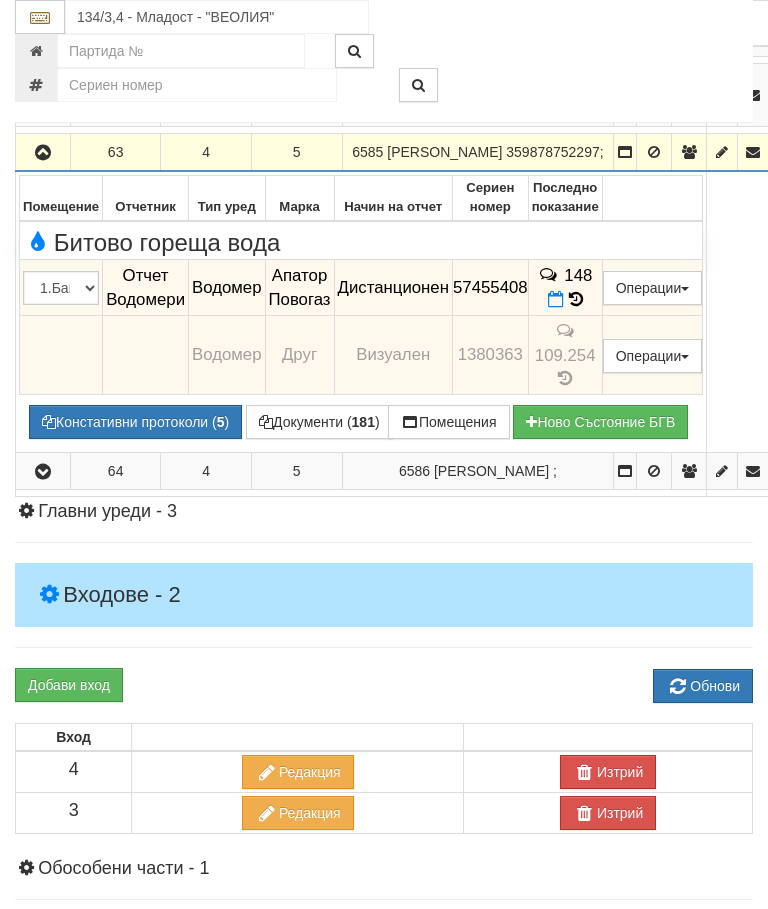 click at bounding box center (43, 153) 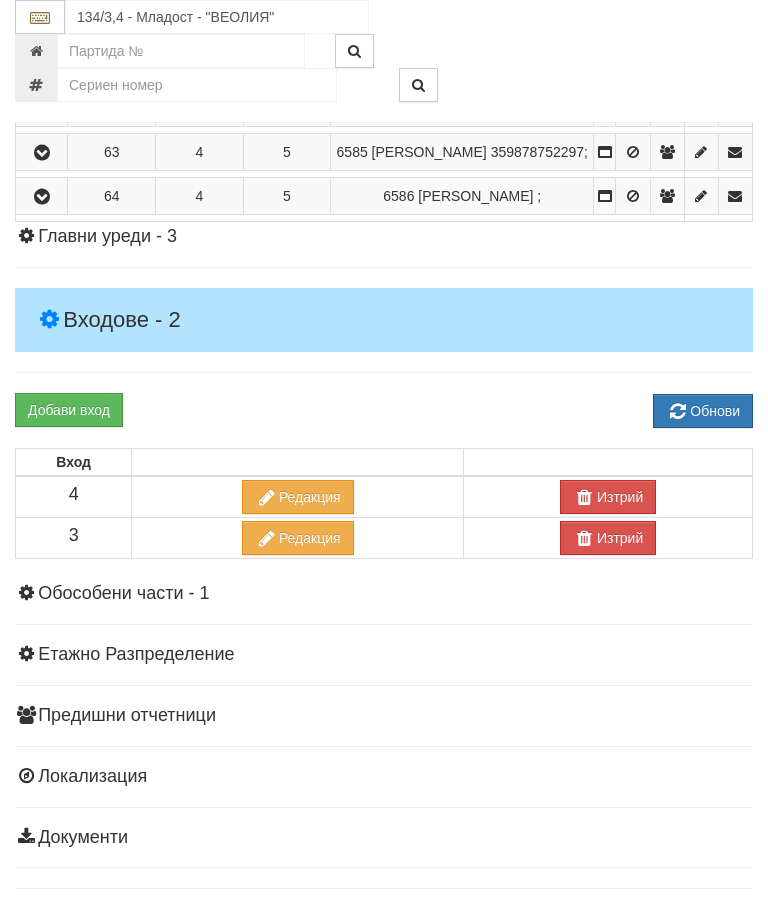 click at bounding box center (42, 153) 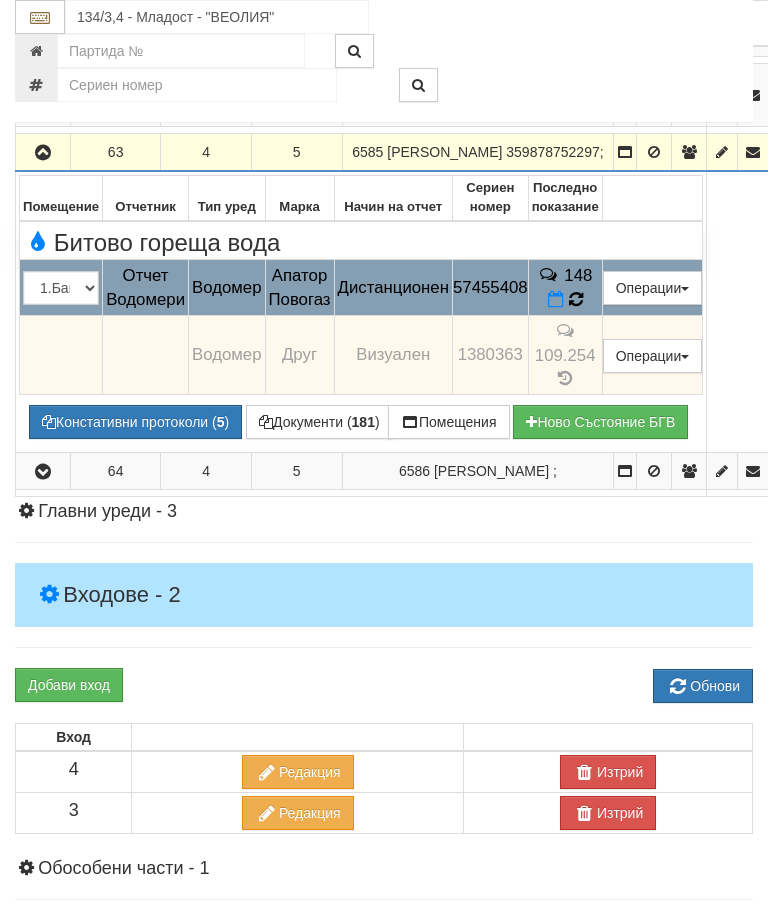 click at bounding box center [575, 300] 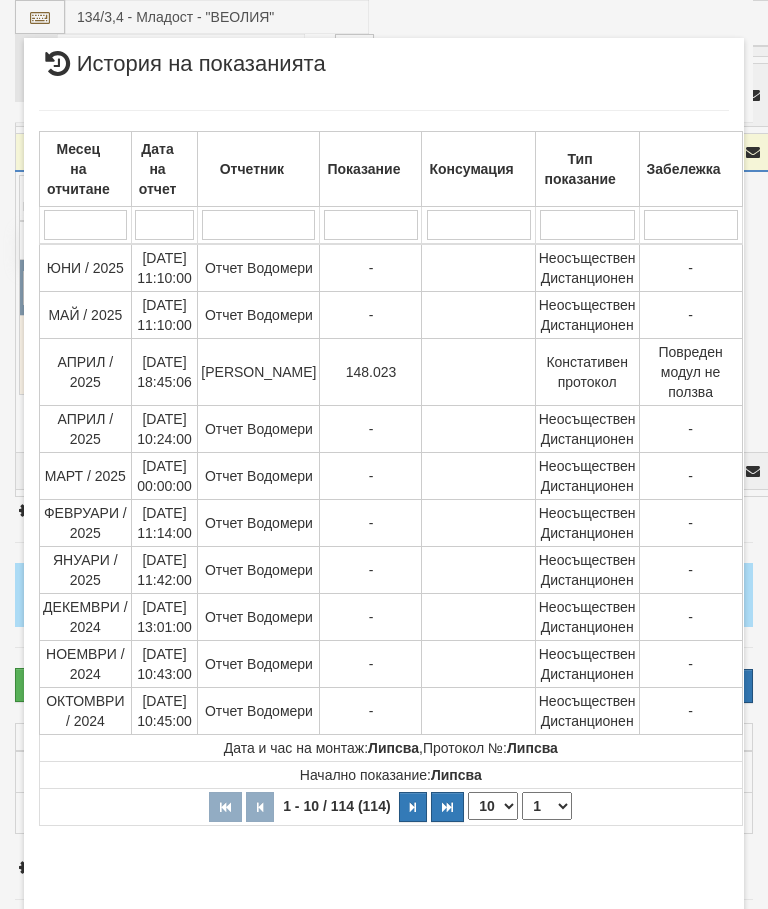 scroll, scrollTop: 1223, scrollLeft: 0, axis: vertical 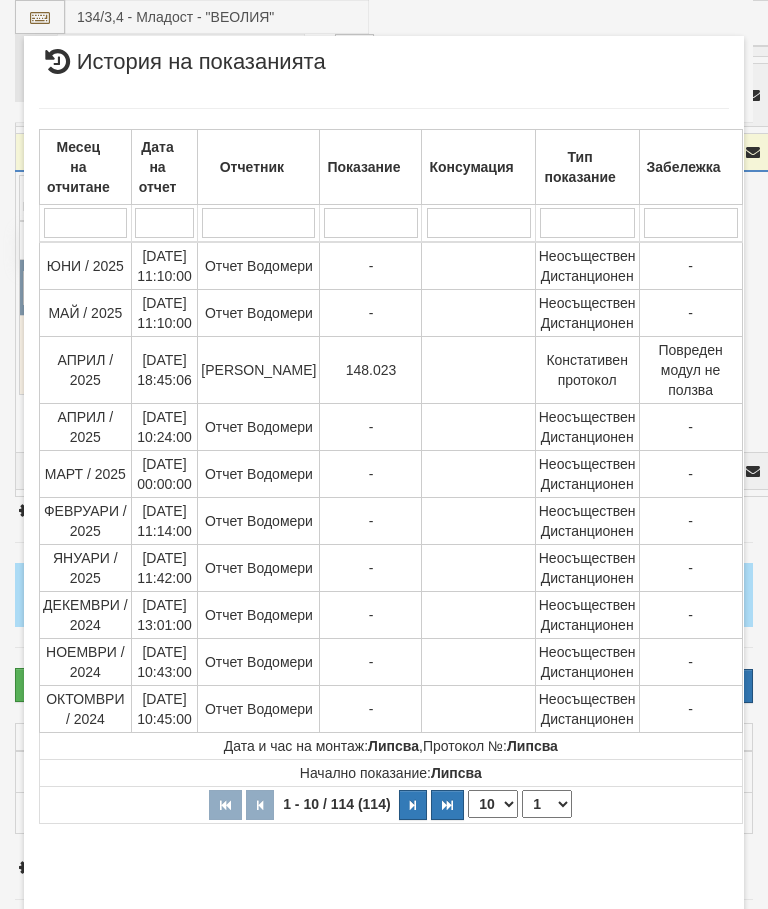 click on "1 2 3 4 5 6 7 8 9 10 11 12" at bounding box center [547, 804] 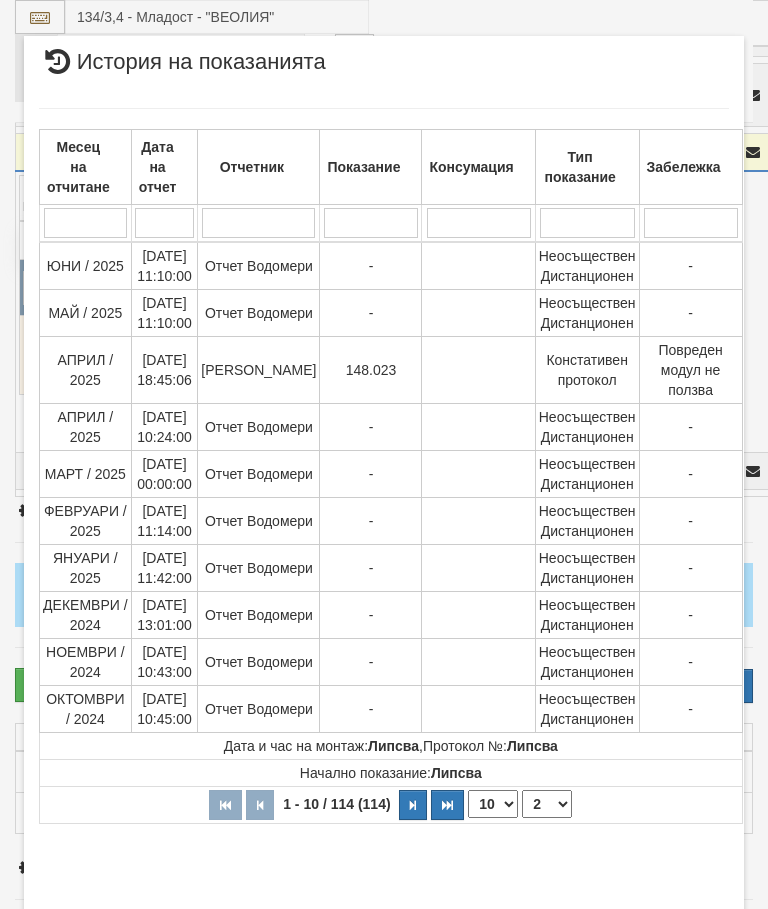 select on "2" 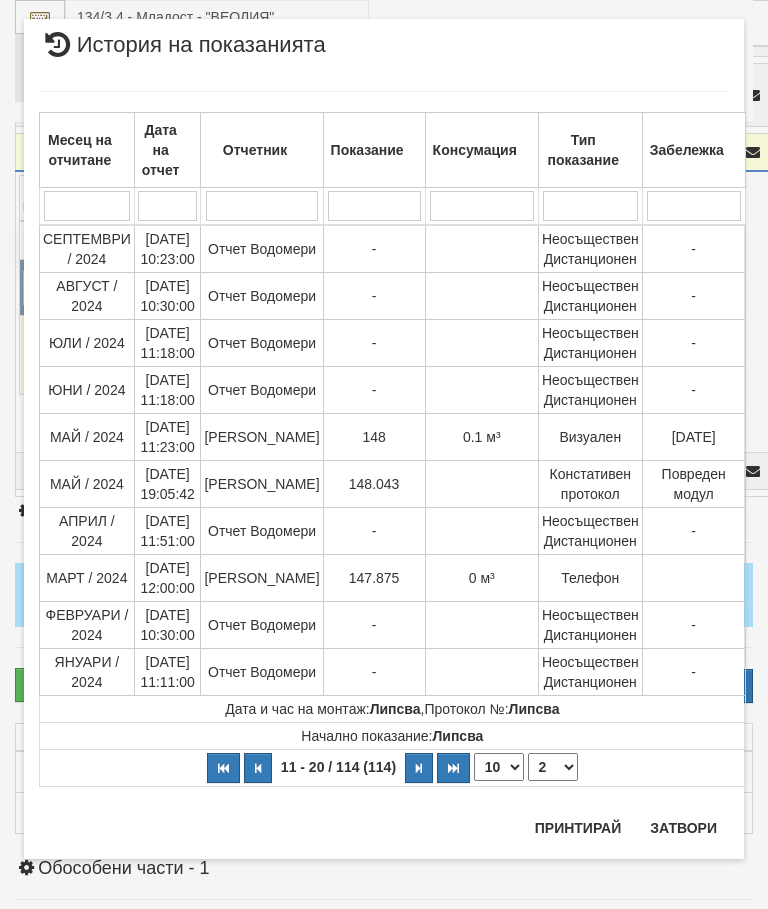 scroll, scrollTop: 0, scrollLeft: 0, axis: both 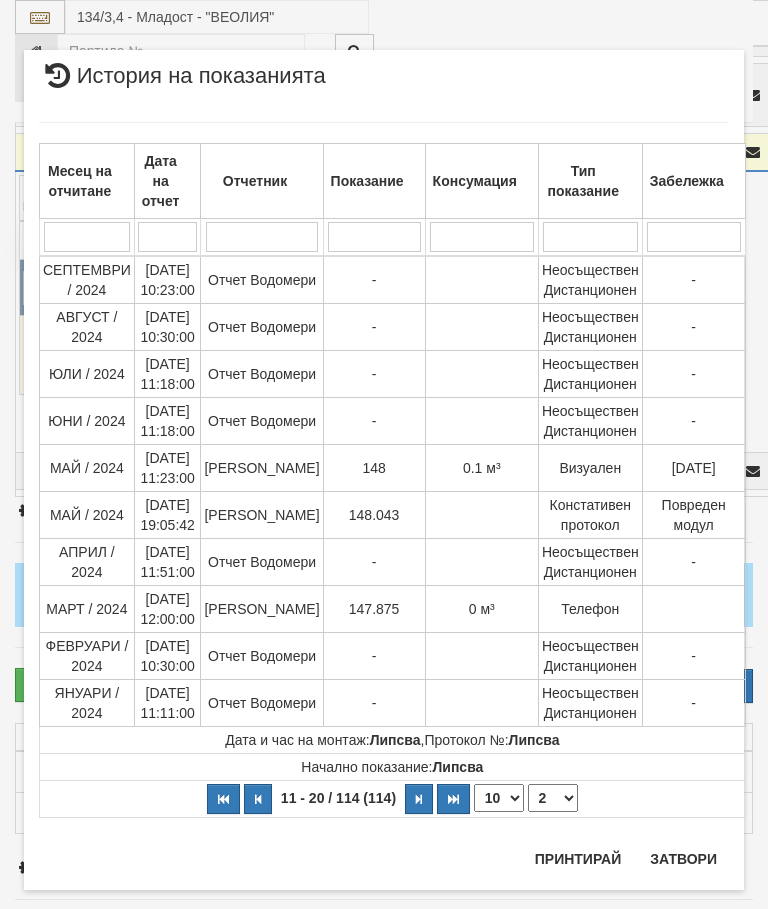 click on "Затвори" at bounding box center (683, 859) 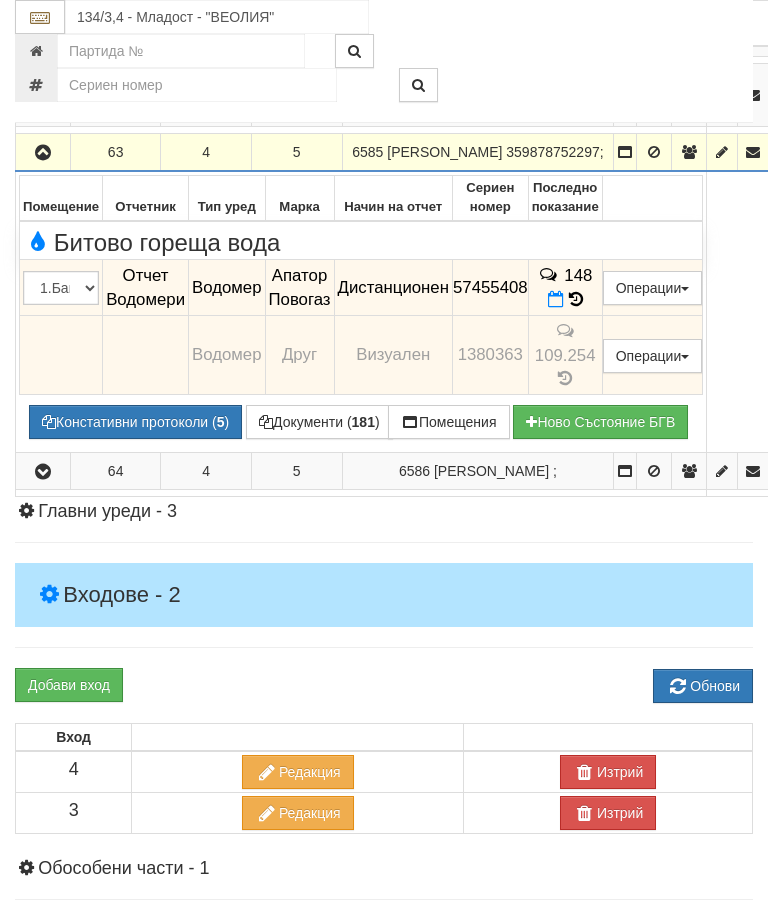 click at bounding box center [43, 153] 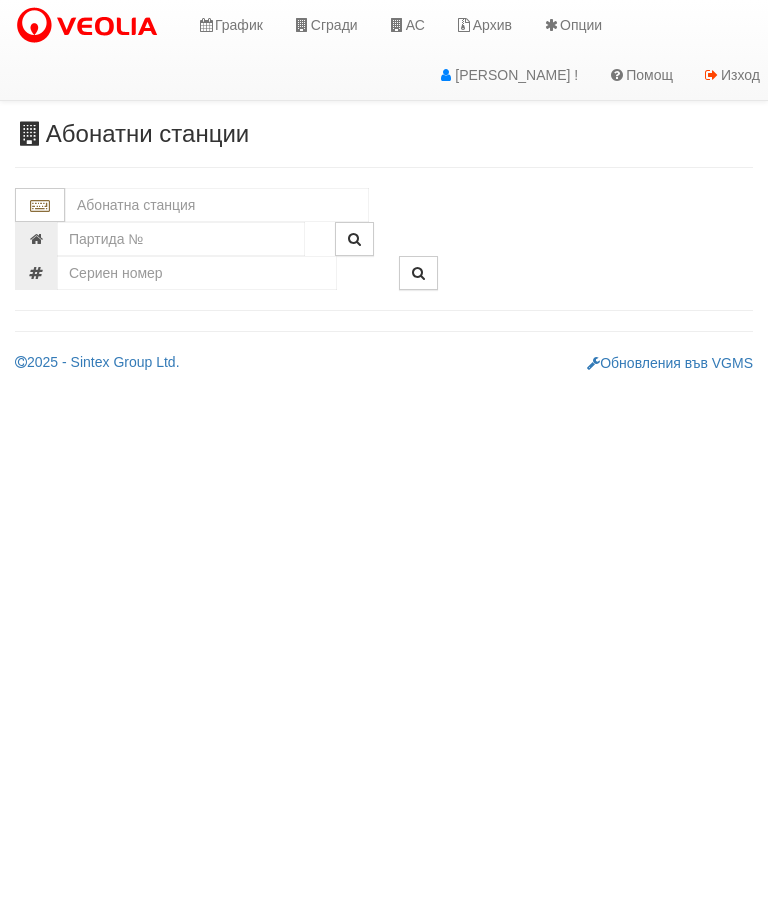 scroll, scrollTop: 0, scrollLeft: 0, axis: both 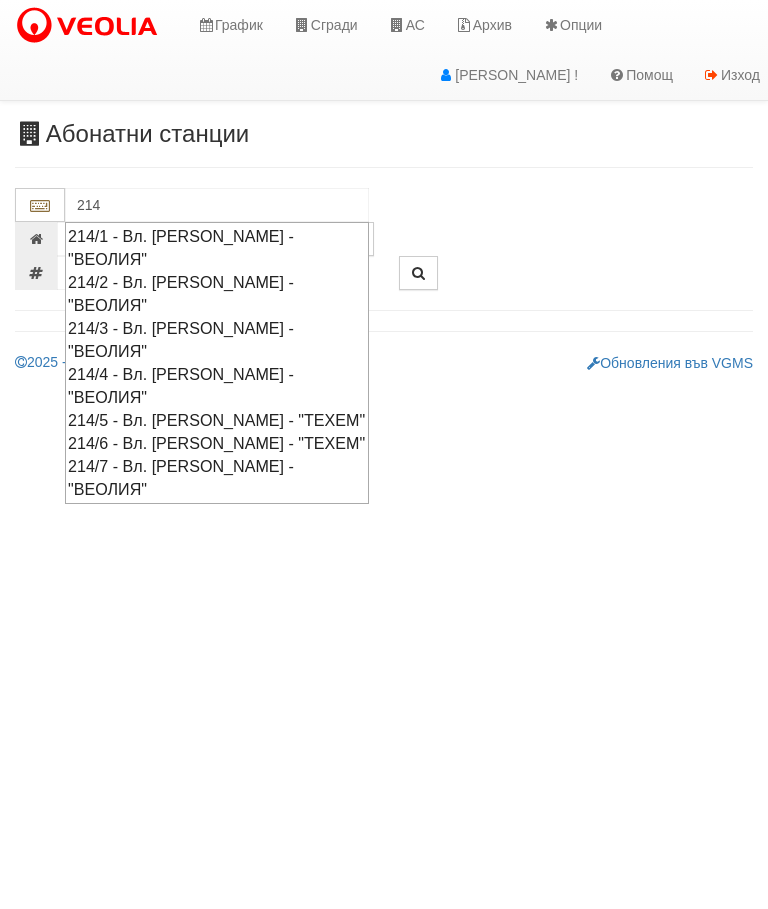 click on "214/3 - Вл. Варненчик - "ВЕОЛИЯ"" at bounding box center [217, 340] 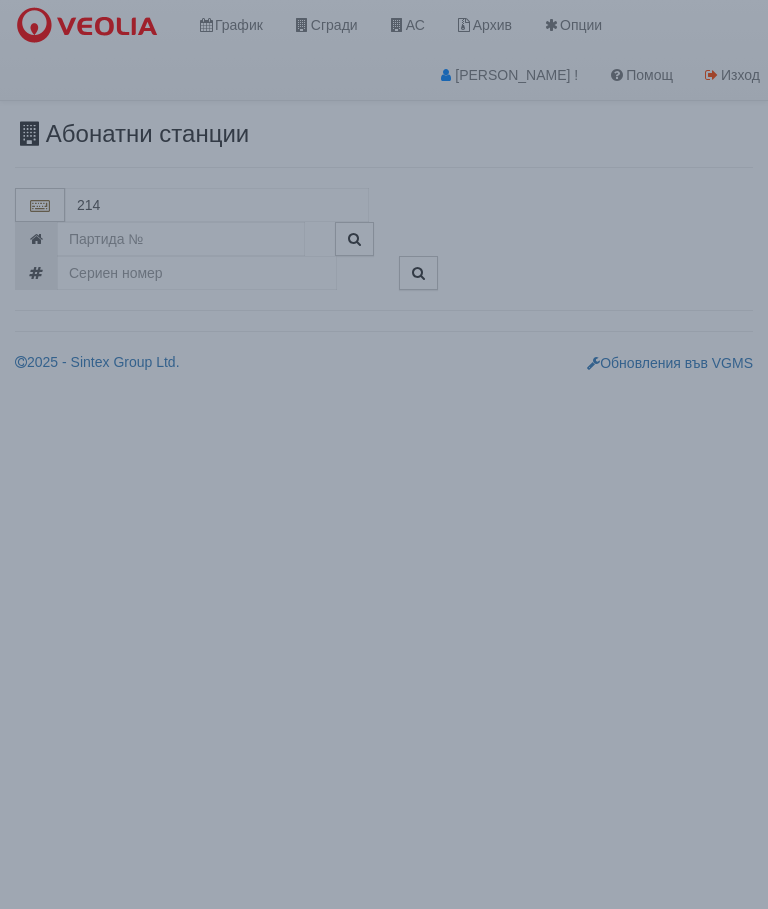 type on "214/3 - Вл. Варненчик - "ВЕОЛИЯ"" 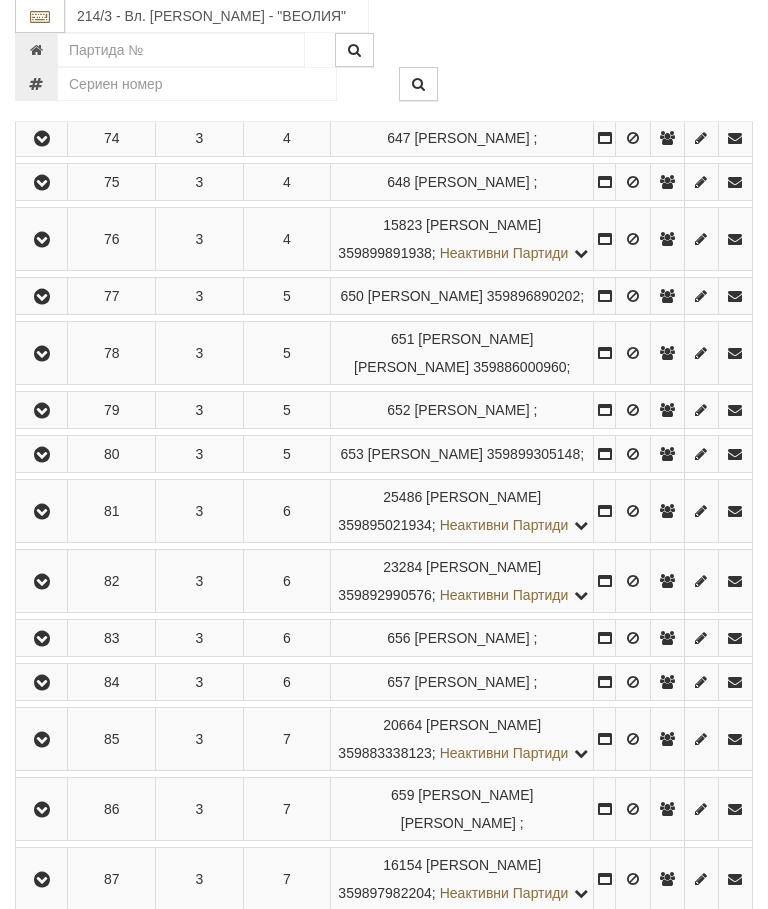 scroll, scrollTop: 1202, scrollLeft: 0, axis: vertical 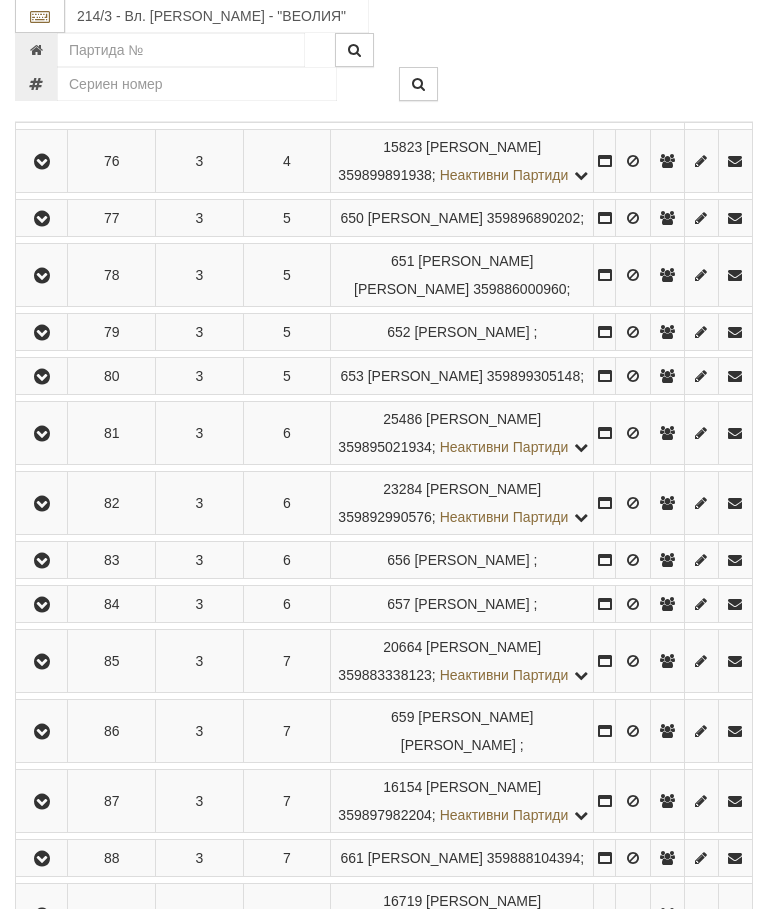 click at bounding box center (41, 276) 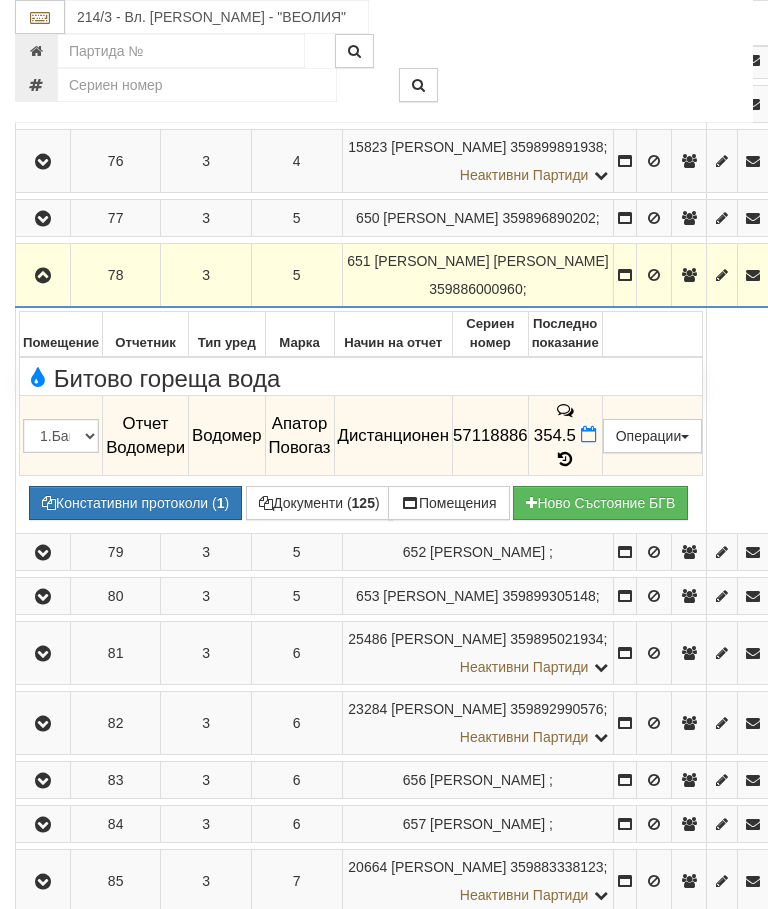 click at bounding box center [589, 434] 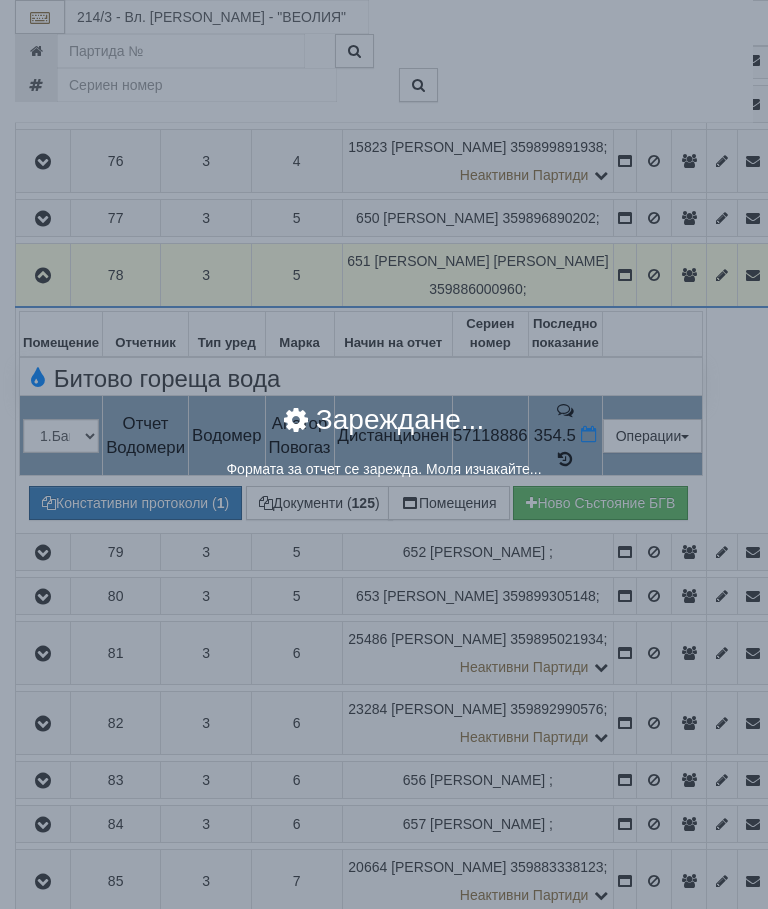 select on "8ac75930-9bfd-e511-80be-8d5a1dced85a" 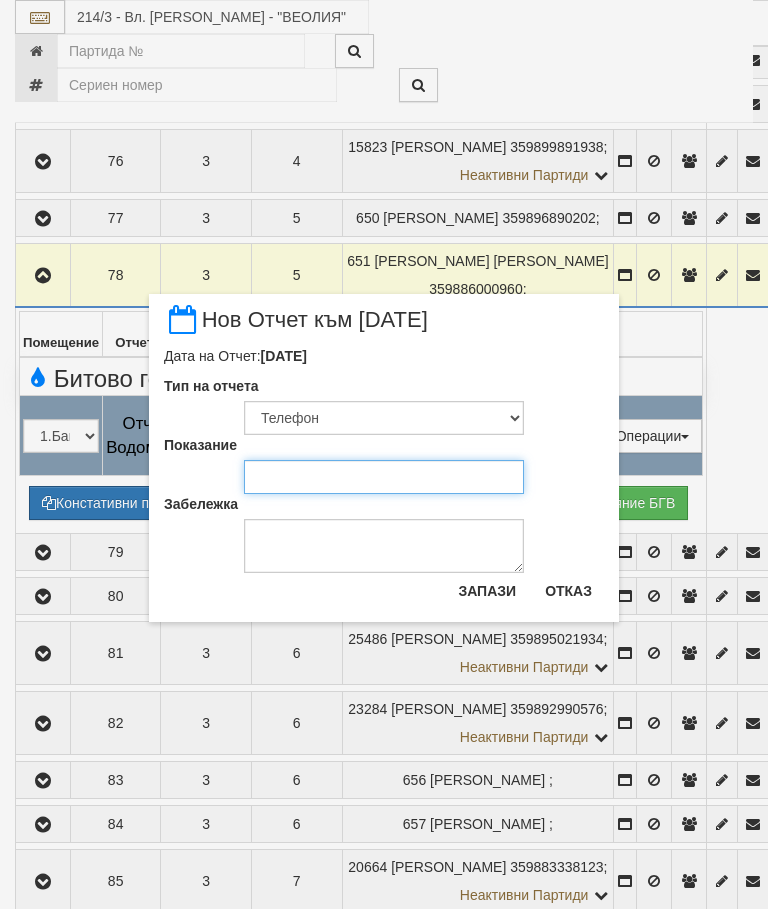 click on "Показание" at bounding box center (384, 477) 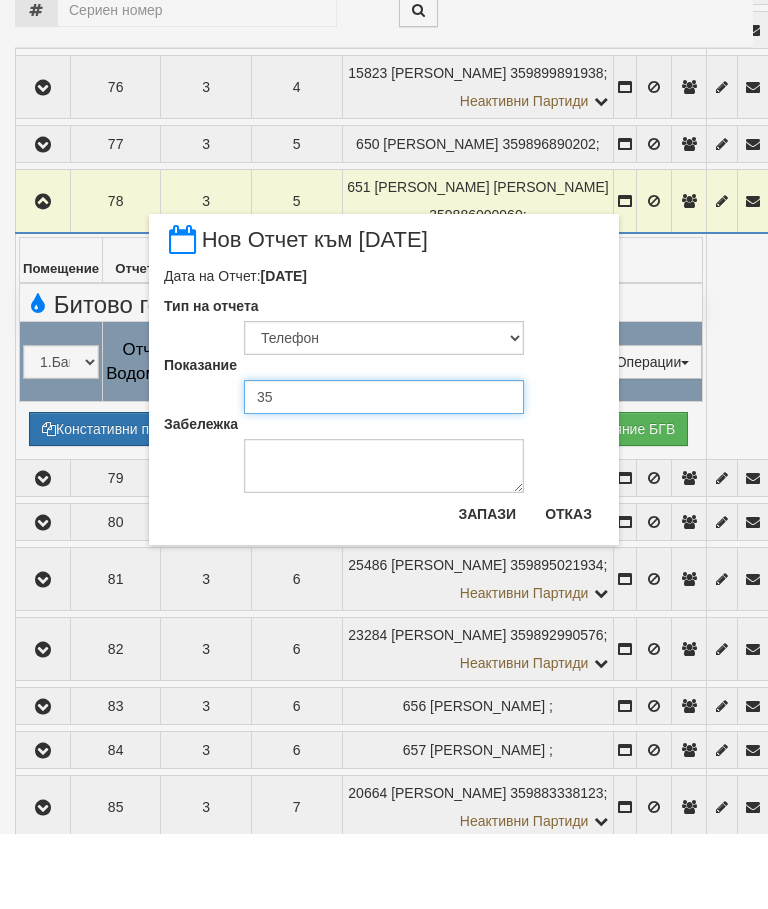 type on "358" 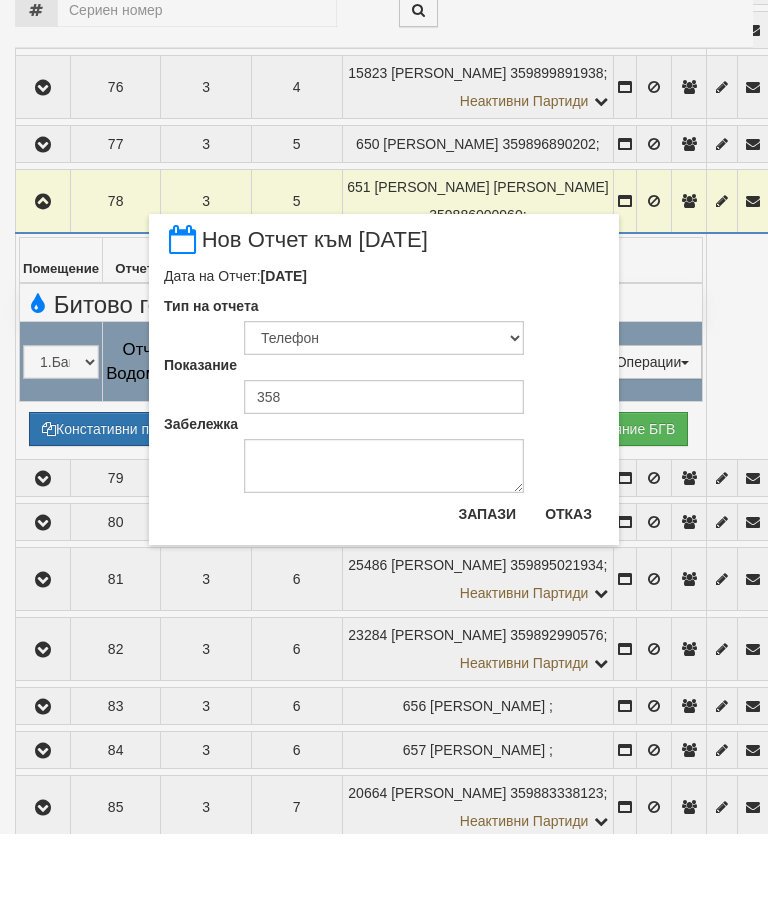 click on "Запази" at bounding box center (487, 589) 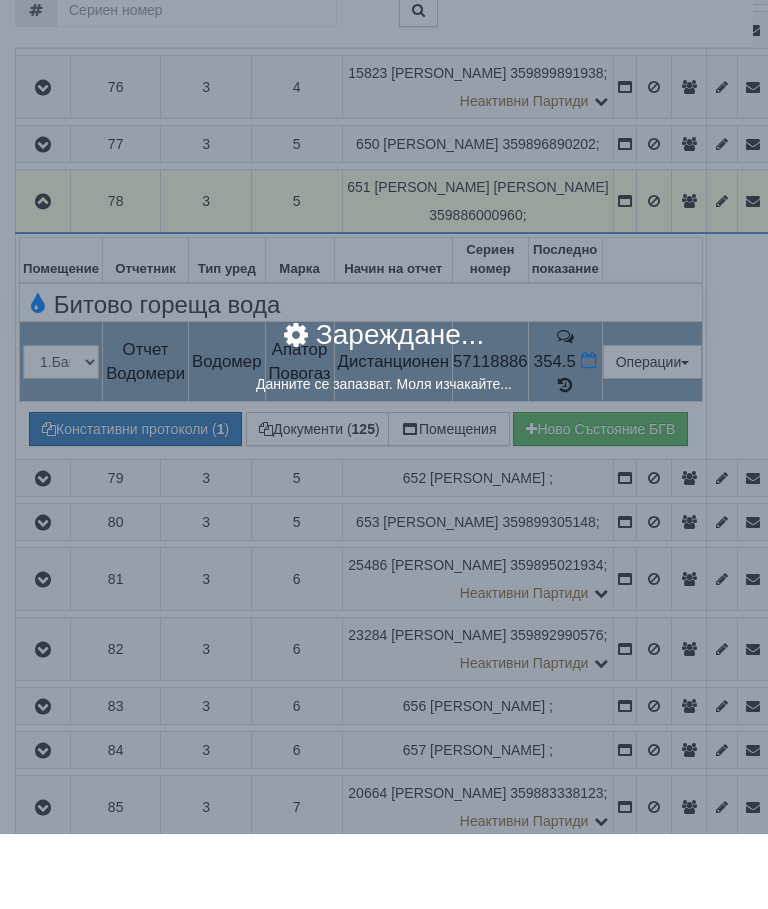 scroll, scrollTop: 1278, scrollLeft: 0, axis: vertical 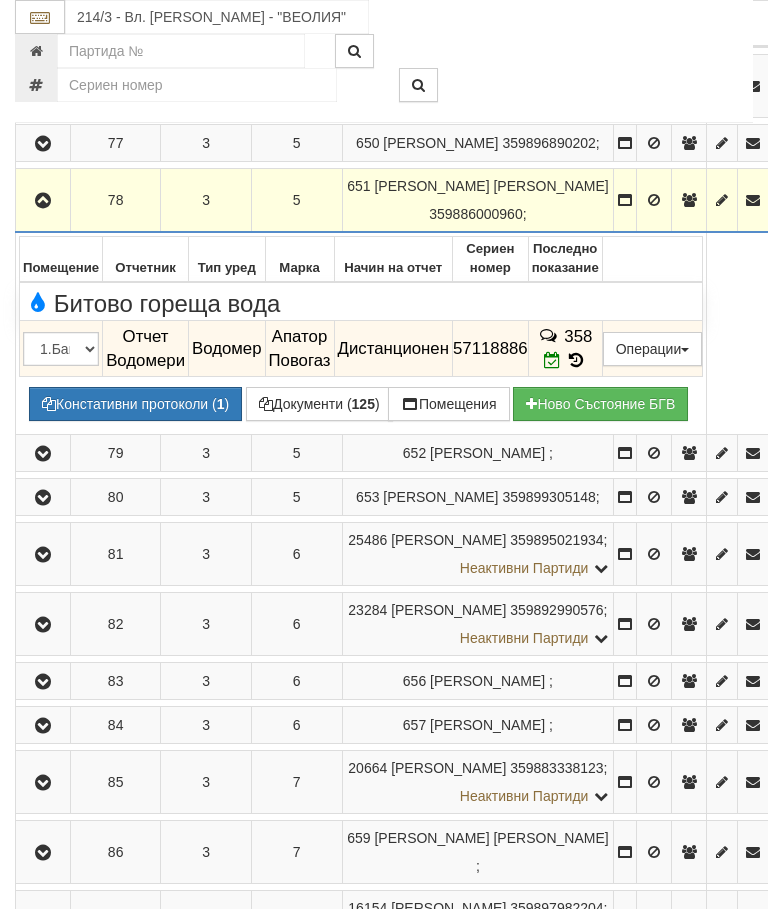 click at bounding box center (43, 201) 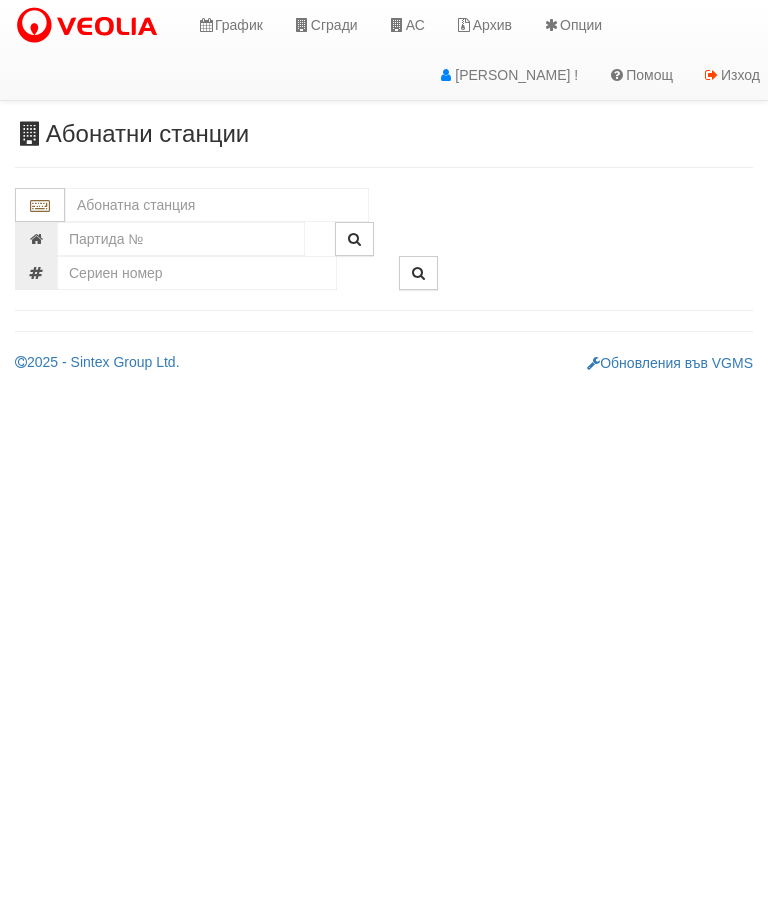 scroll, scrollTop: 0, scrollLeft: 0, axis: both 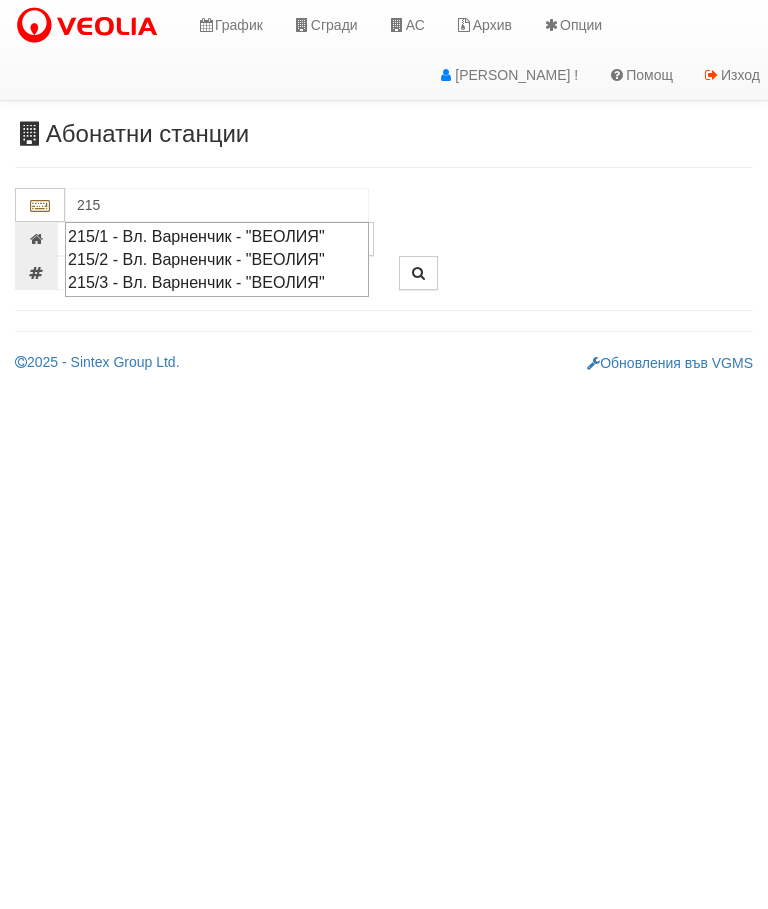 click on "215/2 - Вл. Варненчик - "ВЕОЛИЯ"" at bounding box center (217, 259) 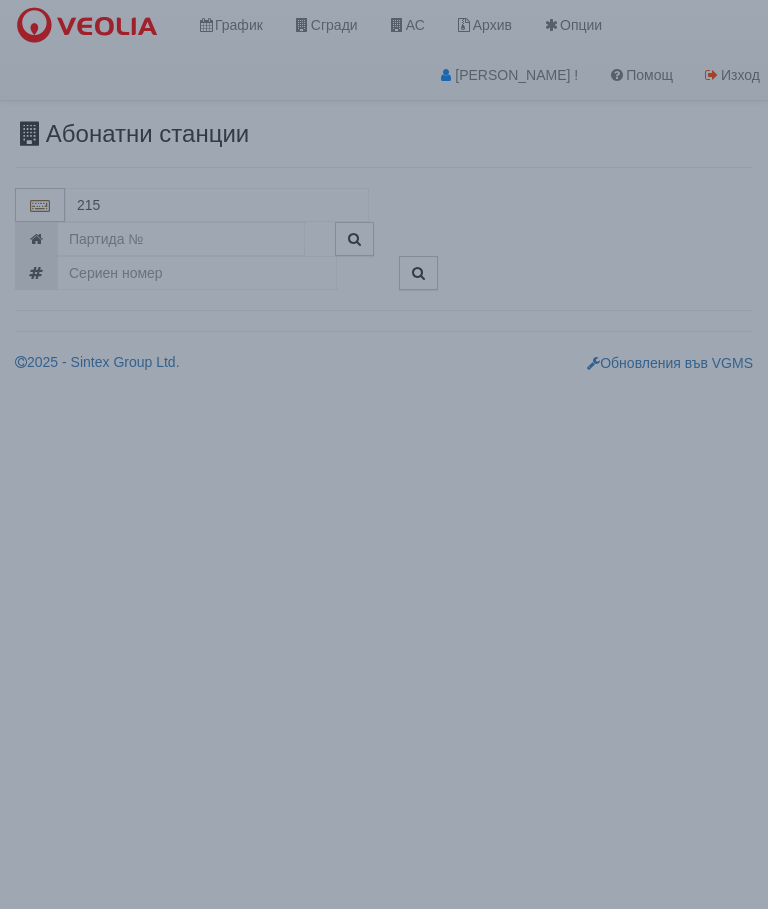 type on "215/2 - Вл. Варненчик - "ВЕОЛИЯ"" 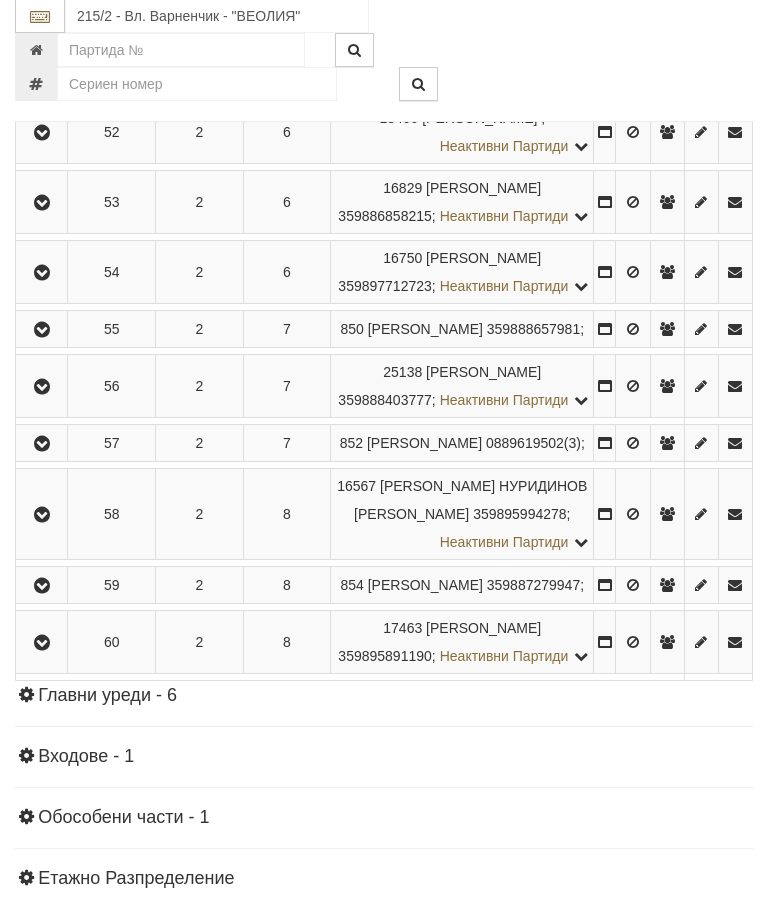 scroll, scrollTop: 1388, scrollLeft: 0, axis: vertical 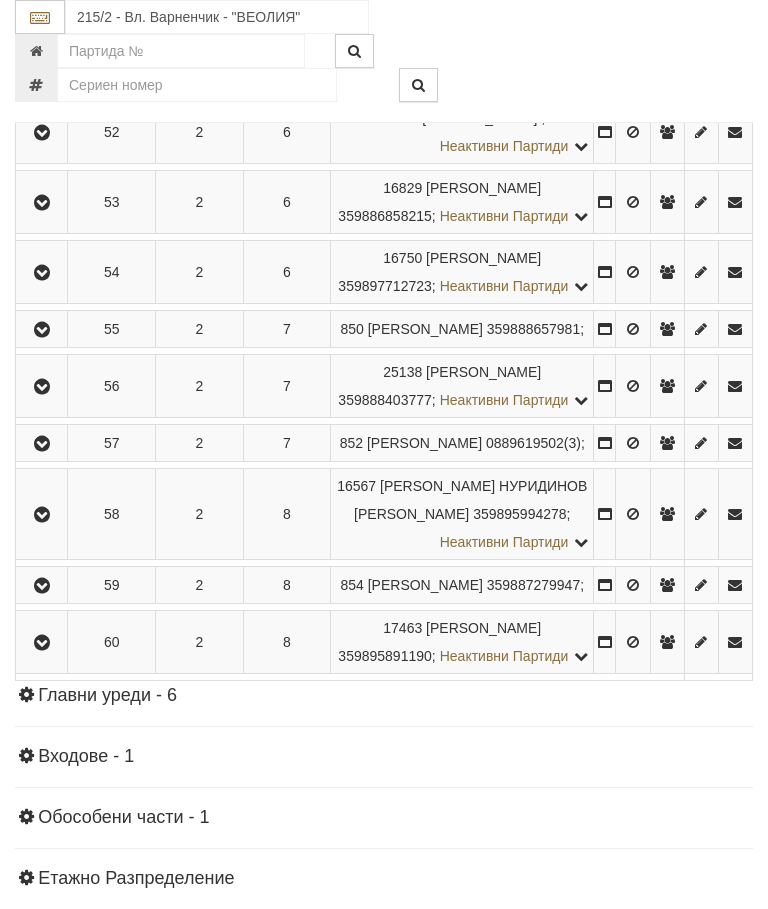 click at bounding box center (42, 387) 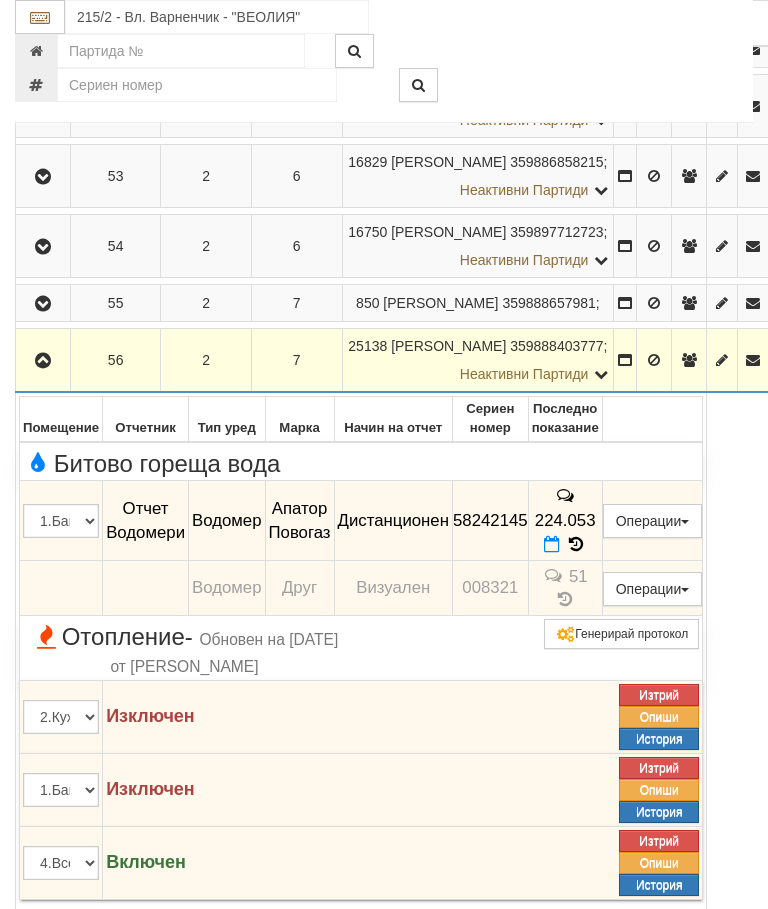 click at bounding box center [552, 544] 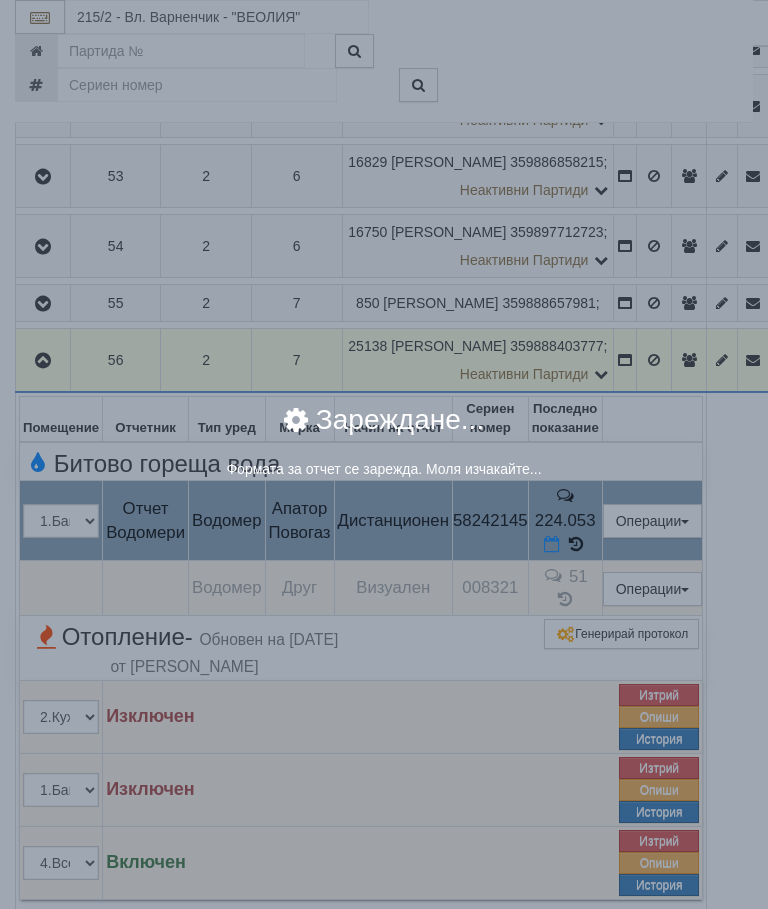select on "8ac75930-9bfd-e511-80be-8d5a1dced85a" 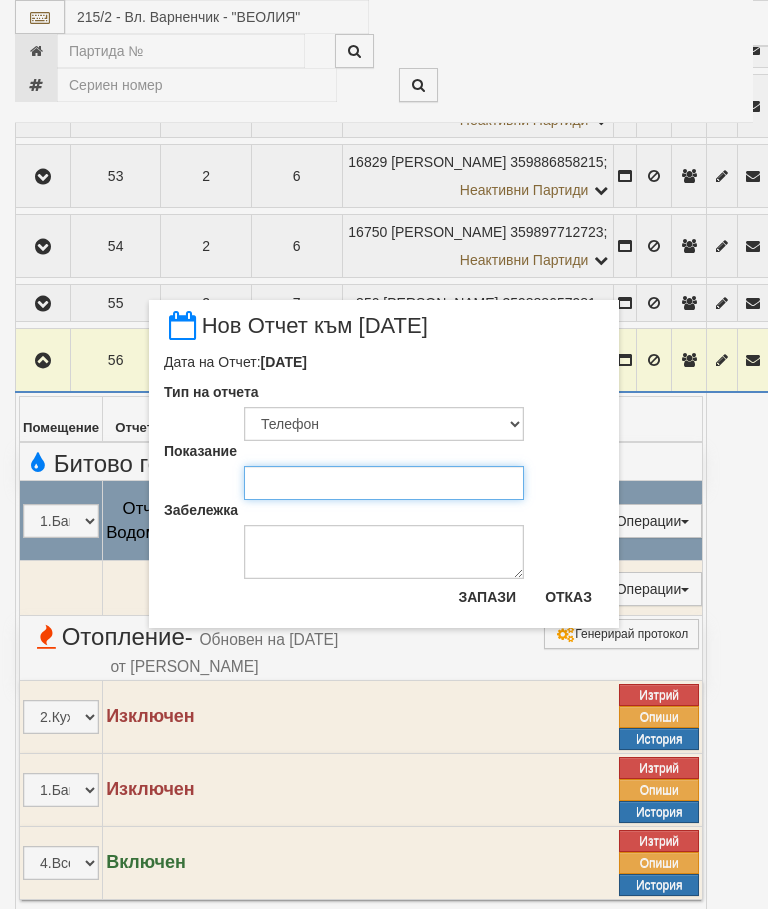 click on "Показание" at bounding box center [384, 483] 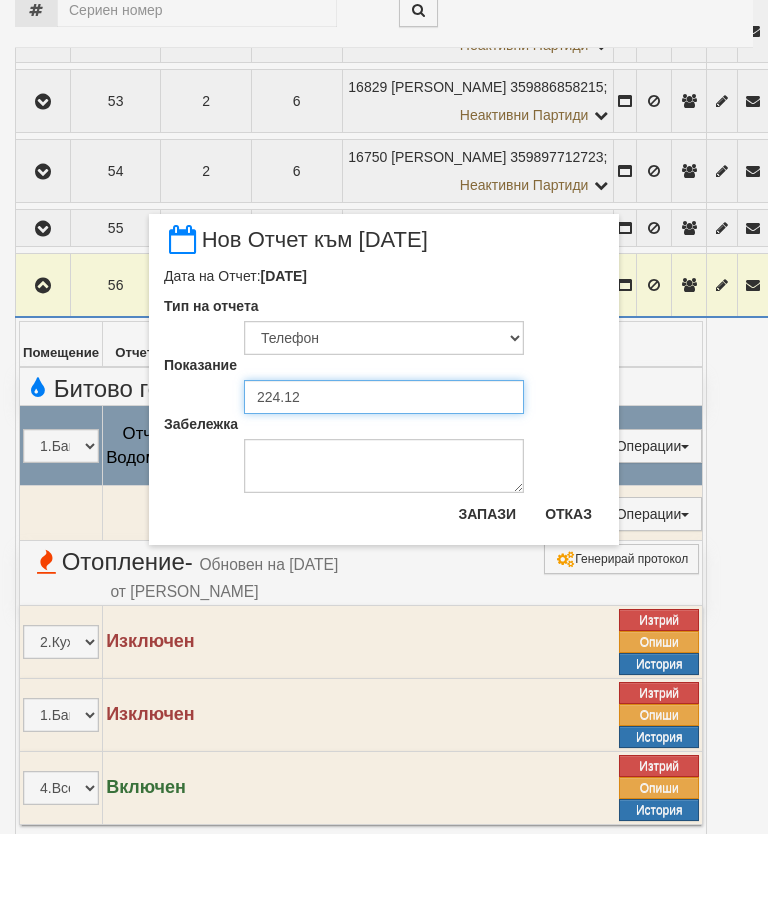 type on "224.125" 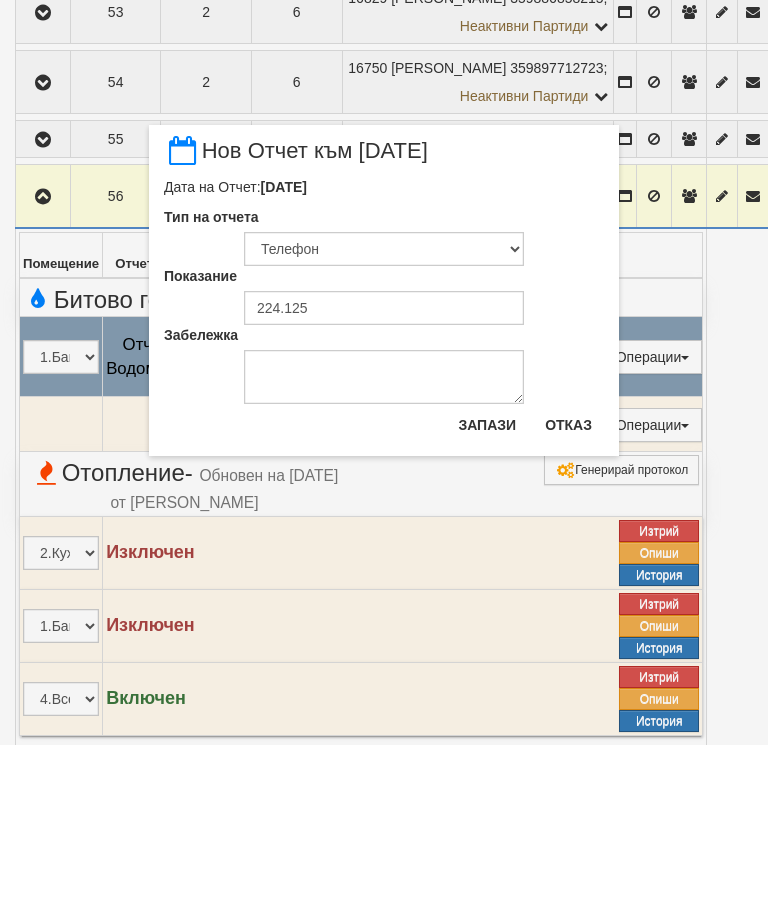 click on "Запази" at bounding box center [487, 589] 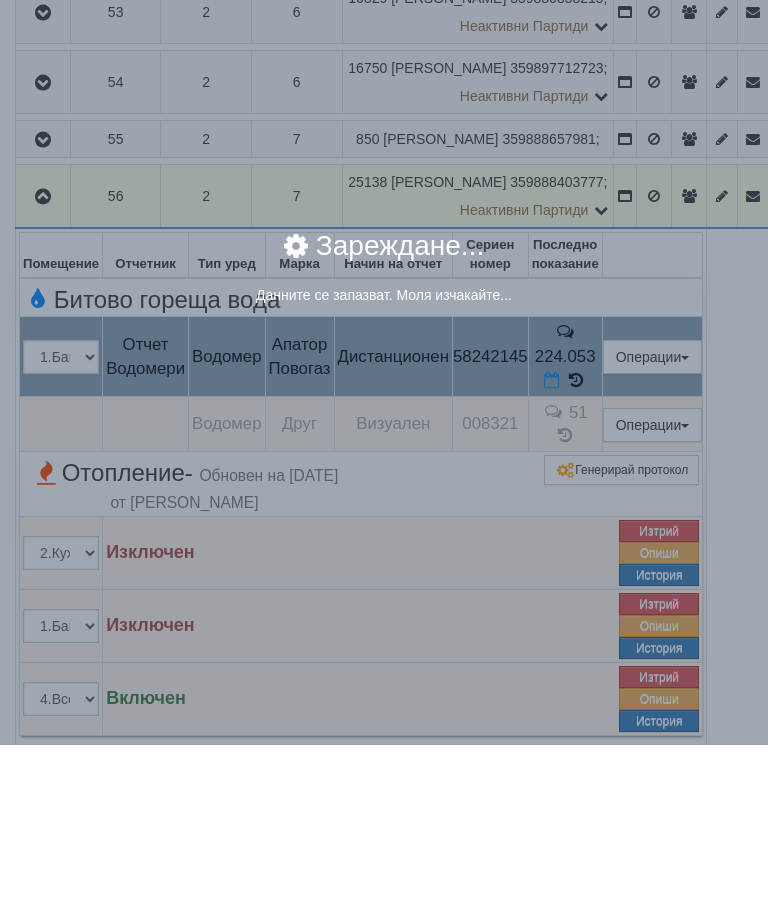 scroll, scrollTop: 1552, scrollLeft: 0, axis: vertical 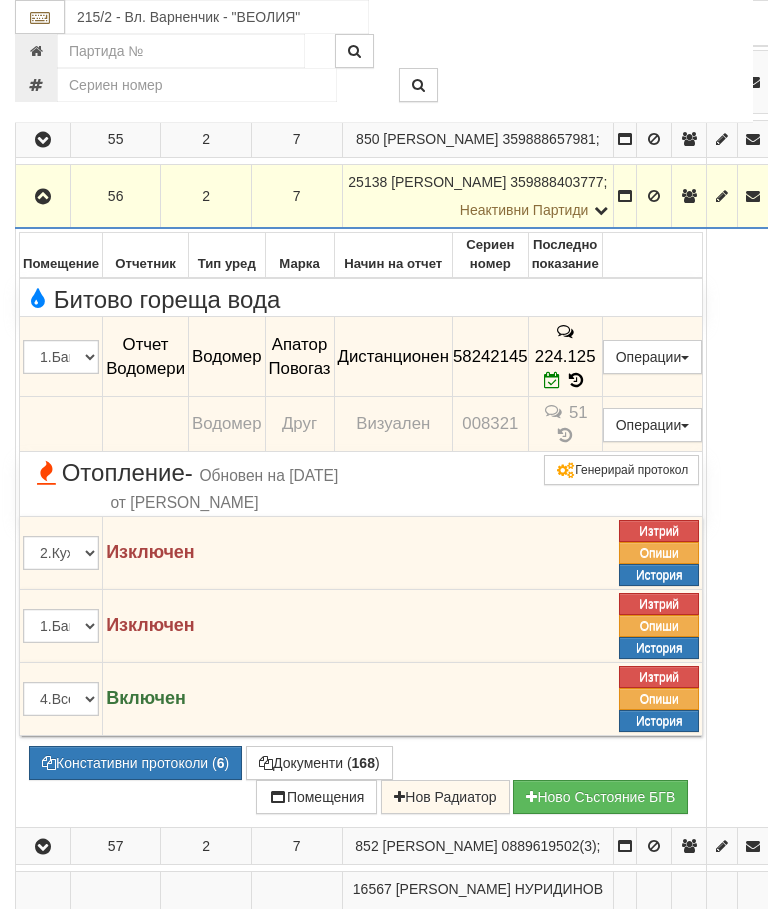 click at bounding box center [43, 196] 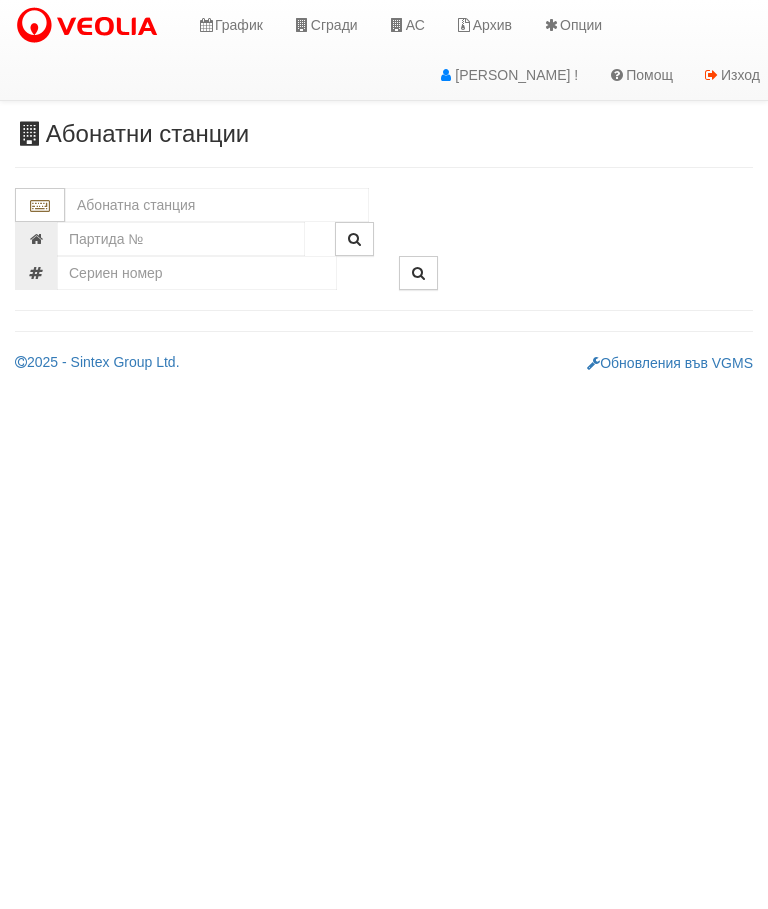 scroll, scrollTop: 0, scrollLeft: 0, axis: both 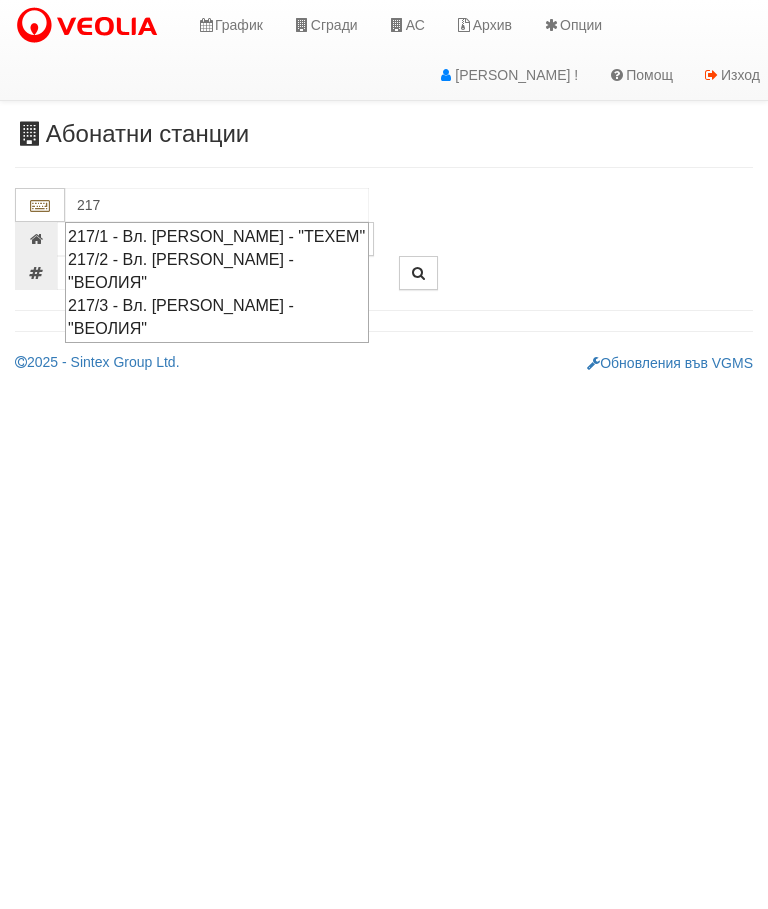 click on "217/2 - Вл. [PERSON_NAME] - "ВЕОЛИЯ"" at bounding box center [217, 271] 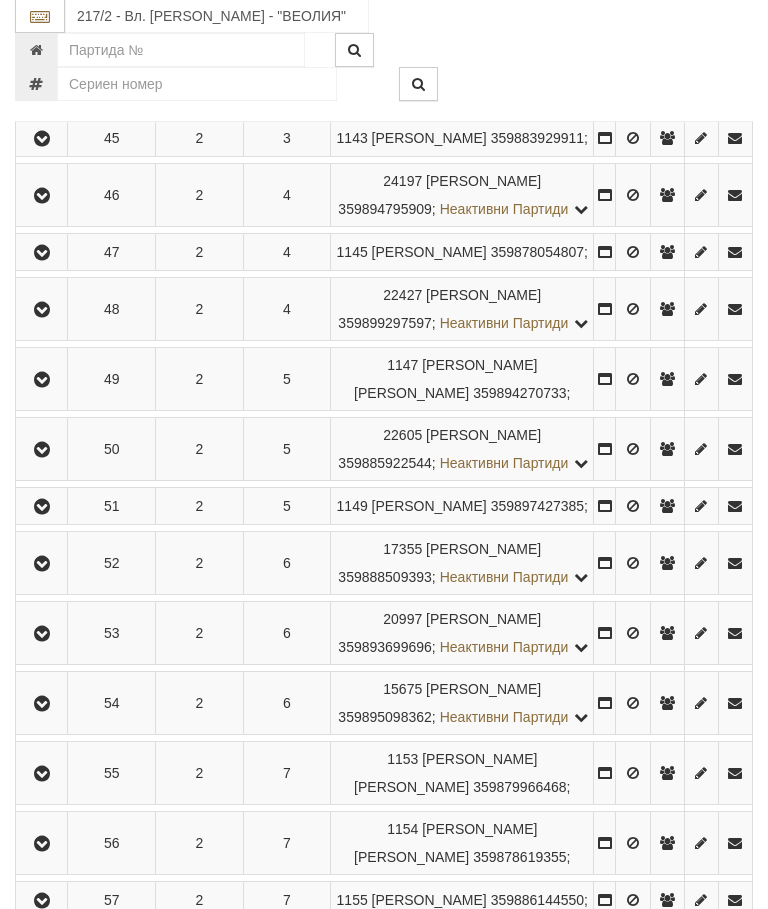 scroll, scrollTop: 1122, scrollLeft: 0, axis: vertical 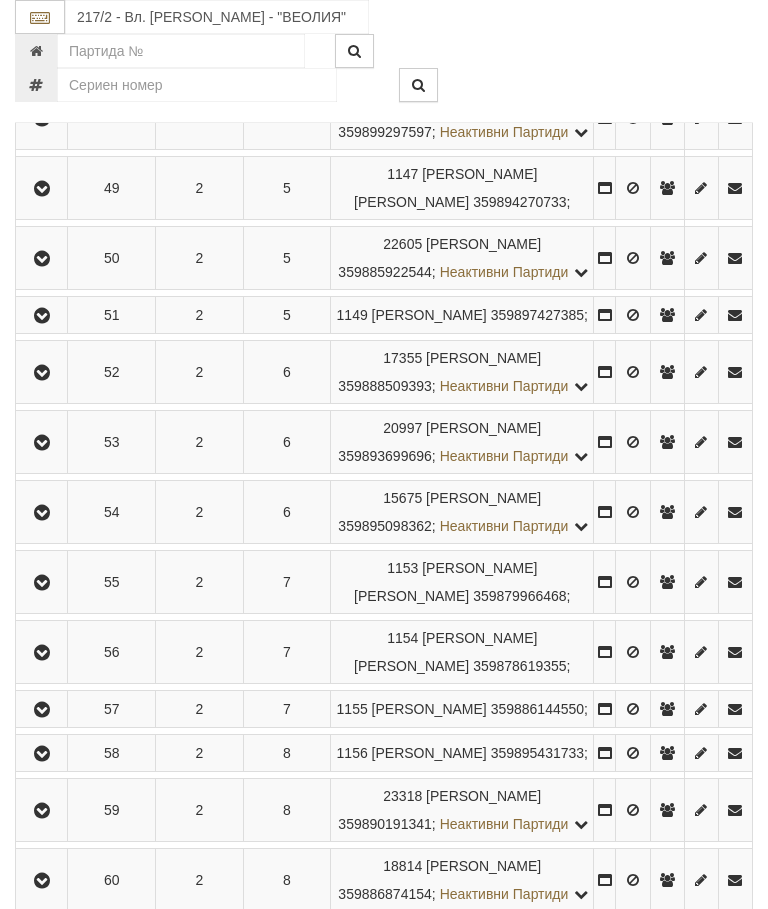 click at bounding box center (42, 443) 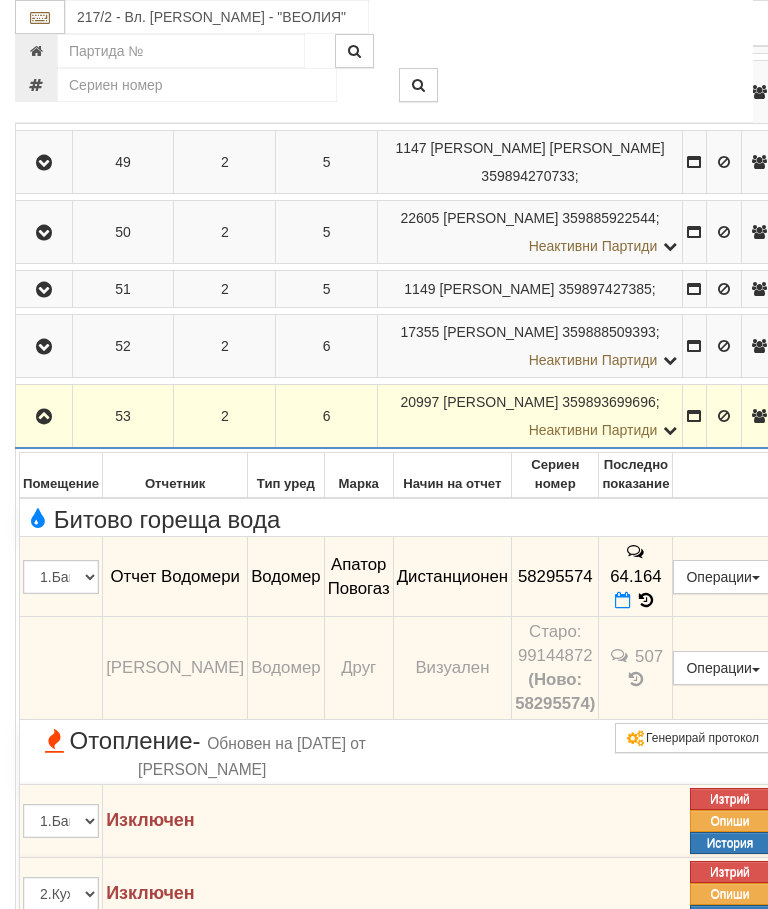 click at bounding box center [623, 600] 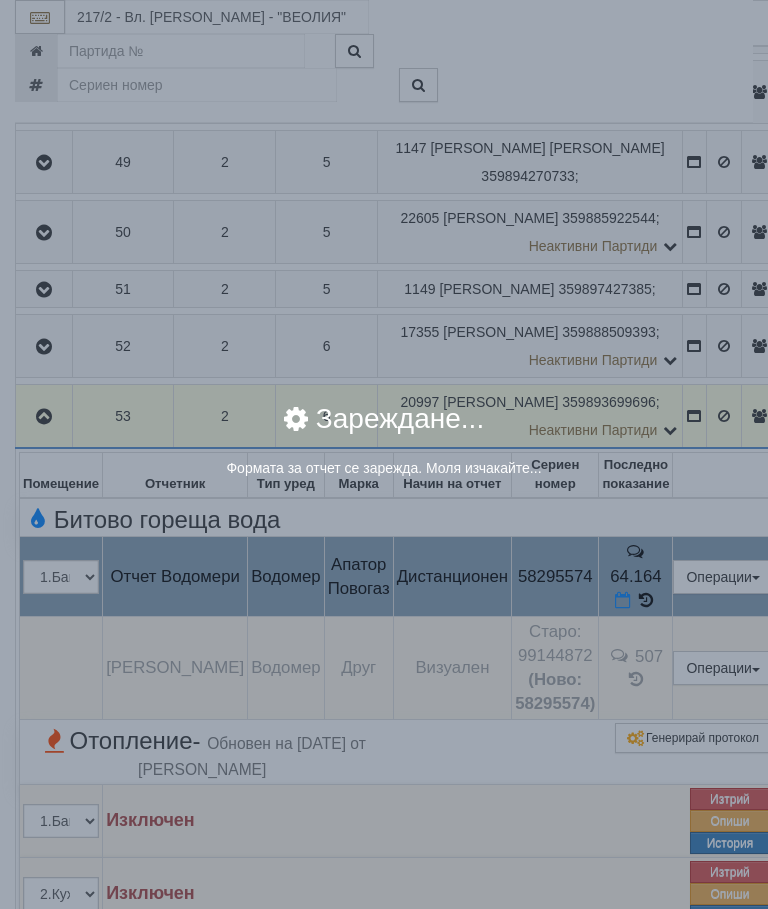 select on "8ac75930-9bfd-e511-80be-8d5a1dced85a" 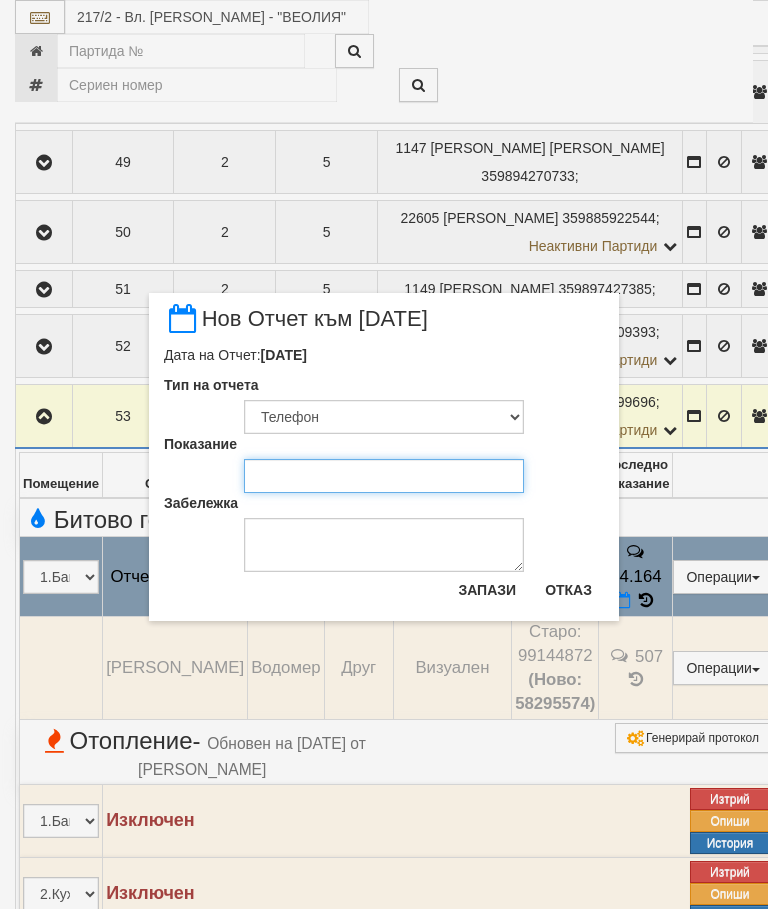 click on "Показание" at bounding box center [384, 476] 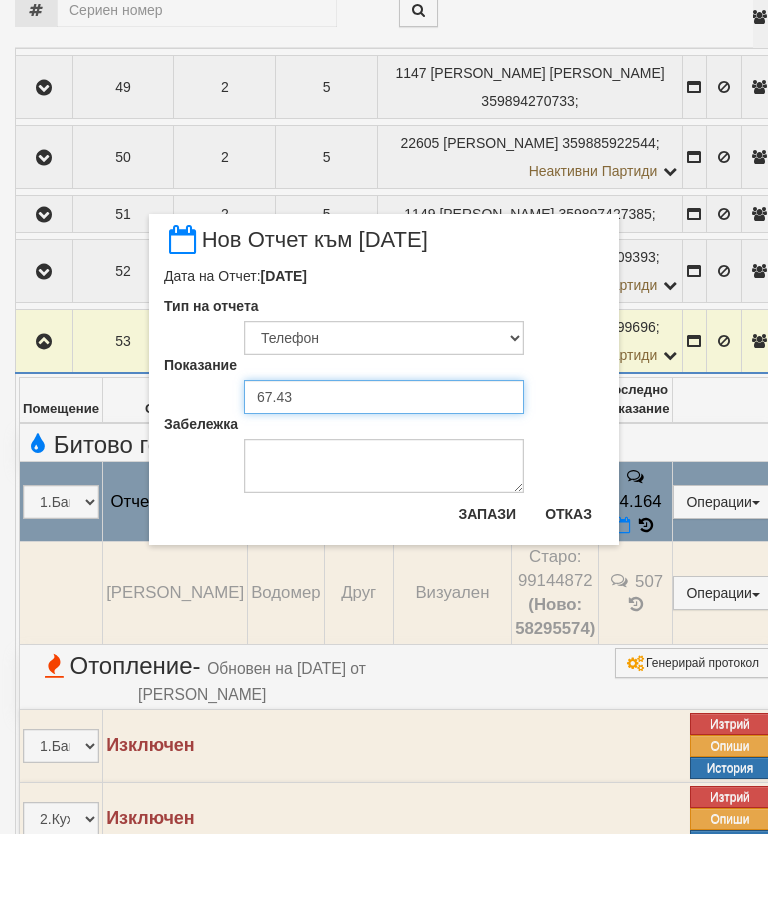 type on "67.431" 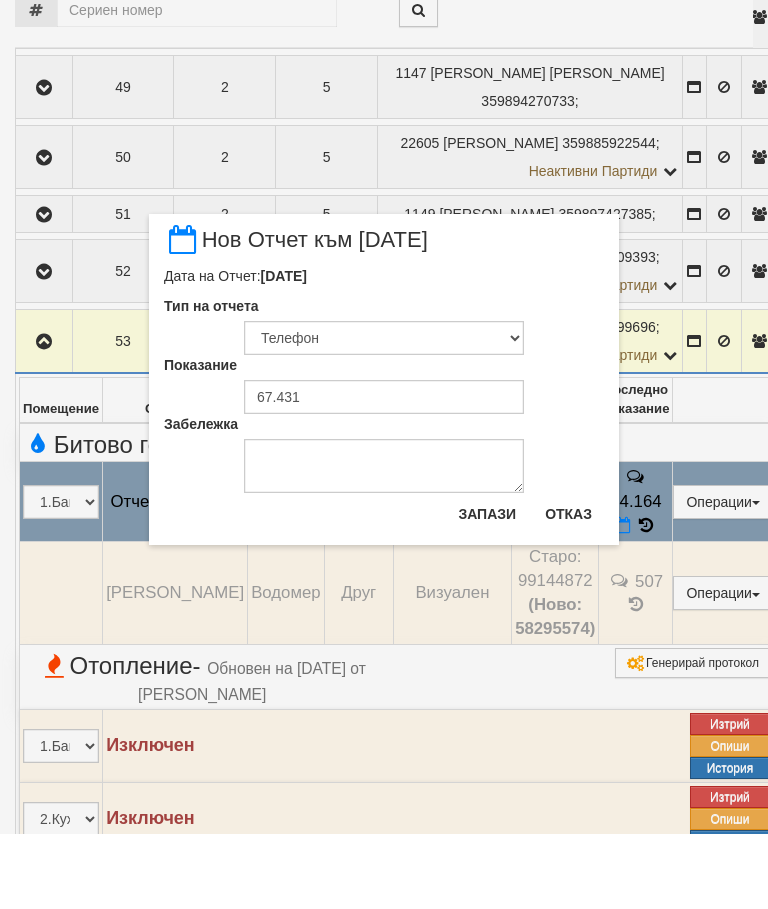 click on "Запази" at bounding box center (487, 589) 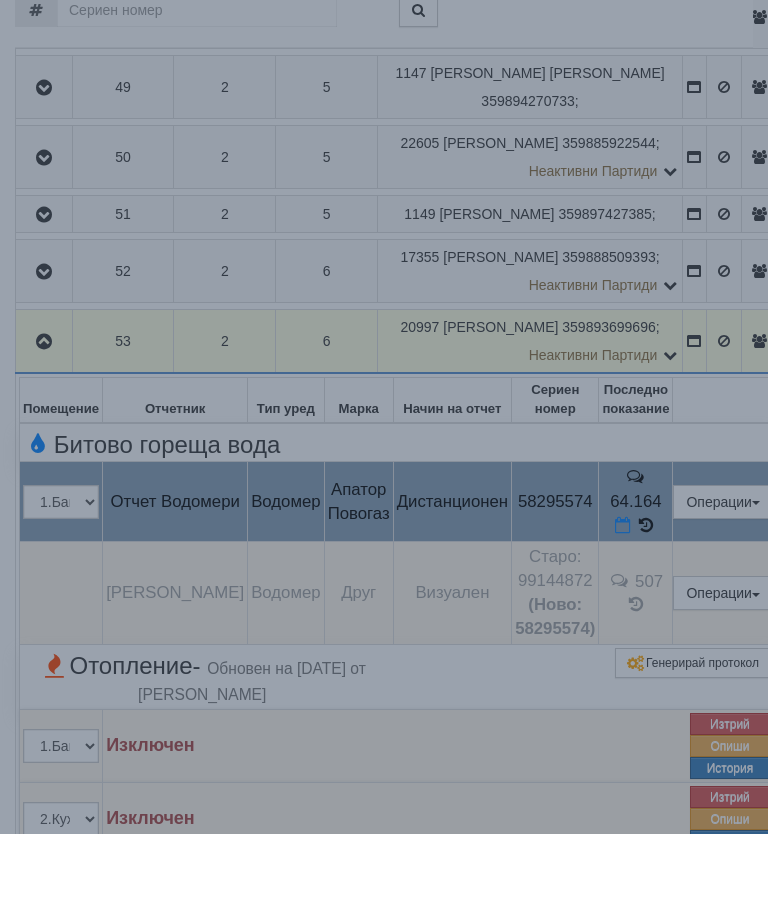 scroll, scrollTop: 1197, scrollLeft: 0, axis: vertical 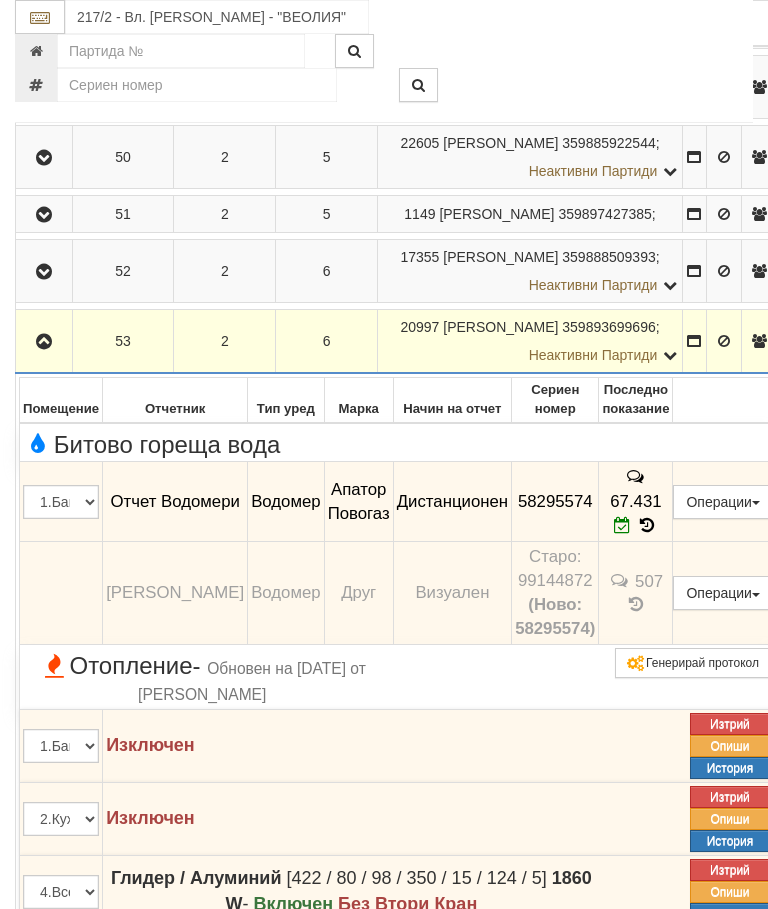 click at bounding box center [44, 342] 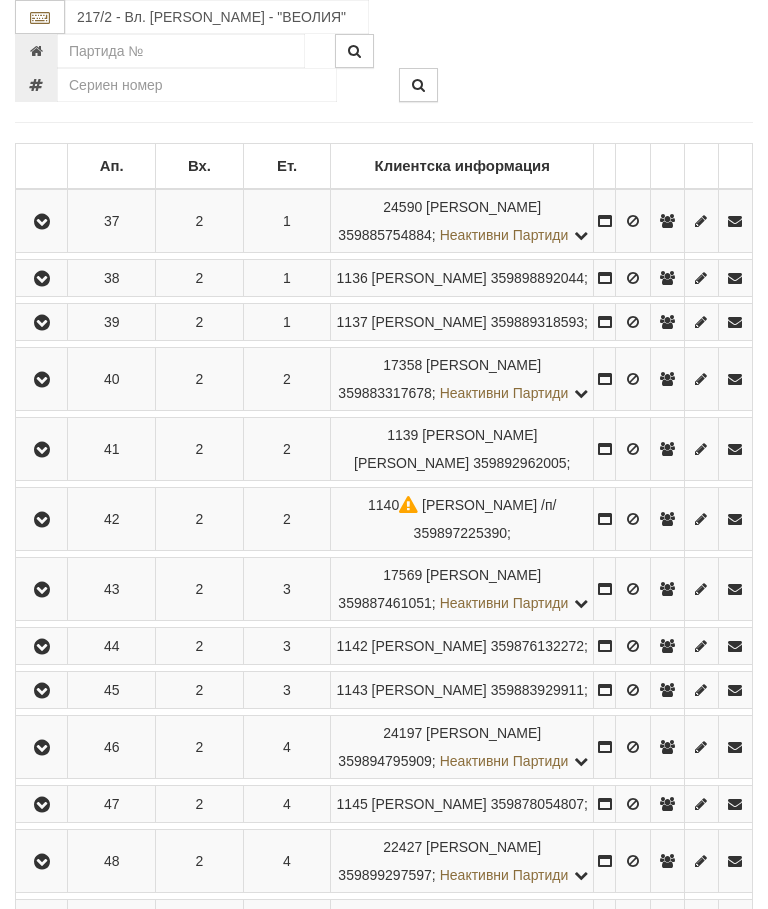 scroll, scrollTop: 24, scrollLeft: 0, axis: vertical 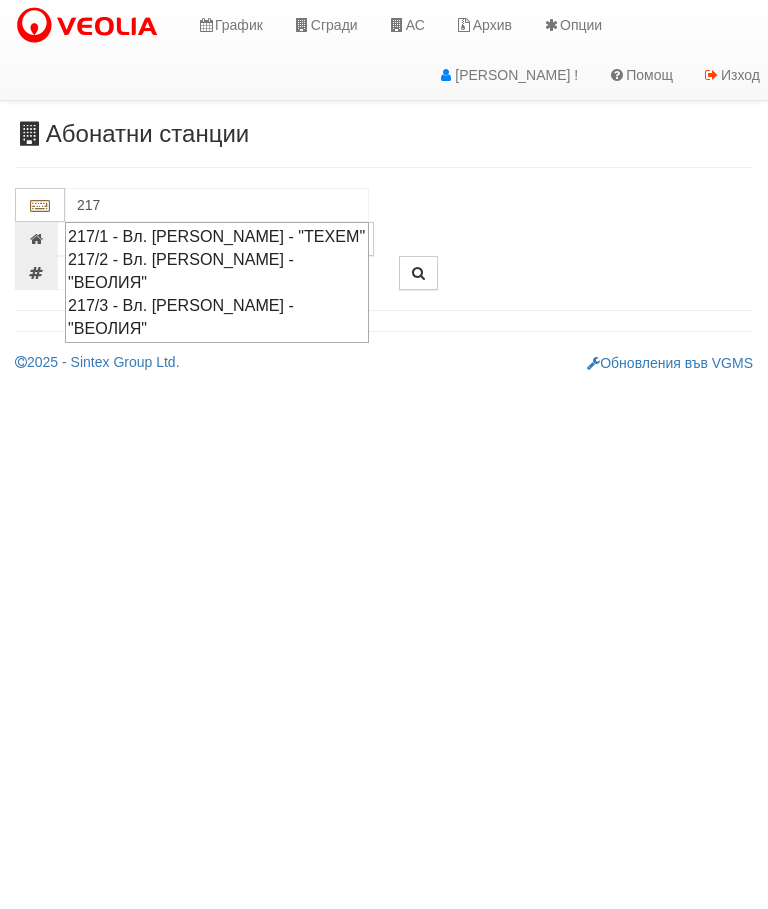 click on "217/1 - Вл. [PERSON_NAME] - "ТЕХЕМ"" at bounding box center [217, 236] 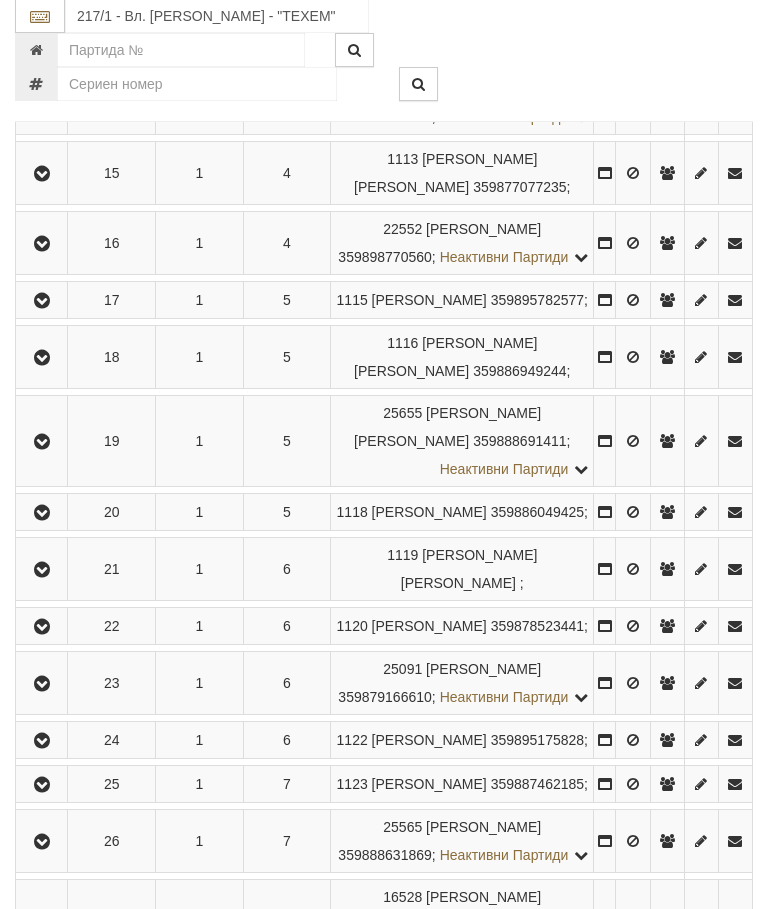 click at bounding box center [42, 302] 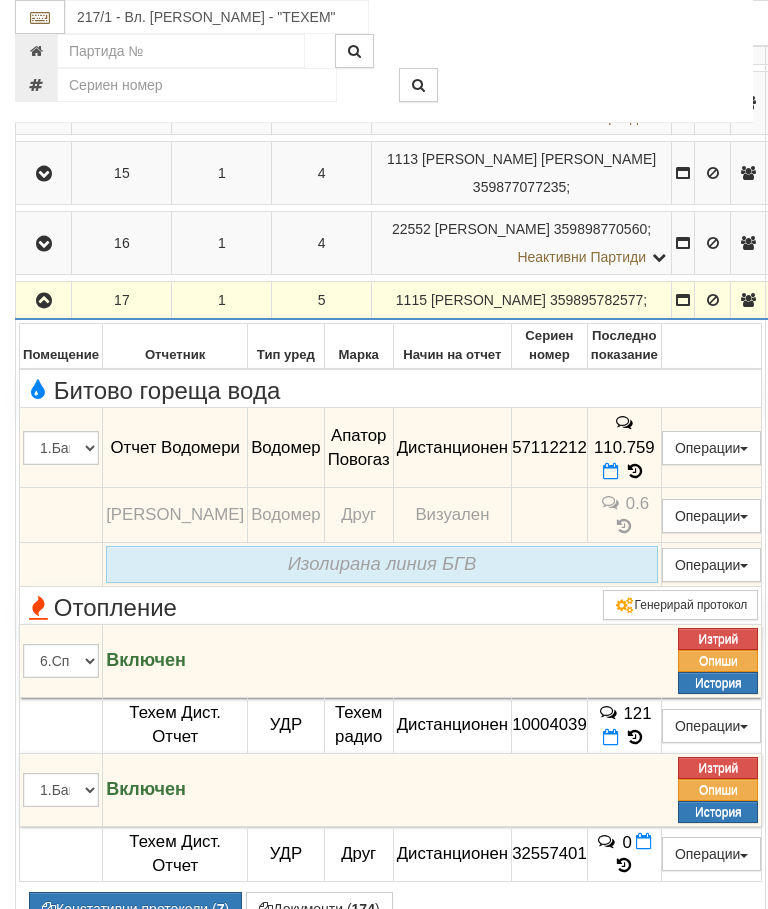 click at bounding box center [611, 471] 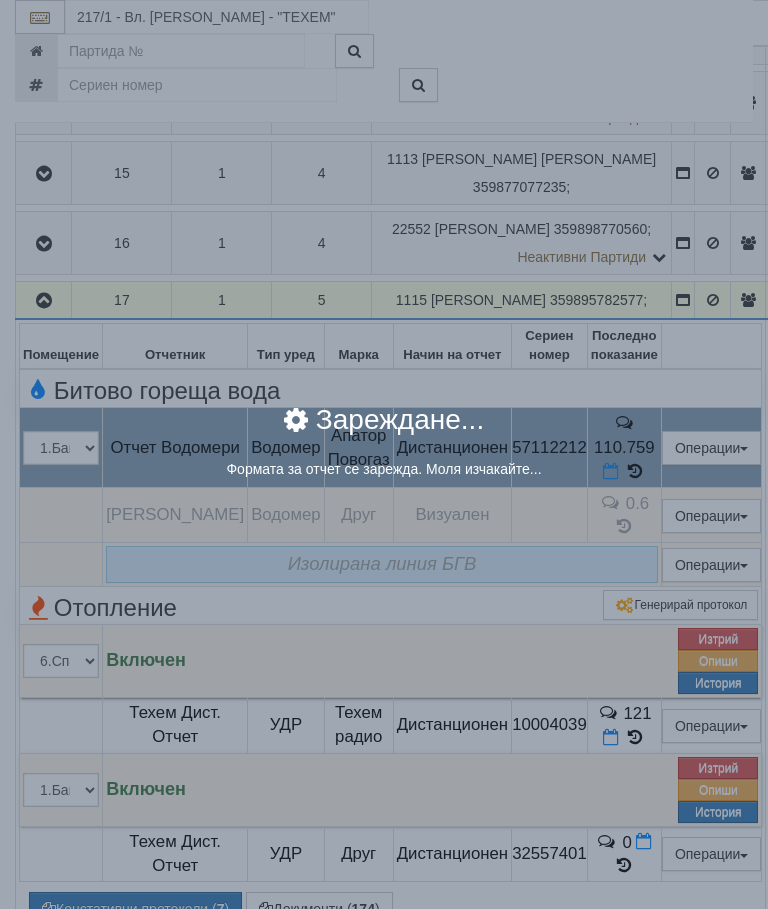select on "8ac75930-9bfd-e511-80be-8d5a1dced85a" 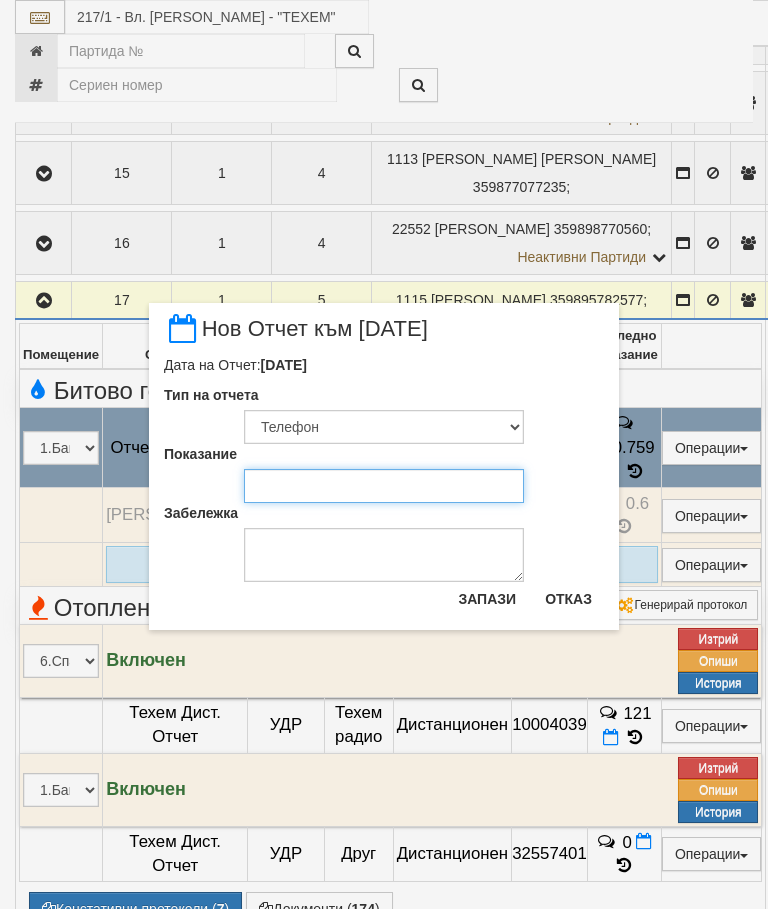 click on "Показание" at bounding box center [384, 486] 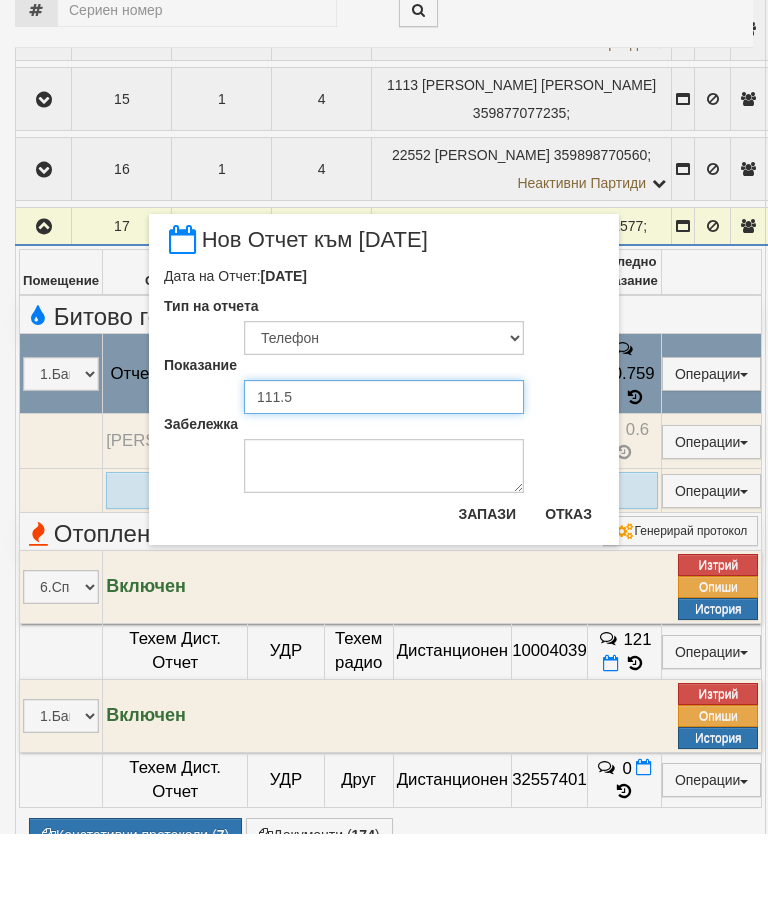 type on "111.59" 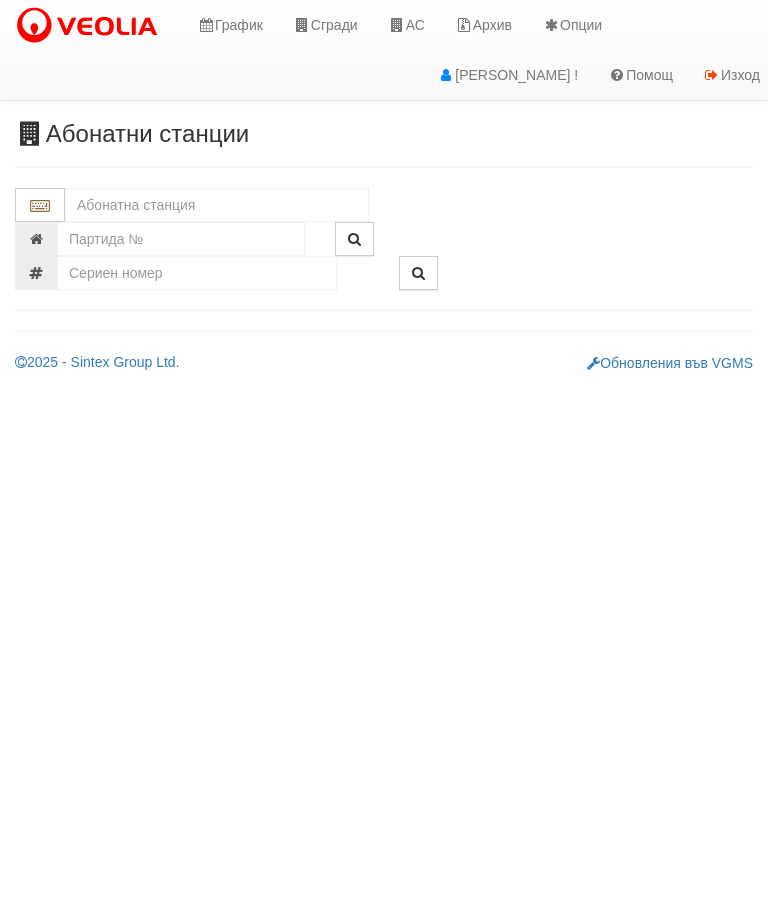 scroll, scrollTop: 0, scrollLeft: 0, axis: both 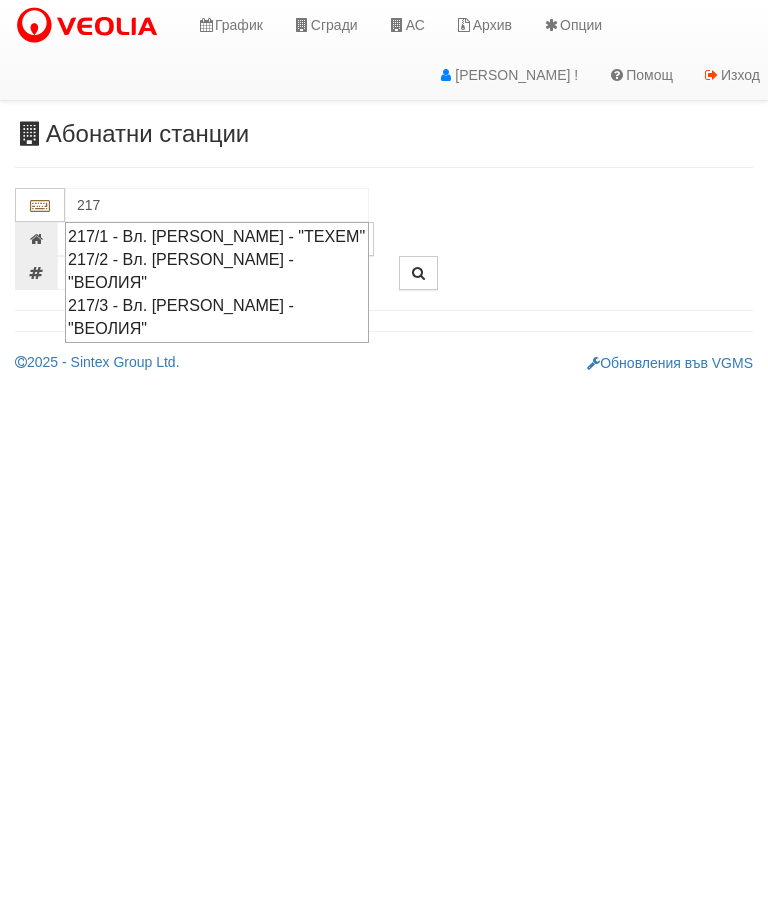click on "217/2 - Вл. [PERSON_NAME] - "ВЕОЛИЯ"" at bounding box center [217, 271] 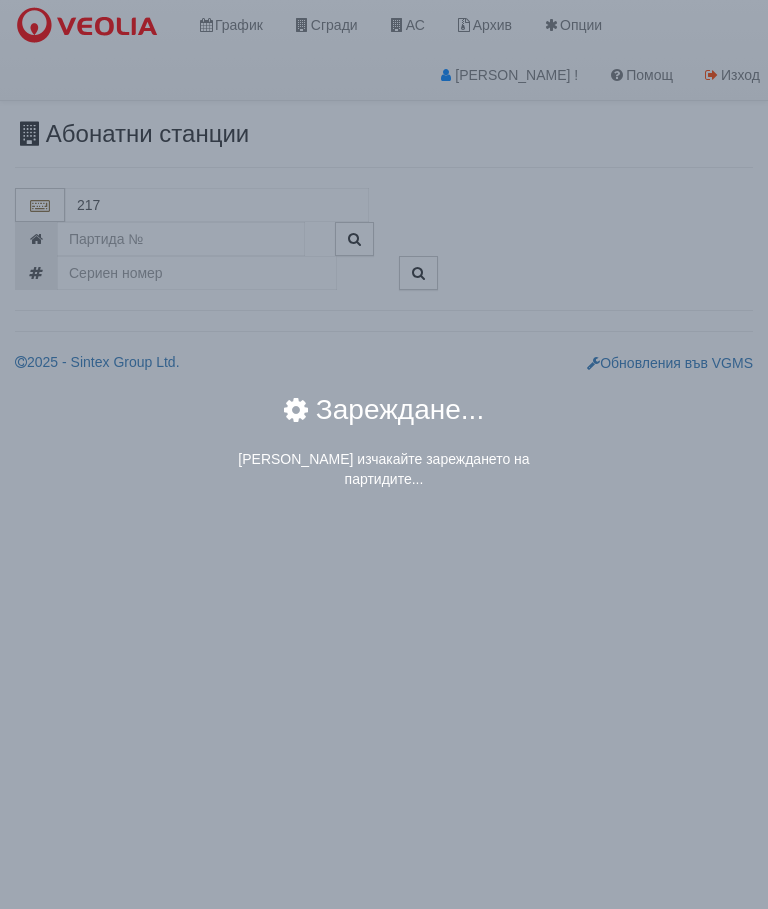 type on "217/2 - Вл. [PERSON_NAME] - "ВЕОЛИЯ"" 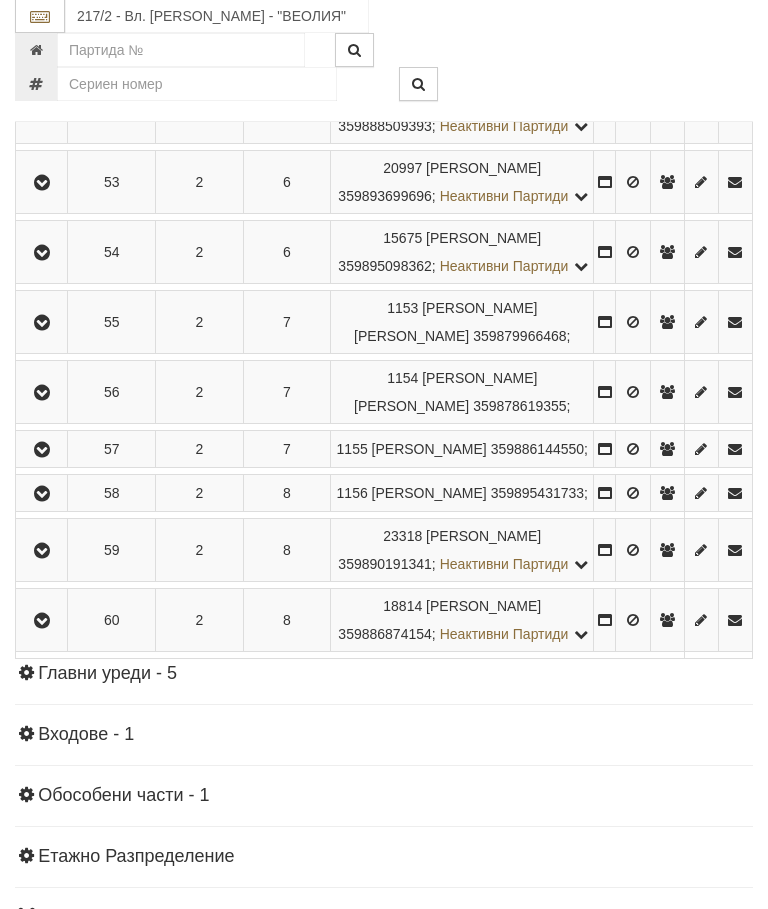 scroll, scrollTop: 1519, scrollLeft: 0, axis: vertical 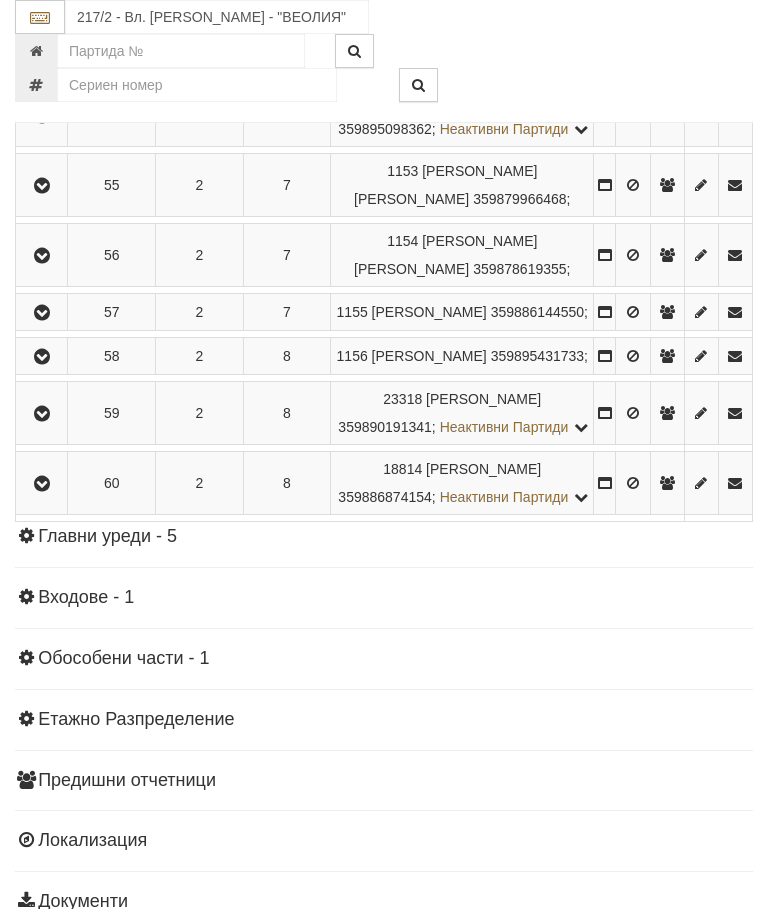click at bounding box center [42, 256] 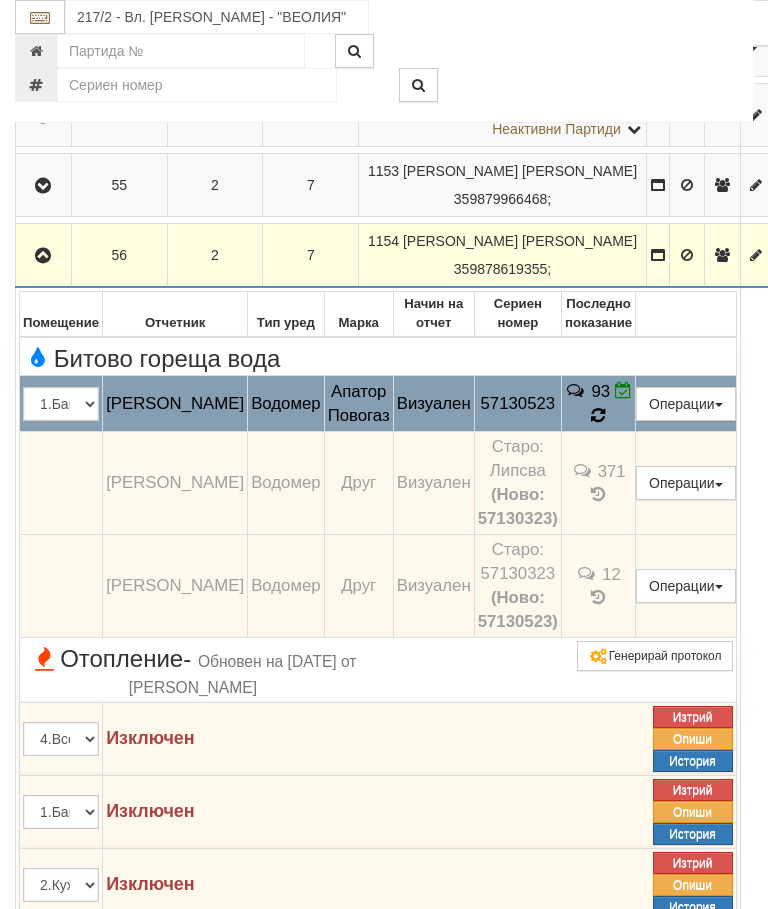 click on "93" at bounding box center [598, 404] 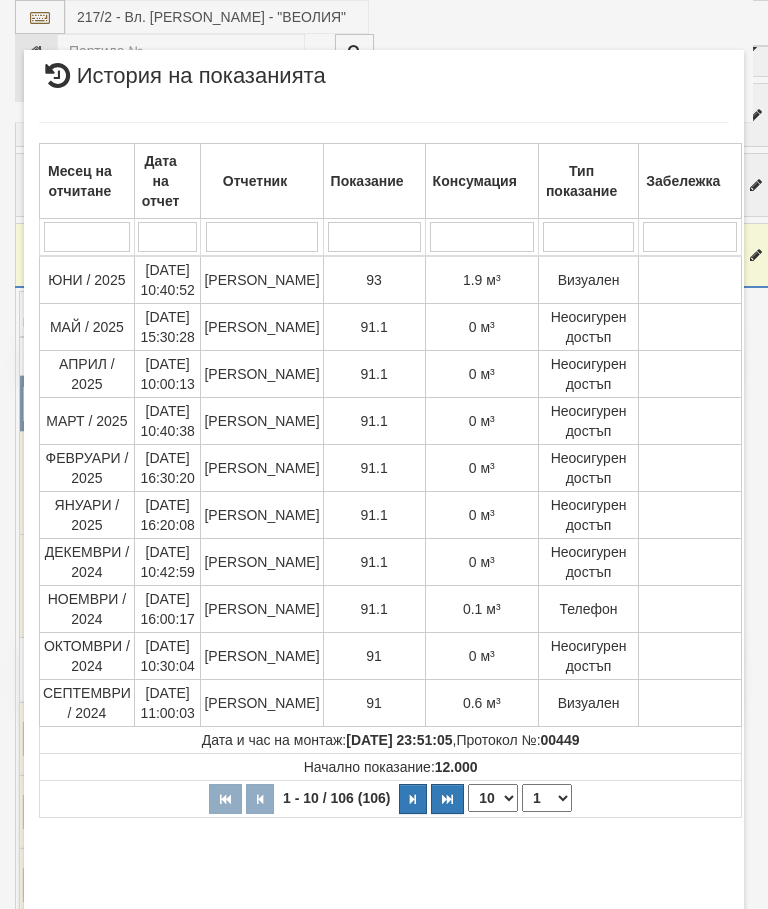 select on "10" 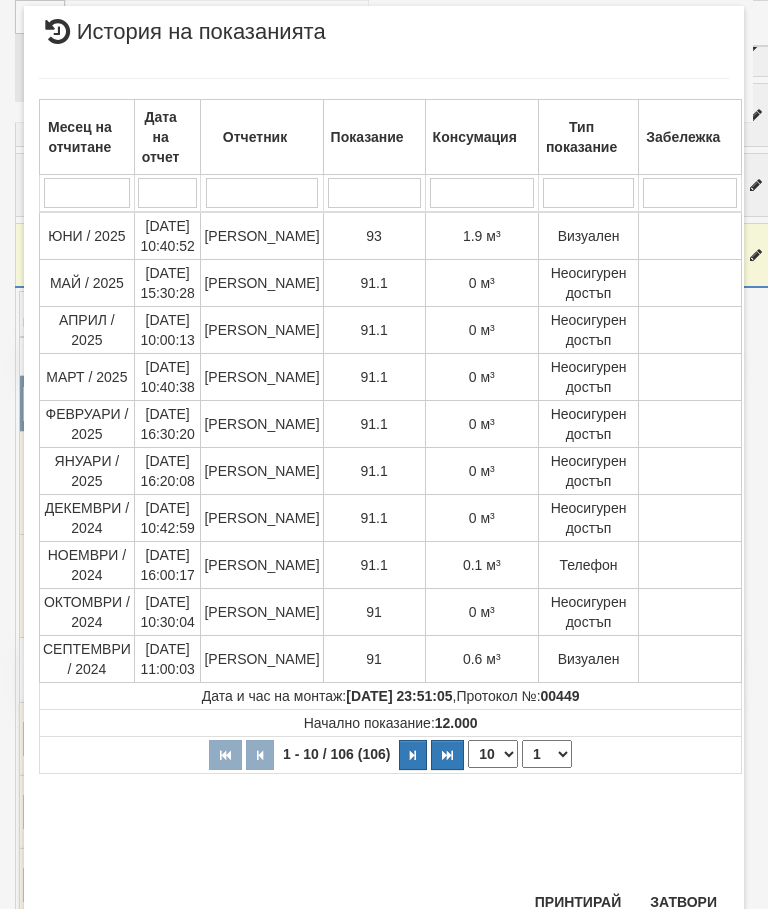 scroll, scrollTop: 1167, scrollLeft: 0, axis: vertical 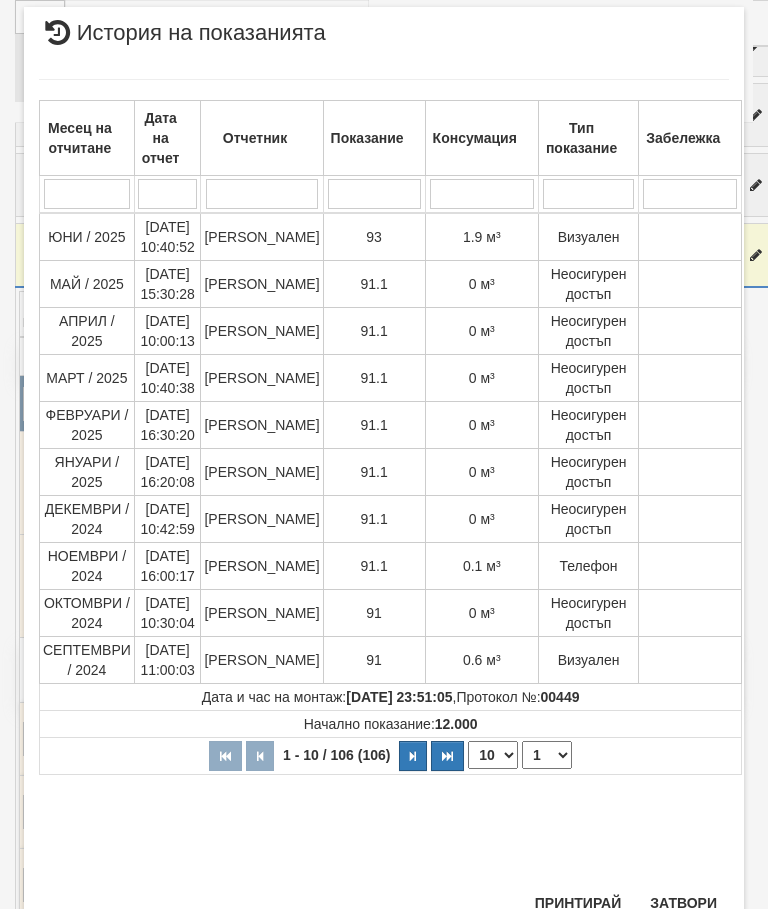 click on "Затвори" at bounding box center (683, 903) 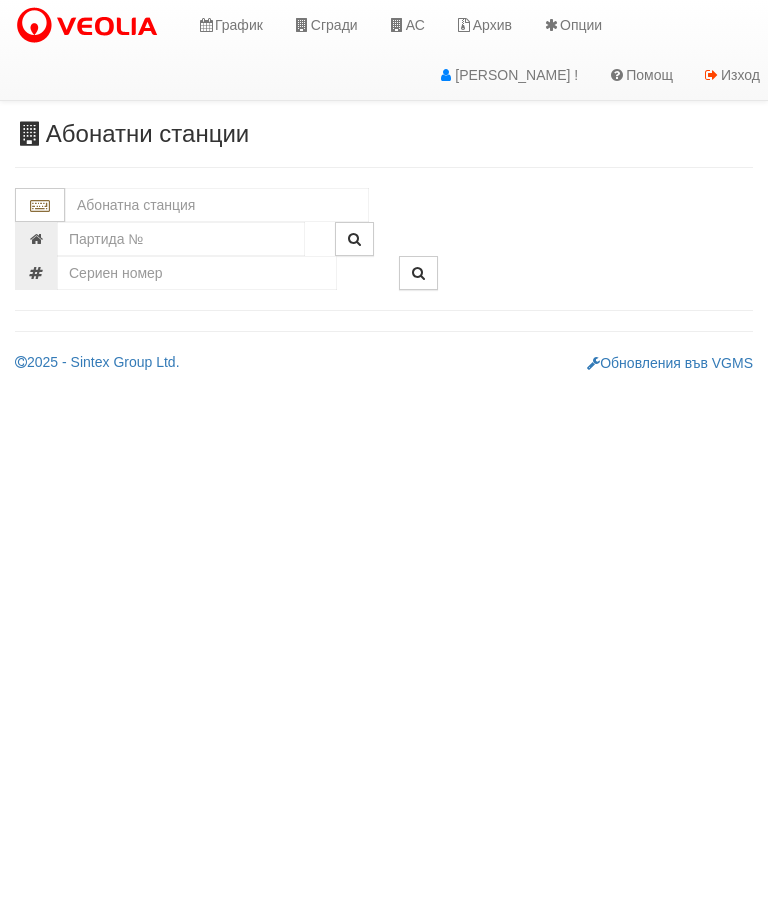 scroll, scrollTop: 0, scrollLeft: 0, axis: both 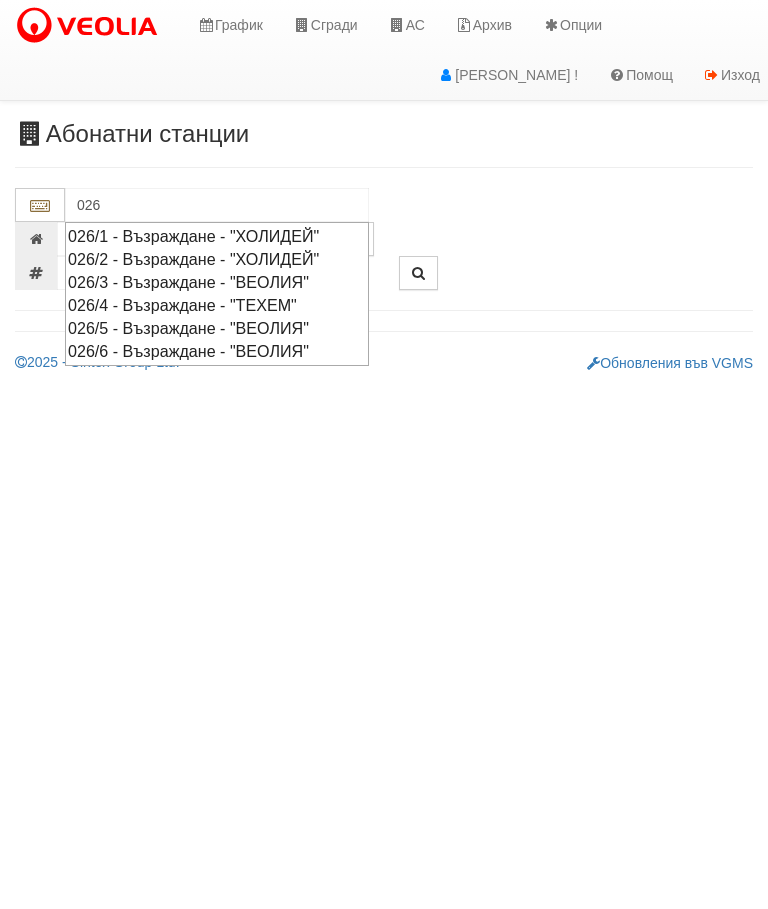 click on "026/6 - Възраждане - "ВЕОЛИЯ"" at bounding box center (217, 351) 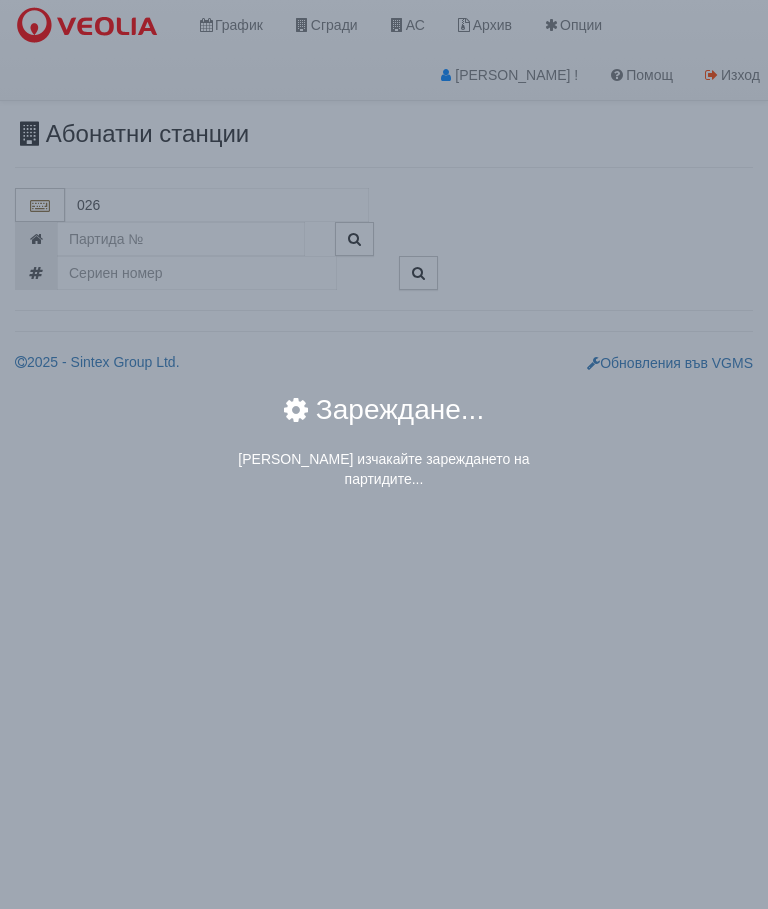 type on "026/6 - Възраждане - "ВЕОЛИЯ"" 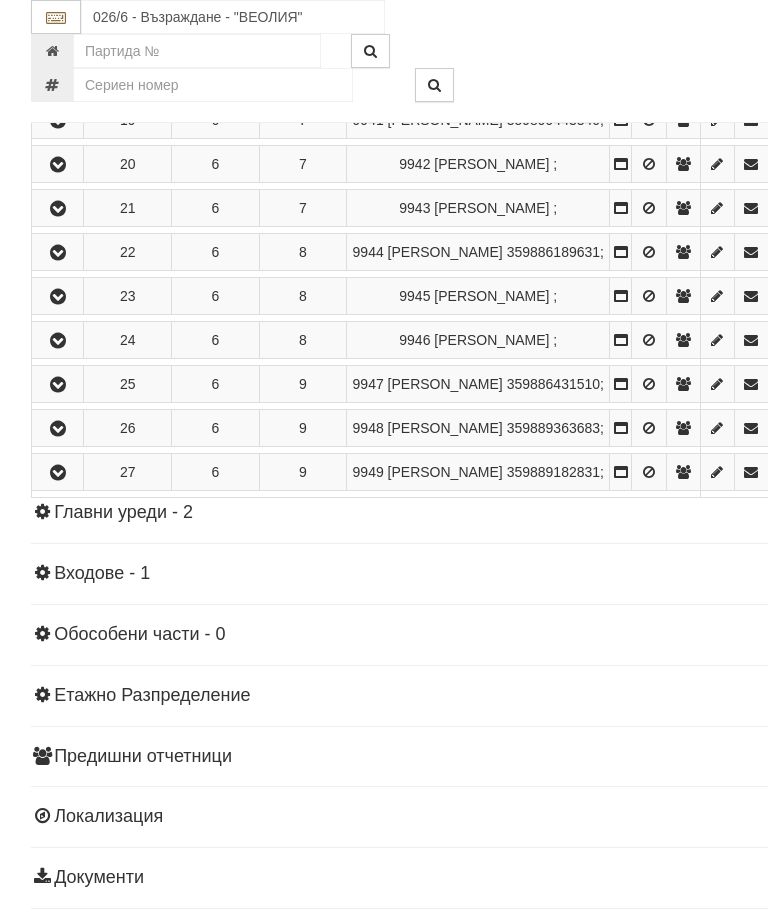 scroll, scrollTop: 1492, scrollLeft: 0, axis: vertical 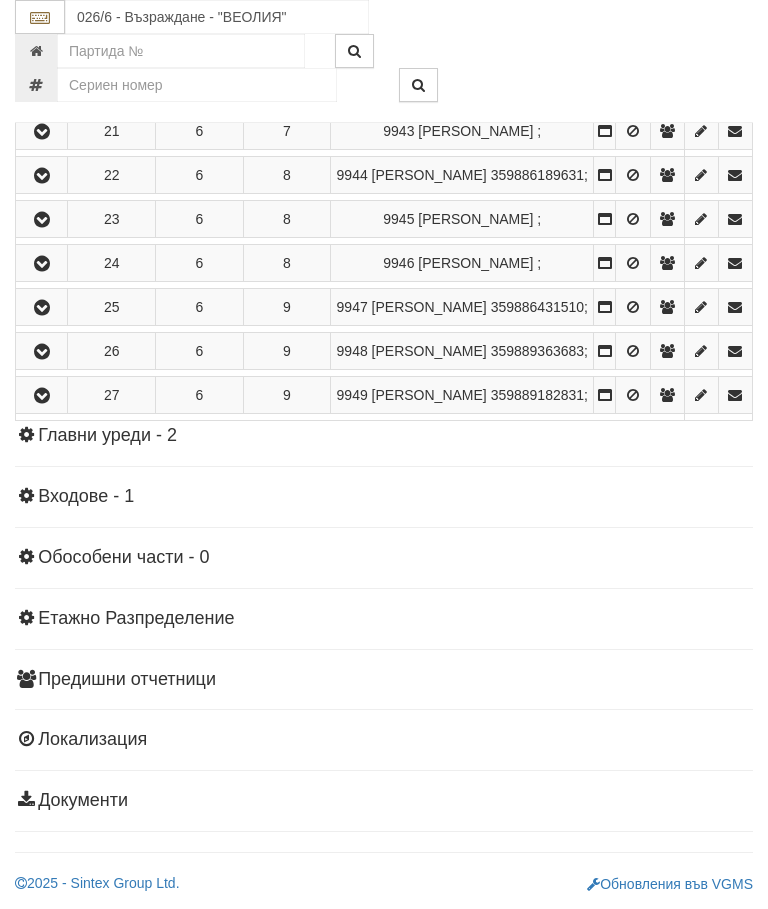 click at bounding box center [42, 176] 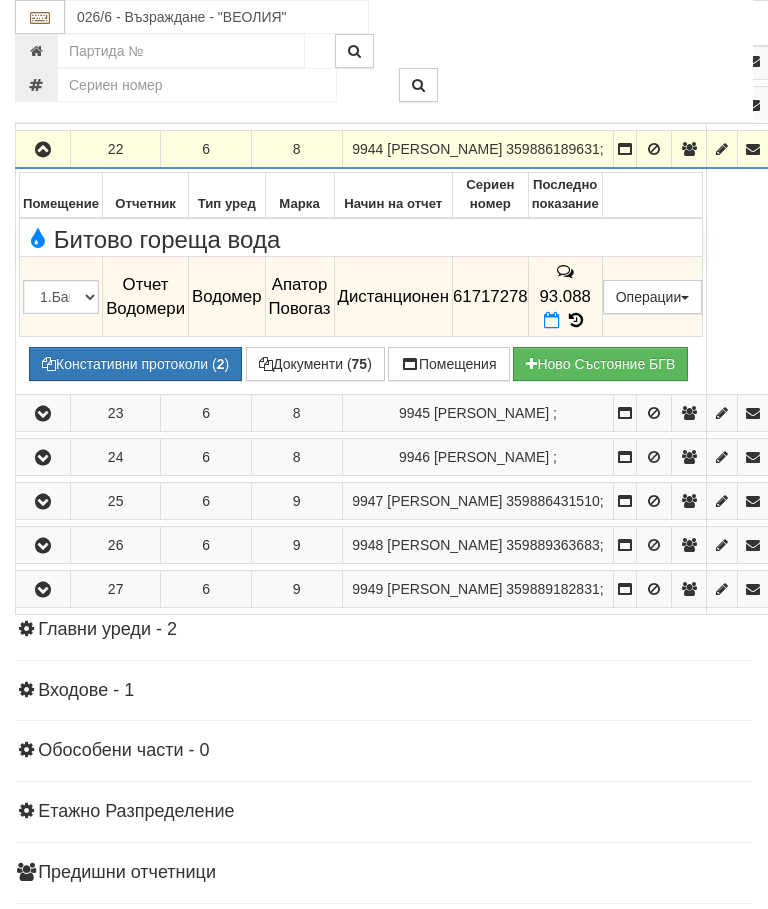 click at bounding box center [552, 320] 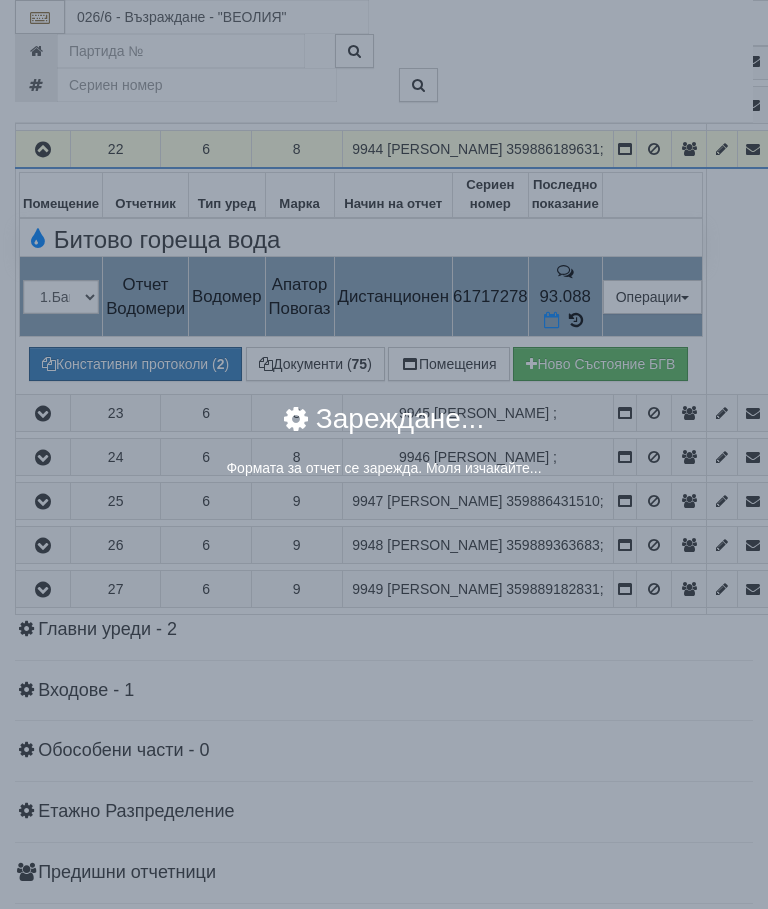select on "8ac75930-9bfd-e511-80be-8d5a1dced85a" 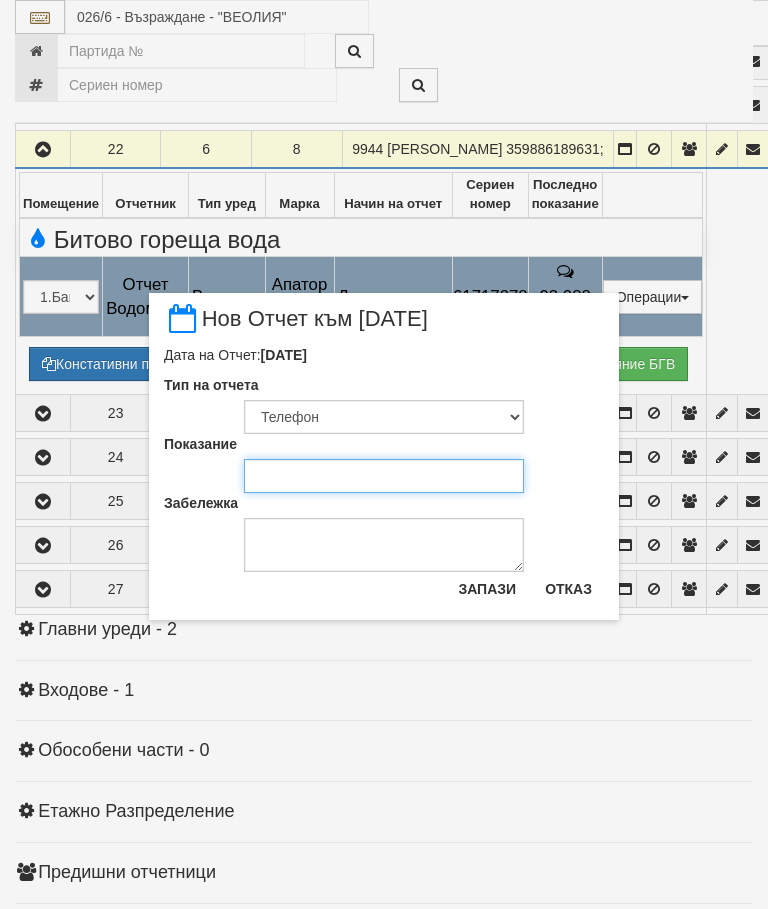 click on "Показание" at bounding box center (384, 476) 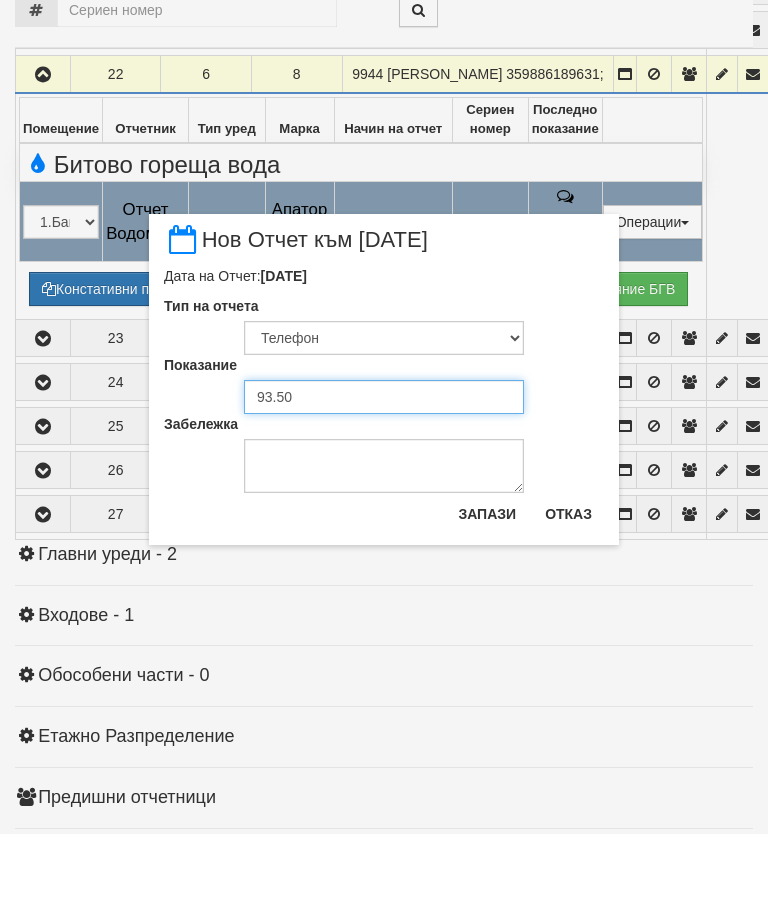 type on "93.507" 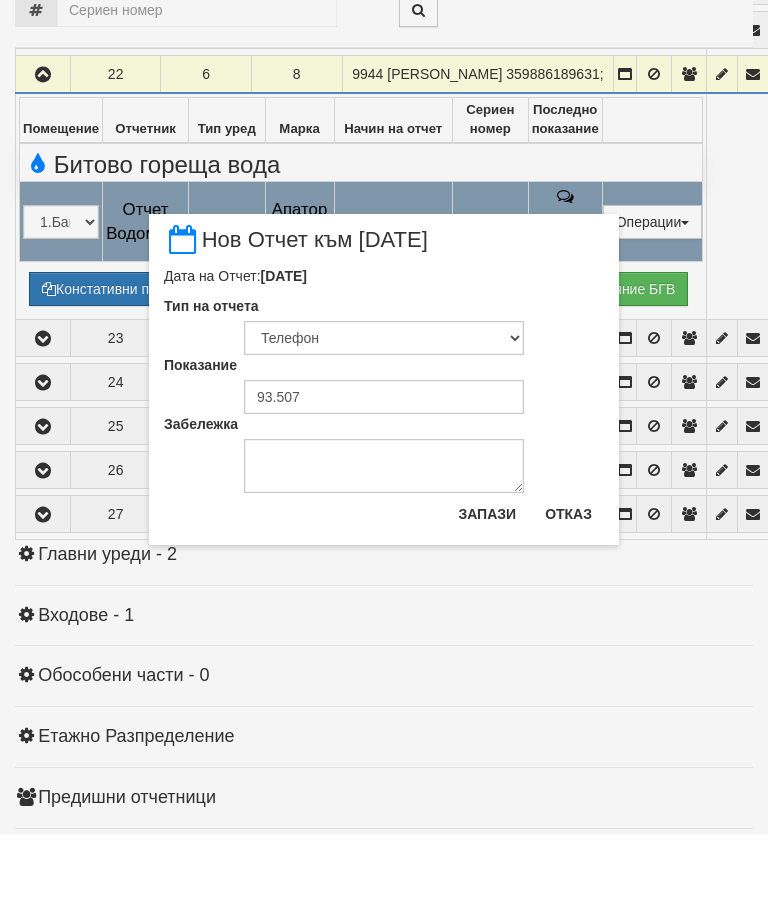 click on "Запази" at bounding box center [487, 589] 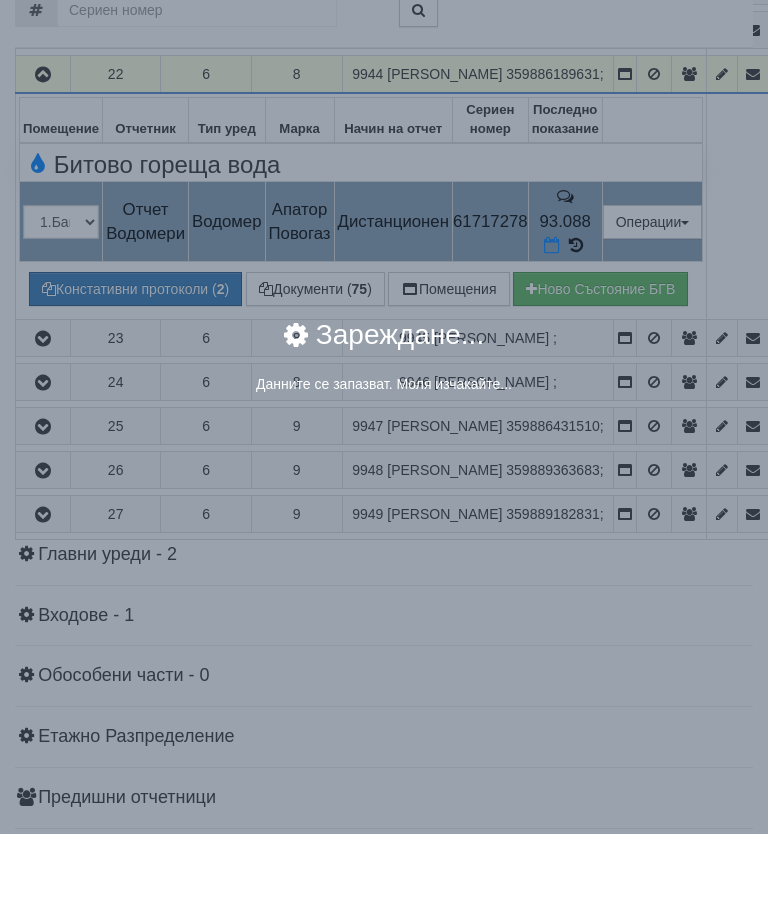 scroll, scrollTop: 1567, scrollLeft: 0, axis: vertical 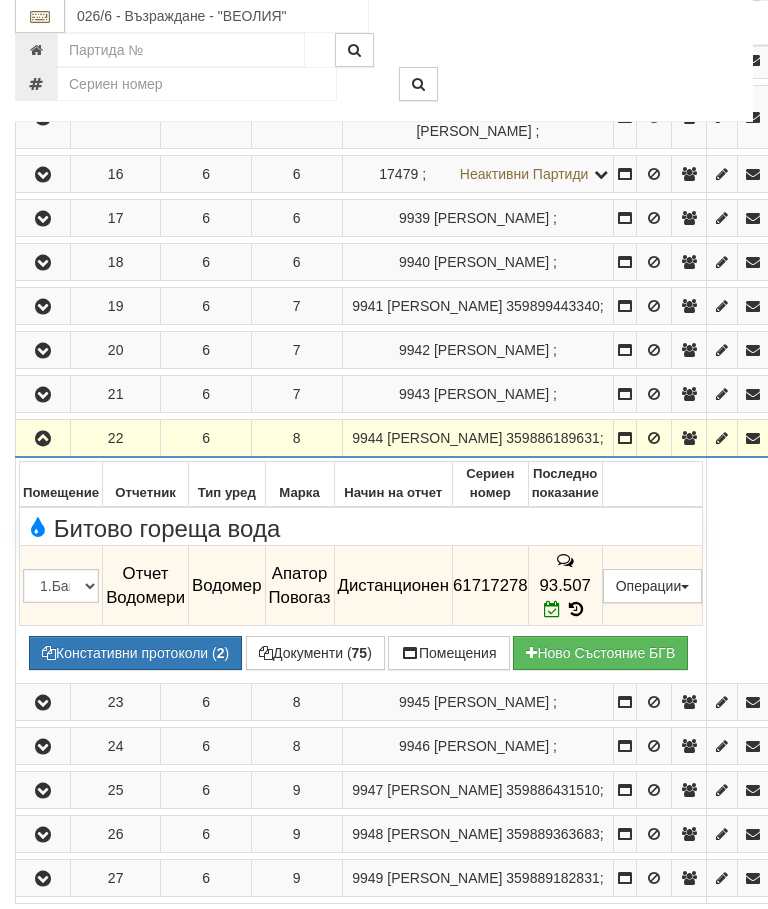 click at bounding box center [43, 439] 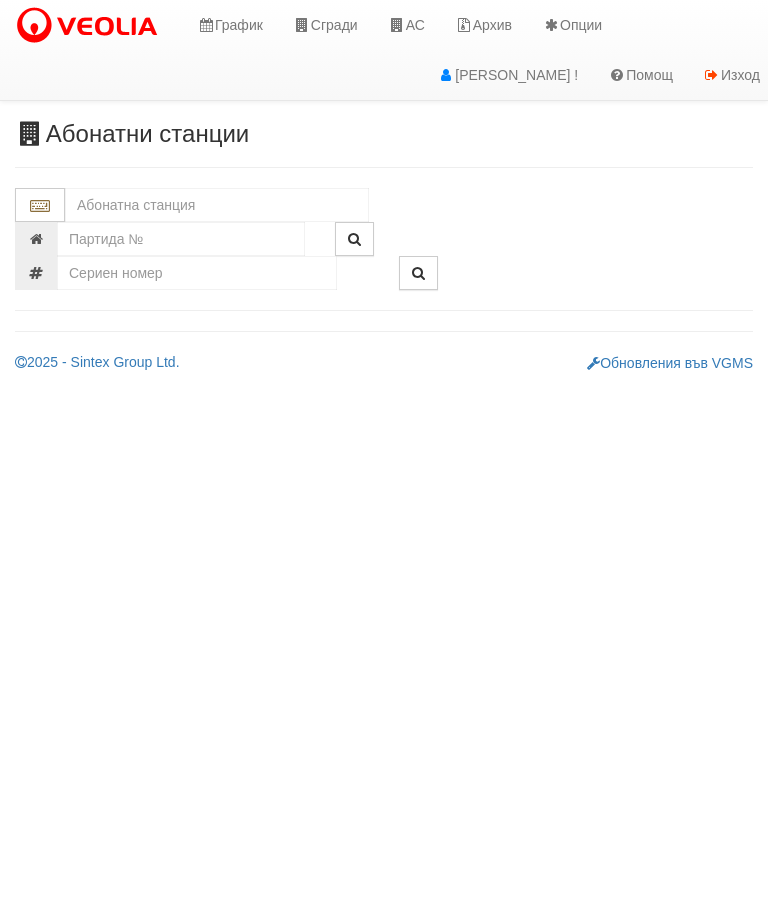 scroll, scrollTop: 0, scrollLeft: 0, axis: both 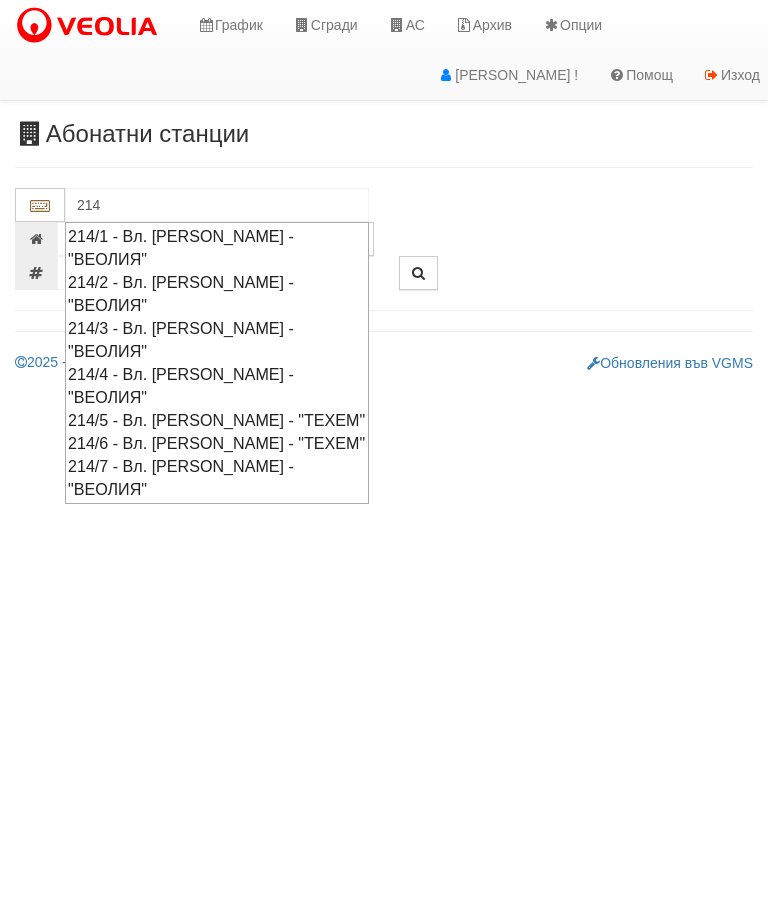 click on "214/6 - Вл. [PERSON_NAME] - "ТЕХЕМ"" at bounding box center (217, 443) 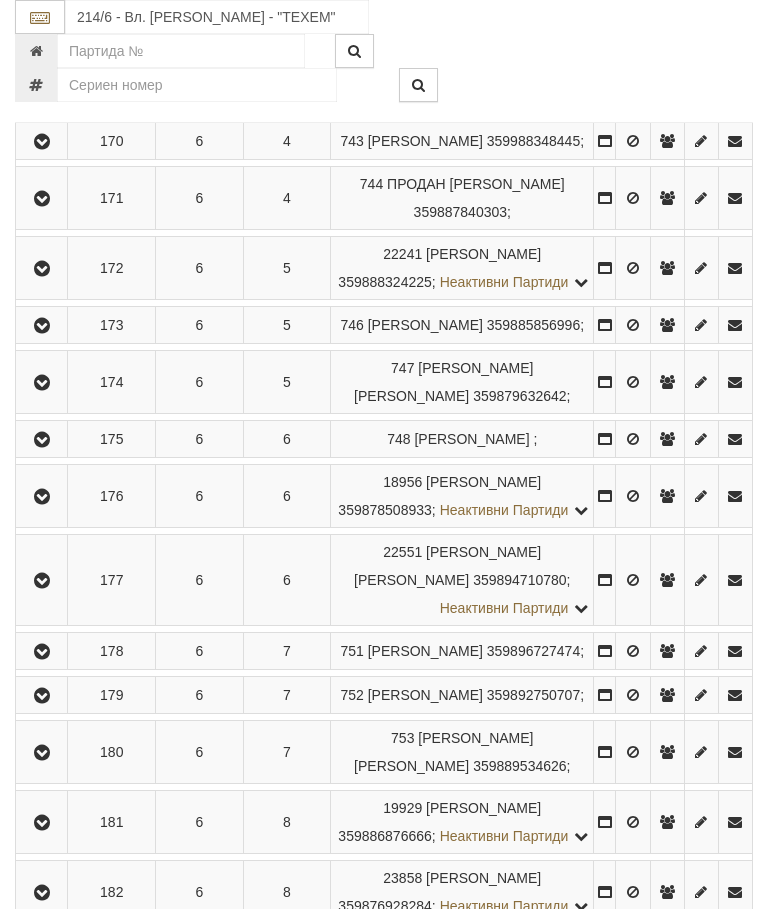 scroll, scrollTop: 2306, scrollLeft: 0, axis: vertical 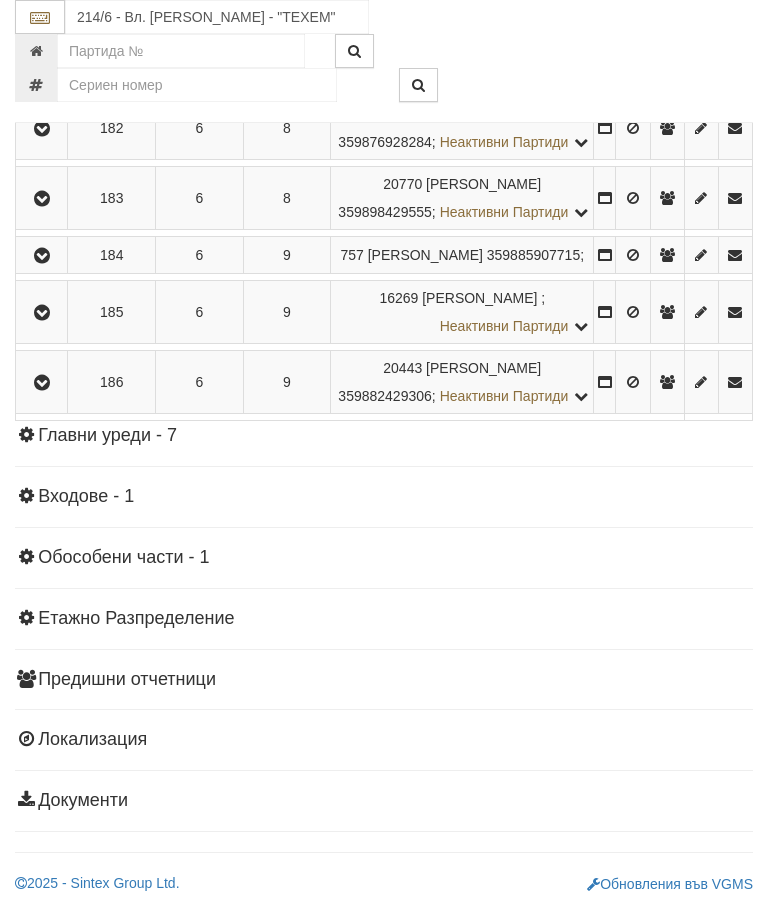 click at bounding box center (41, 198) 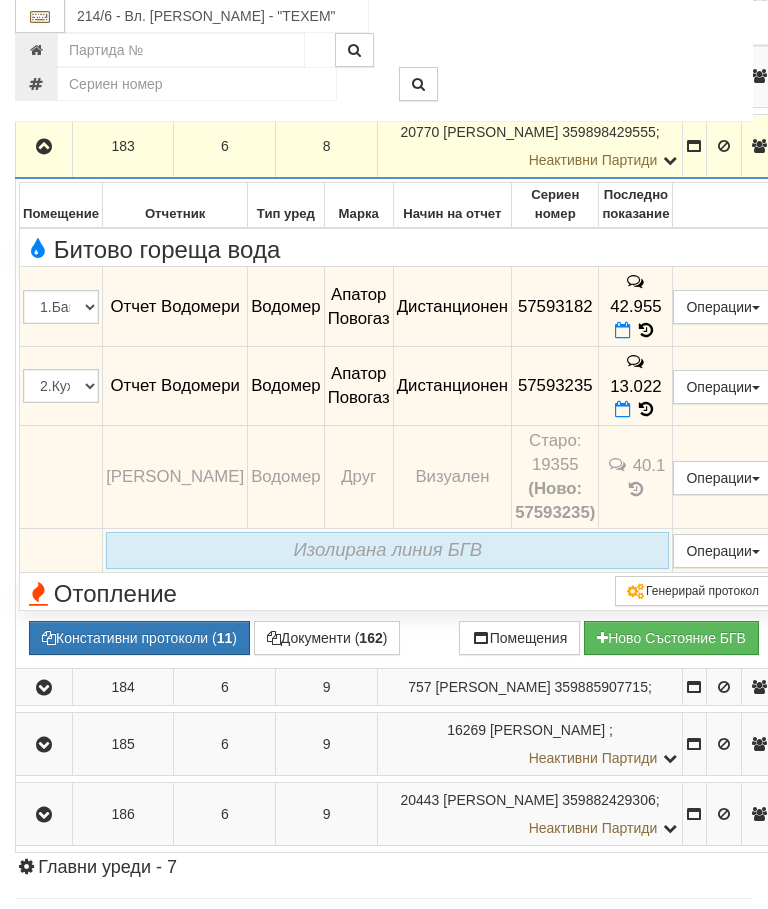 scroll, scrollTop: 1804, scrollLeft: 0, axis: vertical 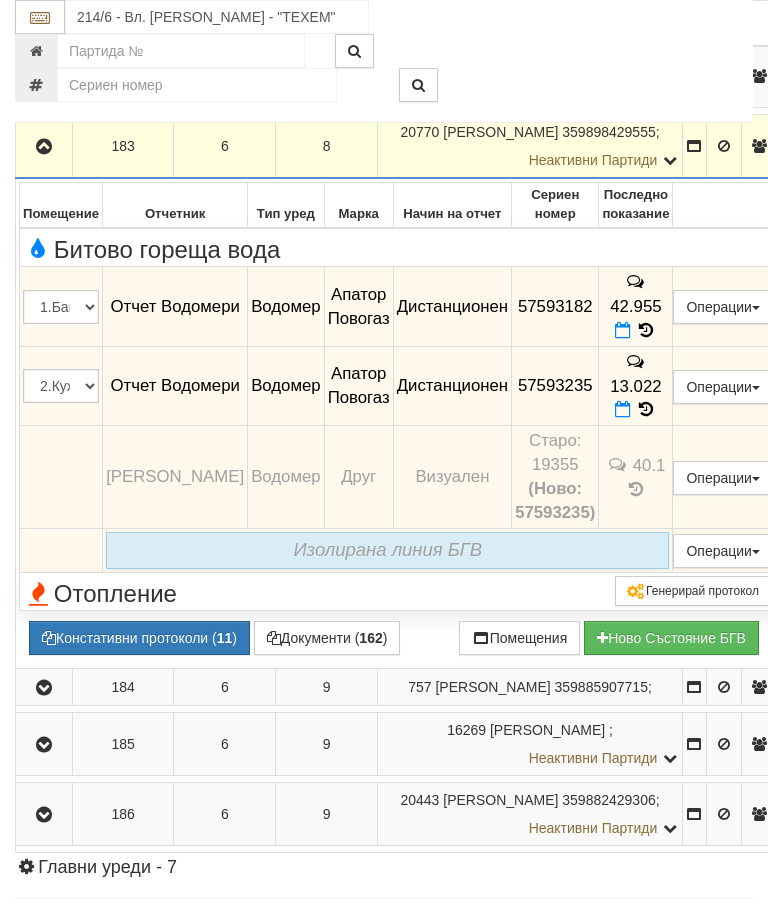 click at bounding box center [623, 330] 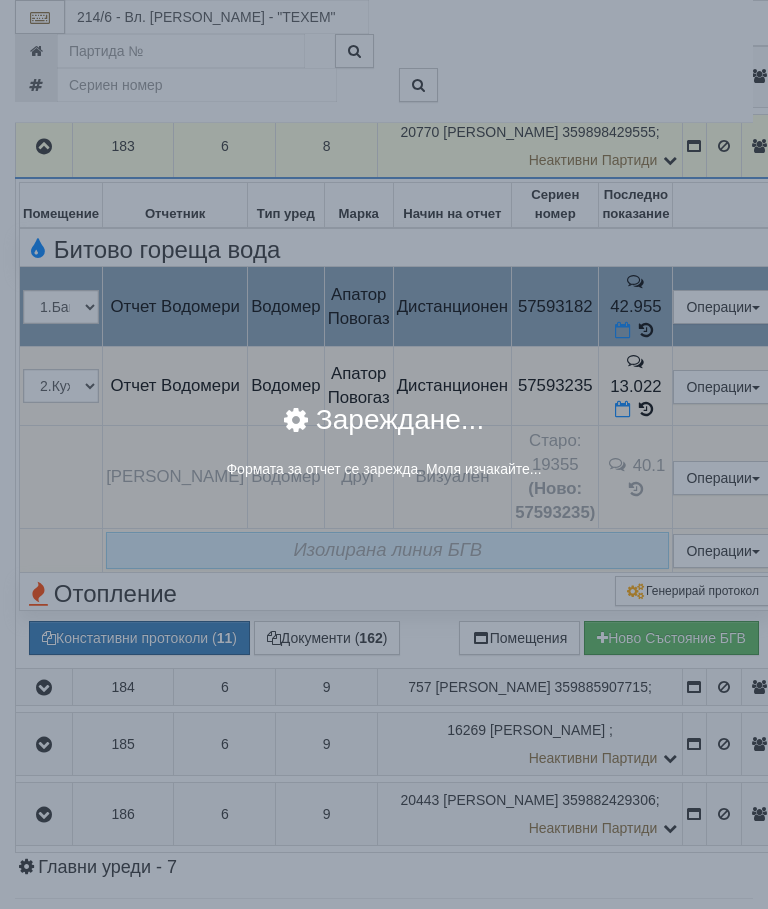 select on "8ac75930-9bfd-e511-80be-8d5a1dced85a" 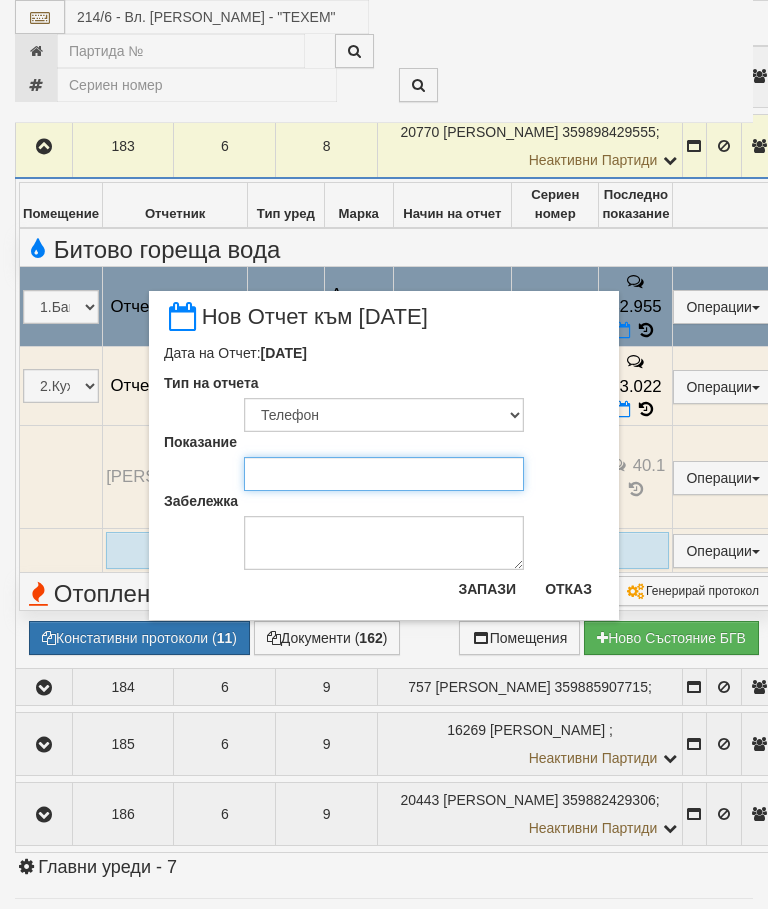 click on "Показание" at bounding box center (384, 474) 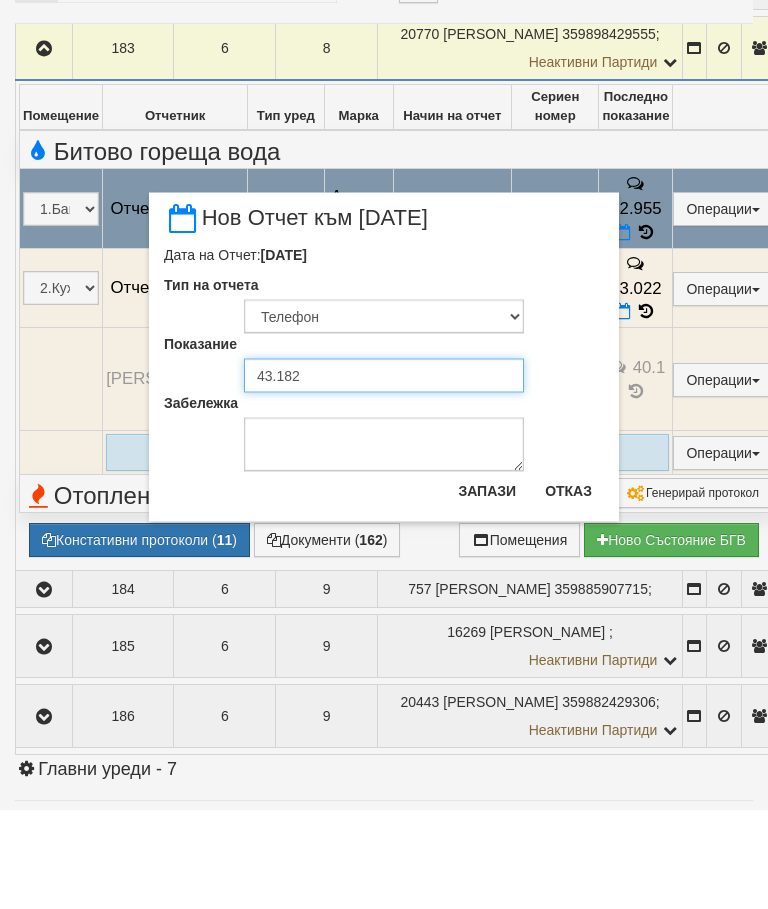 type on "43.182" 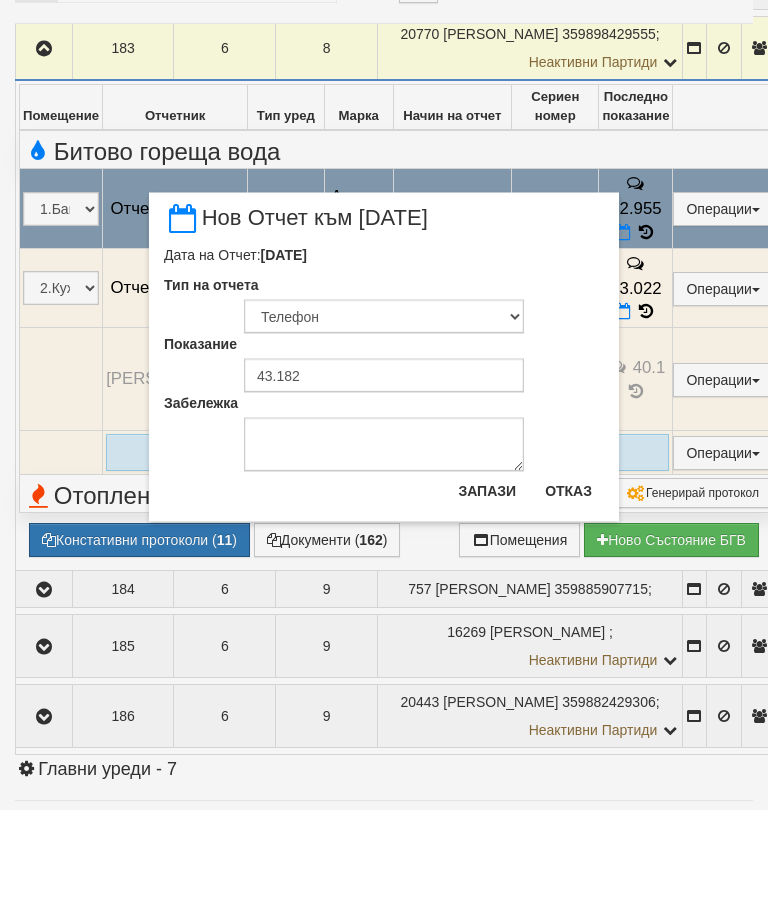 click on "Запази" at bounding box center (487, 589) 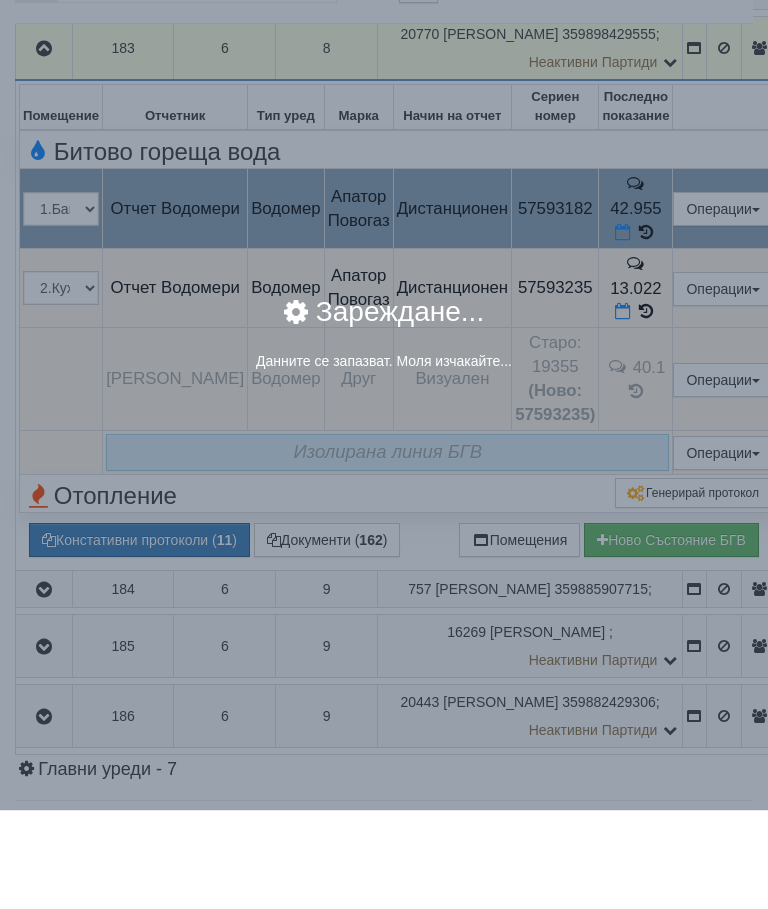 scroll, scrollTop: 1902, scrollLeft: 0, axis: vertical 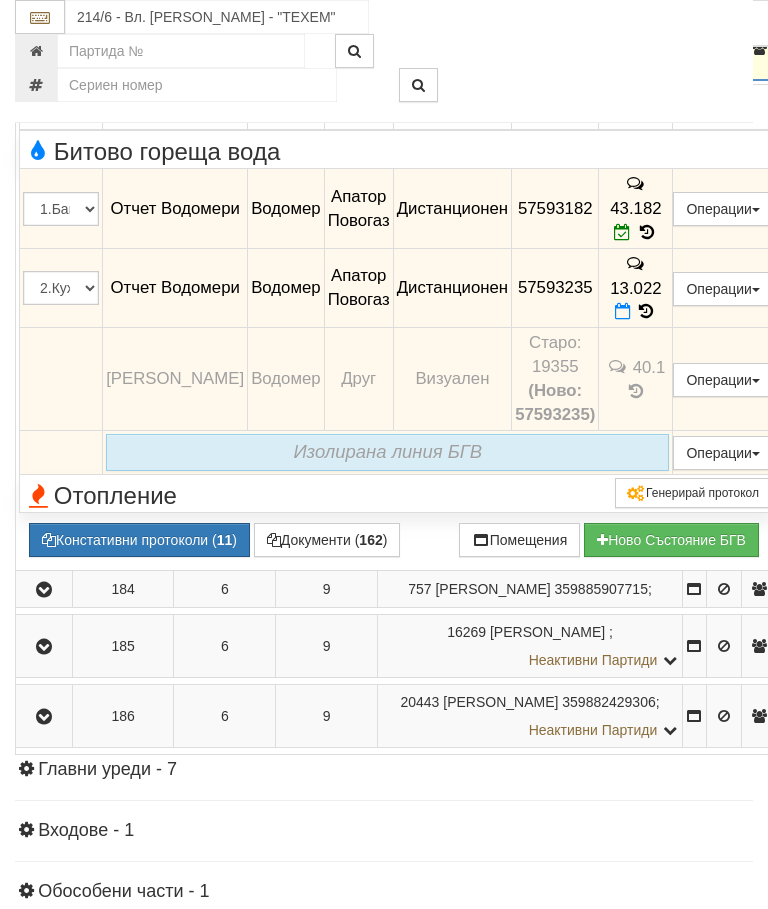 click at bounding box center [623, 311] 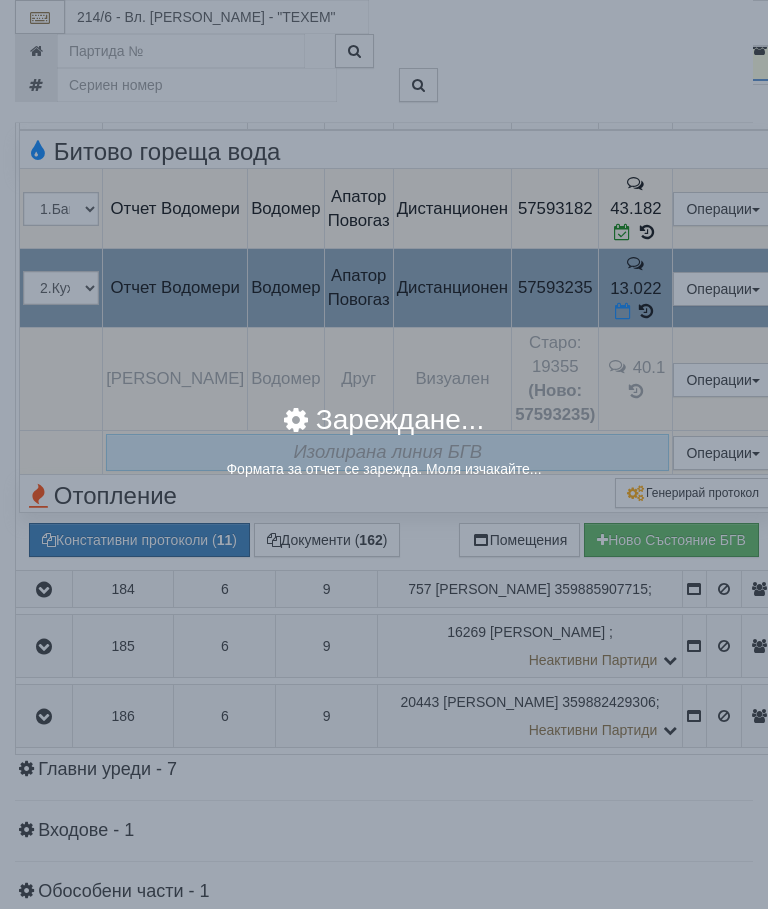 select on "8ac75930-9bfd-e511-80be-8d5a1dced85a" 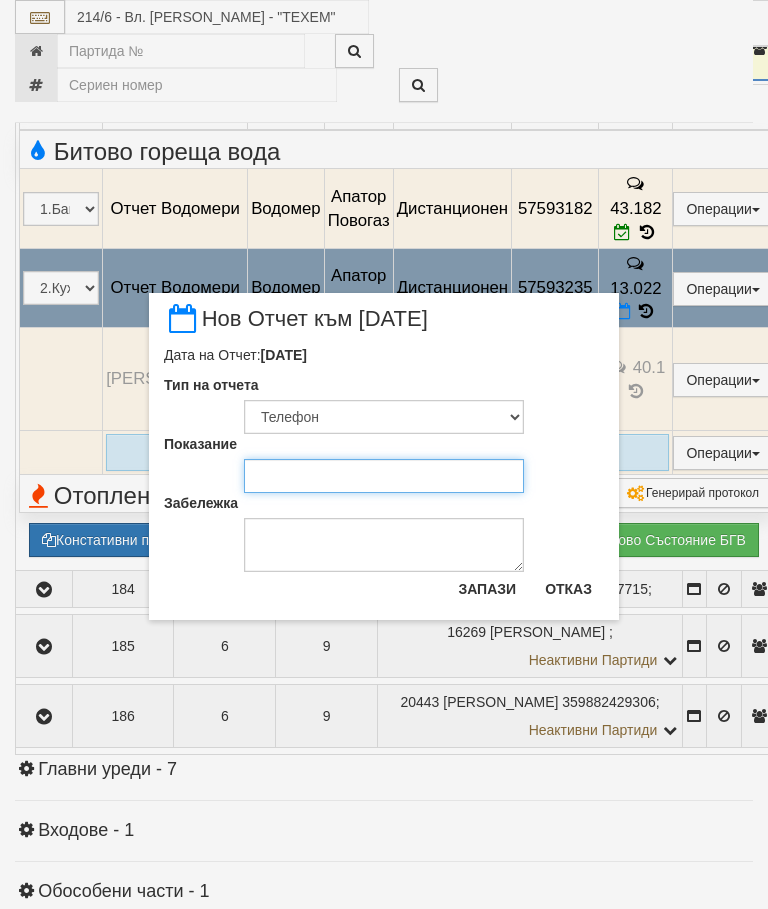 click on "Показание" at bounding box center [384, 476] 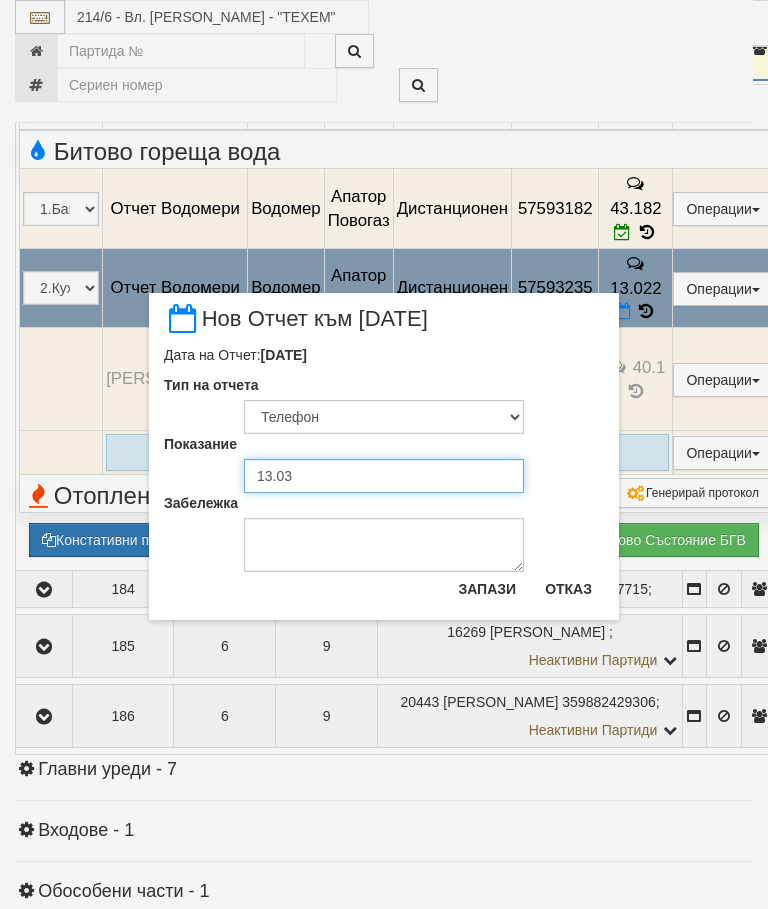 type on "13.032" 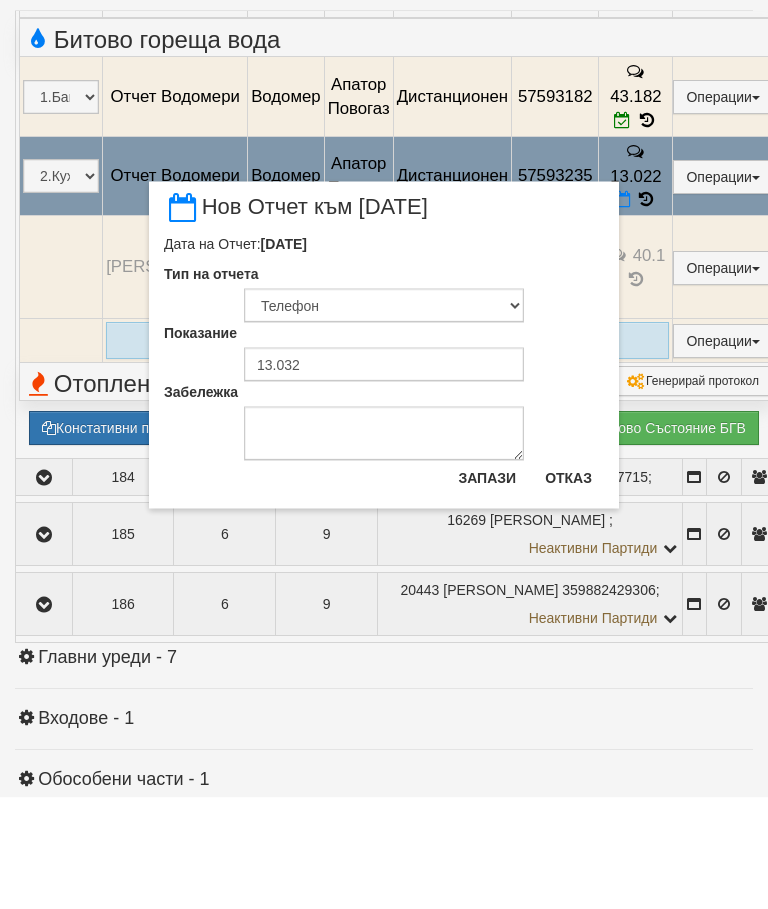 click on "Запази" at bounding box center (487, 589) 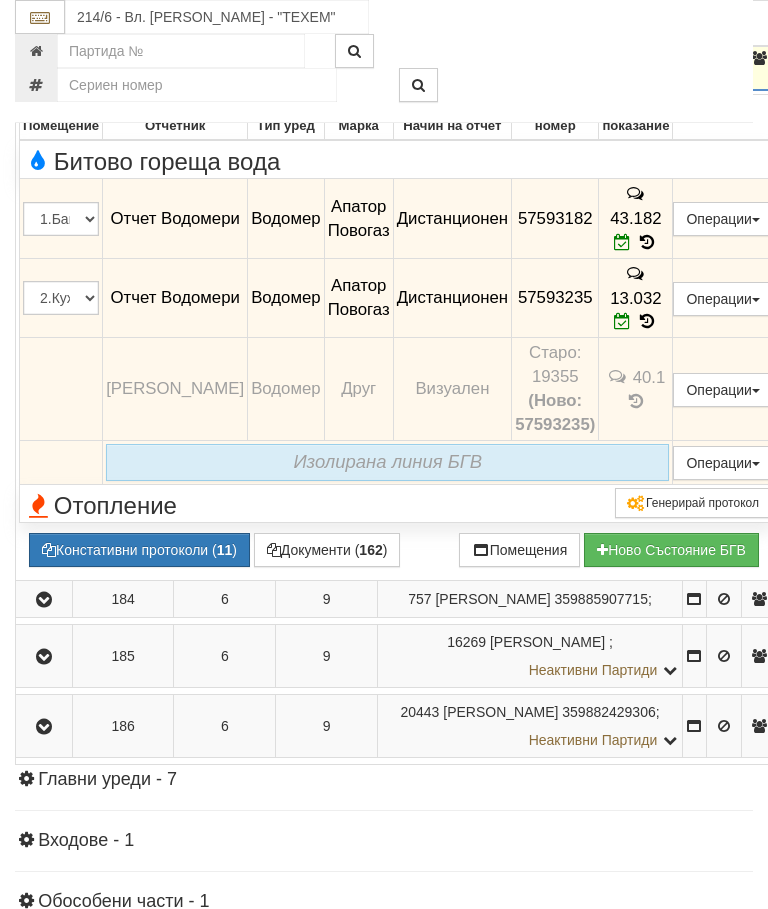scroll, scrollTop: 1898, scrollLeft: 0, axis: vertical 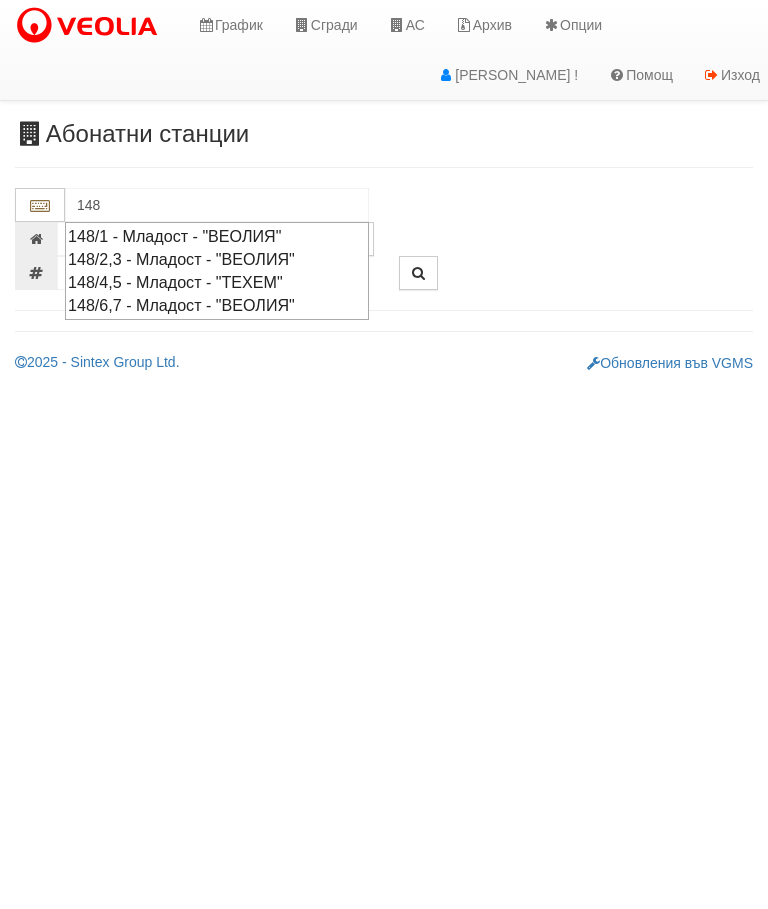 click on "148/2,3 - Младост - "ВЕОЛИЯ"" at bounding box center (217, 259) 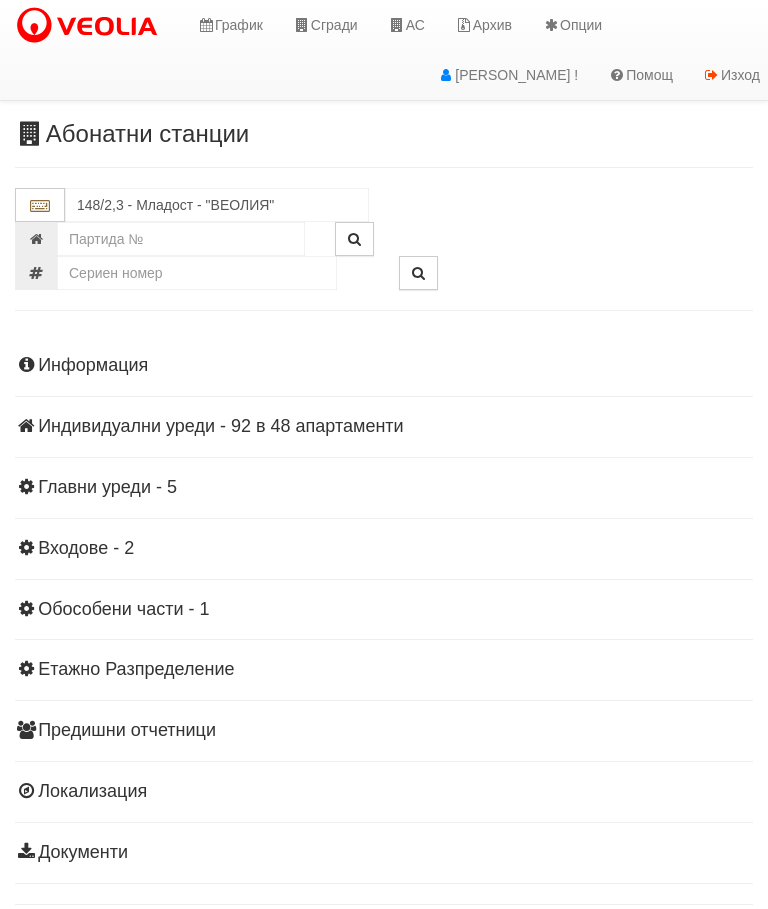 click on "Информация
Параметри
Брой Апартаменти:
48
Ползватели 05/2025
42  %
25  % 89" at bounding box center [384, 607] 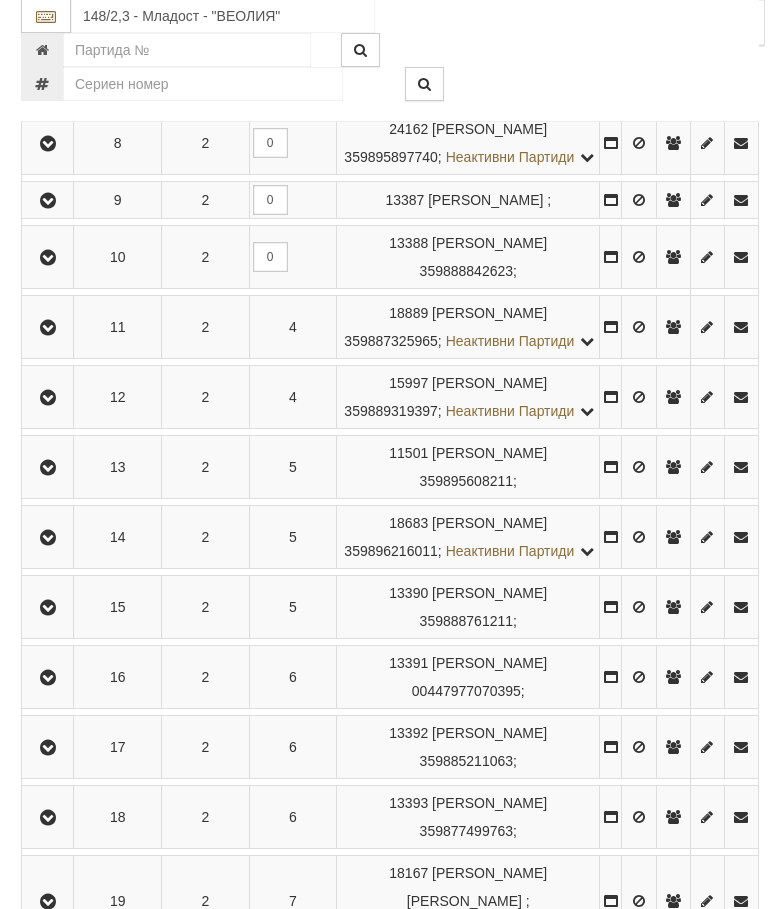 scroll, scrollTop: 979, scrollLeft: 0, axis: vertical 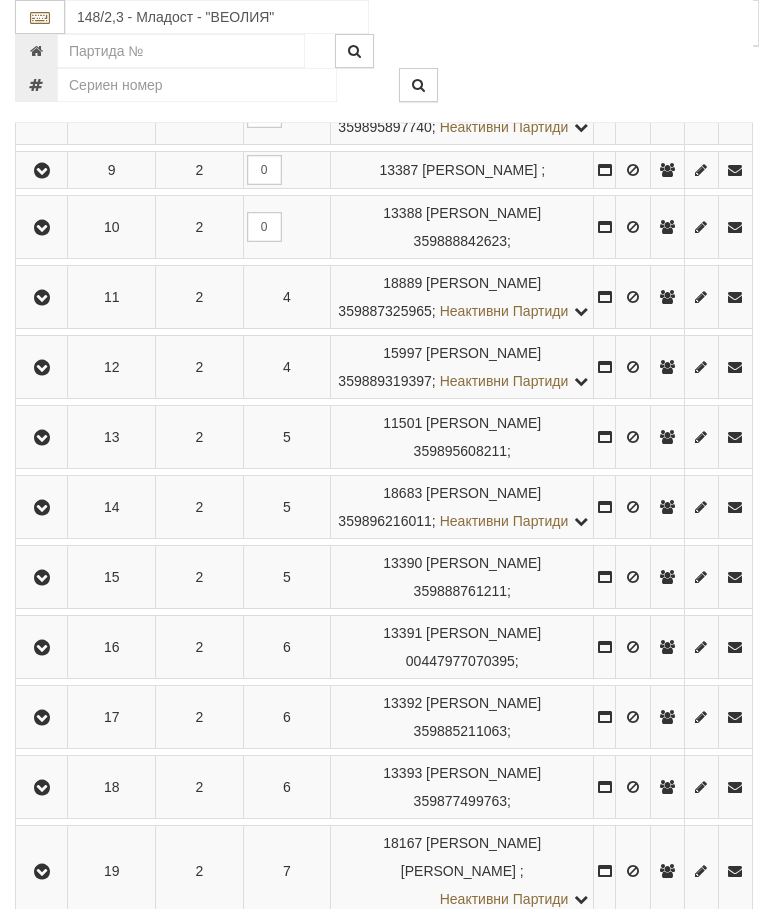 click at bounding box center [42, 368] 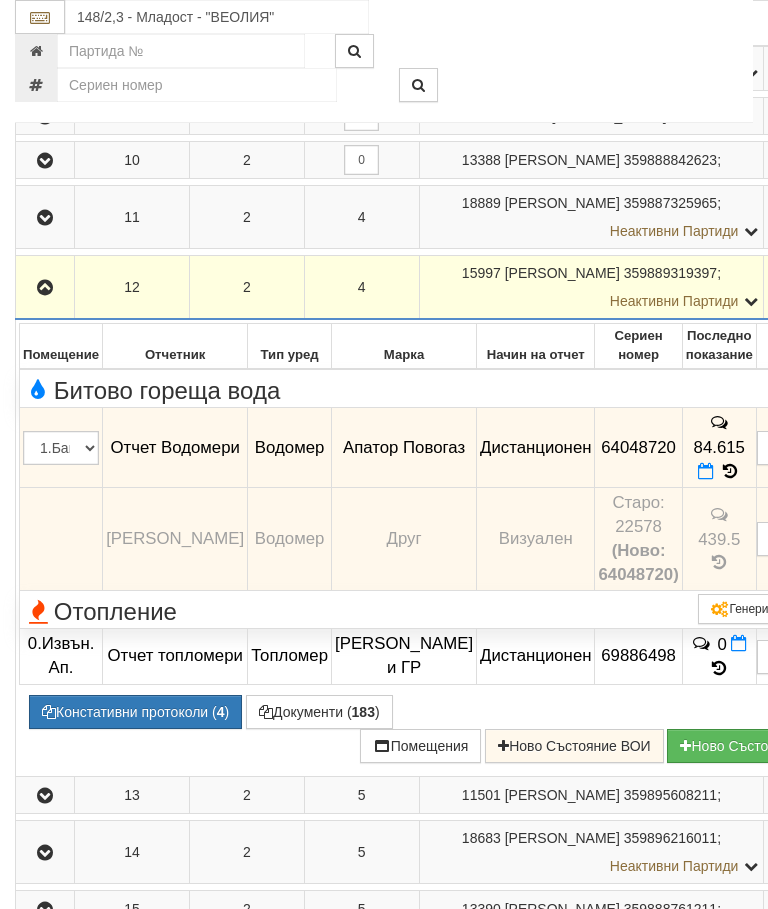 click at bounding box center (706, 471) 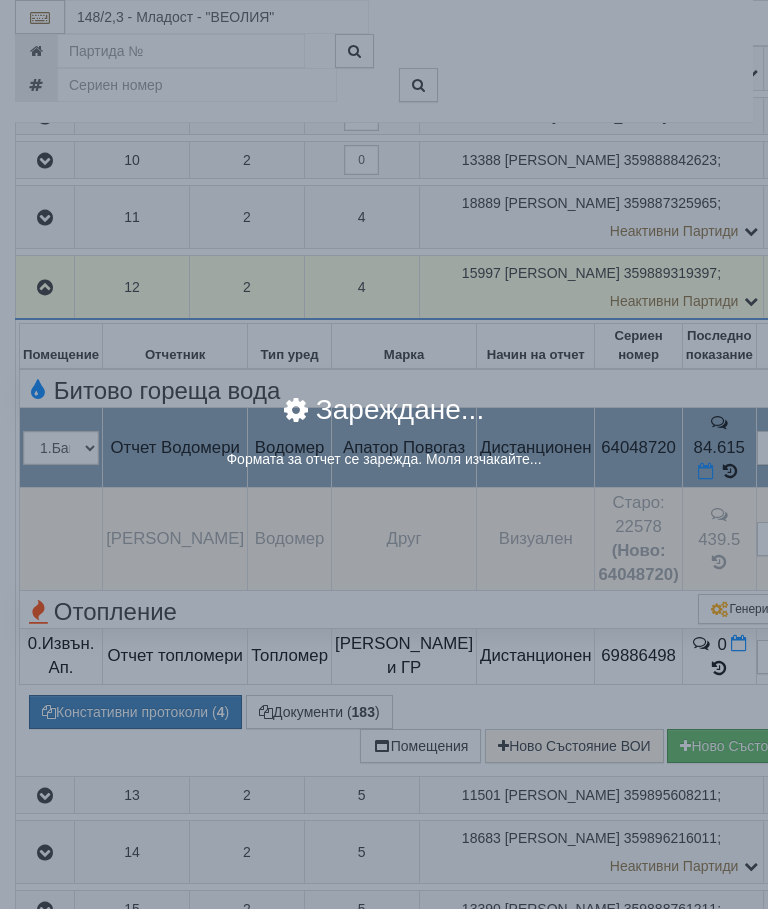 select on "8ac75930-9bfd-e511-80be-8d5a1dced85a" 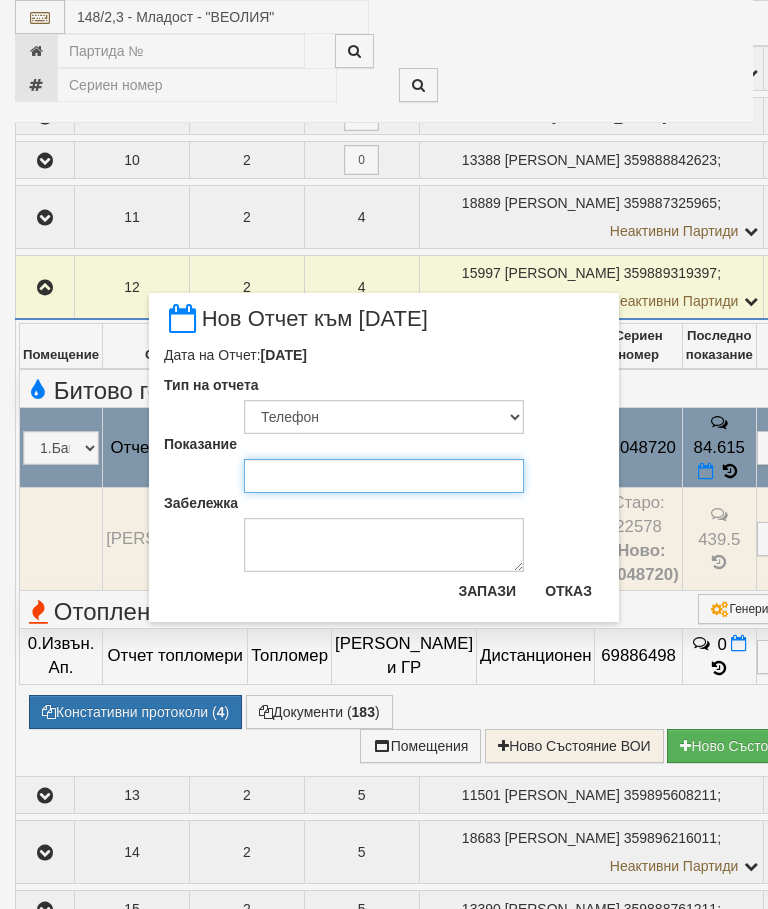 click on "Показание" at bounding box center [384, 476] 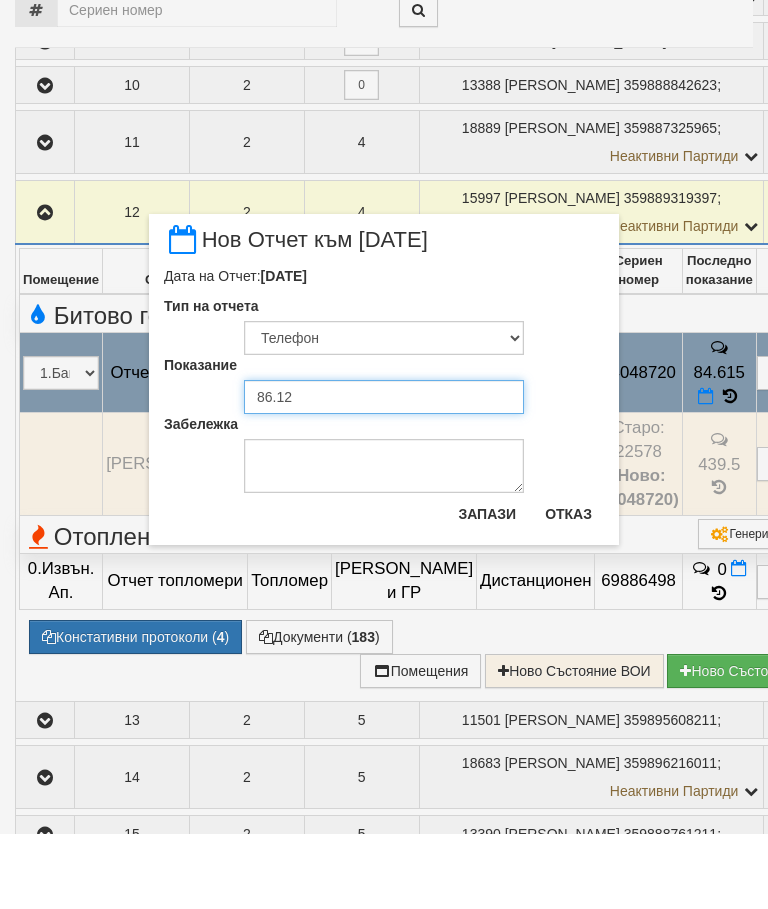 type on "86.126" 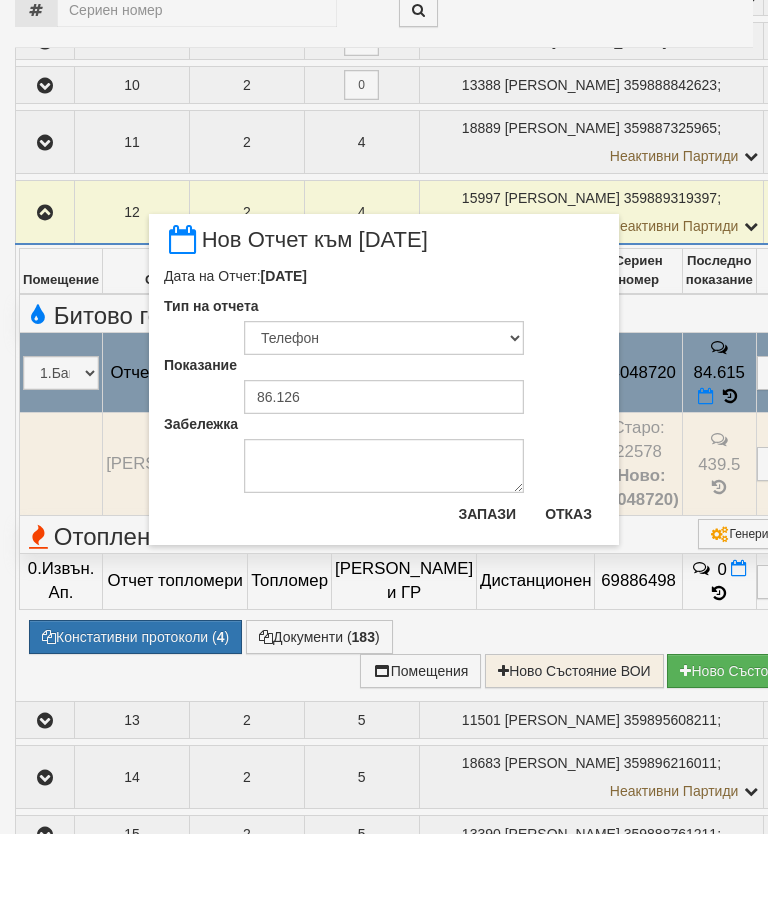 click on "Запази" at bounding box center (487, 589) 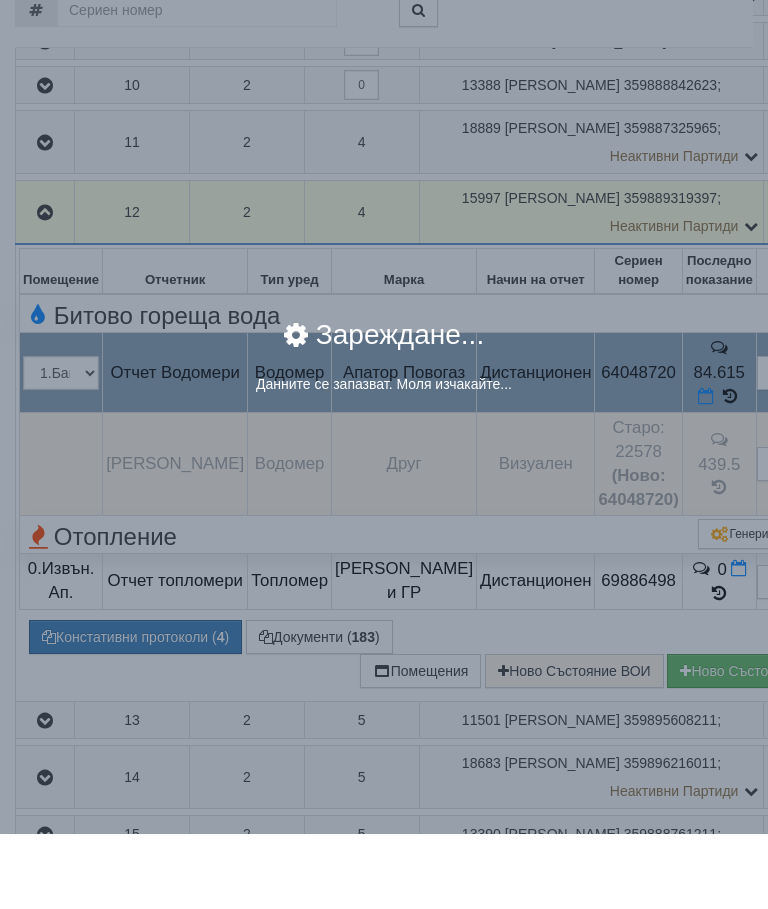 scroll, scrollTop: 1054, scrollLeft: 0, axis: vertical 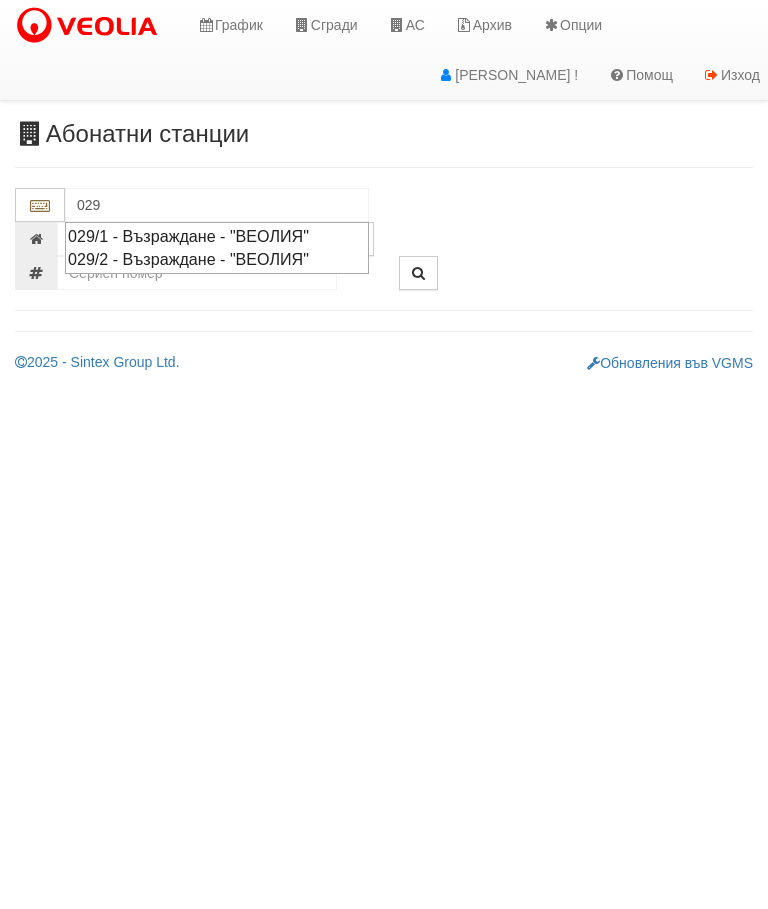 click on "029/2 - Възраждане - "ВЕОЛИЯ"" at bounding box center [217, 259] 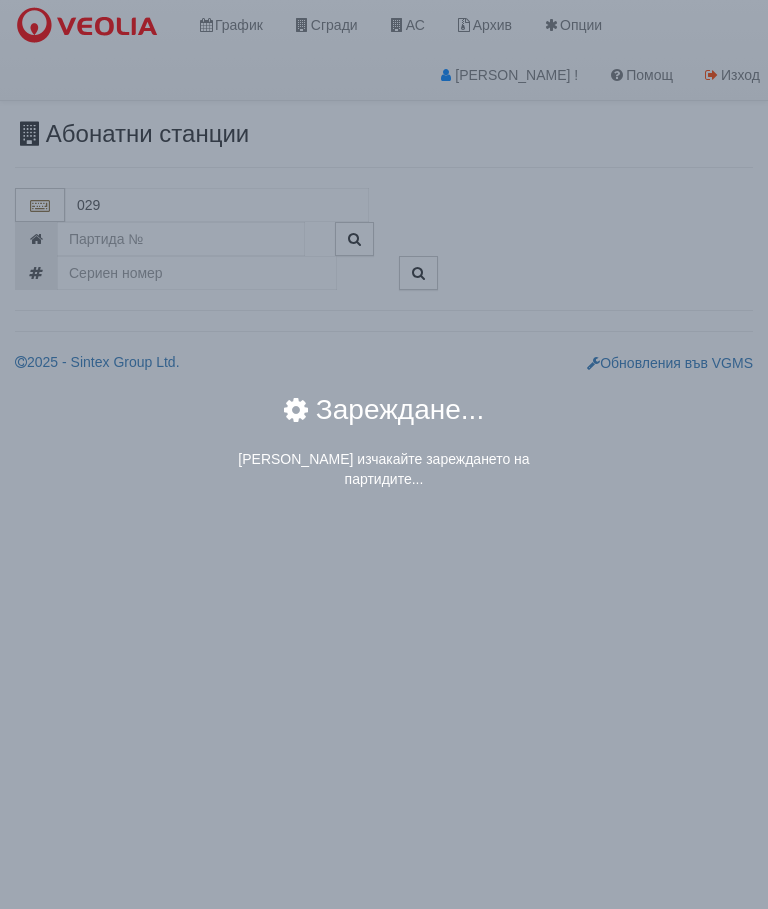 type on "029/2 - Възраждане - "ВЕОЛИЯ"" 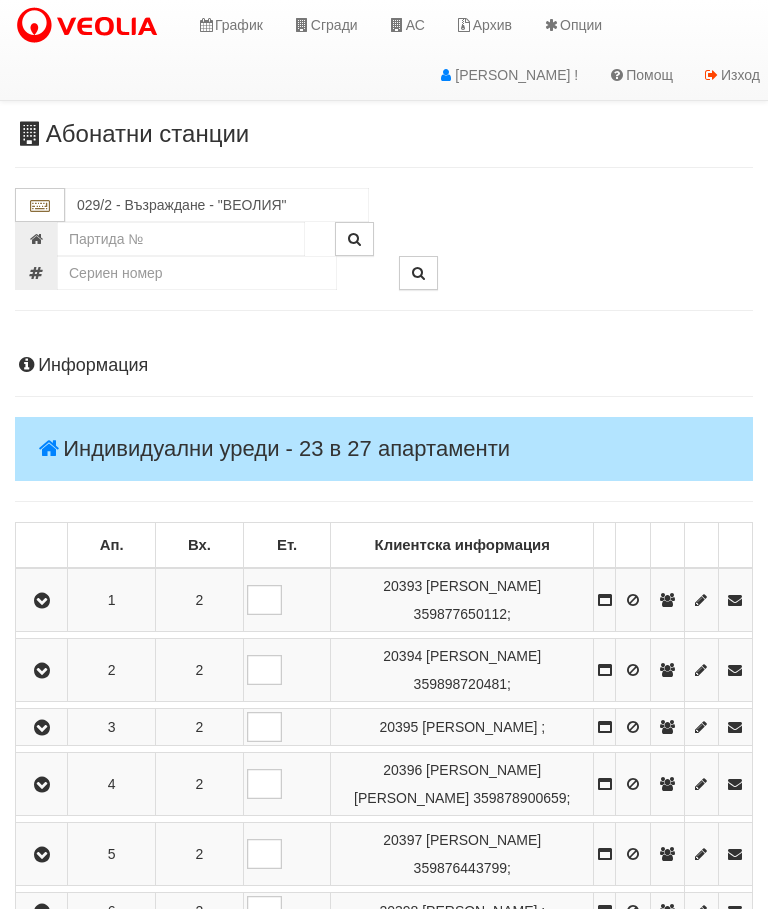 click at bounding box center [42, 671] 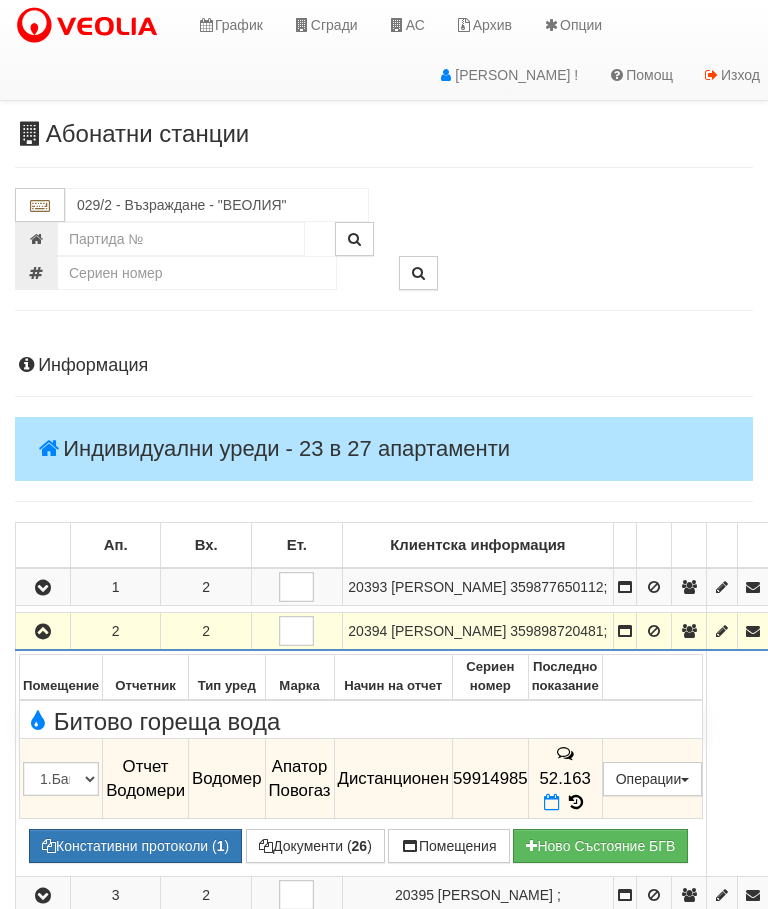 click on "52.163" at bounding box center [565, 779] 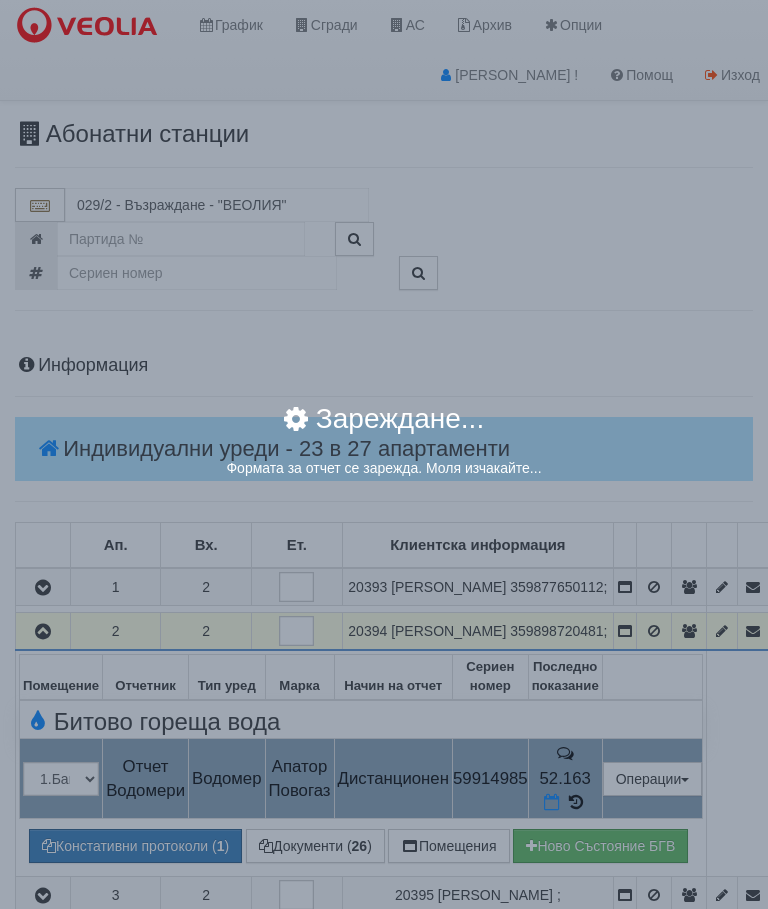 select on "8ac75930-9bfd-e511-80be-8d5a1dced85a" 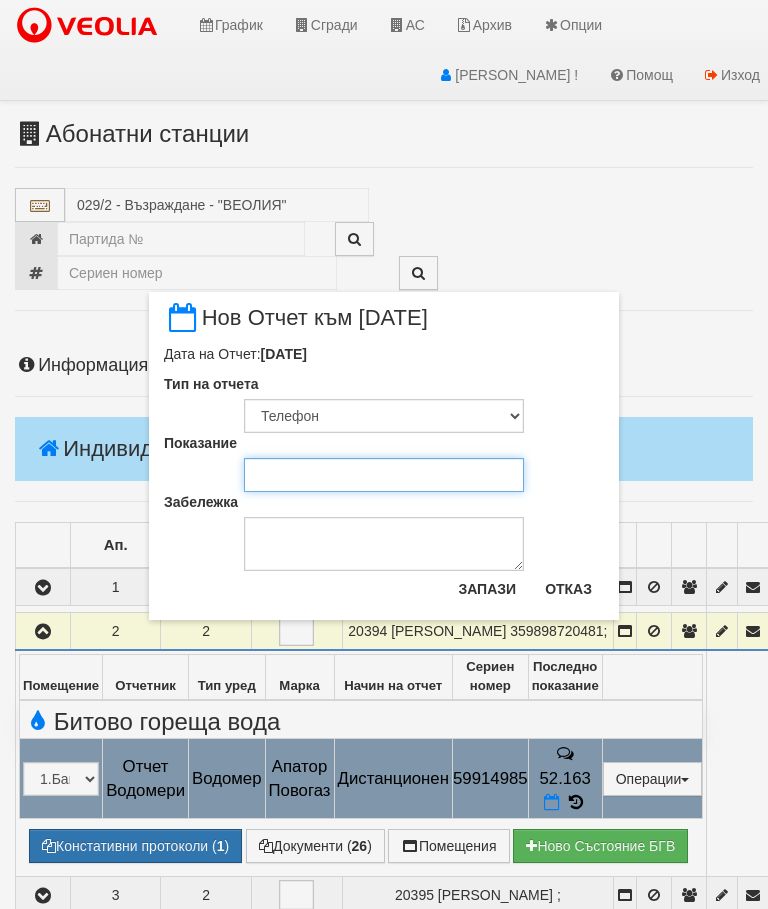 click on "Показание" at bounding box center [384, 475] 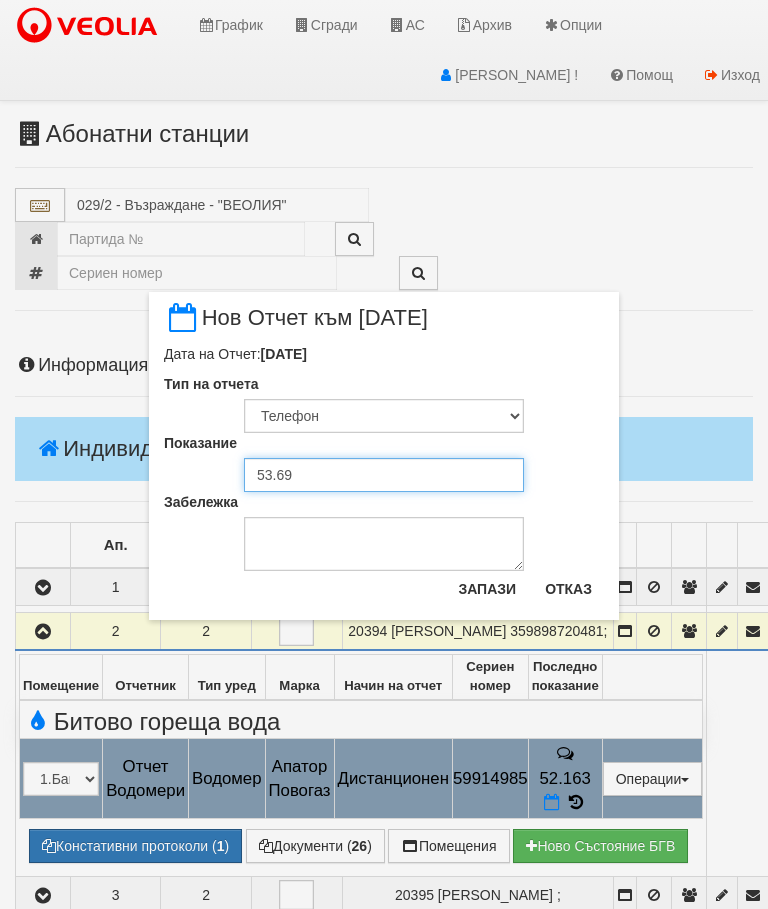 type on "53.695" 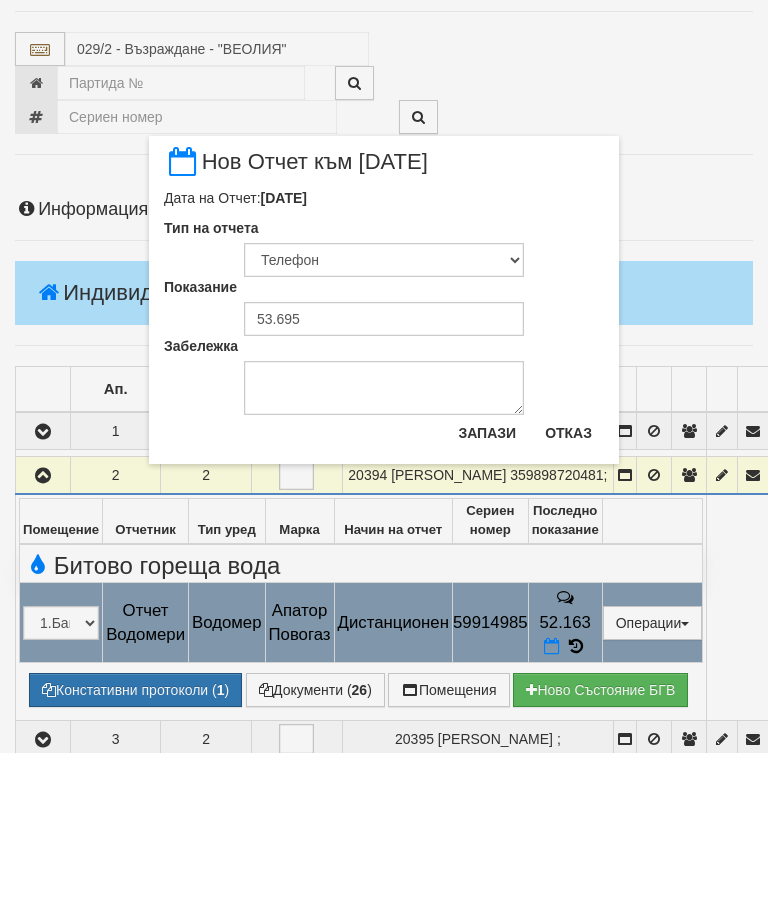 click on "Запази" at bounding box center (487, 589) 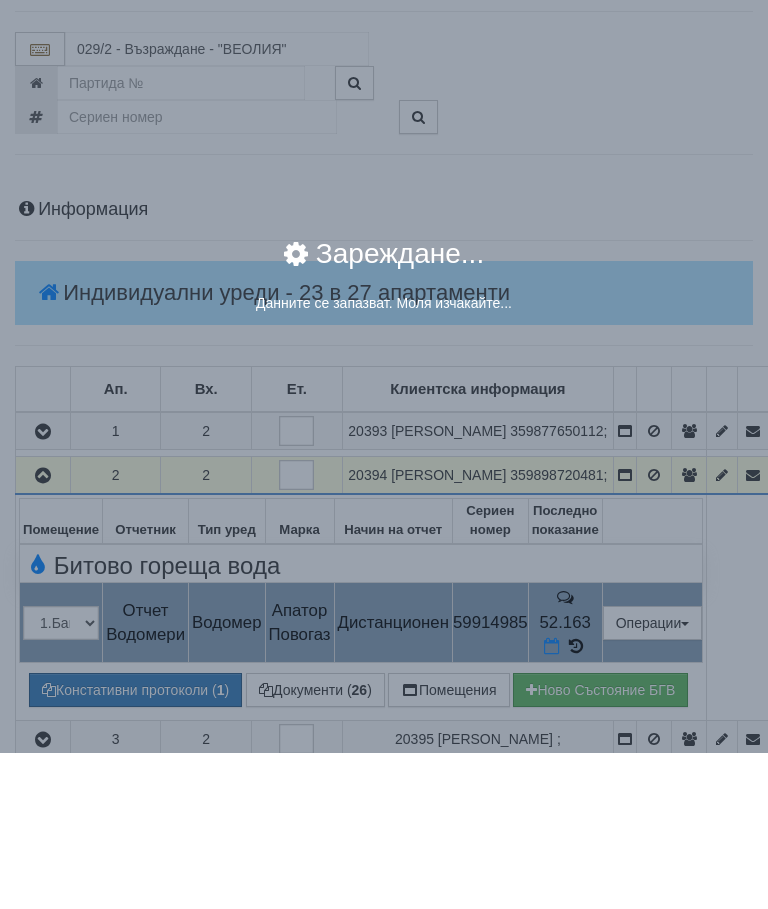 scroll, scrollTop: 156, scrollLeft: 0, axis: vertical 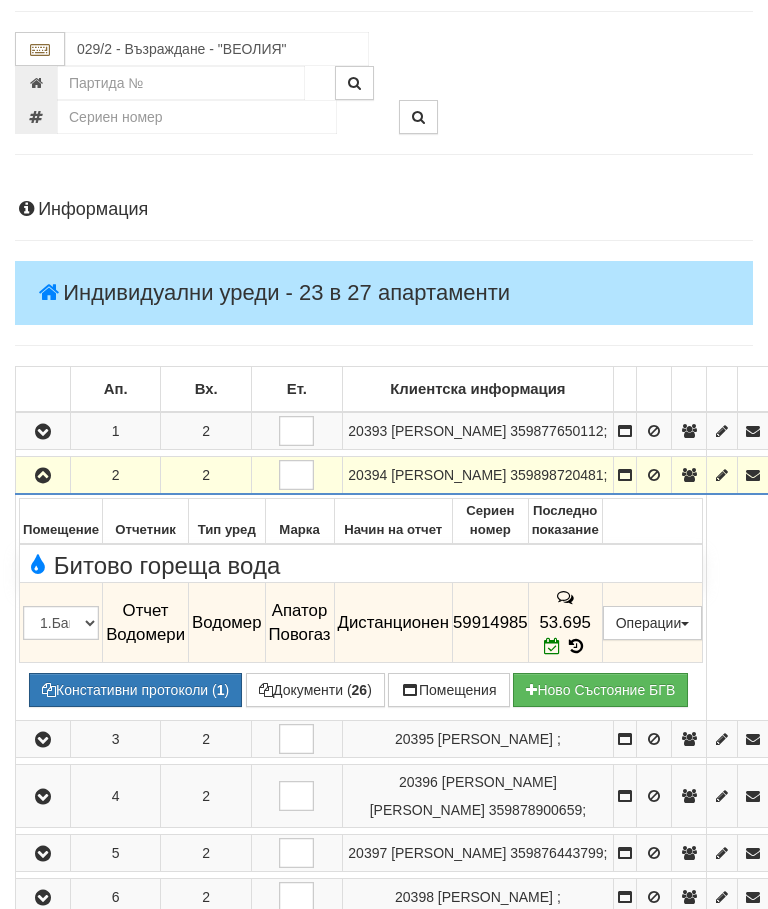 click at bounding box center [43, 476] 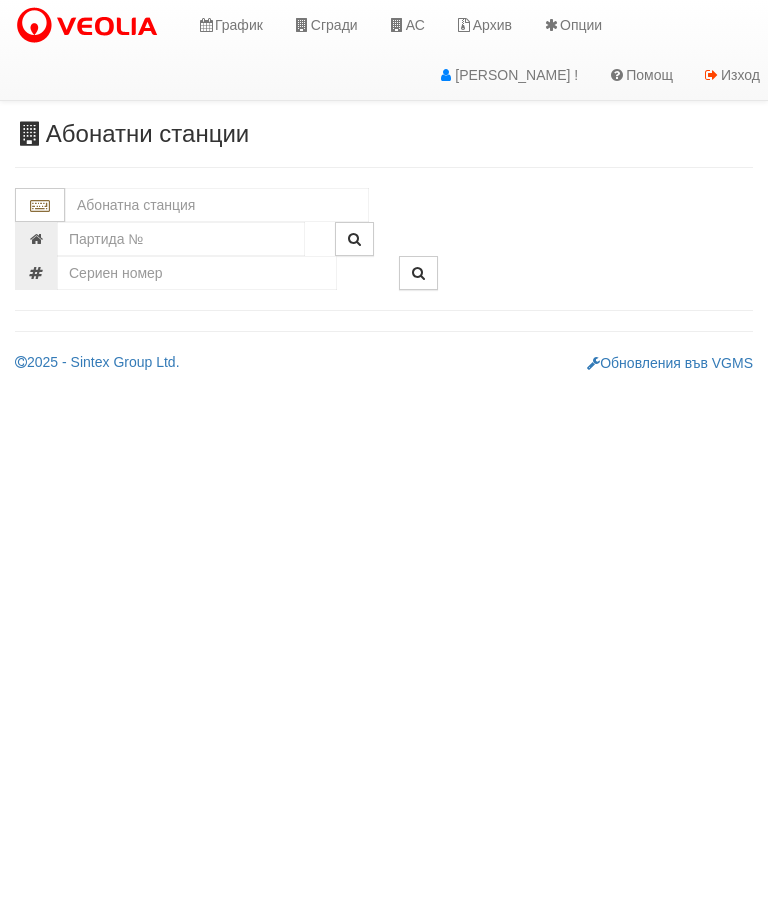 scroll, scrollTop: 0, scrollLeft: 0, axis: both 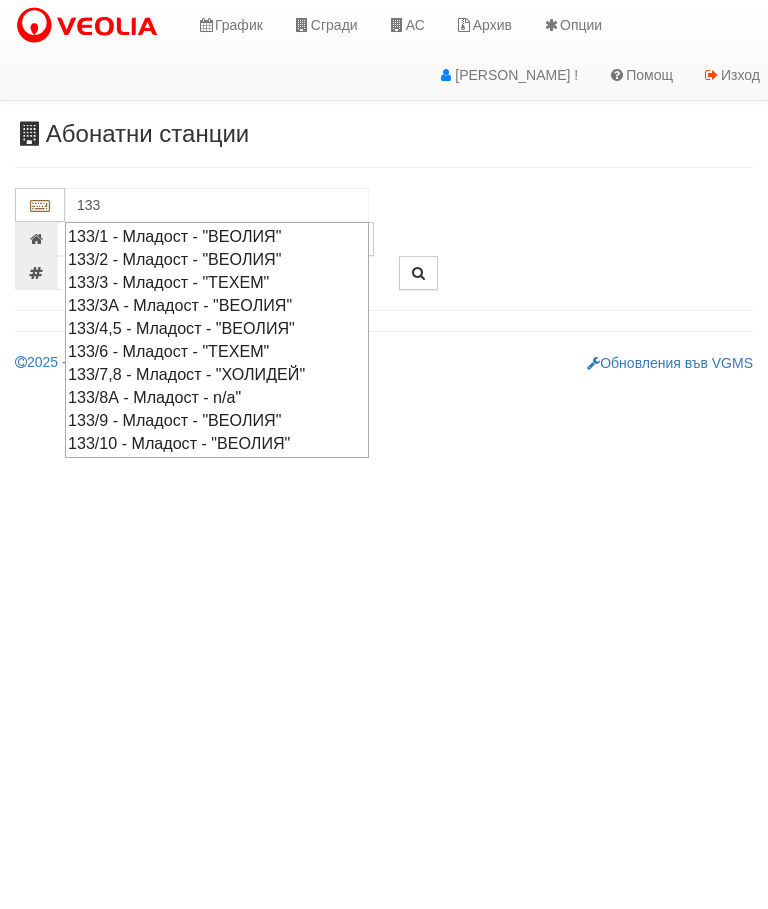 click on "133/6 - Младост - "ТЕХЕМ"" at bounding box center (217, 351) 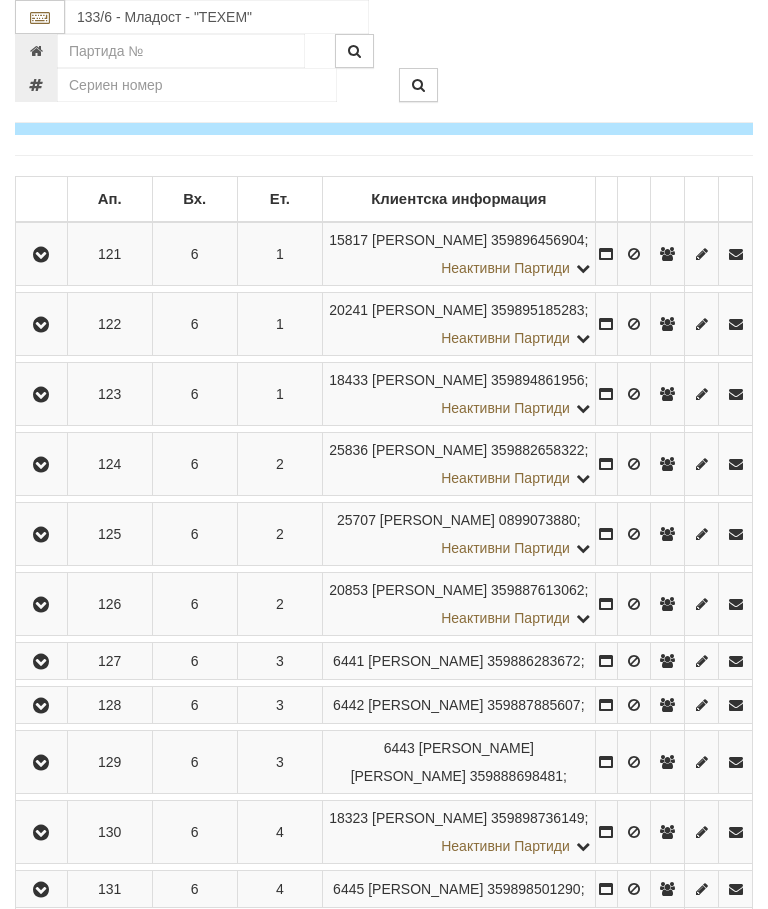 scroll, scrollTop: 435, scrollLeft: 0, axis: vertical 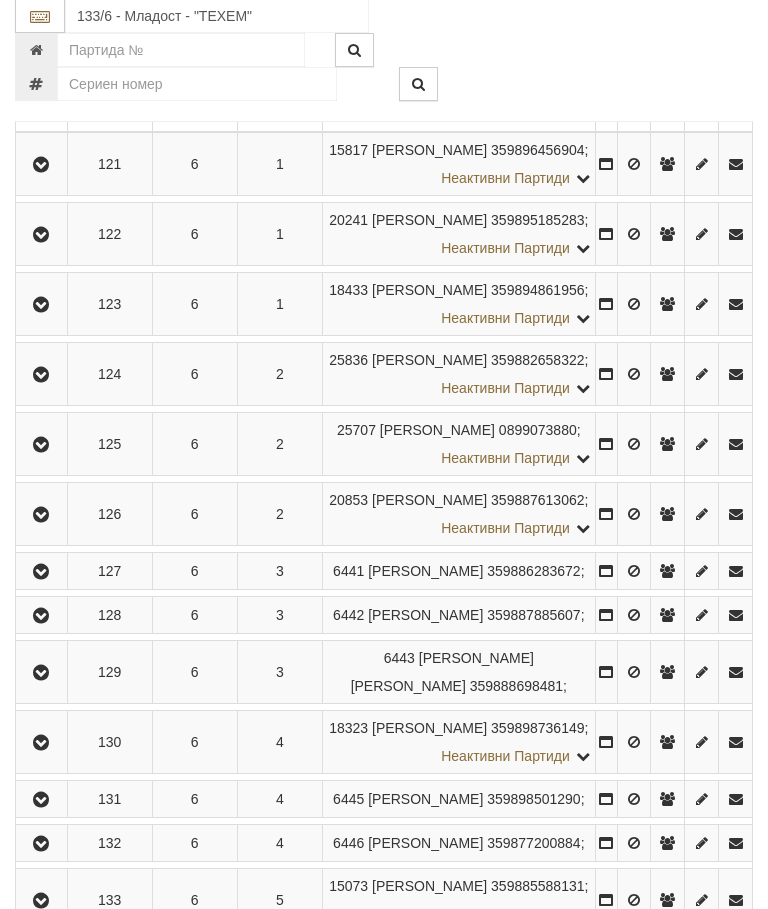 click at bounding box center [41, 573] 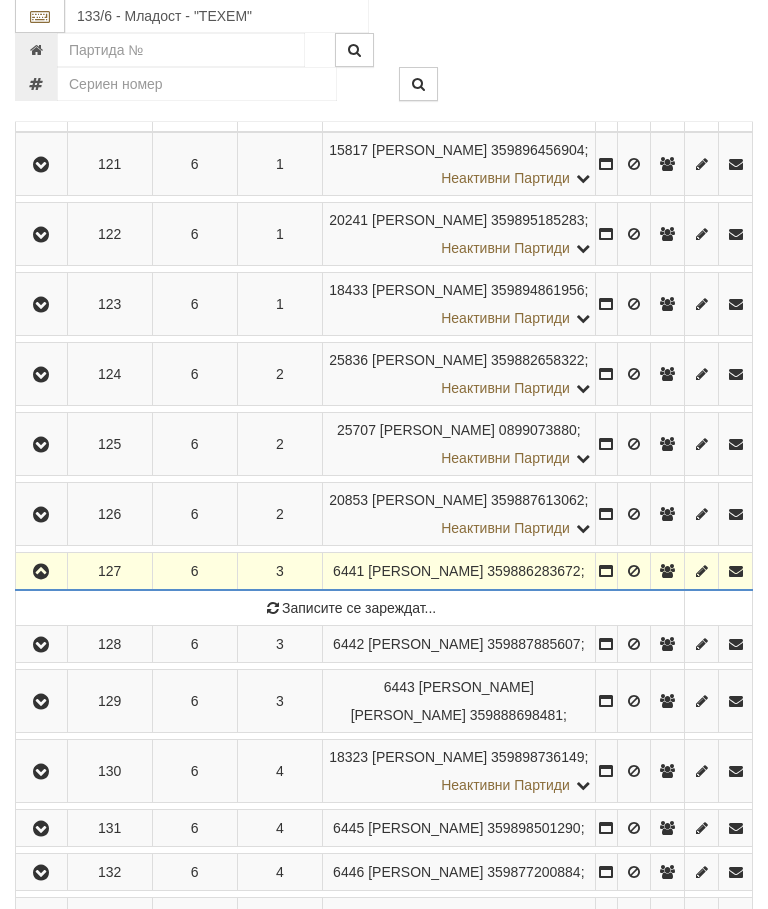 scroll, scrollTop: 436, scrollLeft: 0, axis: vertical 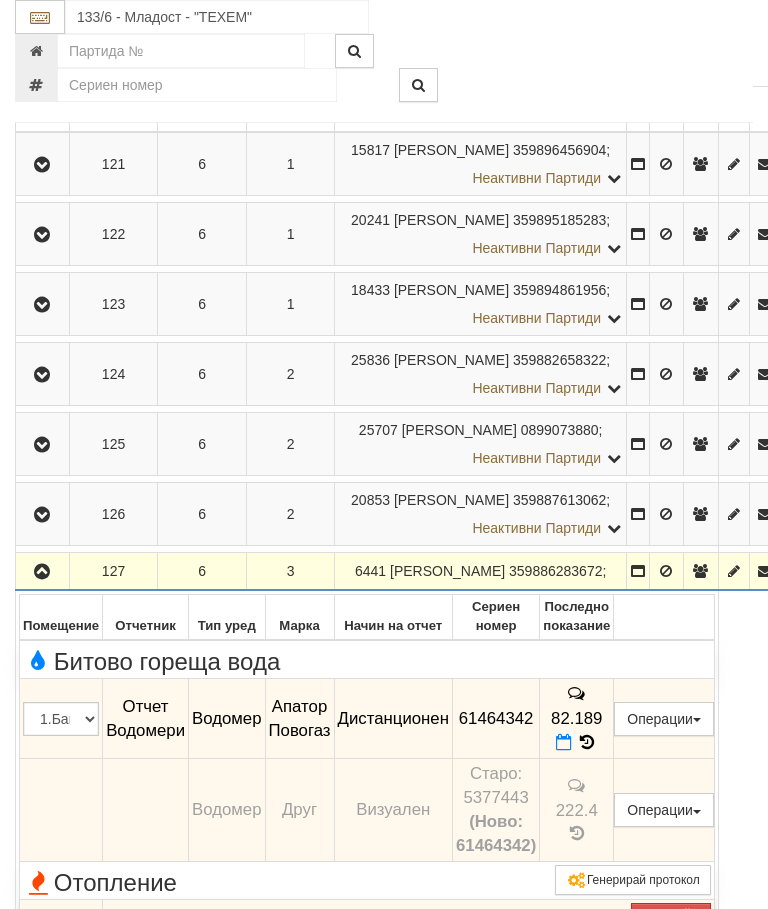 click at bounding box center (564, 742) 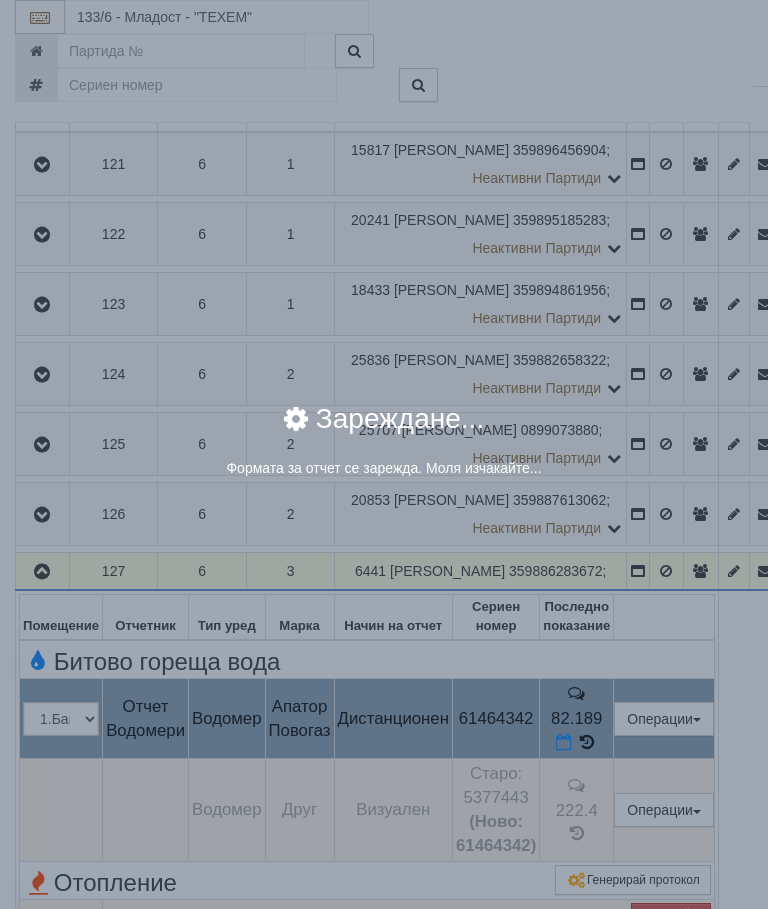 select on "8ac75930-9bfd-e511-80be-8d5a1dced85a" 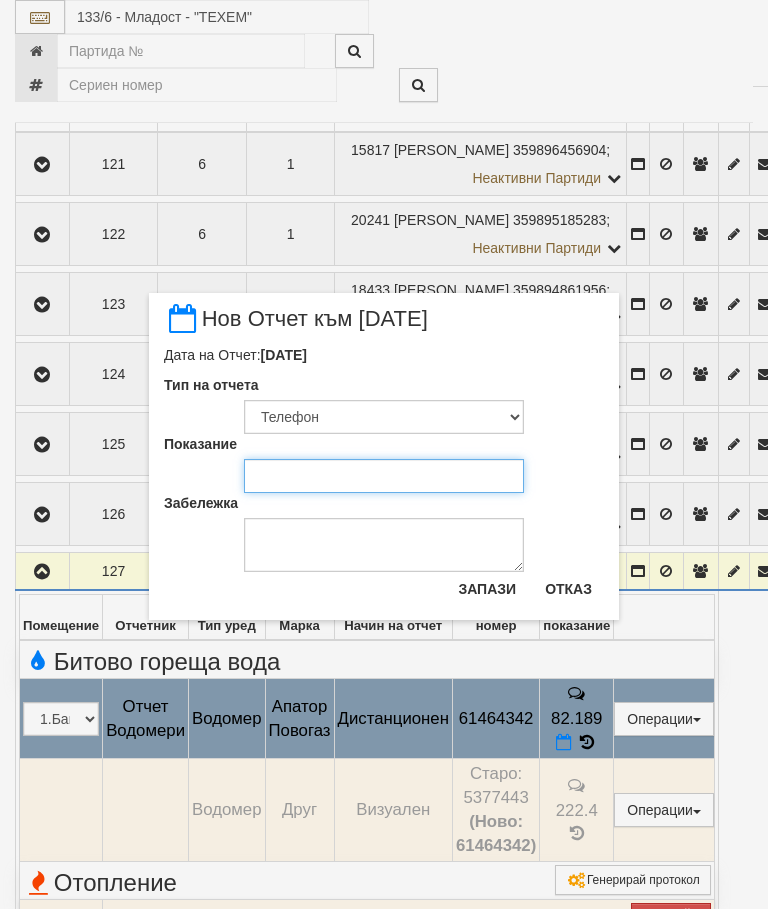 click on "Показание" at bounding box center (384, 476) 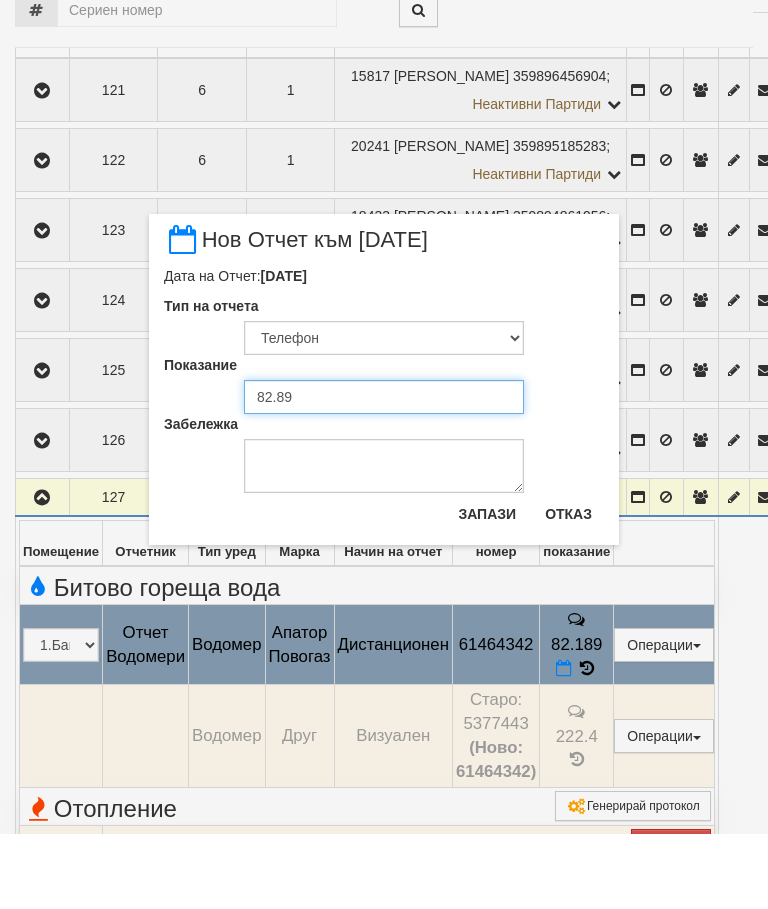 type on "82.898" 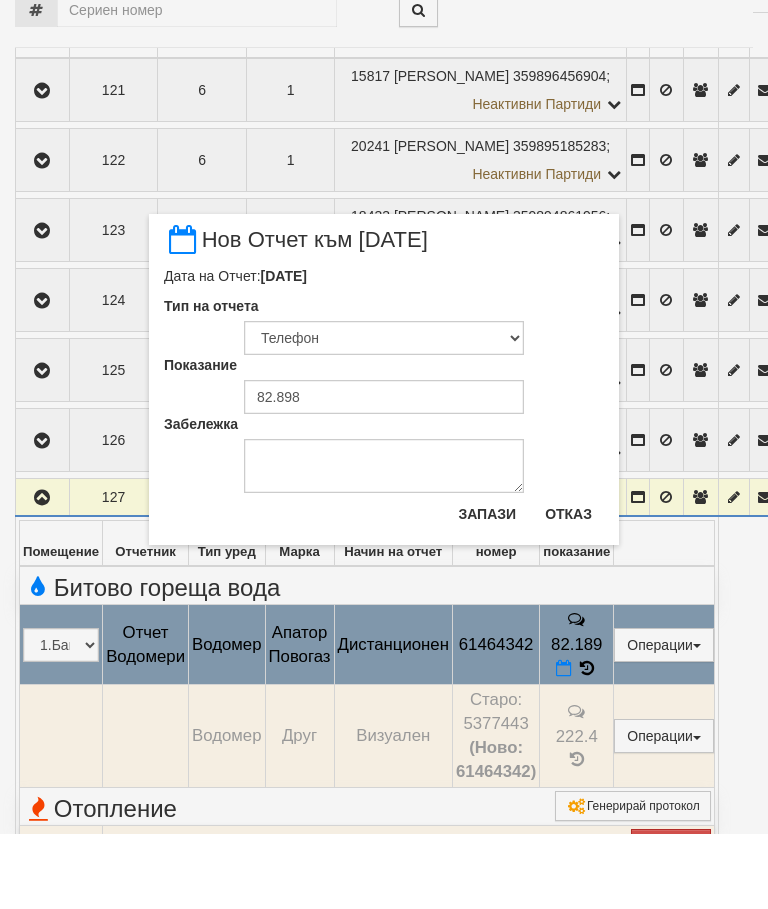 click on "Запази" at bounding box center [487, 589] 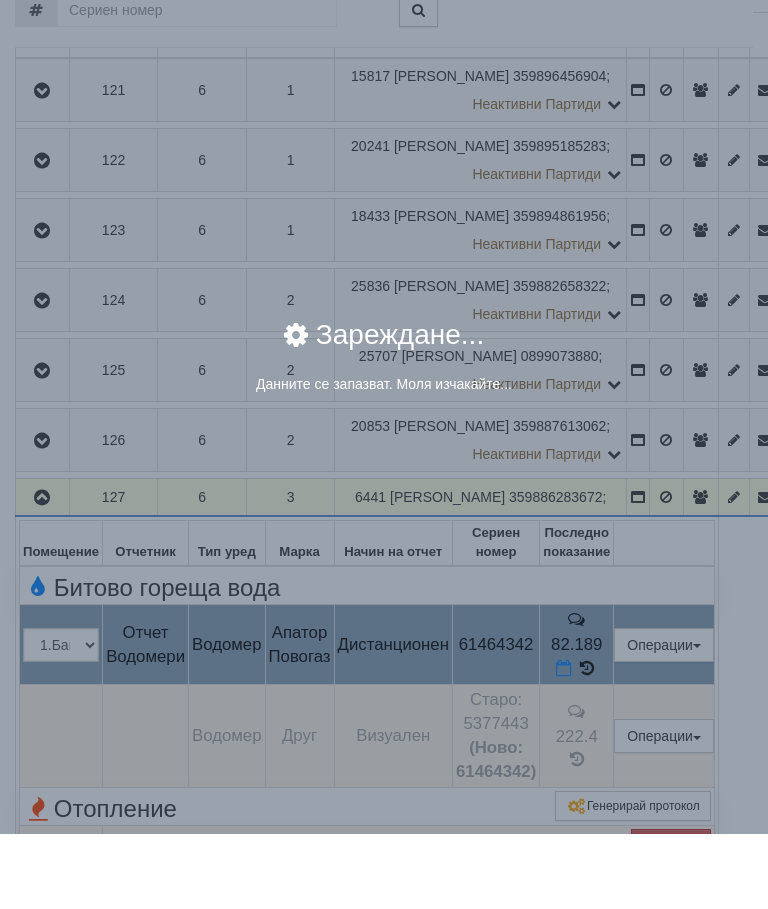 scroll, scrollTop: 511, scrollLeft: 0, axis: vertical 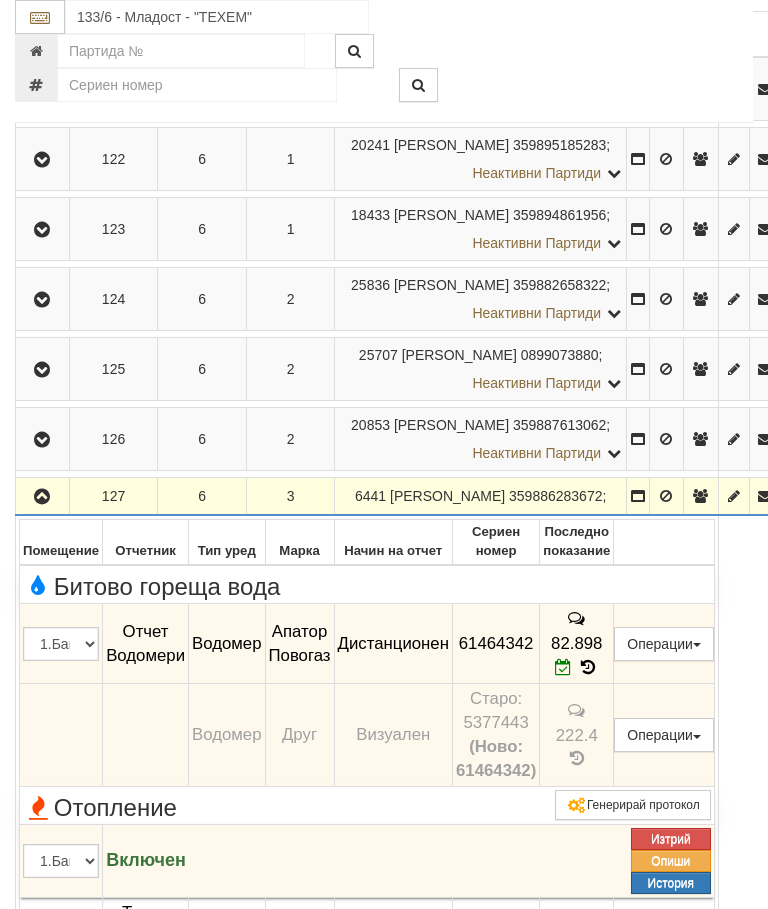 click at bounding box center (42, 497) 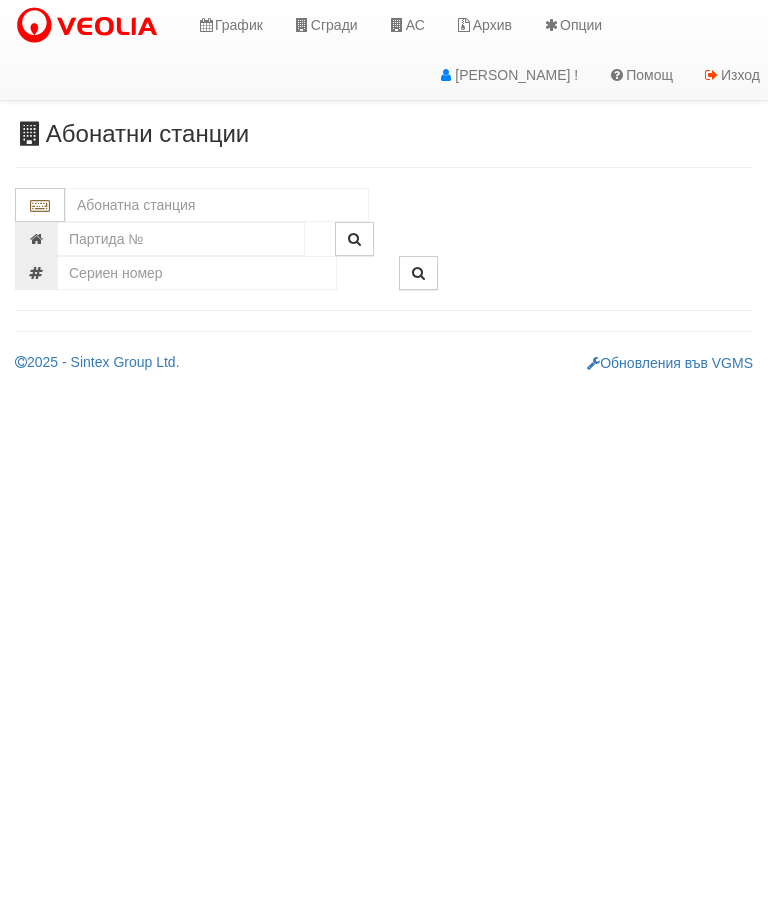 scroll, scrollTop: 0, scrollLeft: 0, axis: both 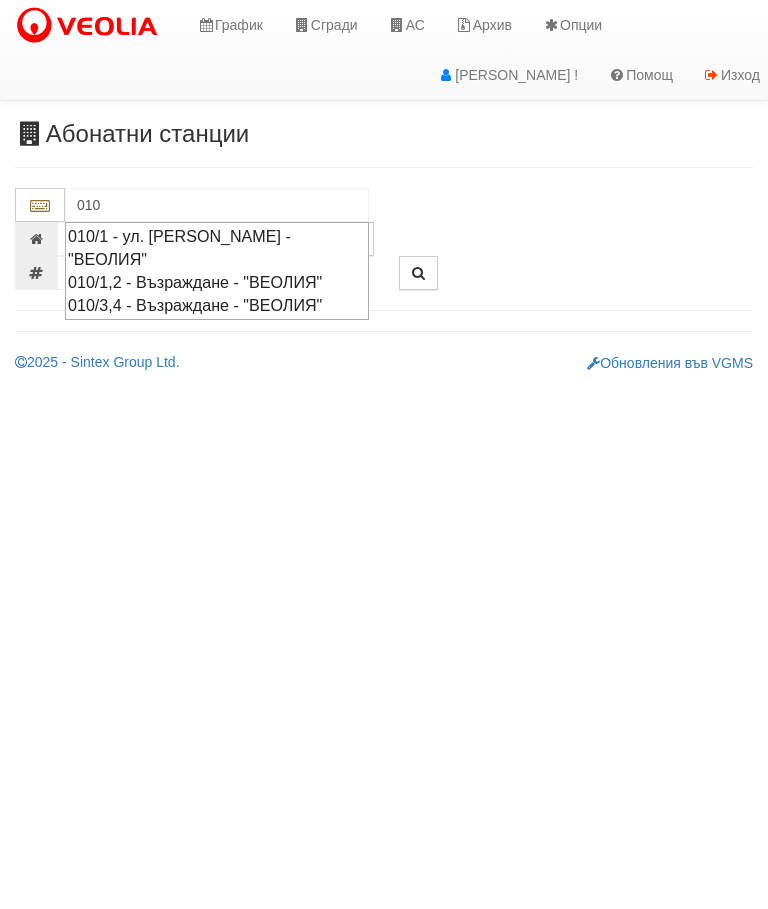 click on "010/3,4 - Възраждане - "ВЕОЛИЯ"" at bounding box center [217, 305] 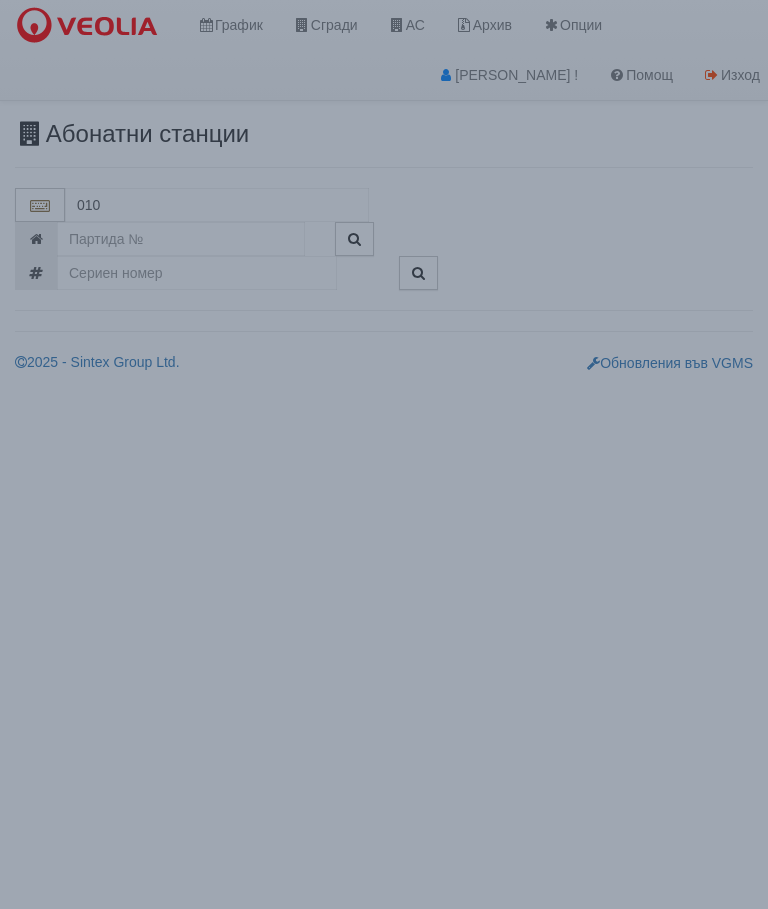 type on "010/3,4 - Възраждане - "ВЕОЛИЯ"" 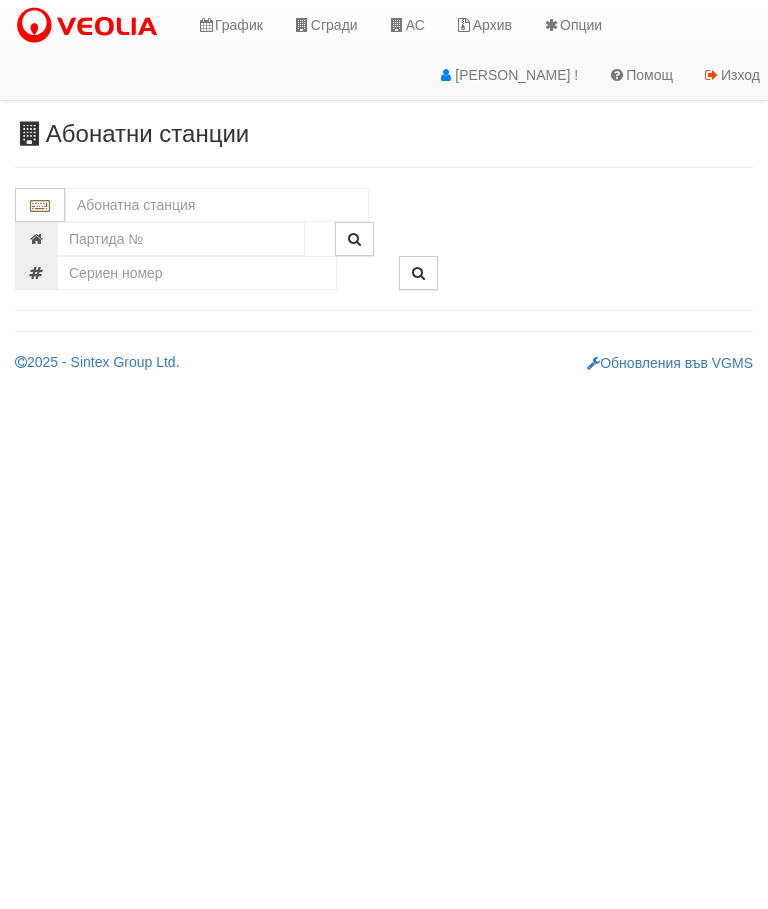 scroll, scrollTop: 0, scrollLeft: 0, axis: both 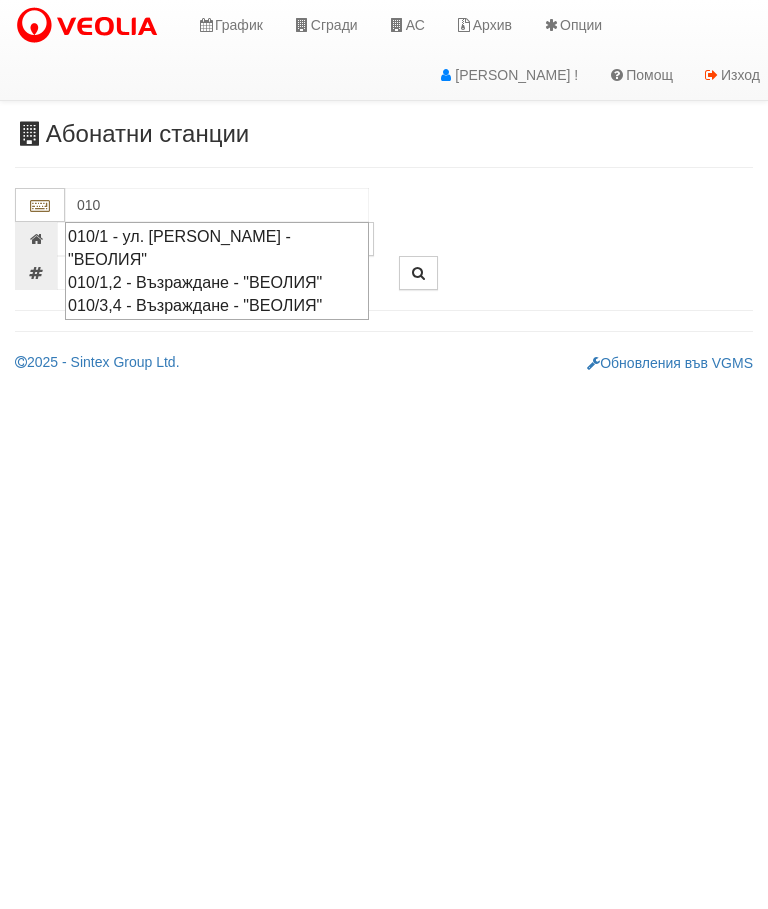 click on "010/3,4 - Възраждане - "ВЕОЛИЯ"" at bounding box center (217, 305) 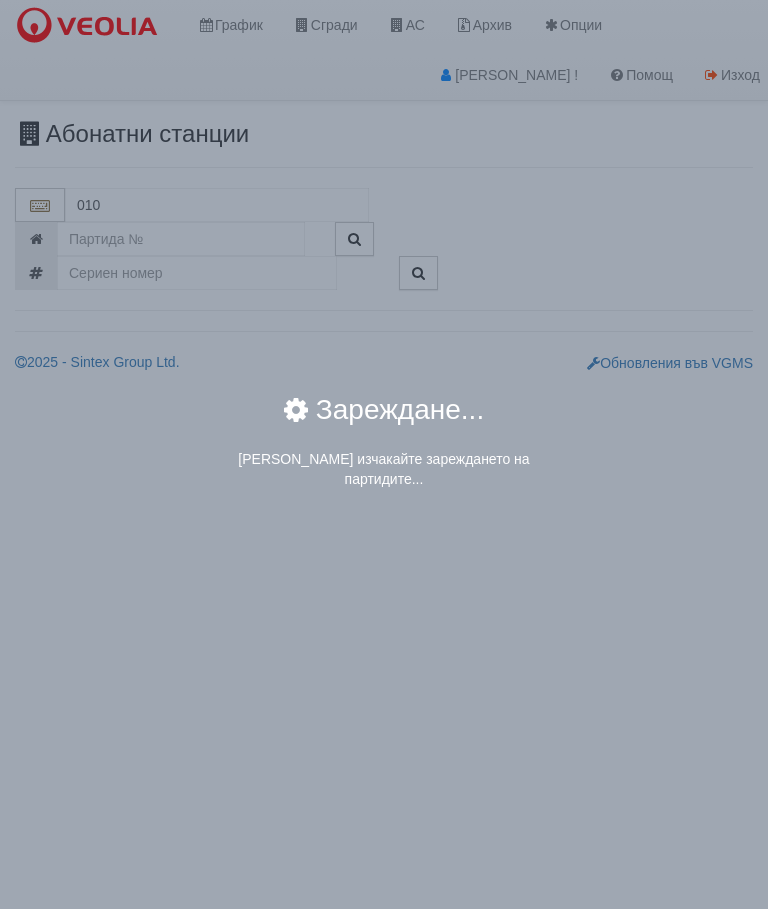 type on "010/3,4 - Възраждане - "ВЕОЛИЯ"" 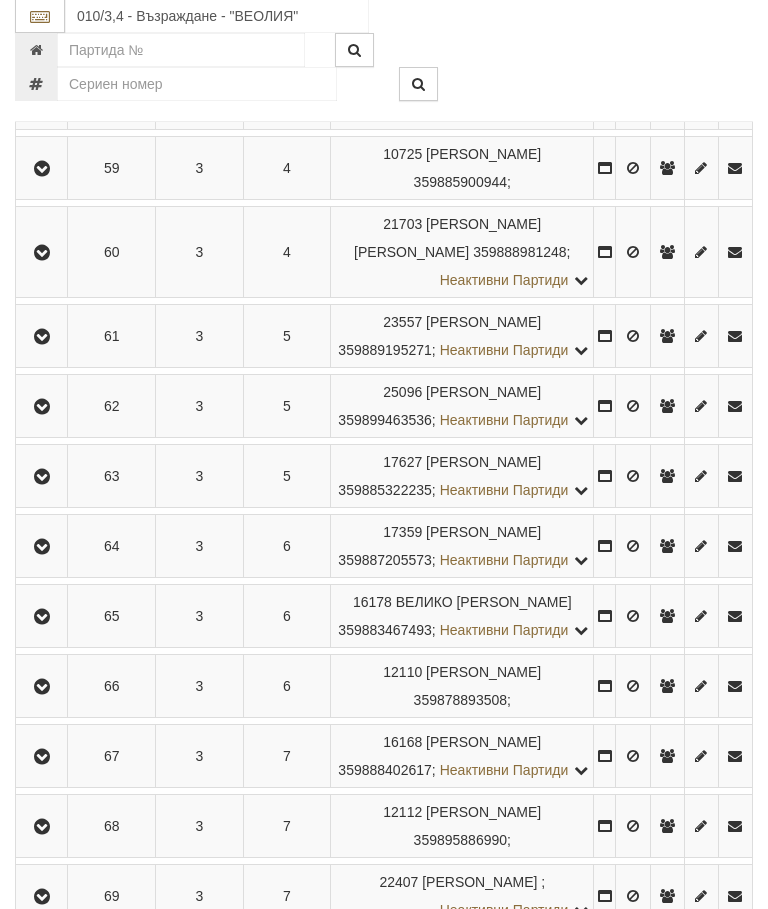 scroll, scrollTop: 1281, scrollLeft: 0, axis: vertical 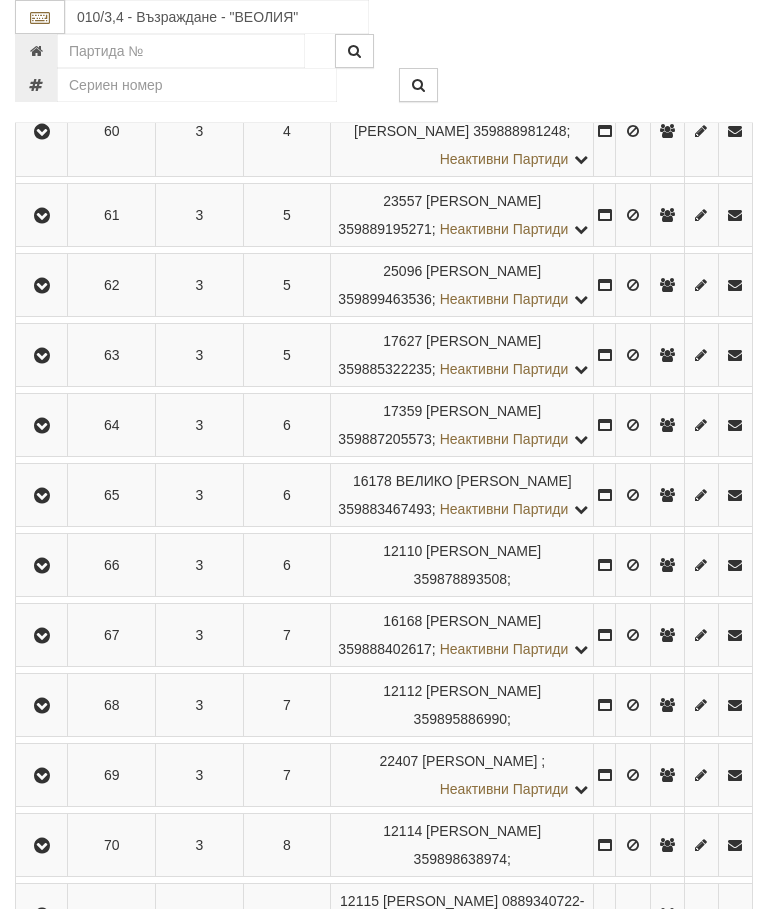 click at bounding box center (42, 356) 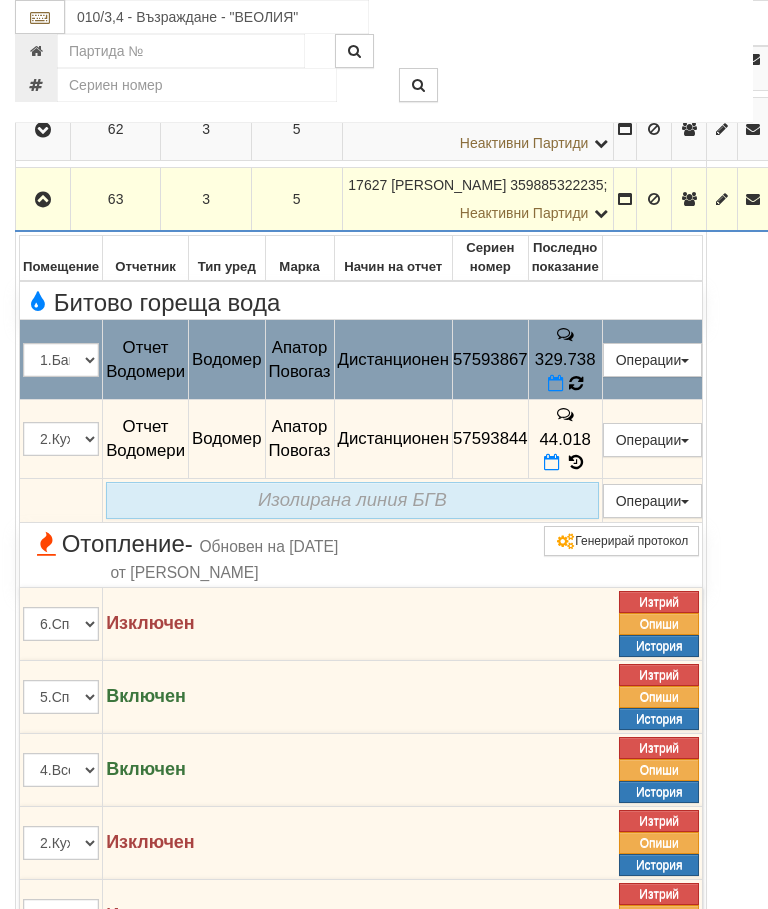 click at bounding box center (576, 383) 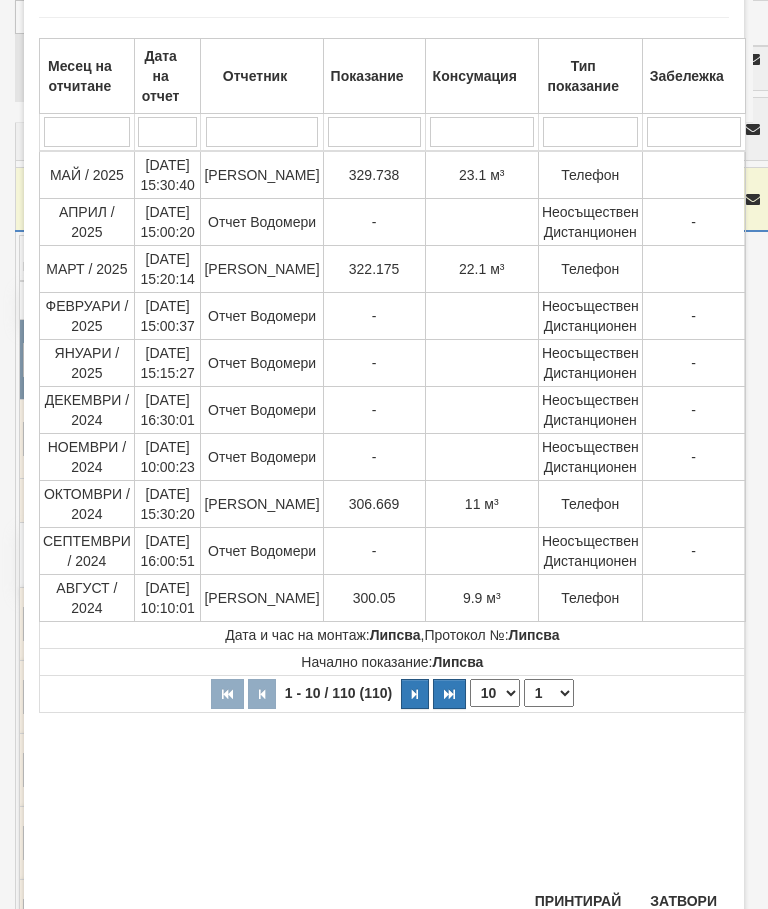 scroll, scrollTop: 103, scrollLeft: 0, axis: vertical 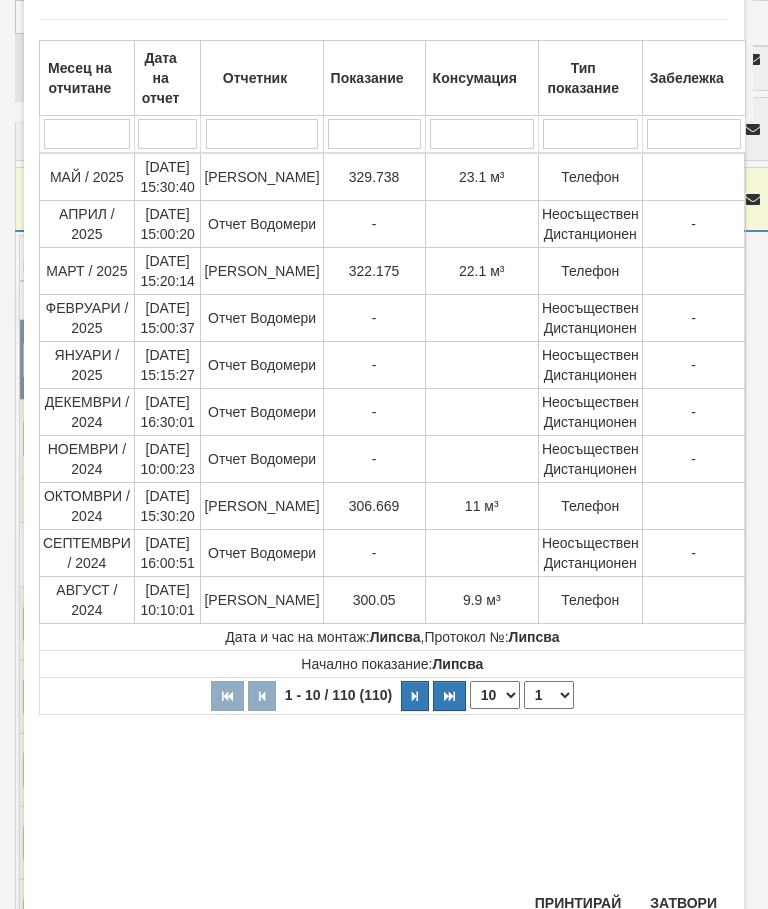 click on "Затвори" at bounding box center [683, 903] 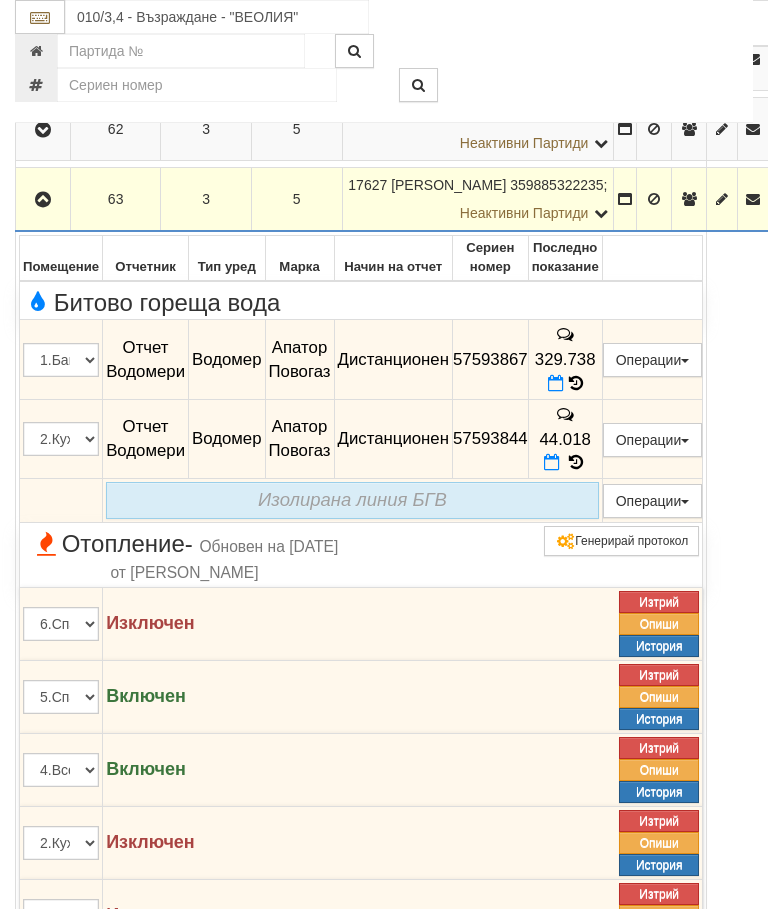 click at bounding box center (556, 383) 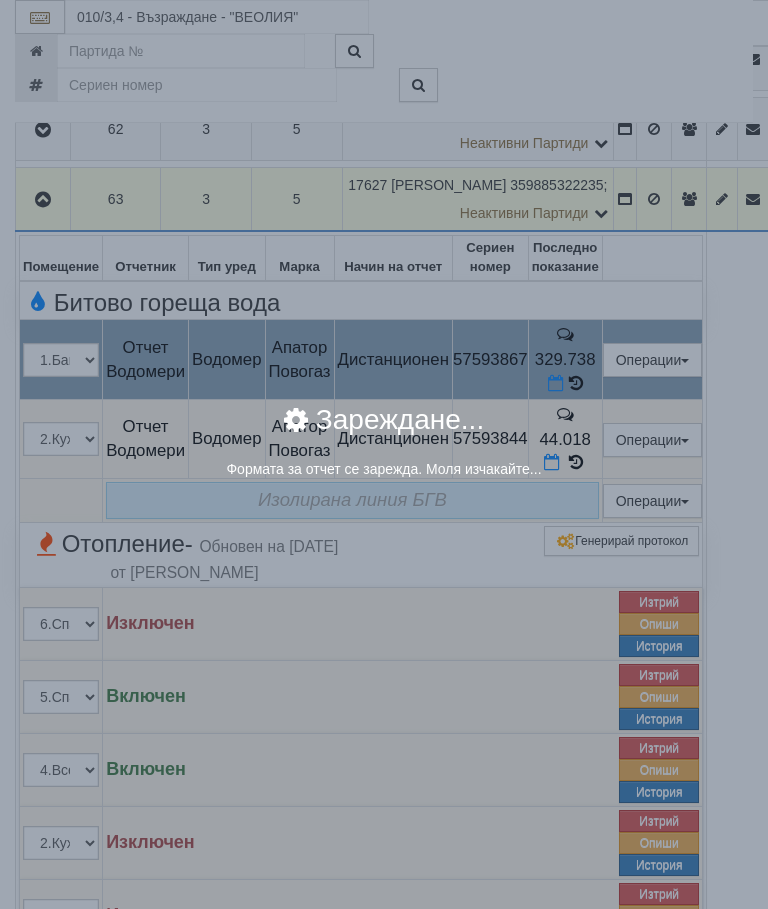 select on "8ac75930-9bfd-e511-80be-8d5a1dced85a" 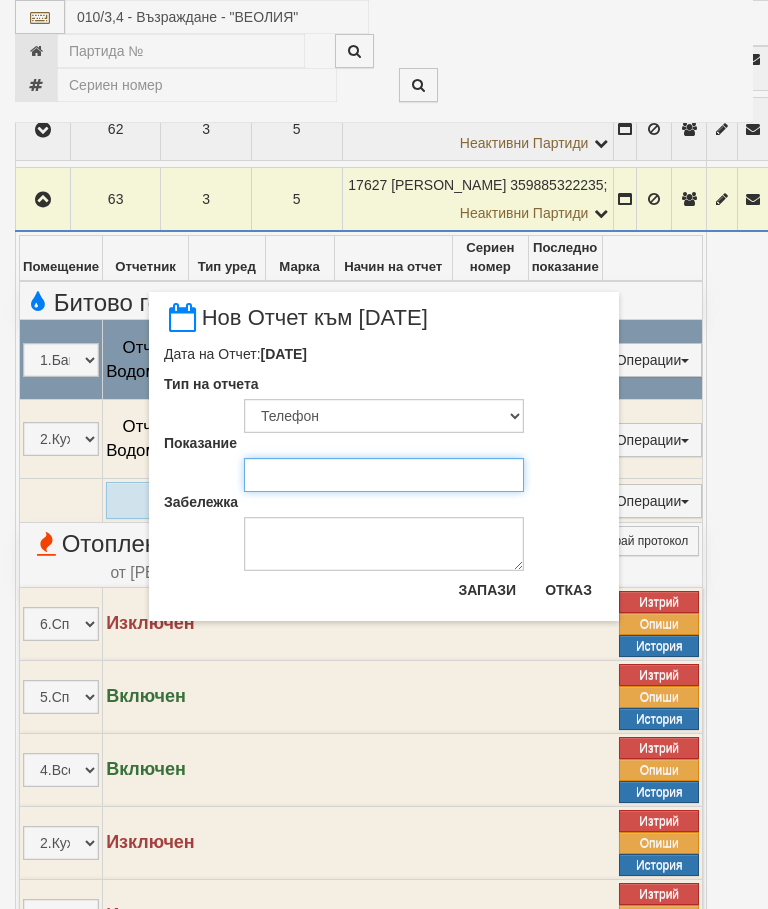 click on "Показание" at bounding box center (384, 475) 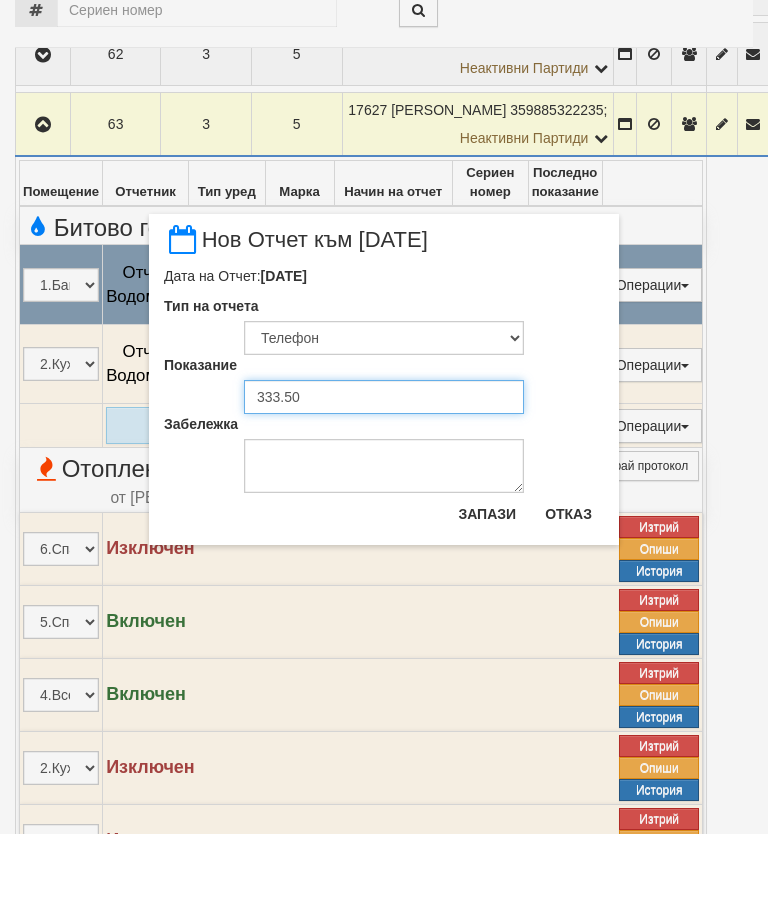 type on "333.506" 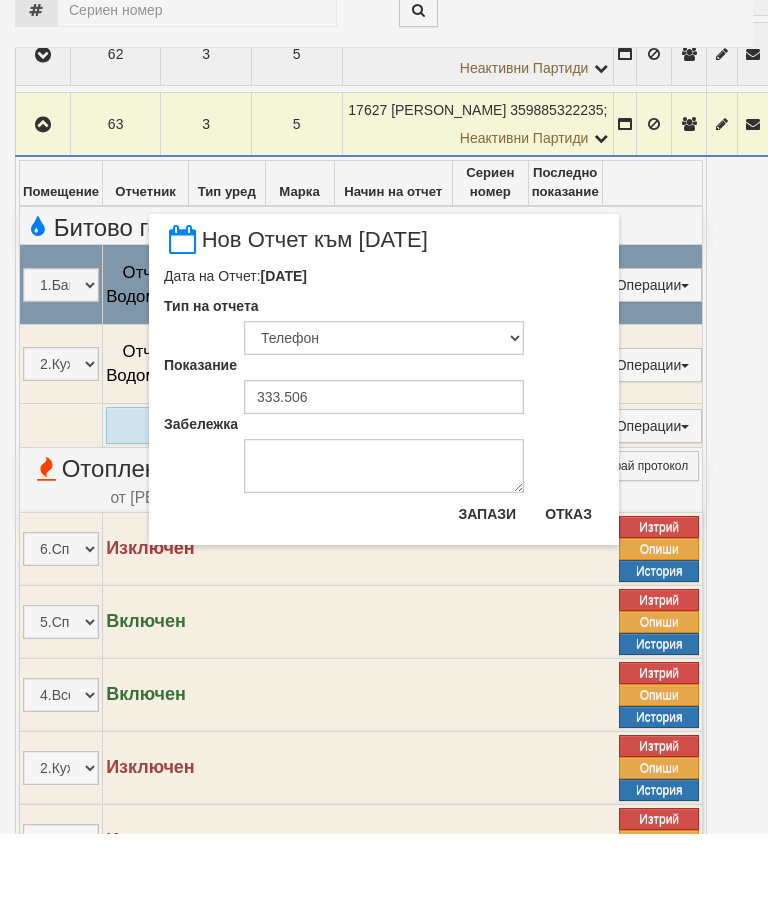 click on "Запази" at bounding box center (487, 589) 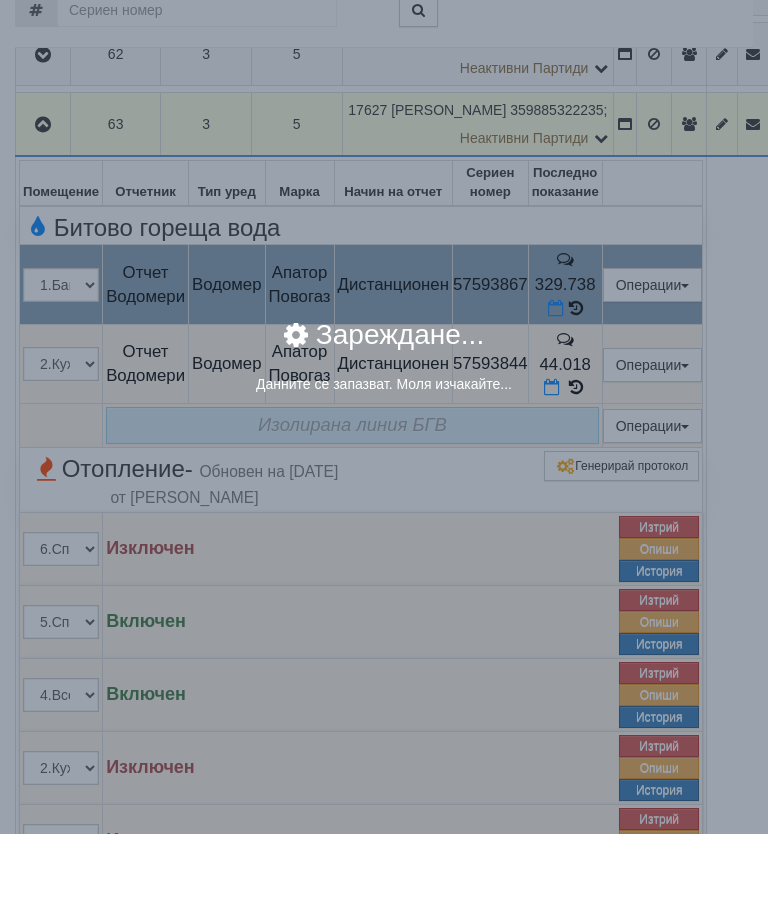 scroll, scrollTop: 1356, scrollLeft: 0, axis: vertical 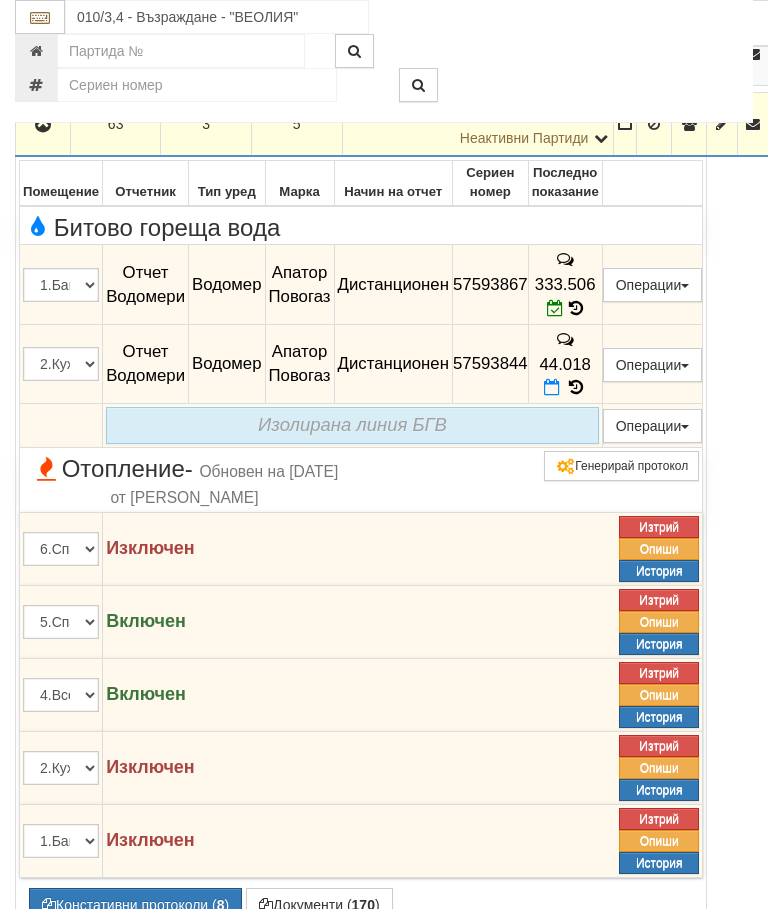 click at bounding box center [552, 387] 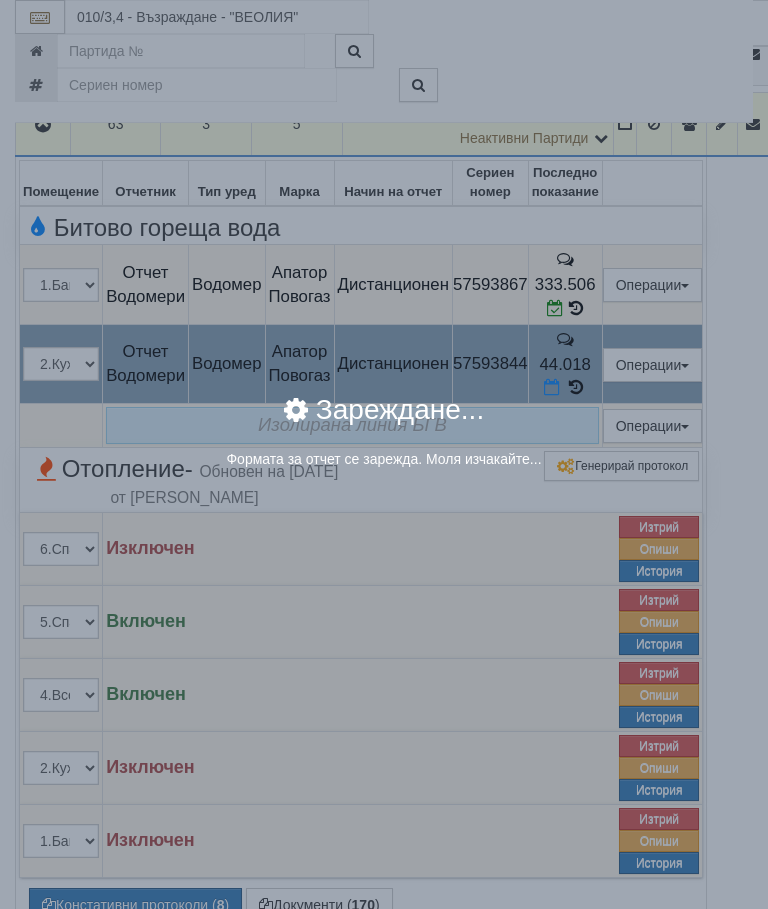 select on "8ac75930-9bfd-e511-80be-8d5a1dced85a" 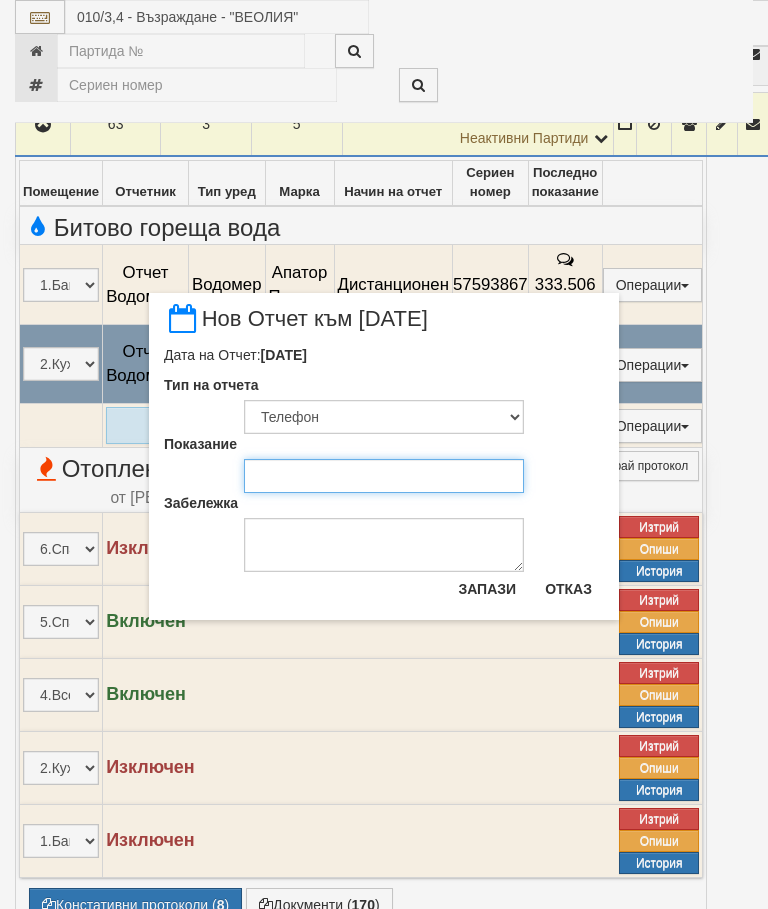 click on "Показание" at bounding box center [384, 476] 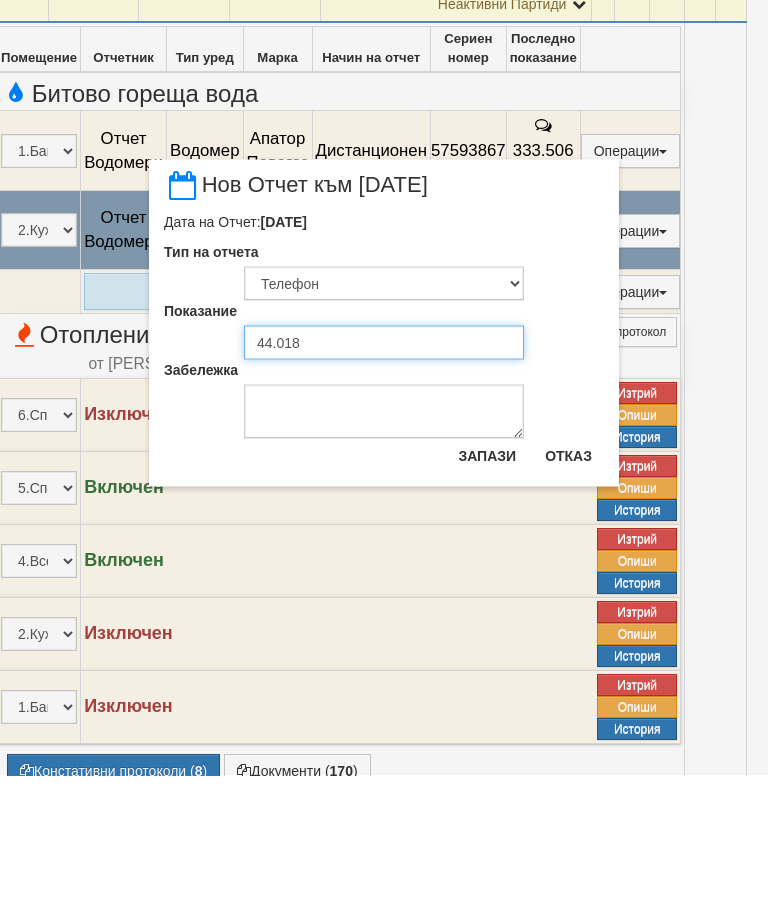 type on "44.018" 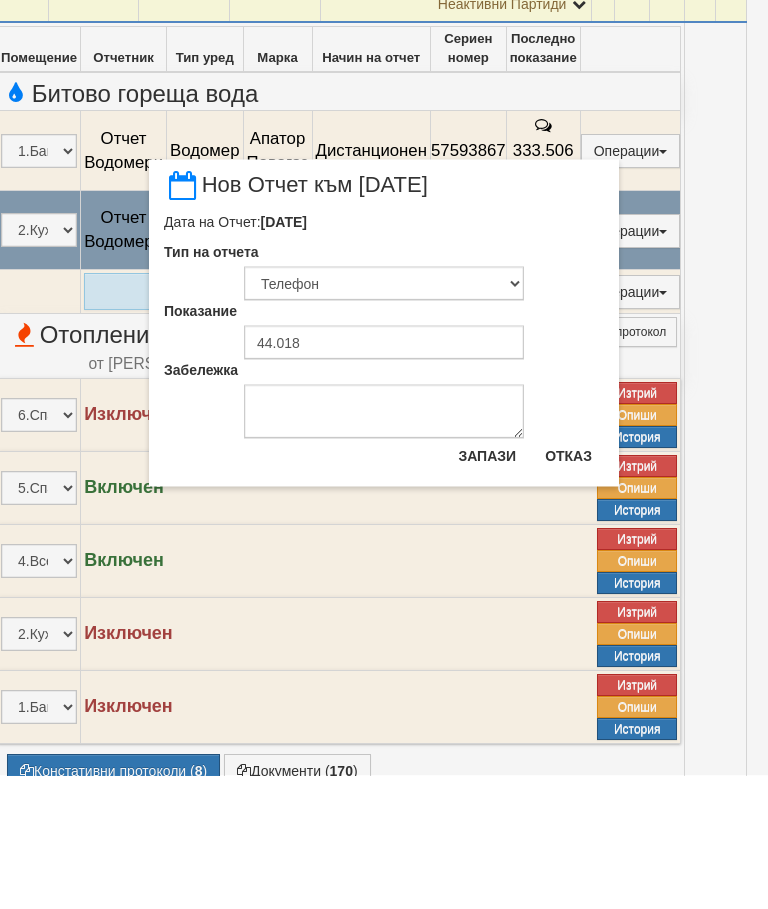 click on "Запази" at bounding box center [487, 589] 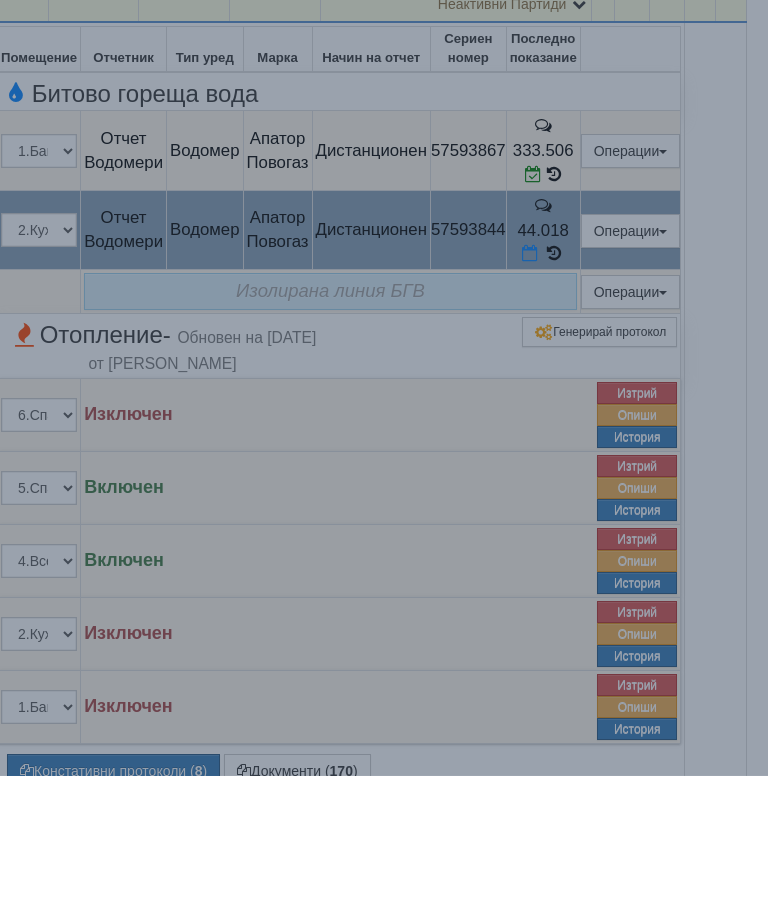 scroll, scrollTop: 1490, scrollLeft: 22, axis: both 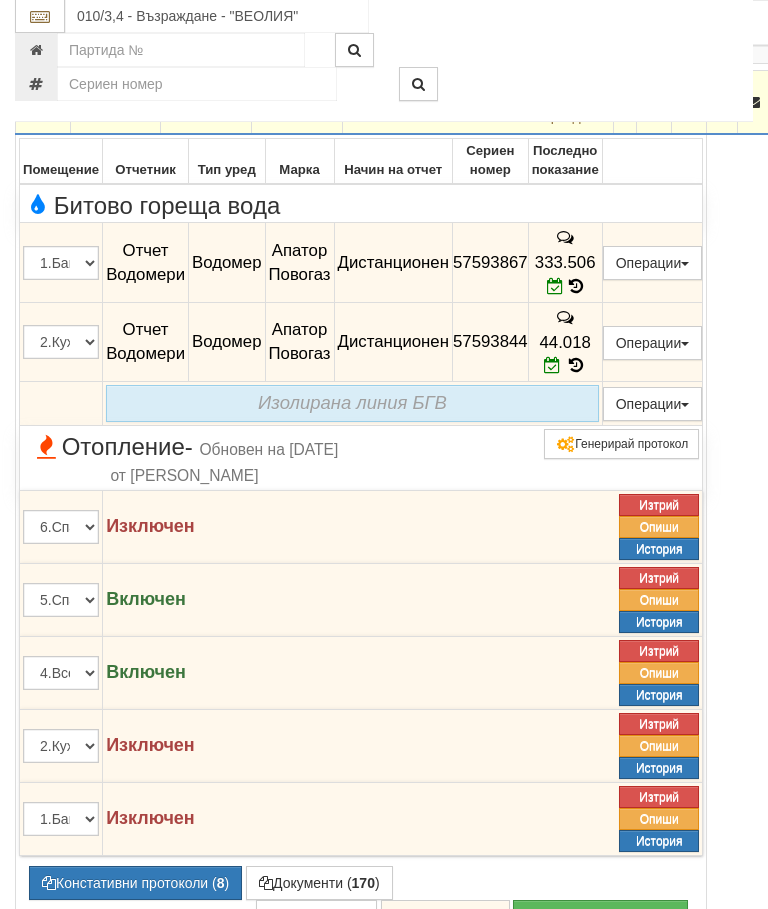 click at bounding box center (43, 104) 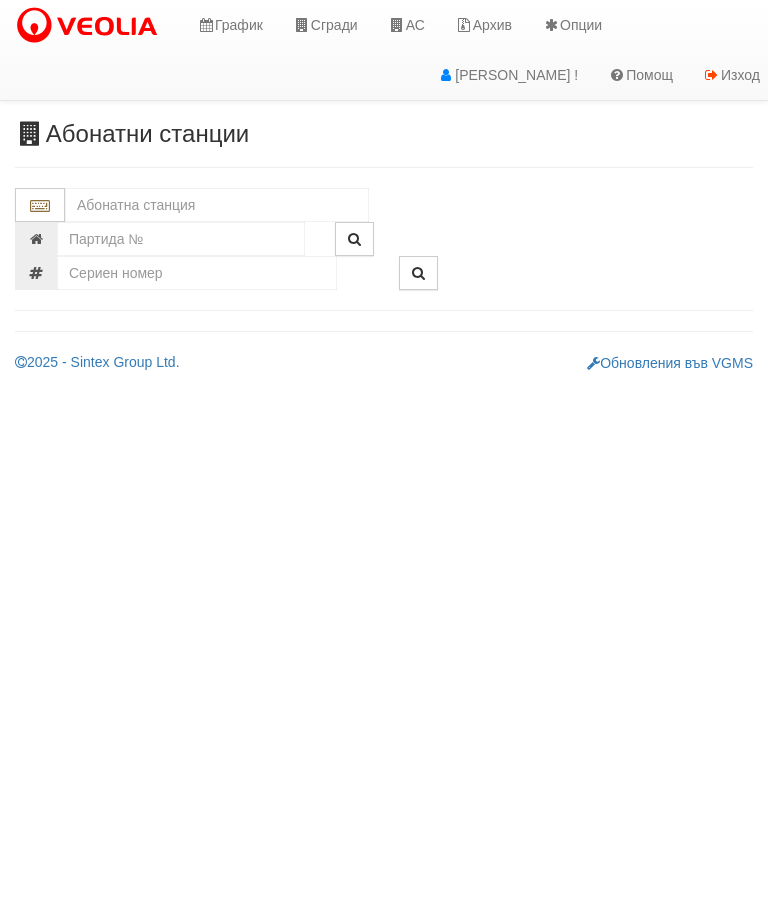 scroll, scrollTop: 0, scrollLeft: 0, axis: both 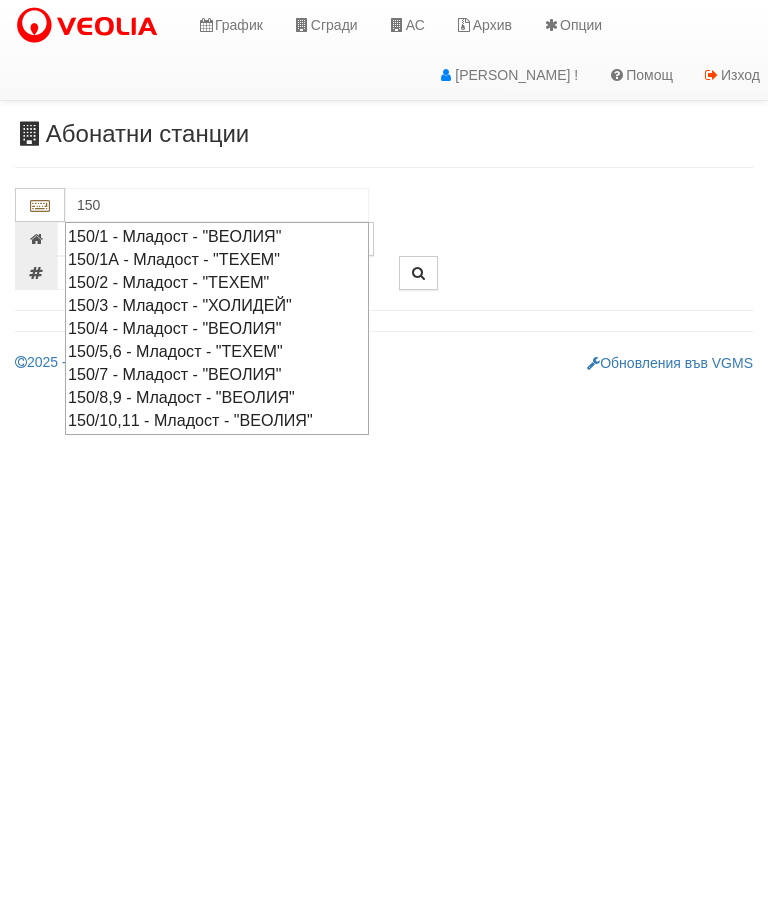 click on "150/10,11 - Младост - "ВЕОЛИЯ"" at bounding box center [217, 420] 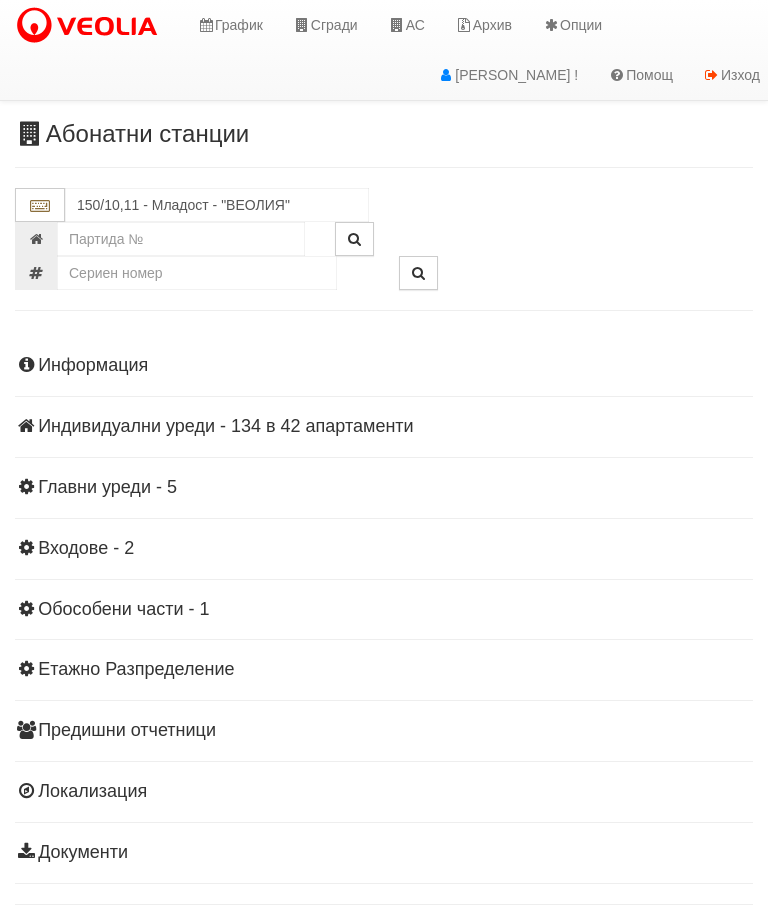 click on "Информация
Параметри
Брой Апартаменти:
42
Ползватели 05/2025
67  %
2  % 110" at bounding box center [384, 607] 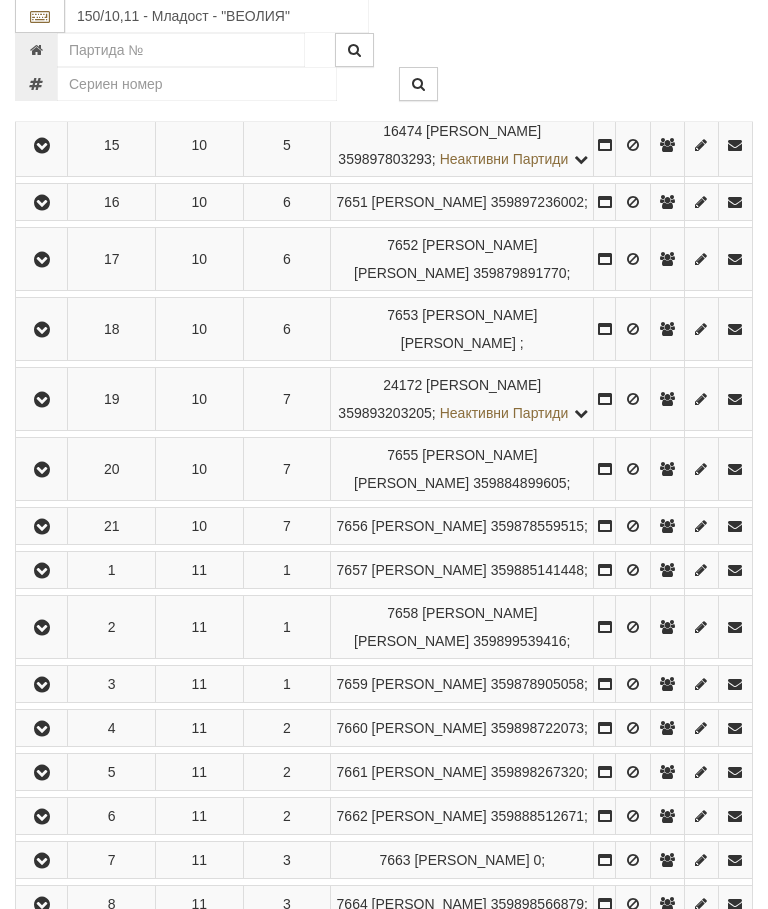 scroll, scrollTop: 1619, scrollLeft: 0, axis: vertical 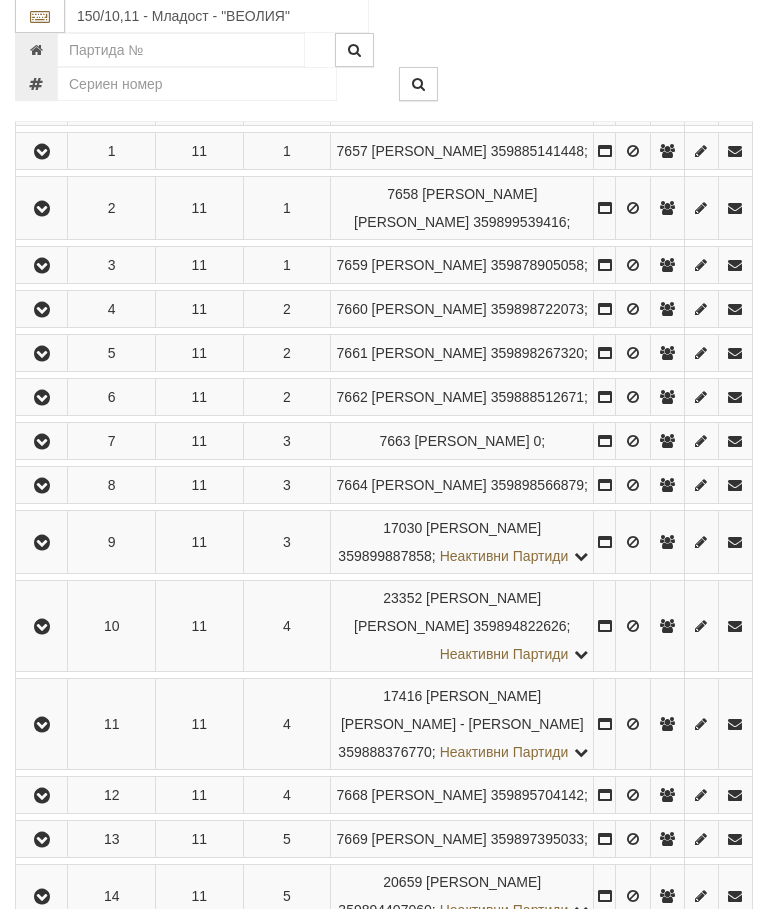 click at bounding box center [41, -19] 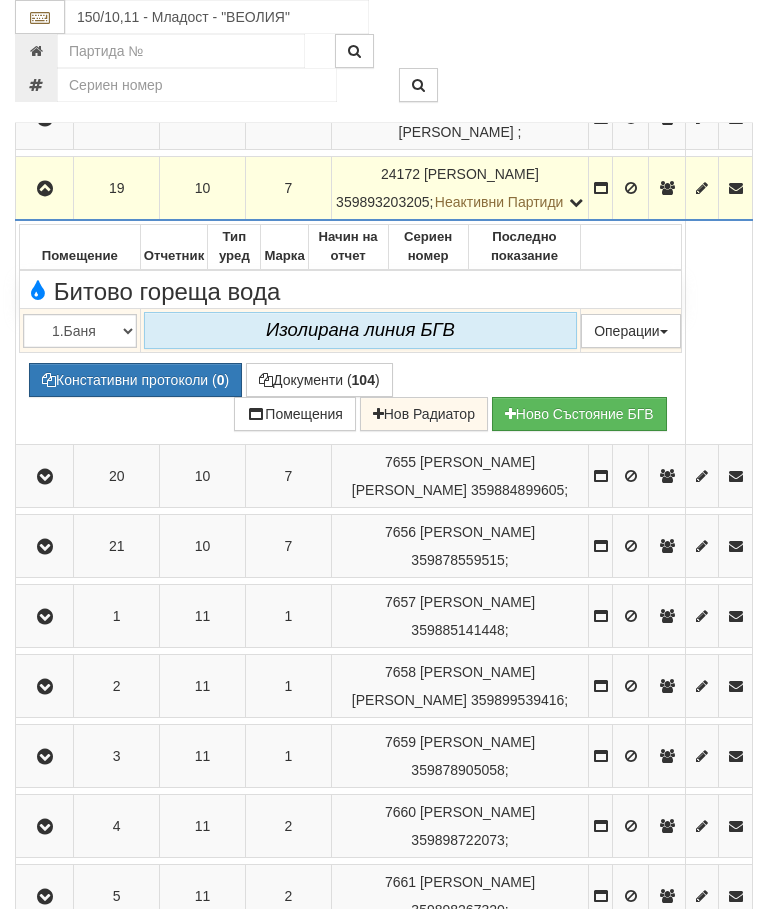 click at bounding box center [45, 189] 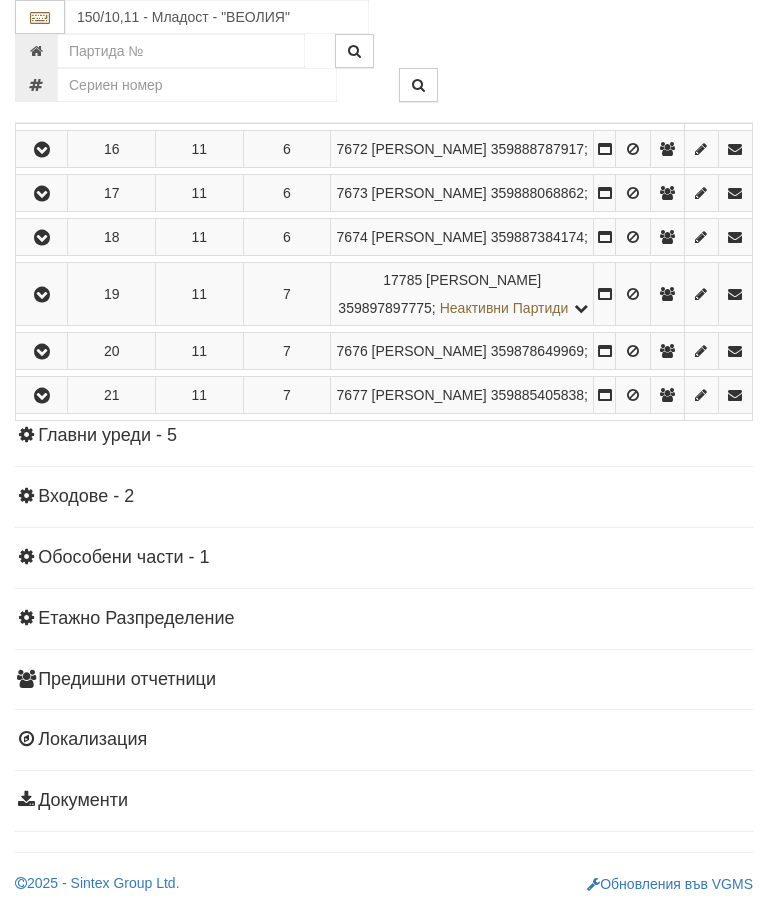 scroll, scrollTop: 2904, scrollLeft: 0, axis: vertical 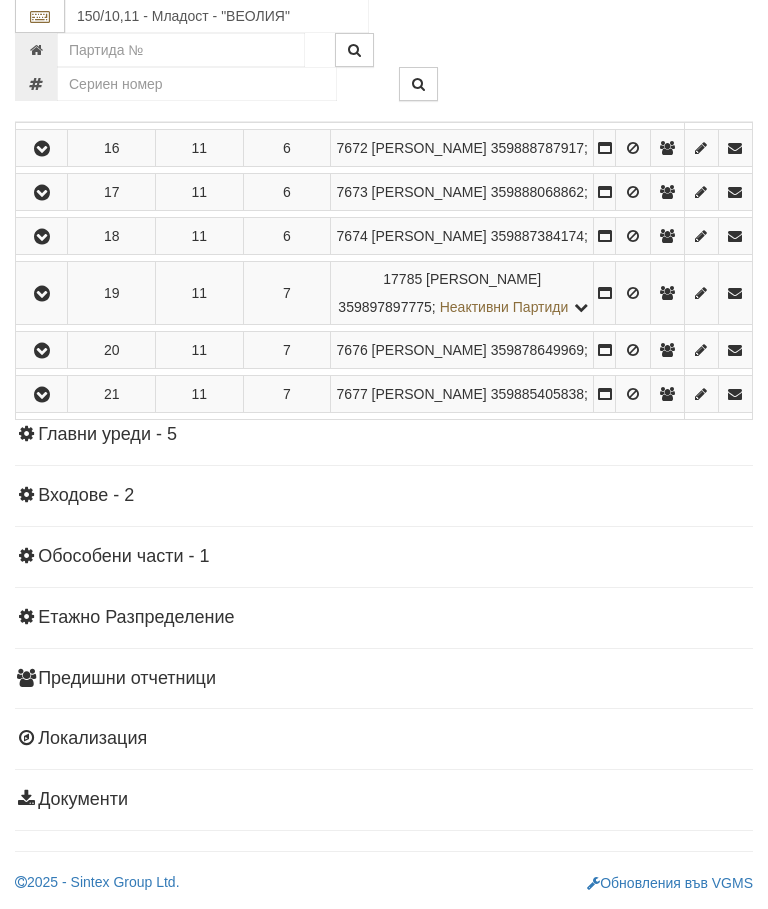 click at bounding box center [42, 295] 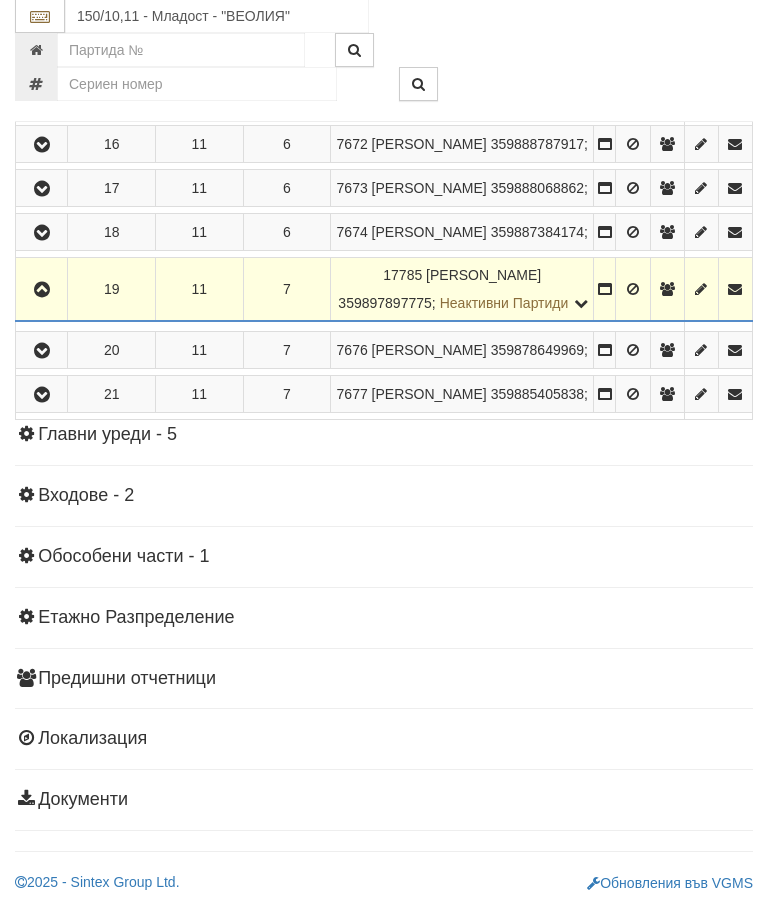 scroll, scrollTop: 2905, scrollLeft: 0, axis: vertical 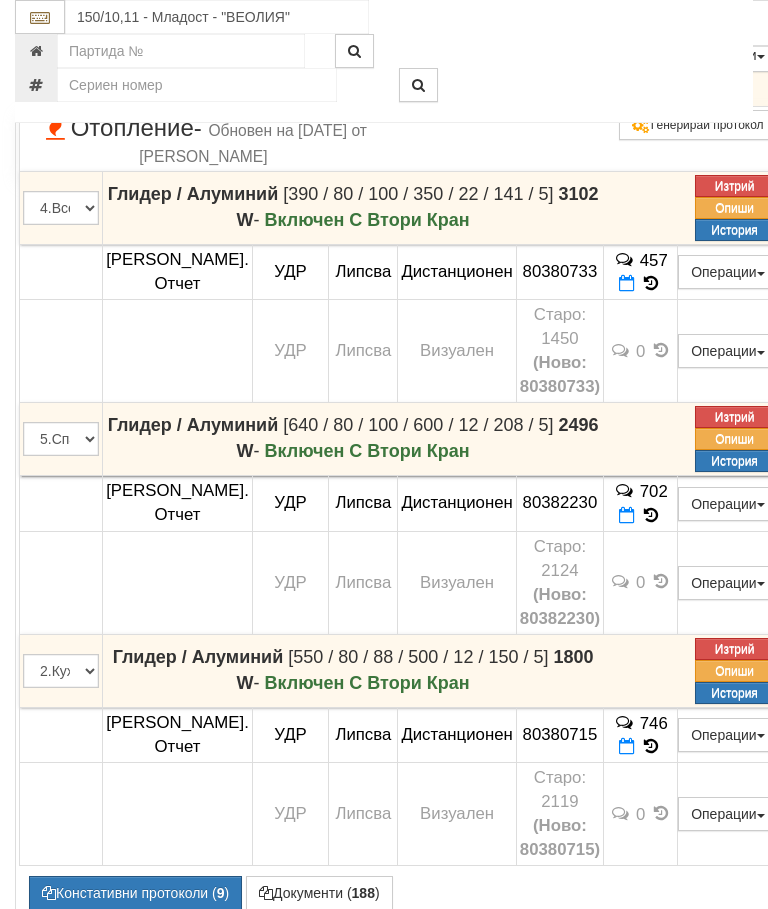 click at bounding box center (627, -13) 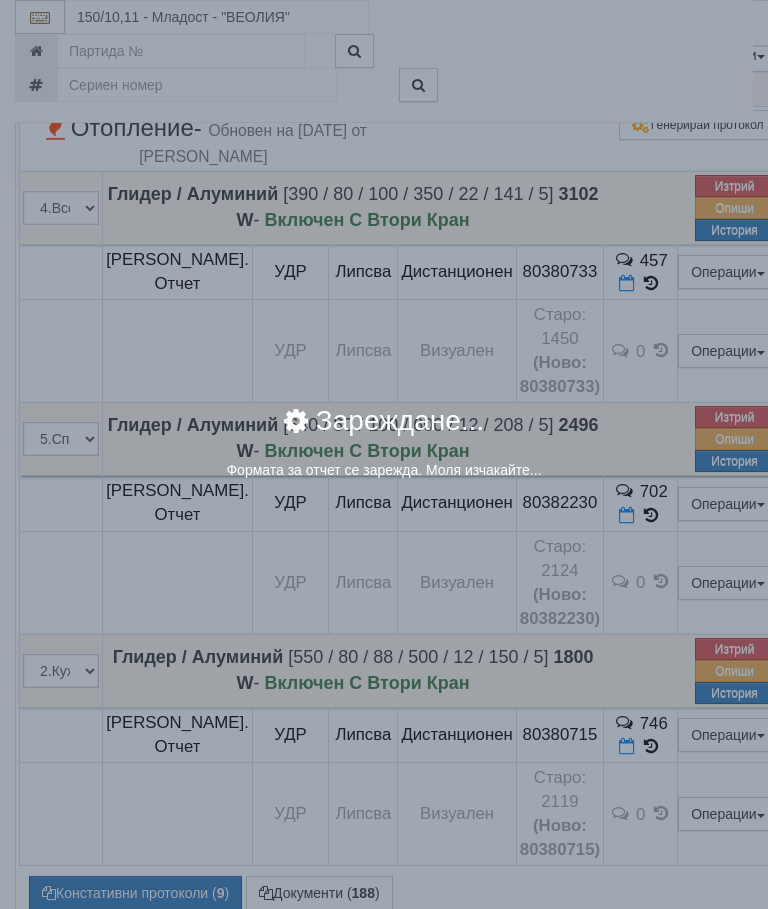 select on "8ac75930-9bfd-e511-80be-8d5a1dced85a" 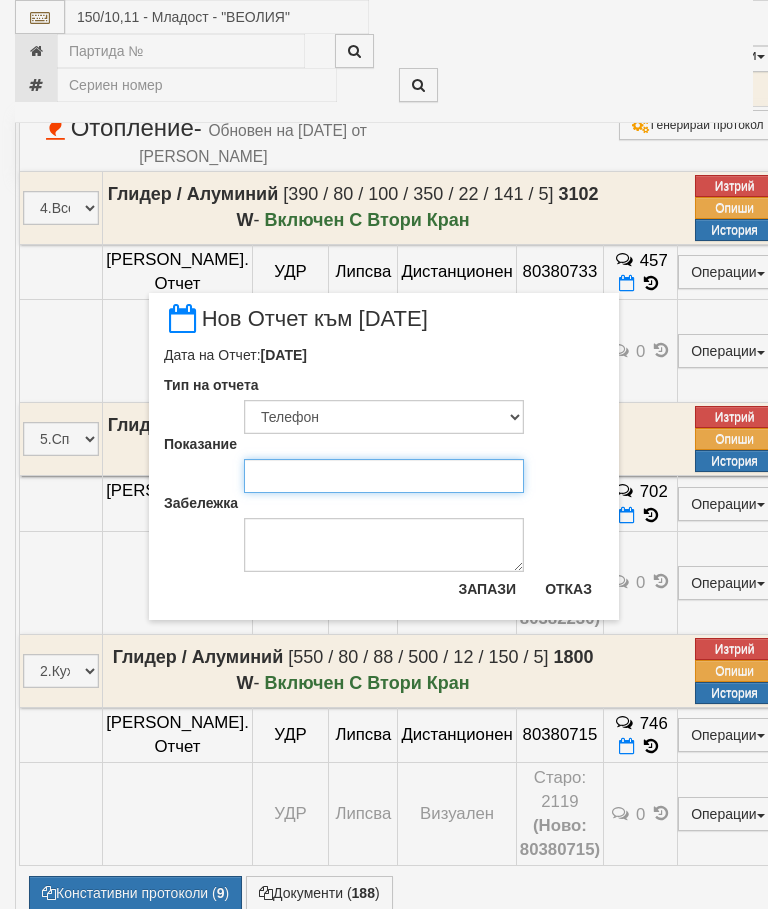 click on "Показание" at bounding box center [384, 476] 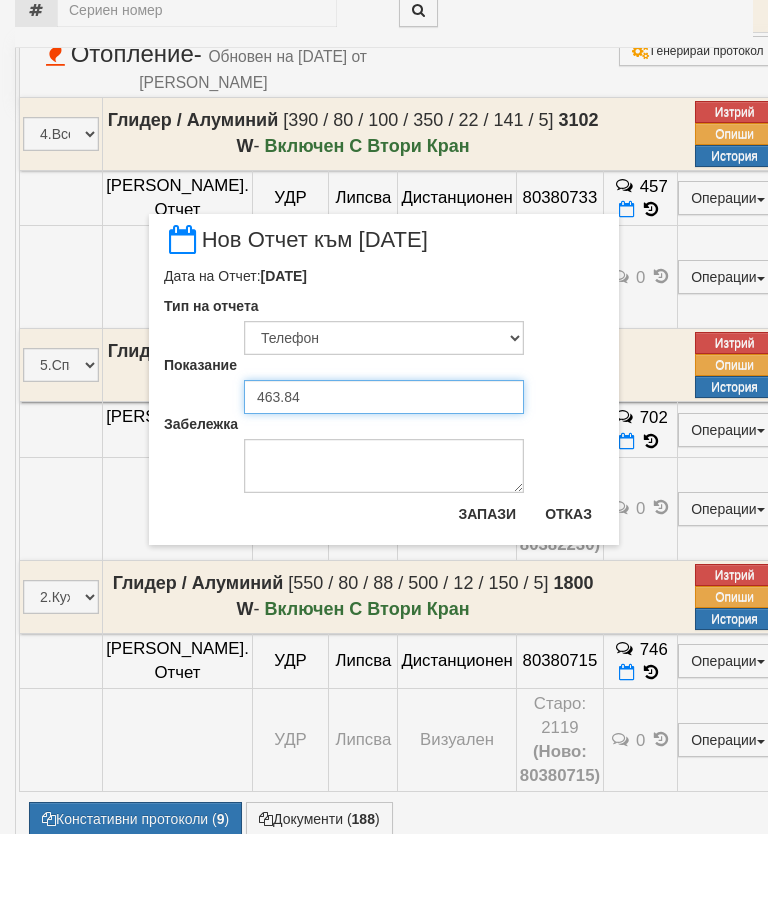 type on "463.845" 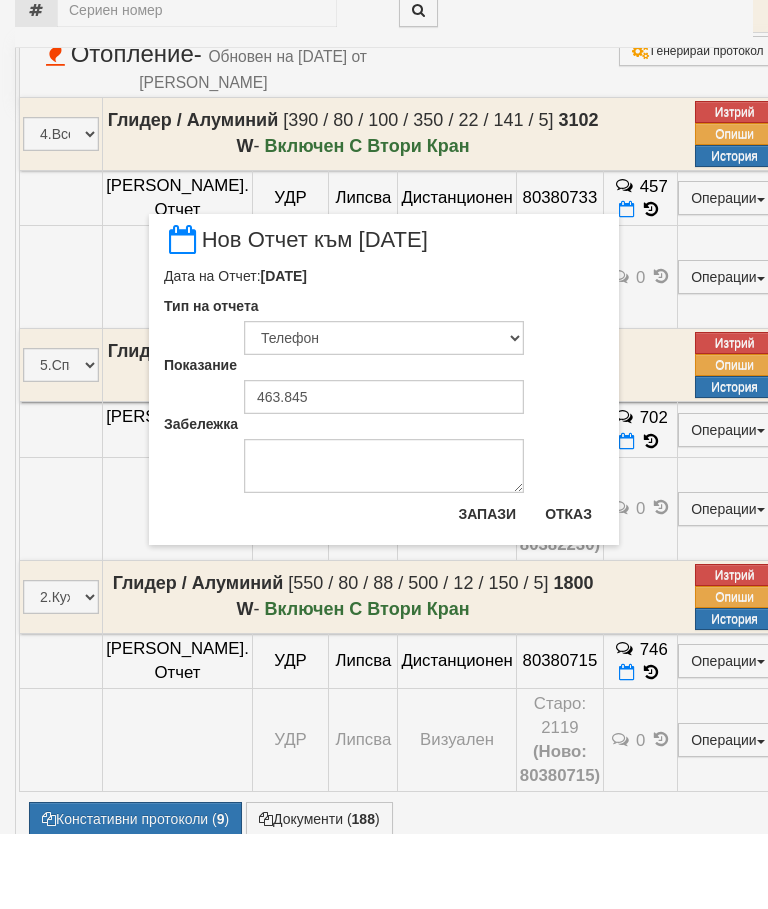 click on "Запази" at bounding box center [487, 589] 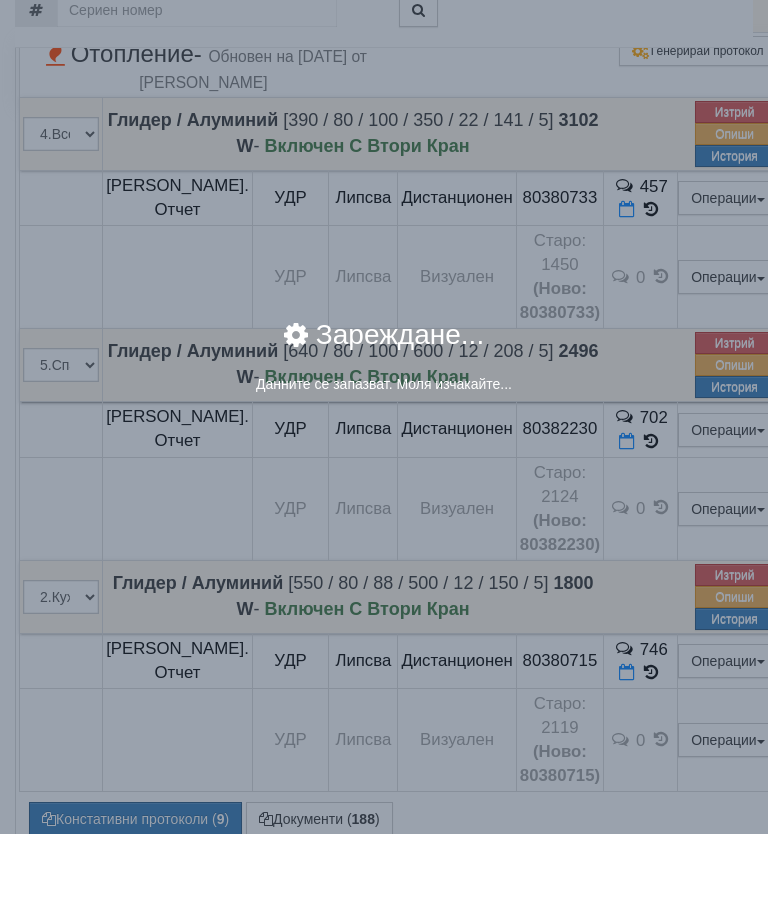 scroll, scrollTop: 2980, scrollLeft: 0, axis: vertical 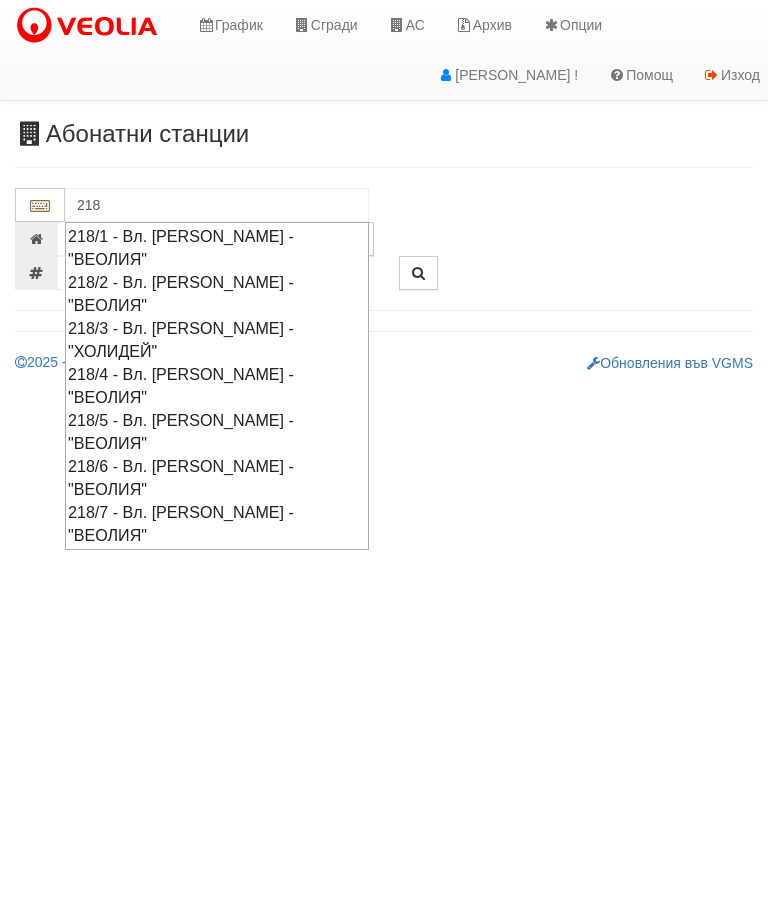 click on "218/4 - Вл. [PERSON_NAME] - "ВЕОЛИЯ"" at bounding box center (217, 386) 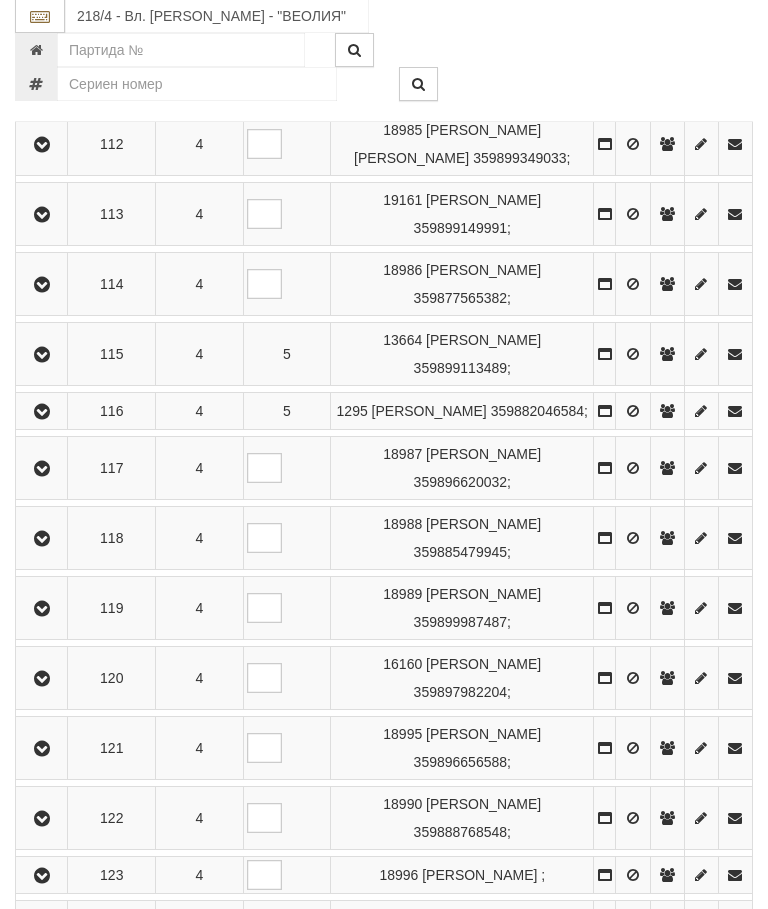 click at bounding box center (42, 610) 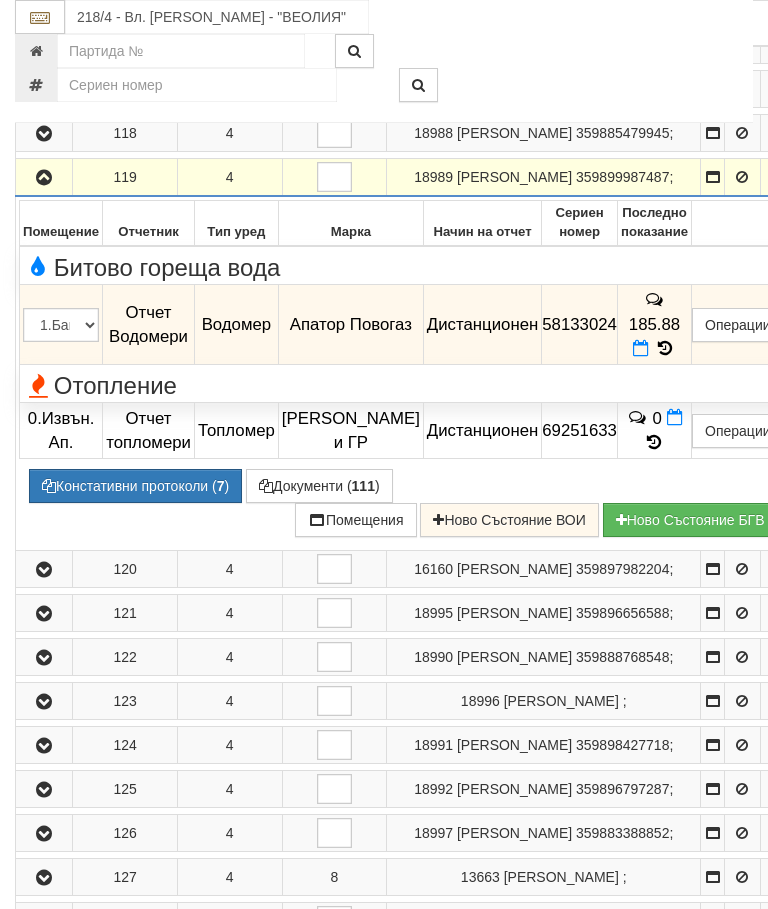 click at bounding box center [641, 348] 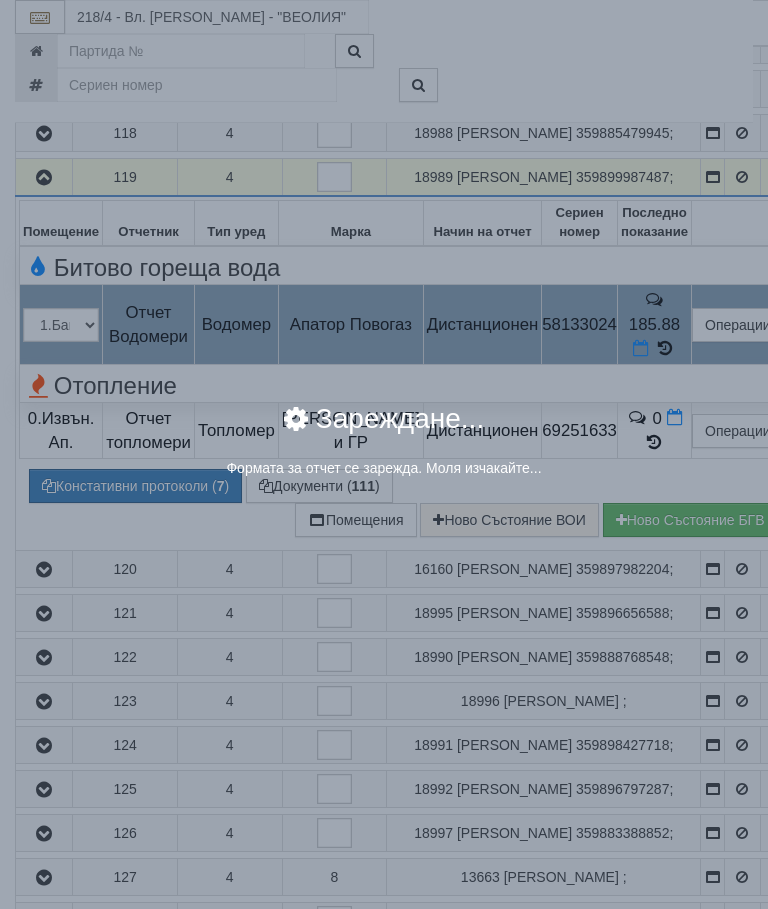 select on "8ac75930-9bfd-e511-80be-8d5a1dced85a" 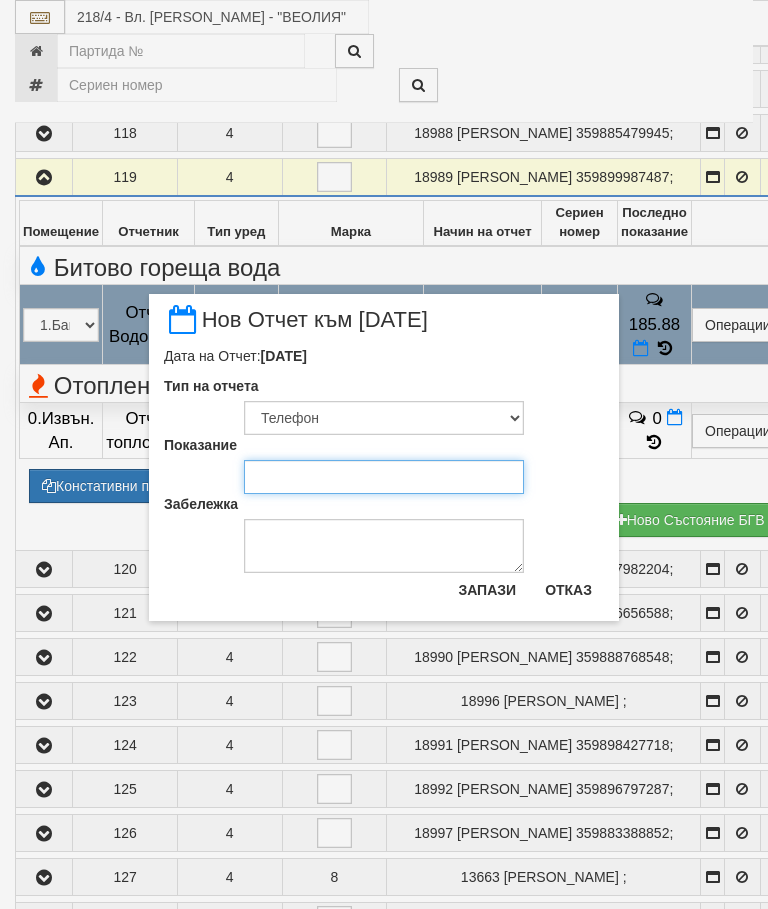 click on "Показание" at bounding box center [384, 477] 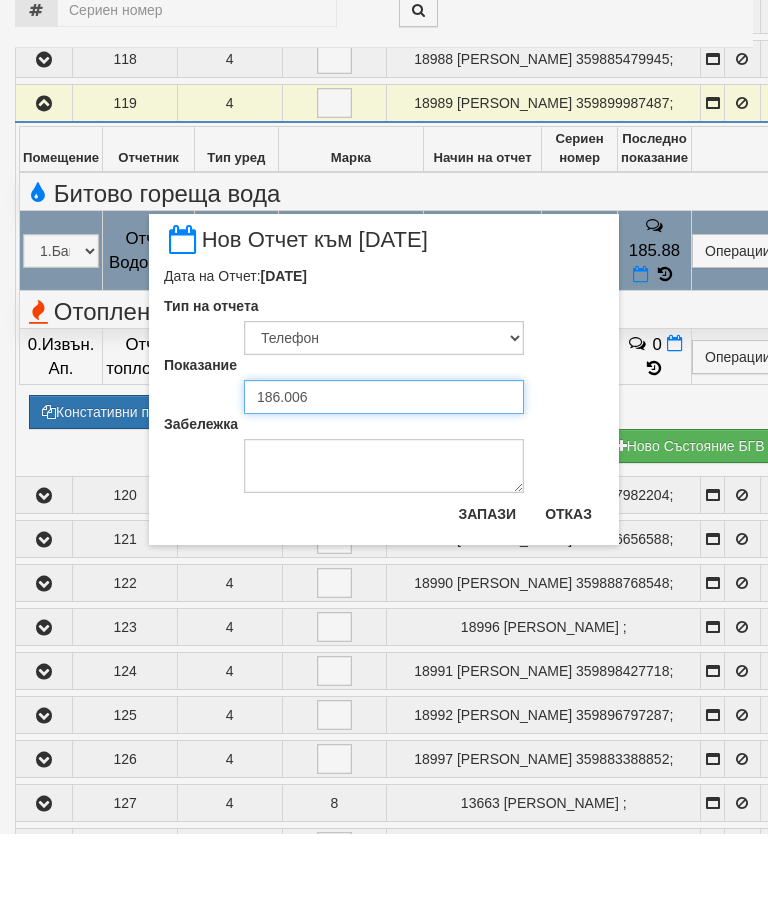 type on "186.006" 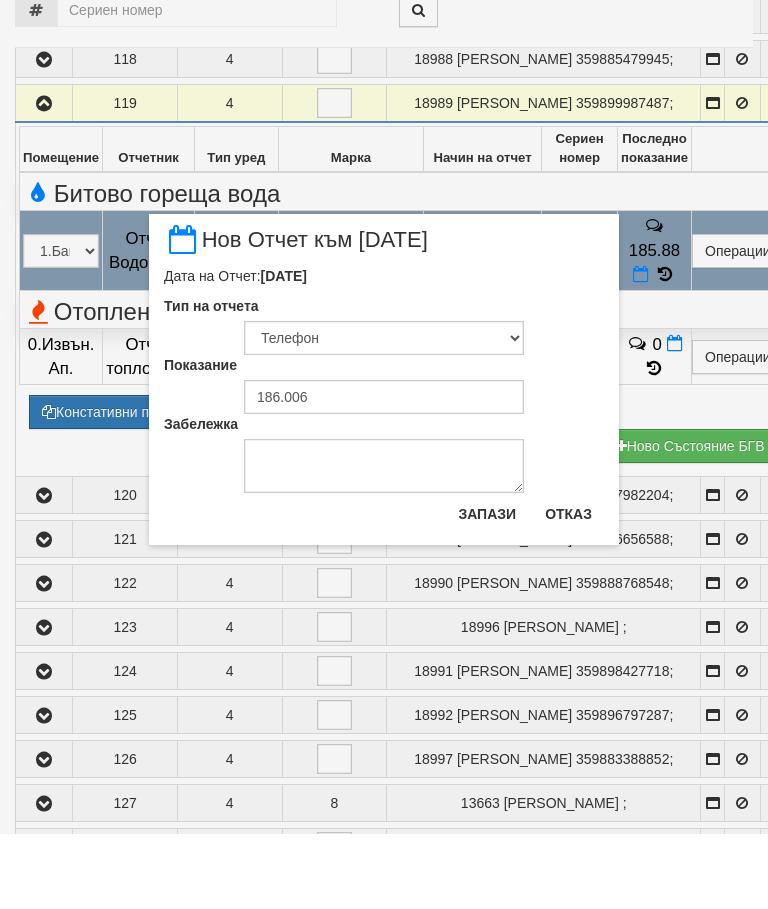 click on "Запази" at bounding box center (487, 589) 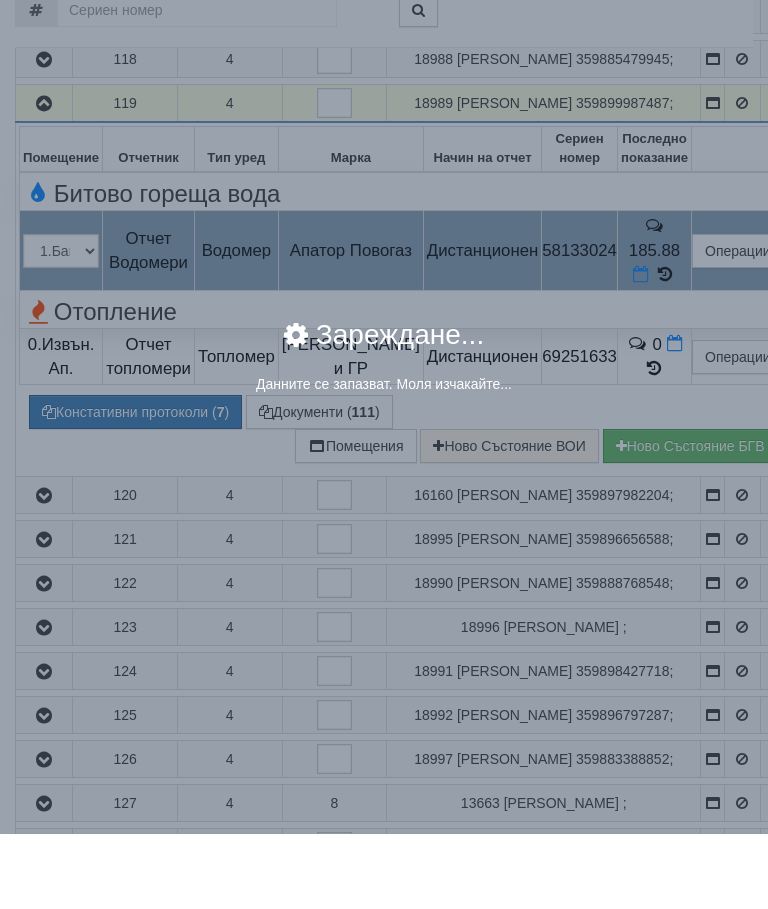 scroll, scrollTop: 1609, scrollLeft: 0, axis: vertical 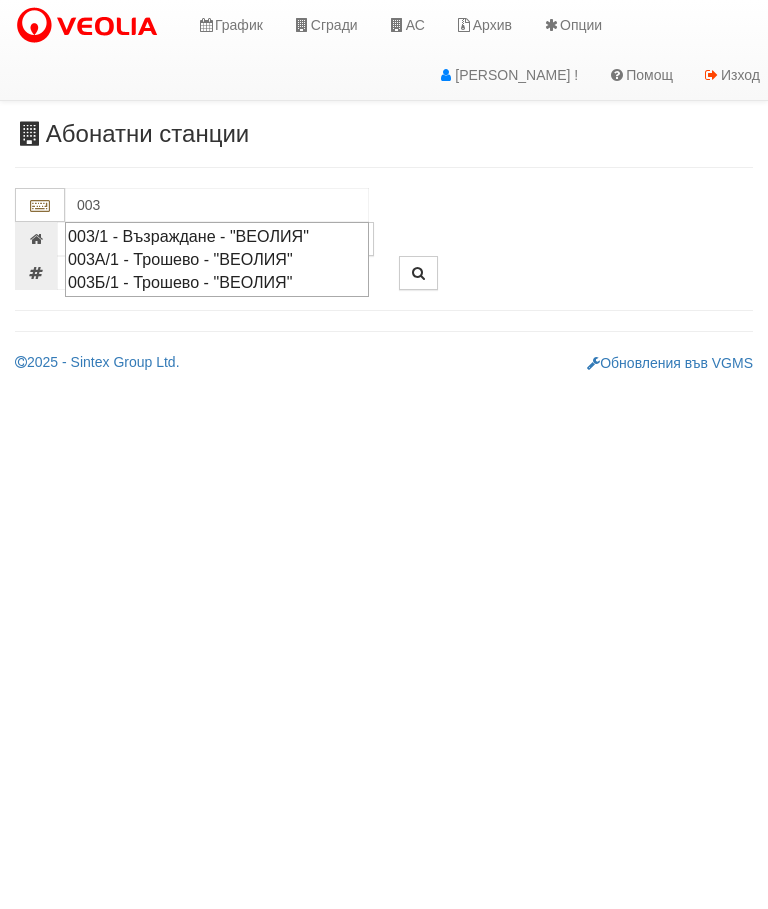 click on "003/1 - Възраждане - "ВЕОЛИЯ"" at bounding box center [217, 236] 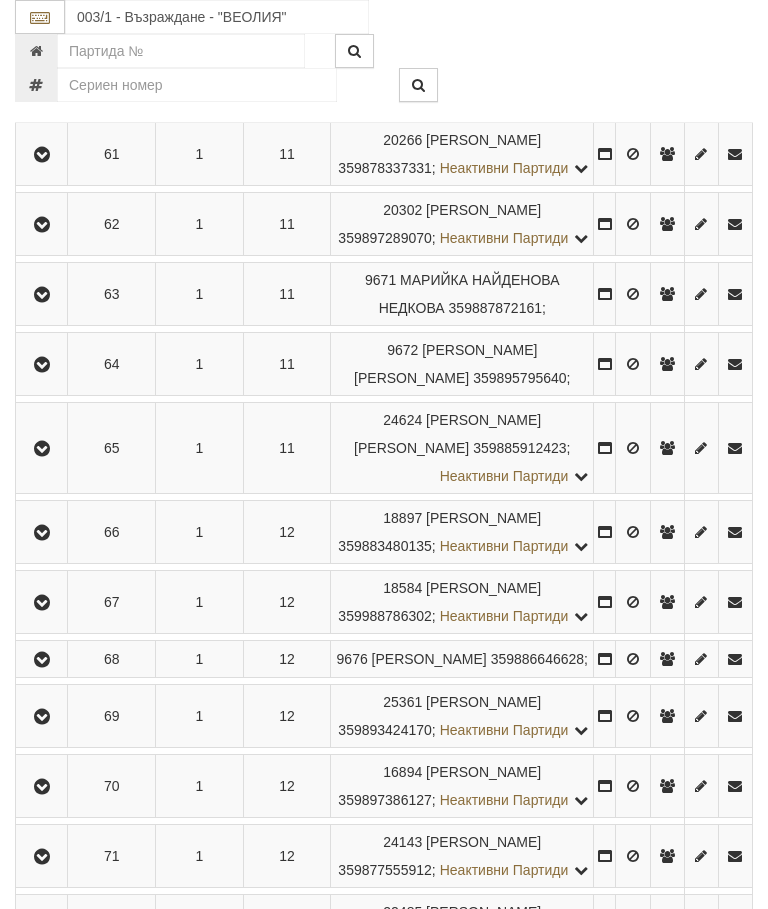 scroll, scrollTop: 4236, scrollLeft: 0, axis: vertical 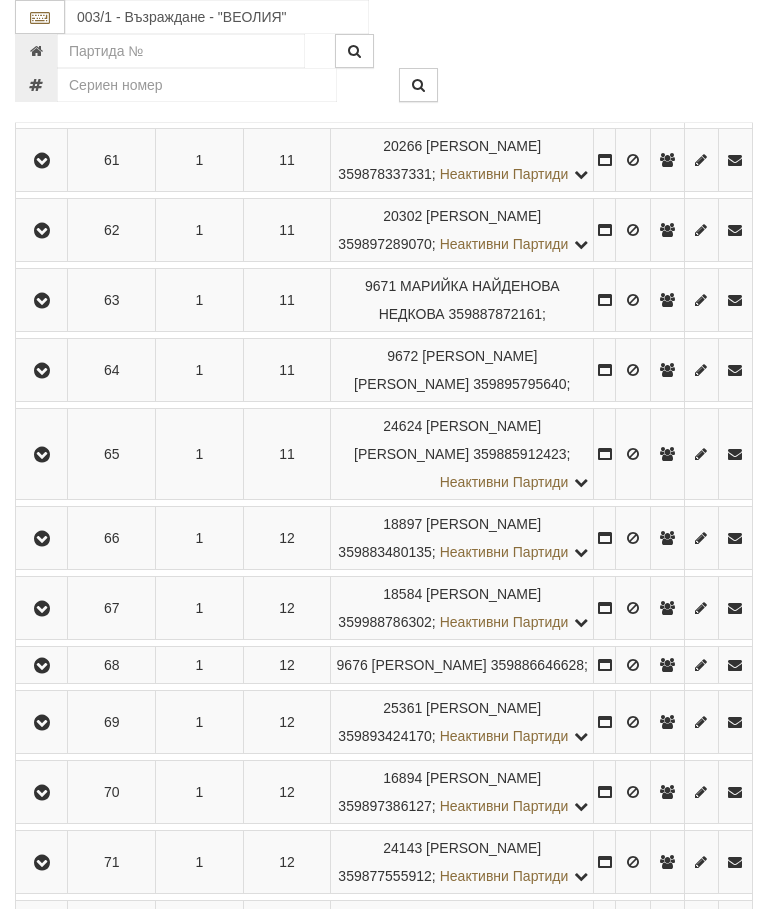 click at bounding box center [41, -630] 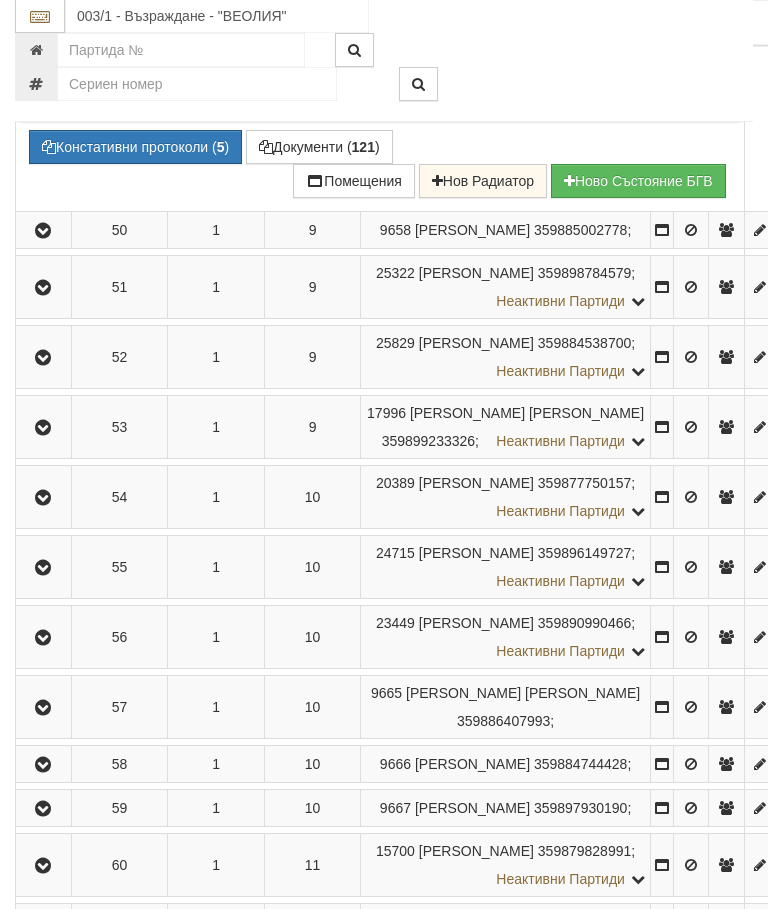 scroll, scrollTop: 3823, scrollLeft: 0, axis: vertical 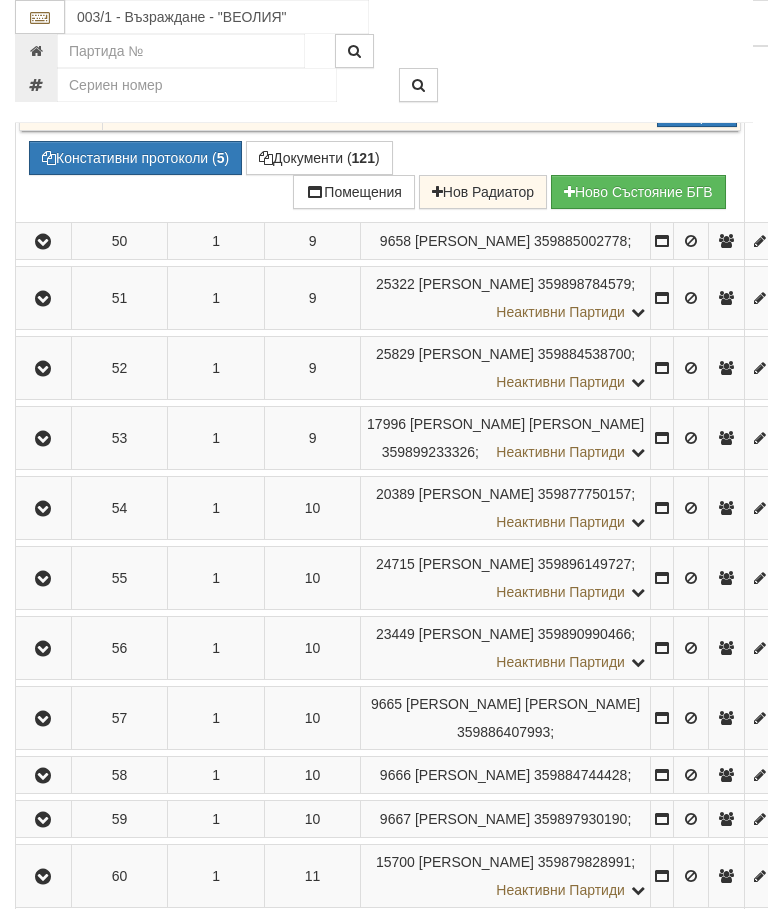 click at bounding box center [626, -250] 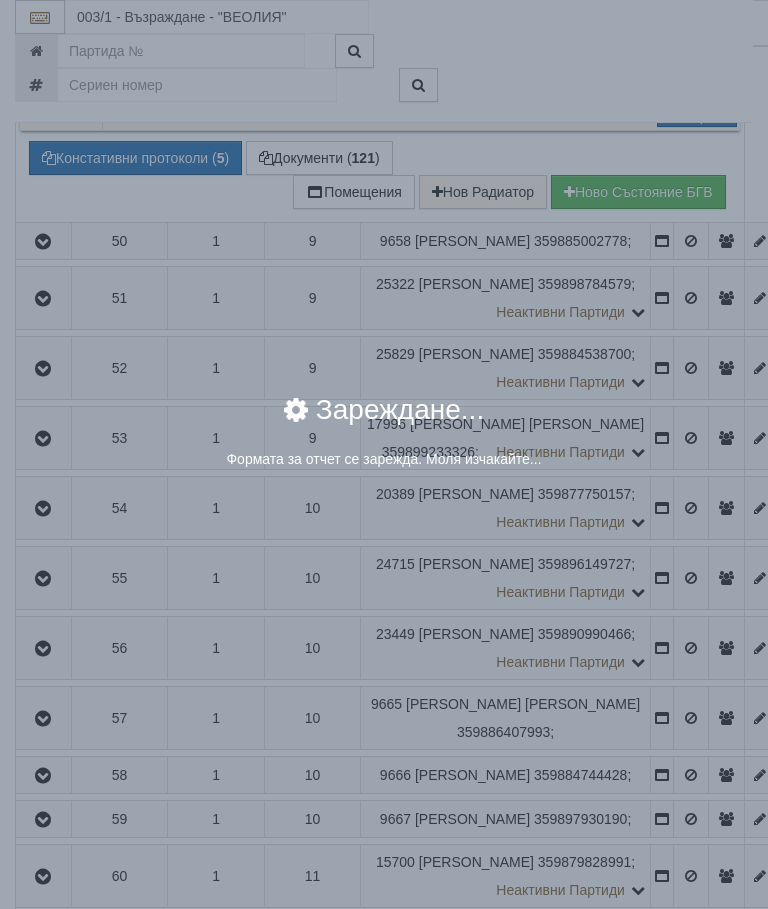 select on "8ac75930-9bfd-e511-80be-8d5a1dced85a" 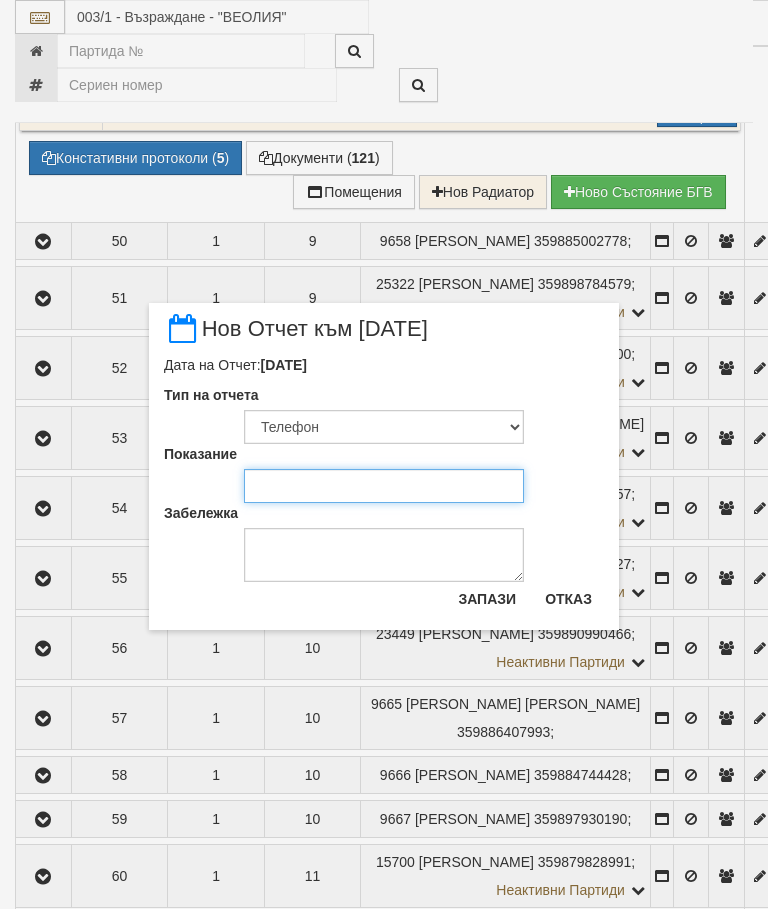 click on "Показание" at bounding box center [384, 486] 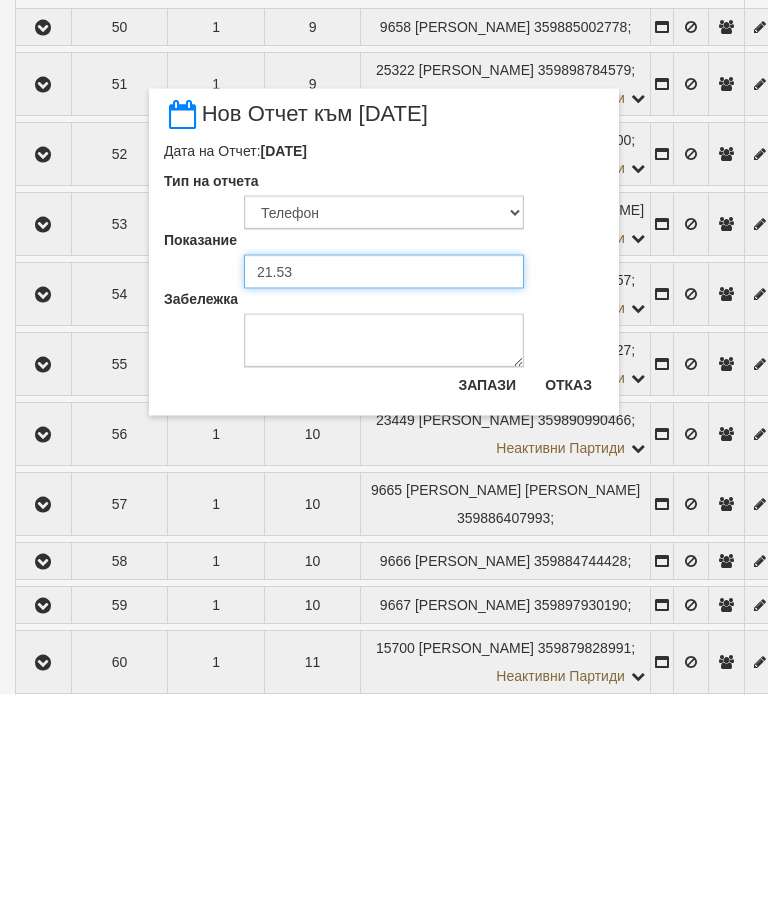 type on "21.530" 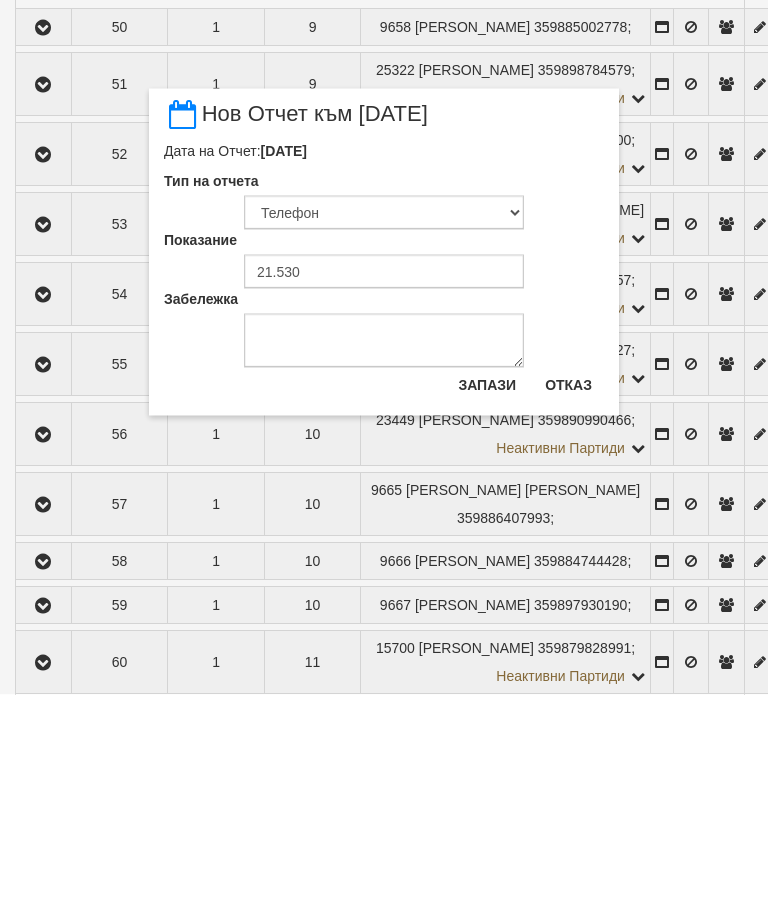 click on "Запази" at bounding box center (487, 599) 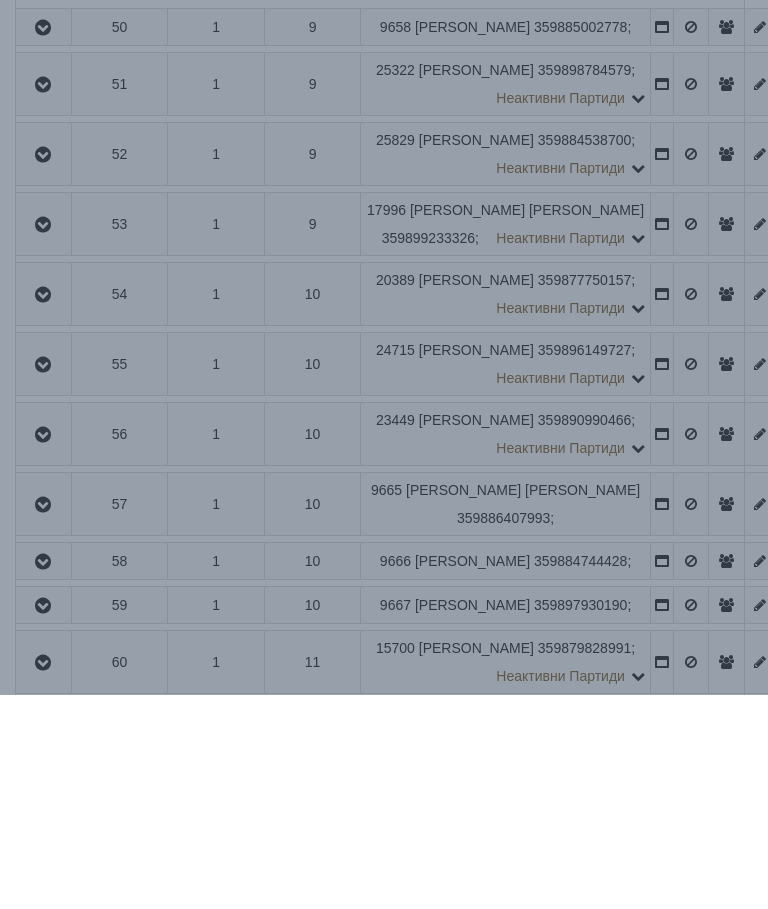 scroll, scrollTop: 4037, scrollLeft: 0, axis: vertical 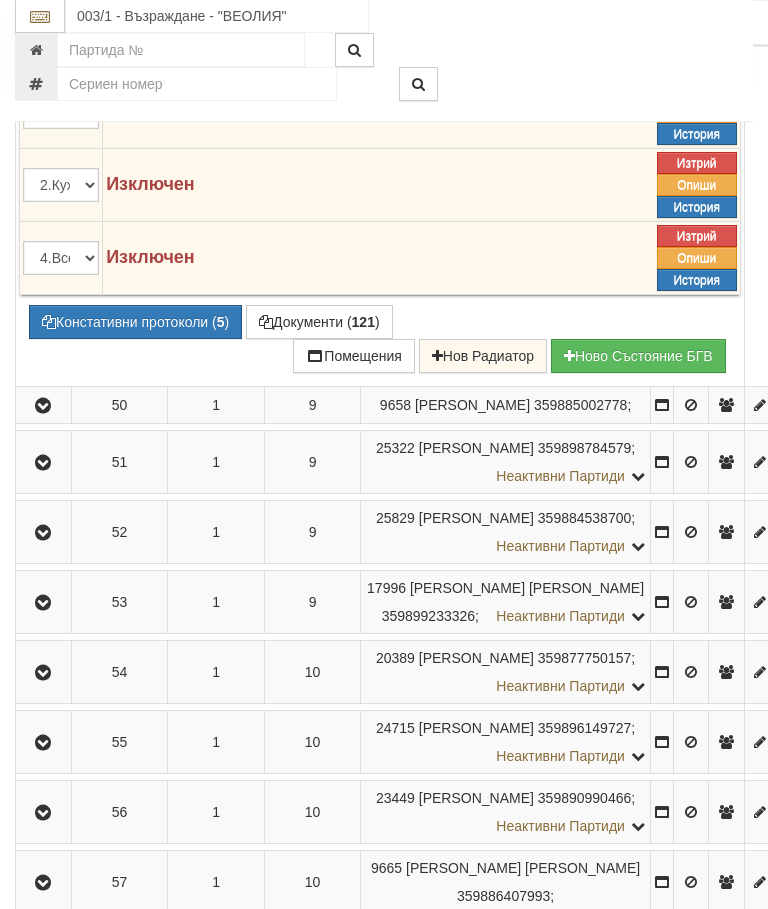 click at bounding box center (43, -244) 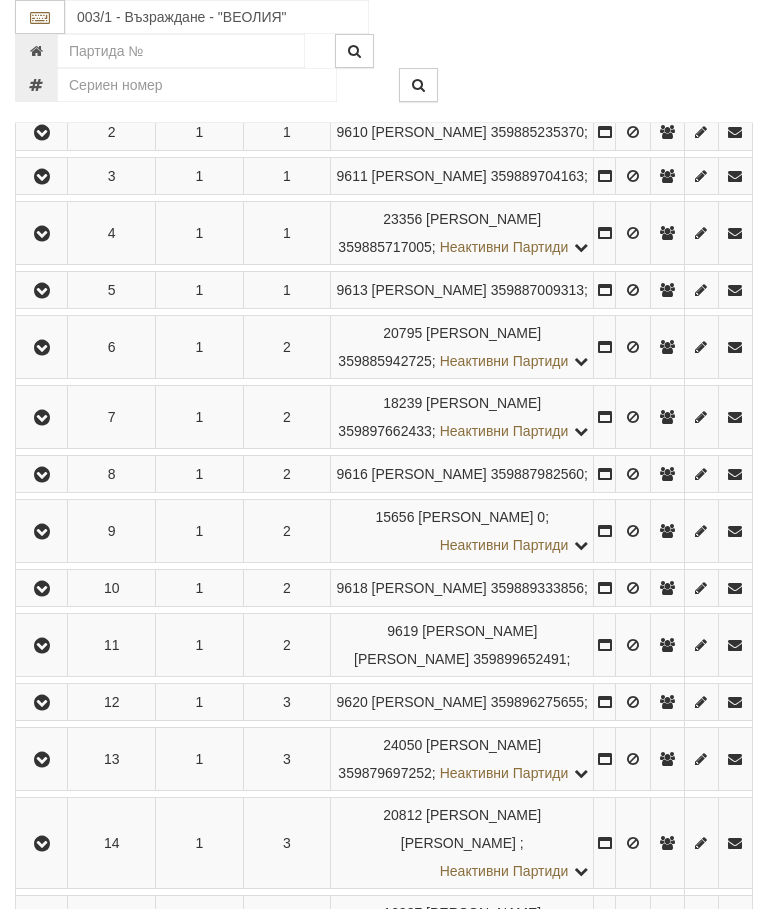scroll, scrollTop: 485, scrollLeft: 0, axis: vertical 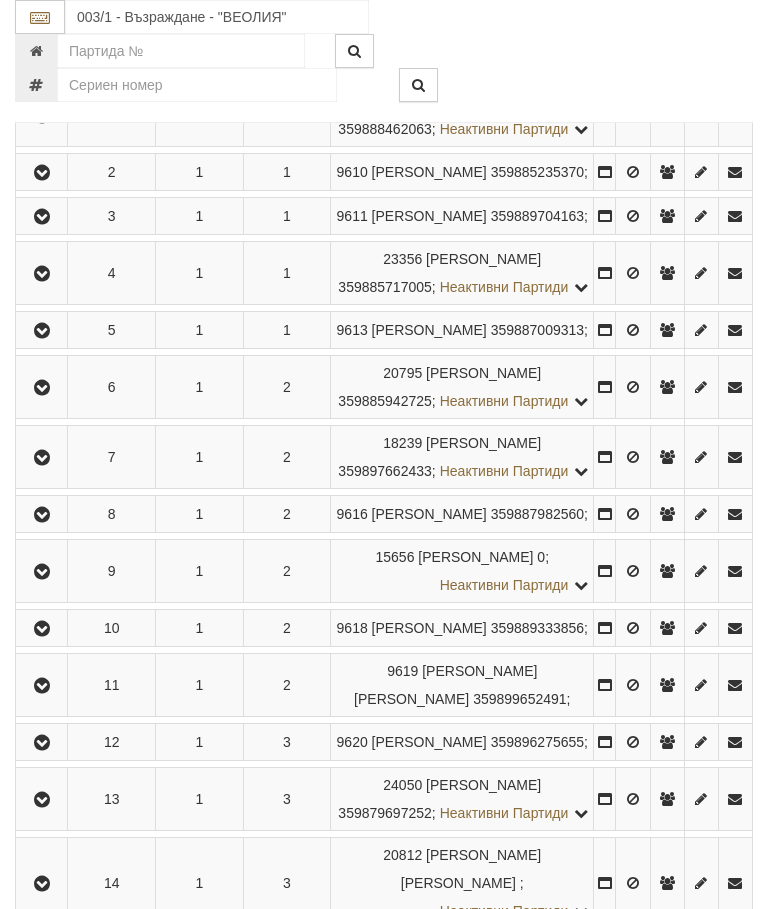 click at bounding box center [42, 331] 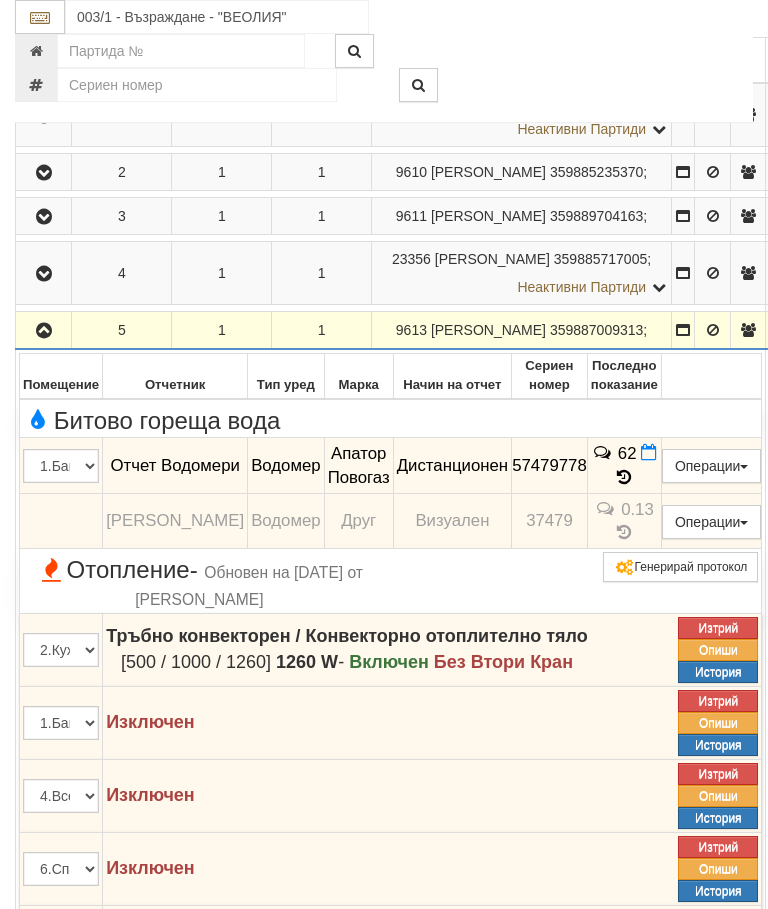 click at bounding box center (649, 452) 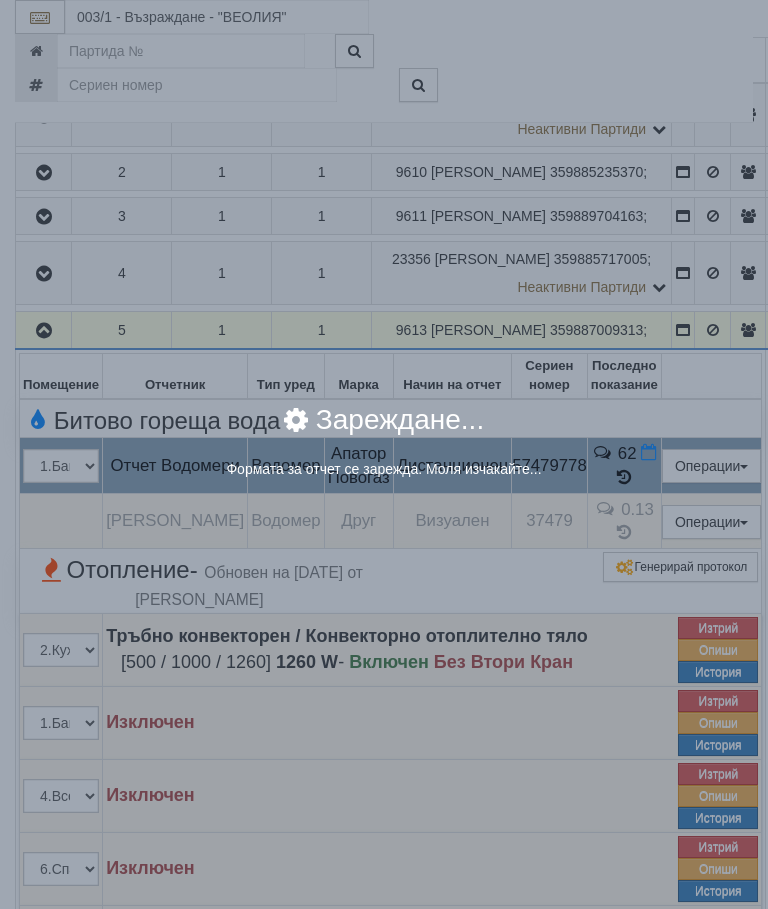 select on "8ac75930-9bfd-e511-80be-8d5a1dced85a" 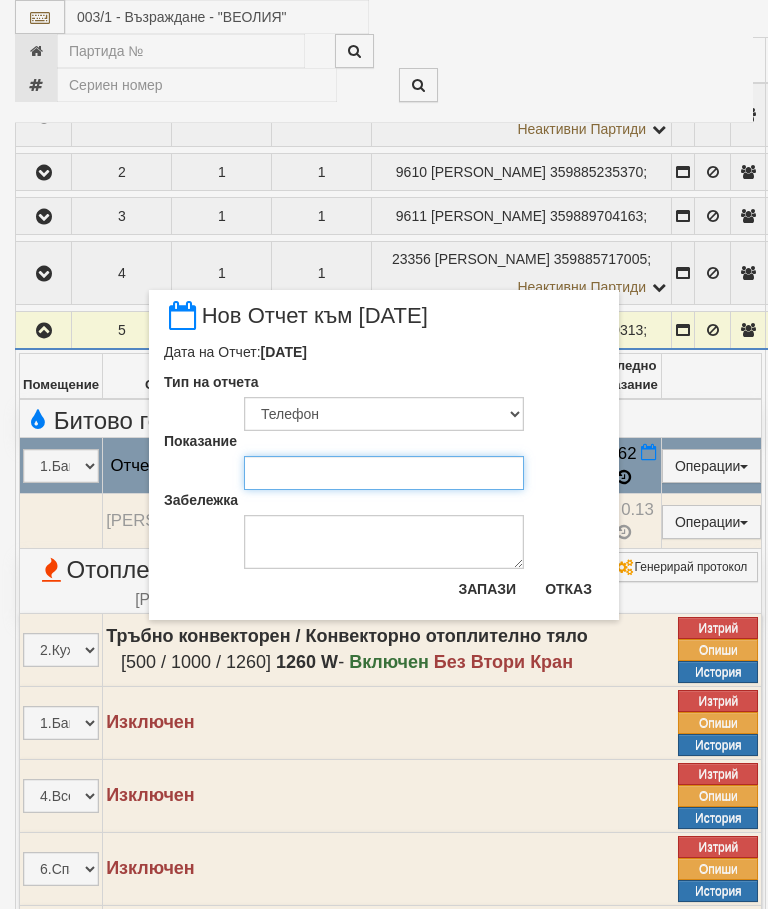click on "Показание" at bounding box center [384, 473] 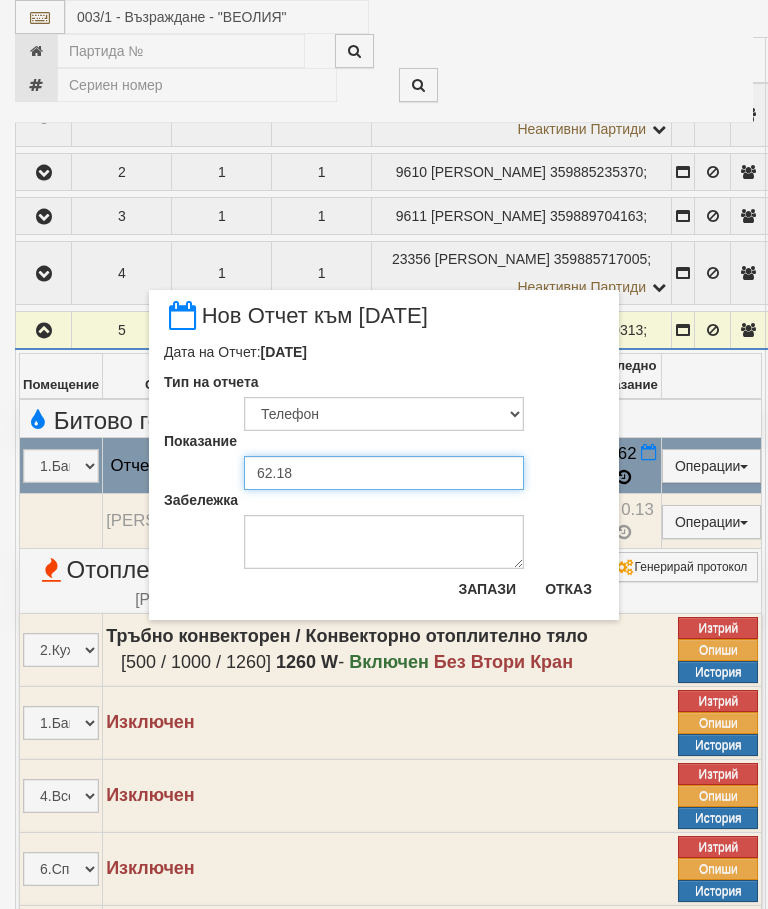 type on "62.182" 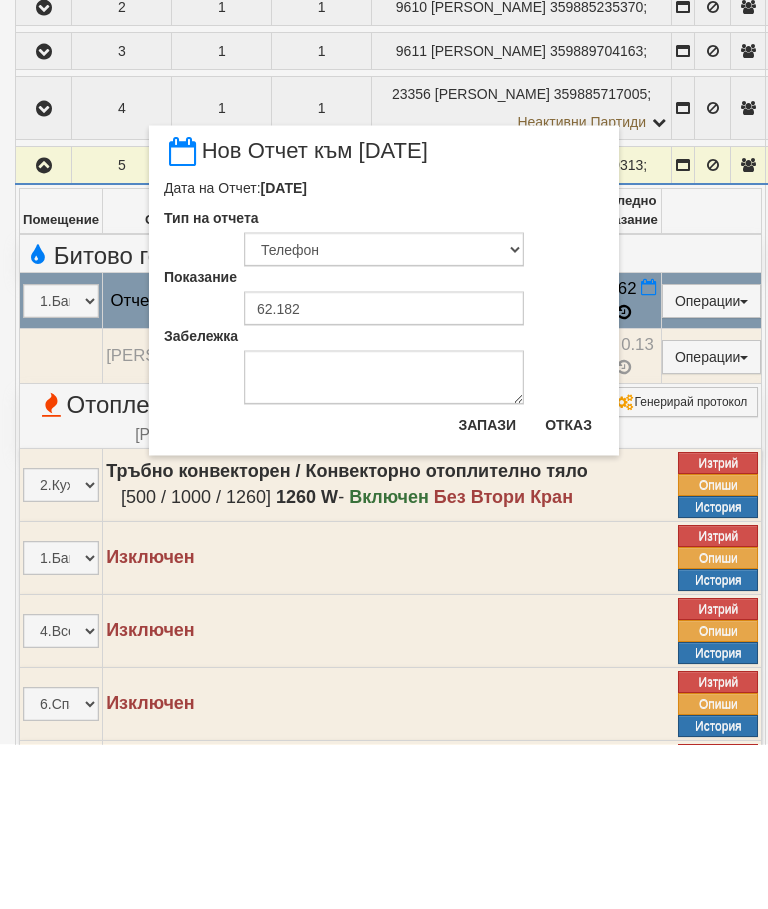 click on "Запази" at bounding box center (487, 589) 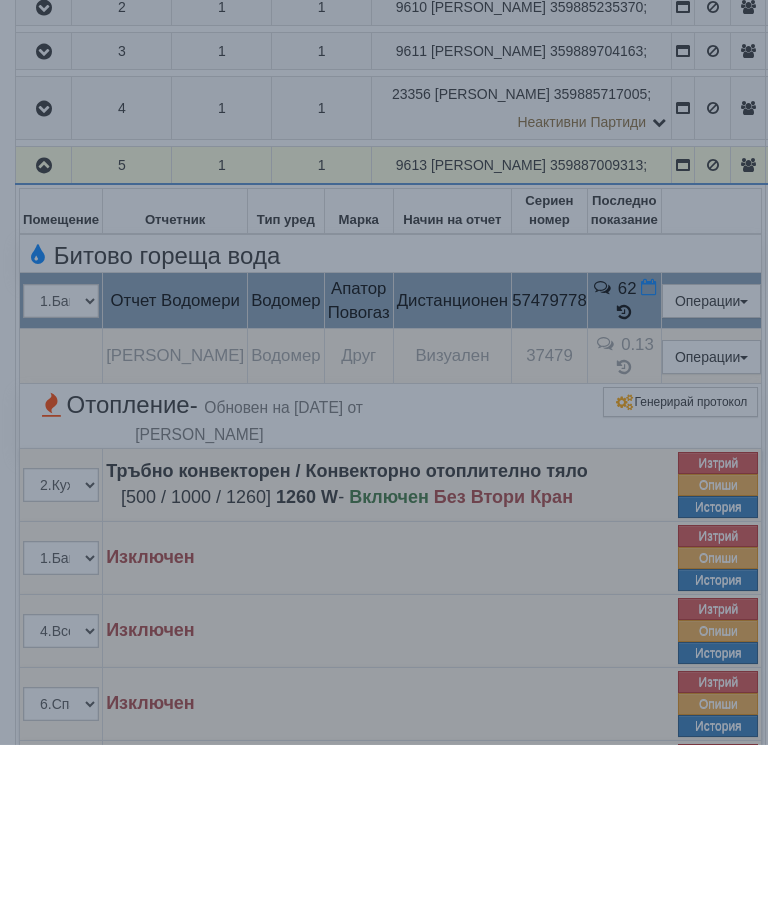 scroll, scrollTop: 650, scrollLeft: 0, axis: vertical 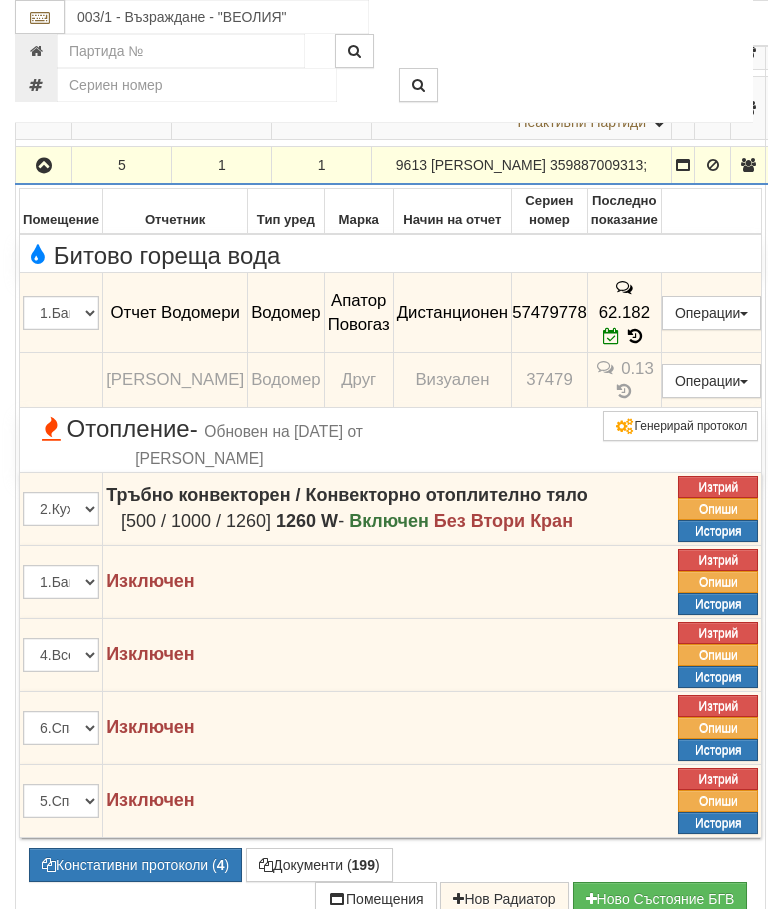click at bounding box center (44, 166) 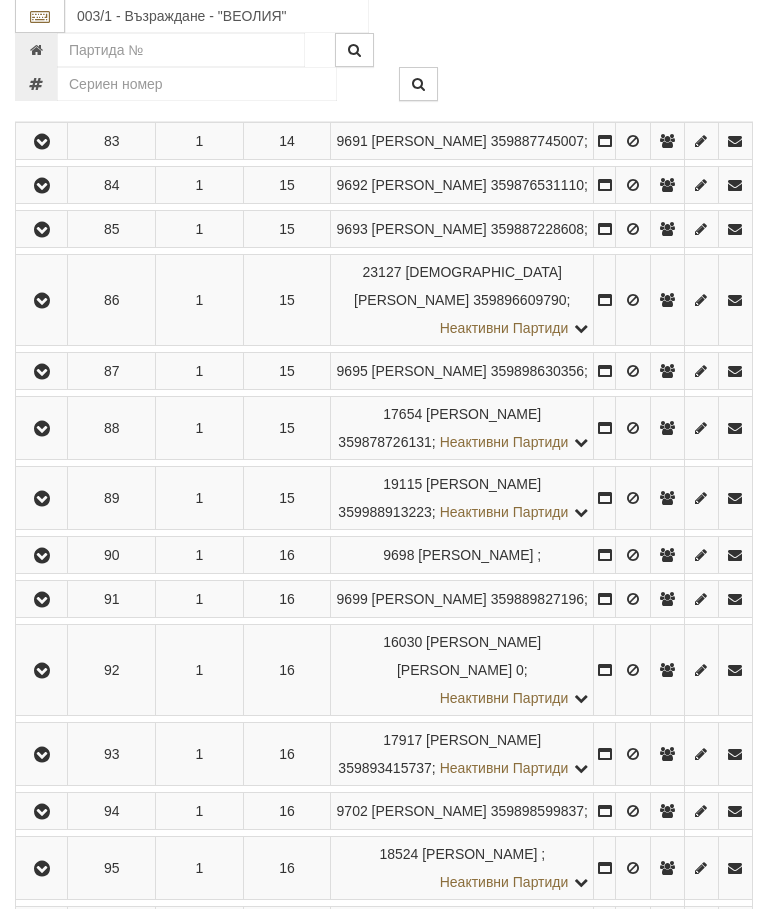 scroll, scrollTop: 5616, scrollLeft: 0, axis: vertical 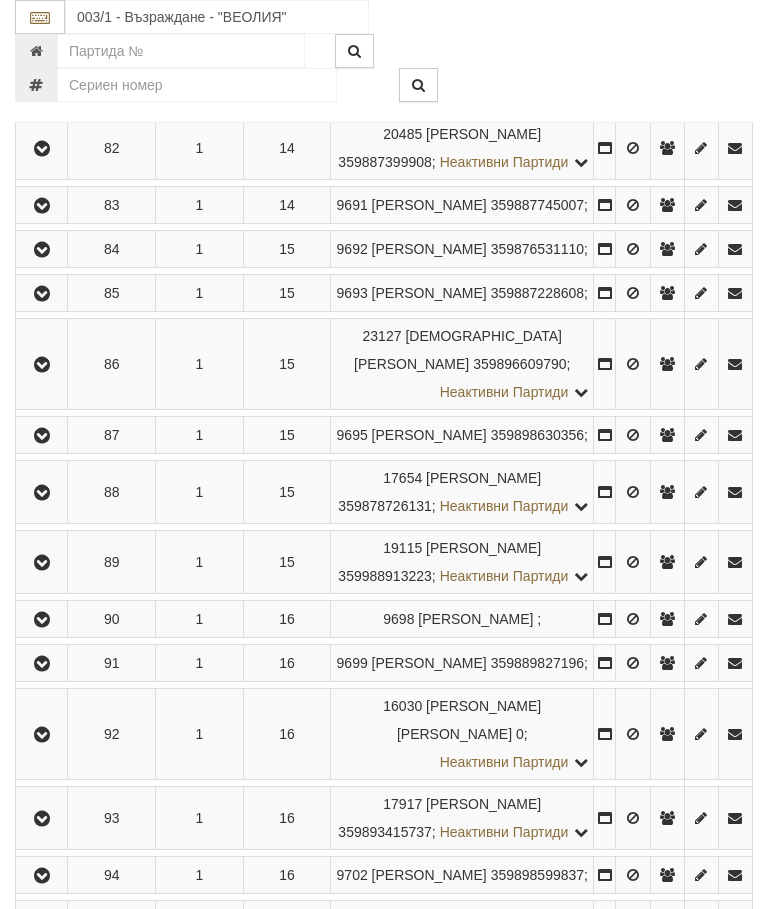 click at bounding box center (42, -771) 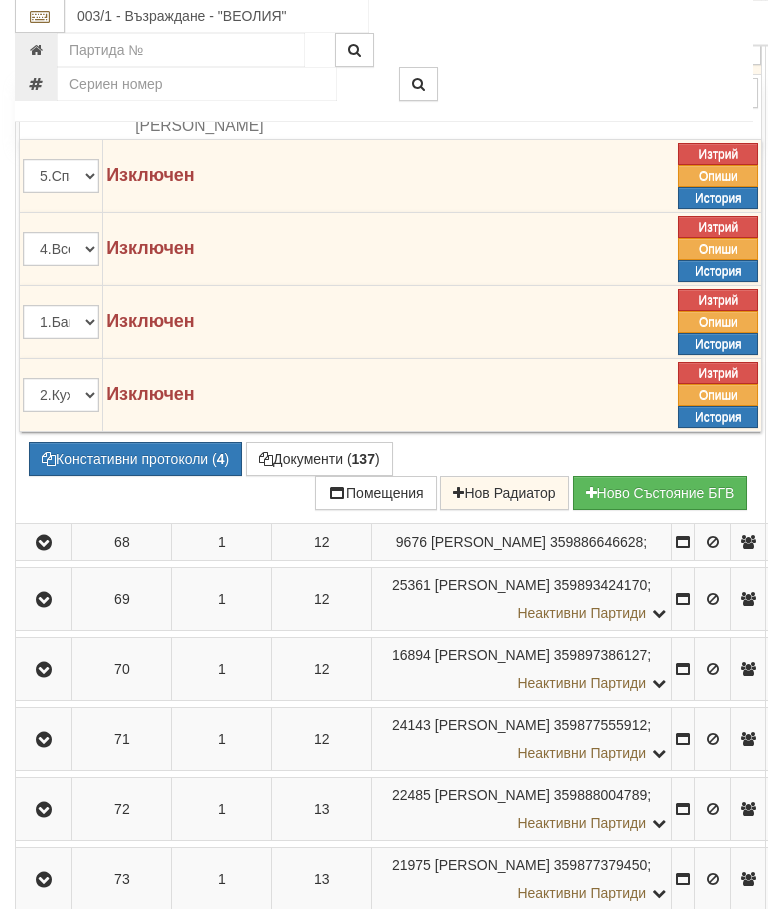 scroll, scrollTop: 4777, scrollLeft: 0, axis: vertical 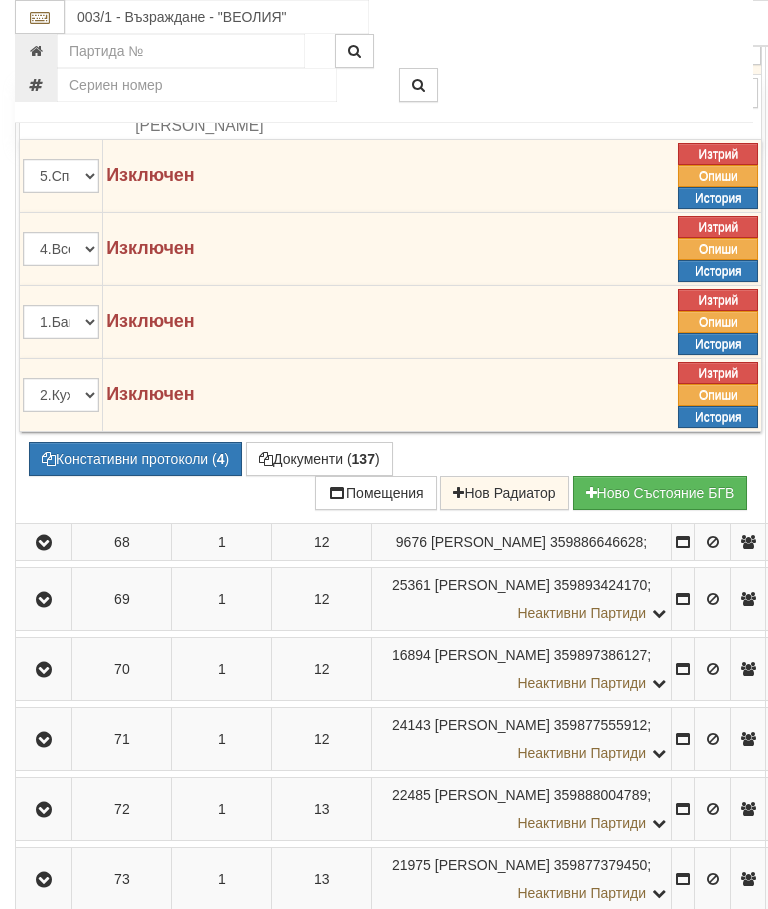 click at bounding box center [611, 3] 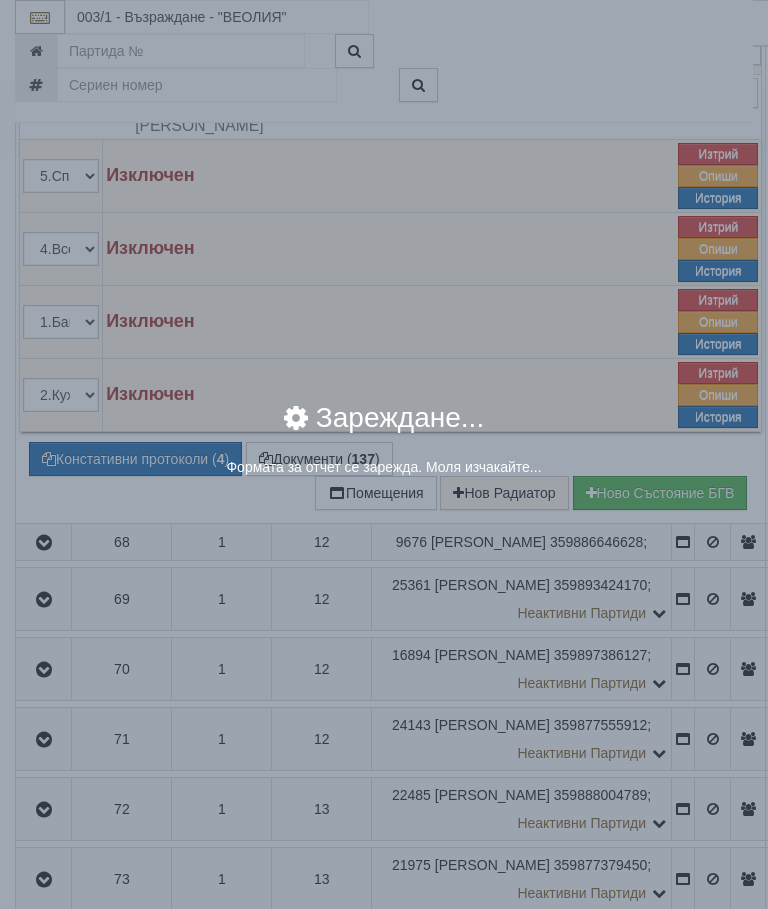 select on "8ac75930-9bfd-e511-80be-8d5a1dced85a" 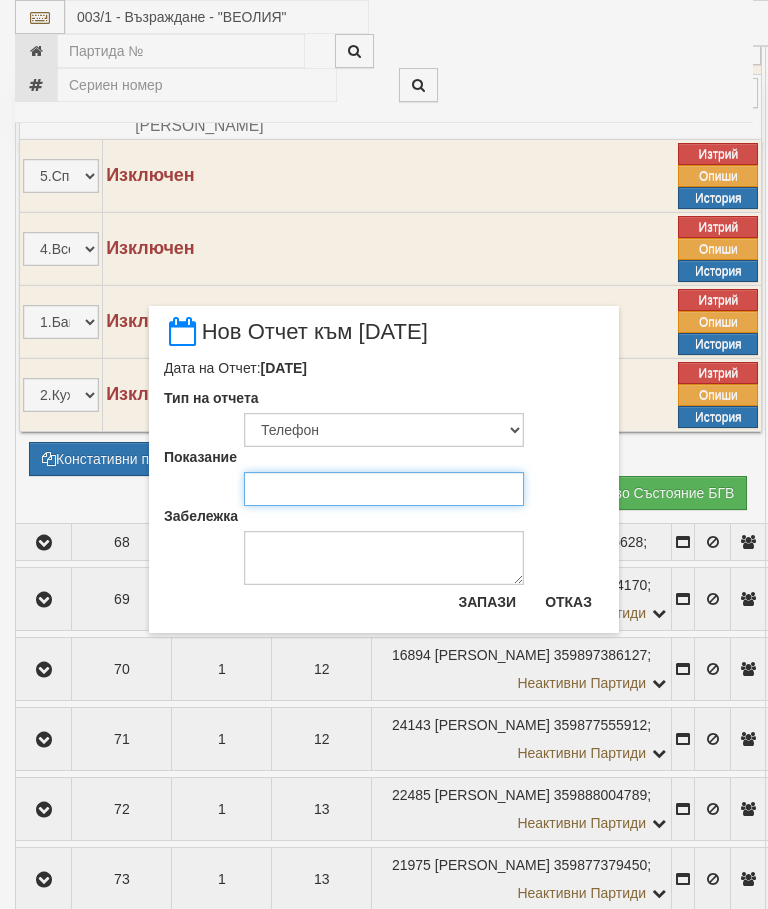 click on "Показание" at bounding box center (384, 489) 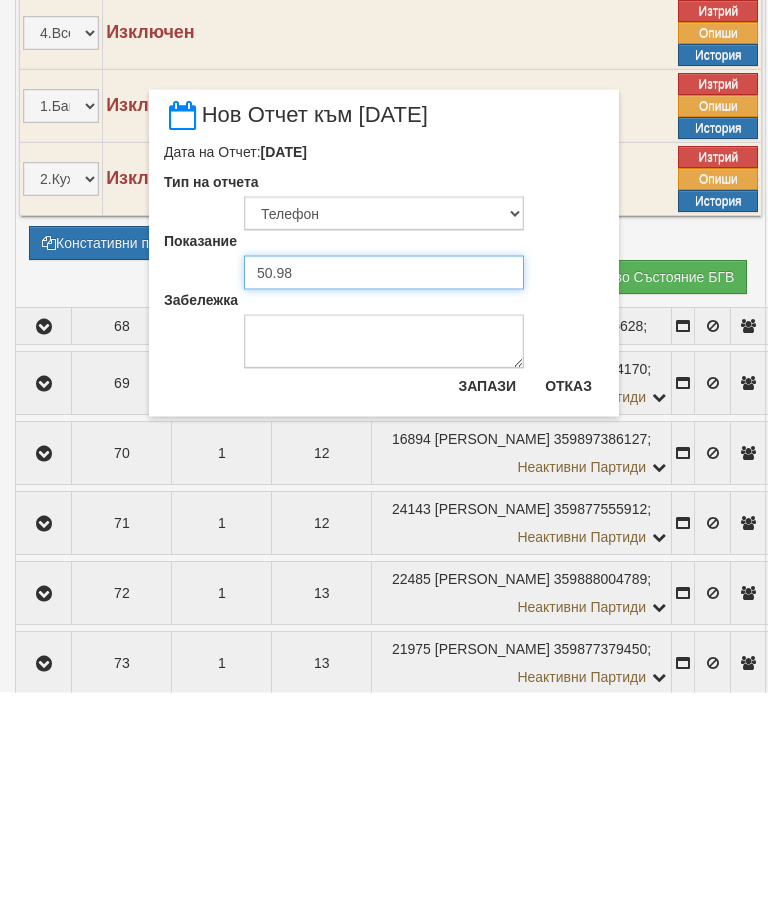 type on "50.982" 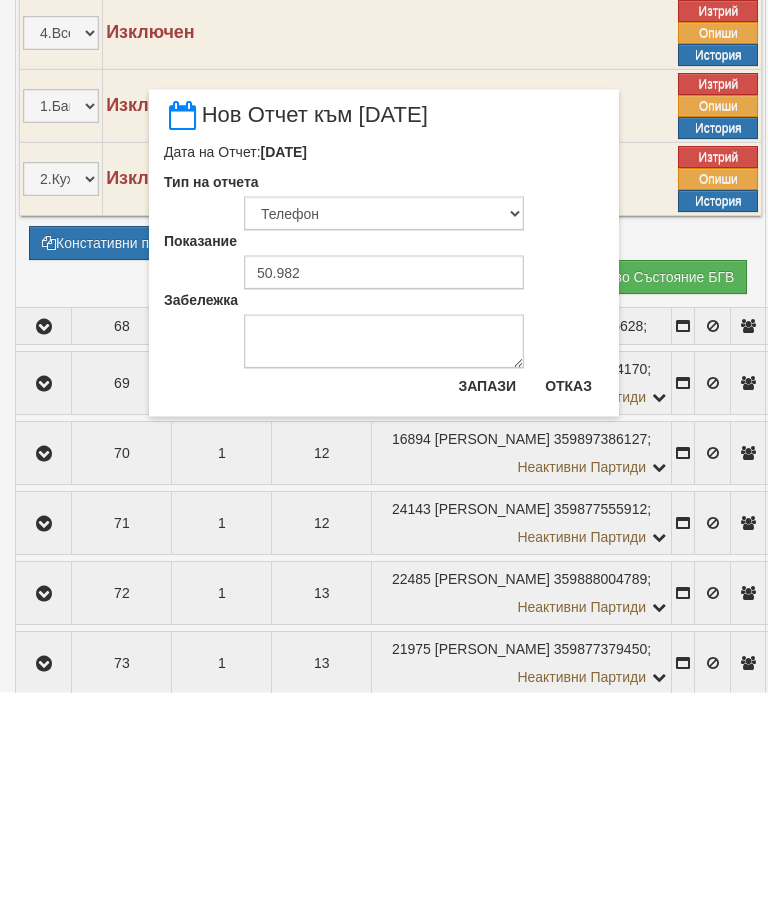 click on "Запази" at bounding box center [487, 602] 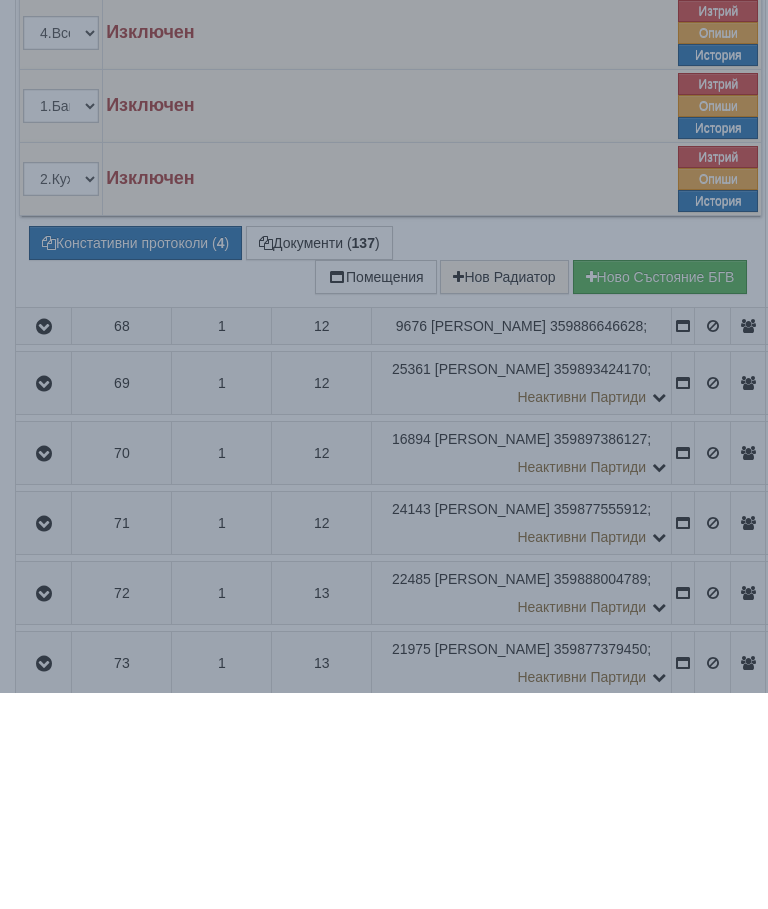 scroll, scrollTop: 4993, scrollLeft: 0, axis: vertical 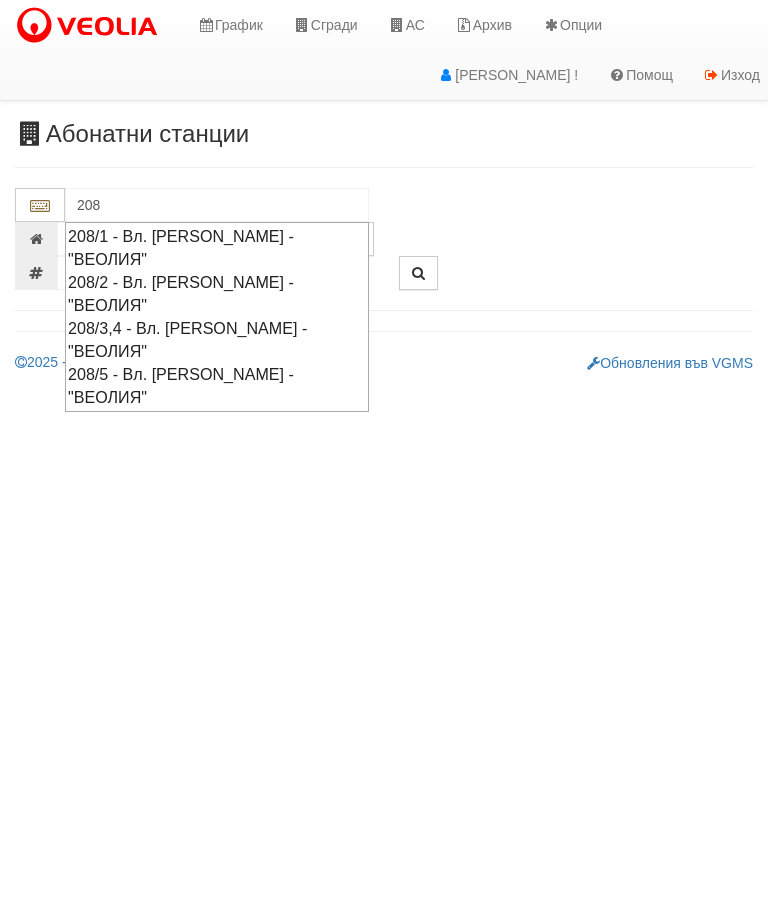 click on "208/3,4 - Вл. [PERSON_NAME] - "ВЕОЛИЯ"" at bounding box center (217, 340) 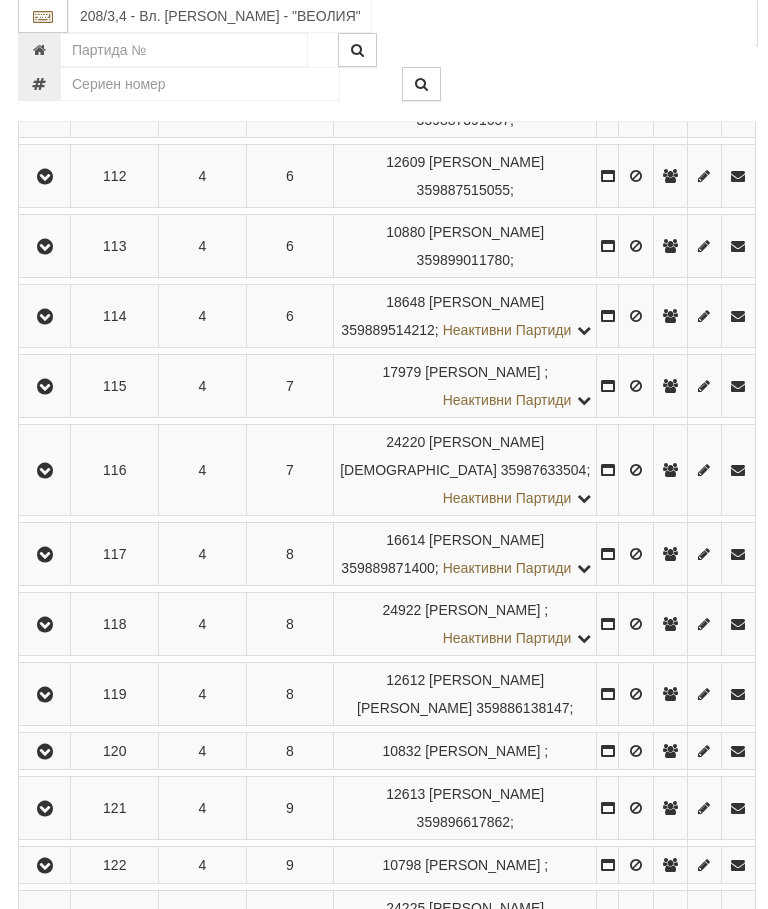 scroll, scrollTop: 4144, scrollLeft: 0, axis: vertical 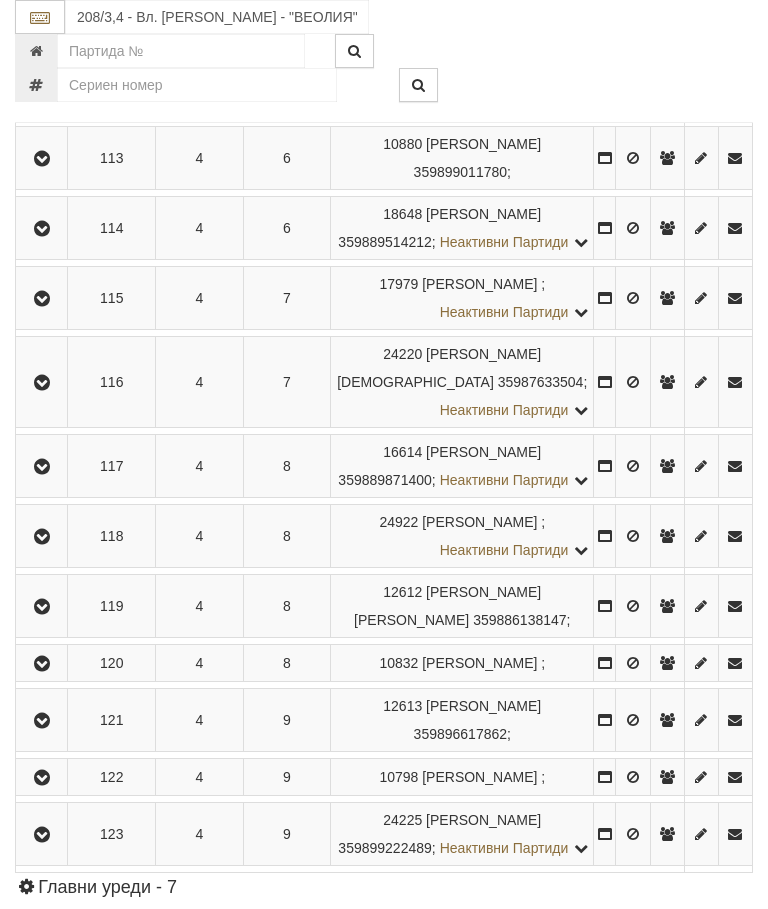 click at bounding box center (42, -65) 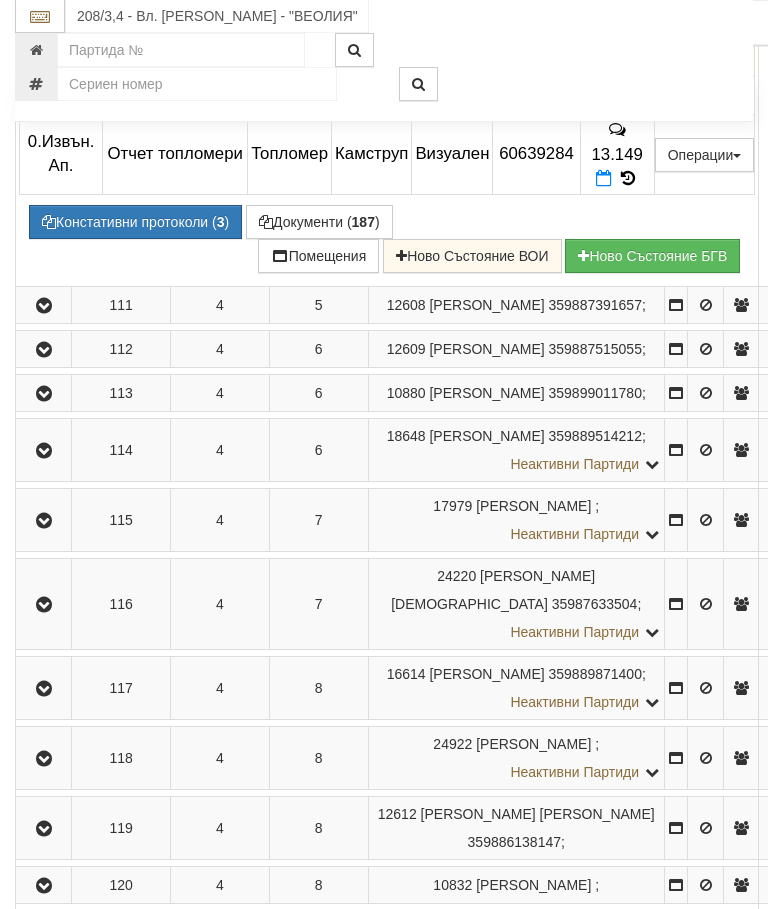 scroll, scrollTop: 3635, scrollLeft: 0, axis: vertical 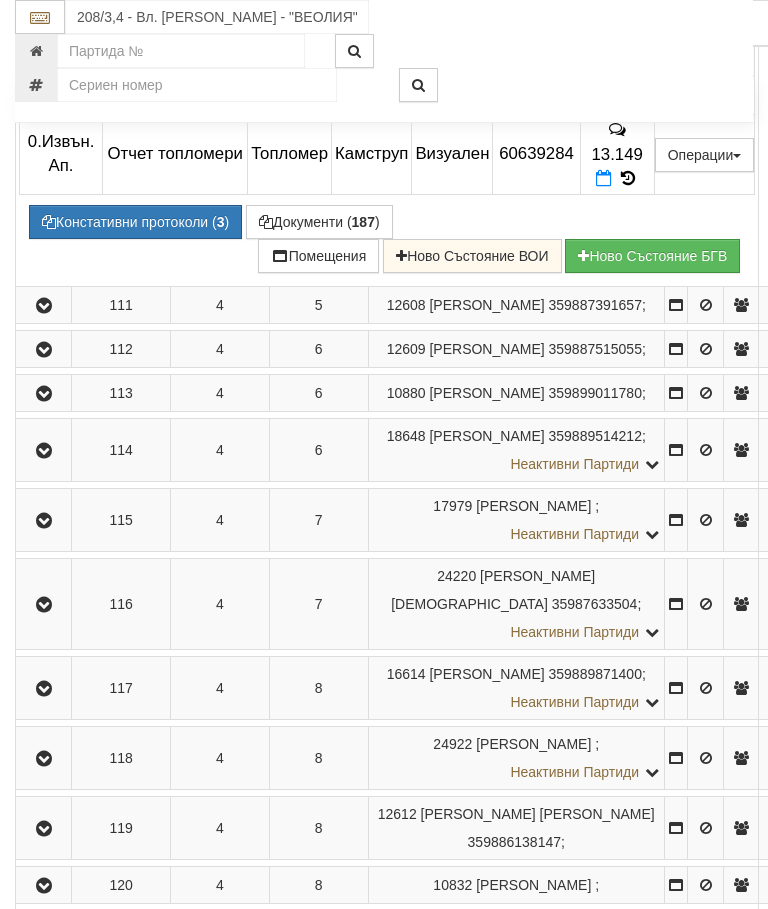 click at bounding box center (604, -43) 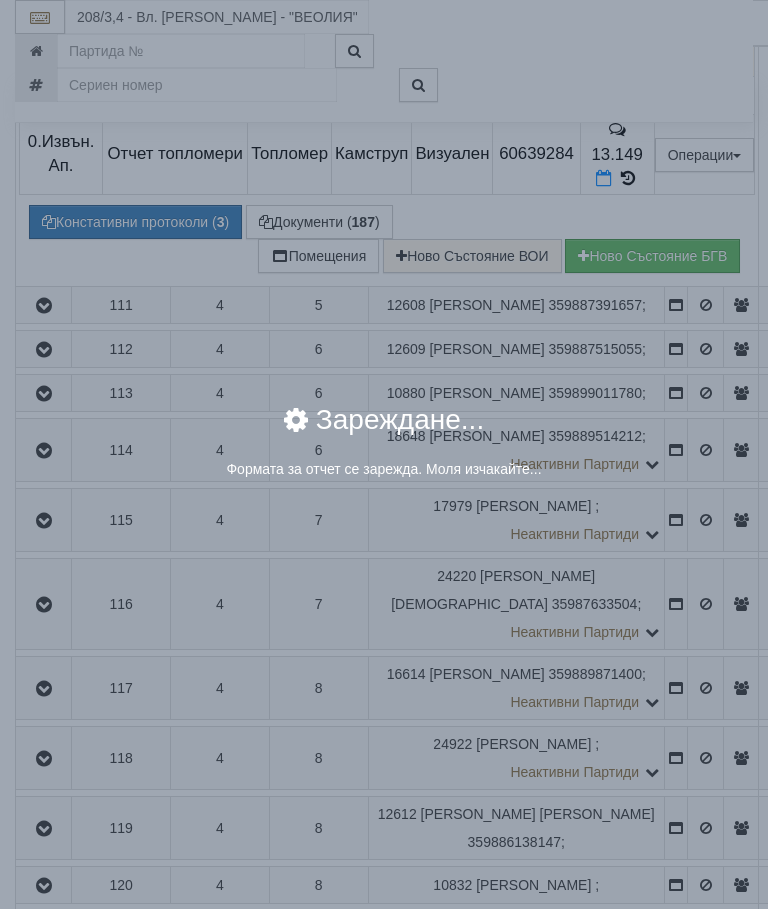 select on "8ac75930-9bfd-e511-80be-8d5a1dced85a" 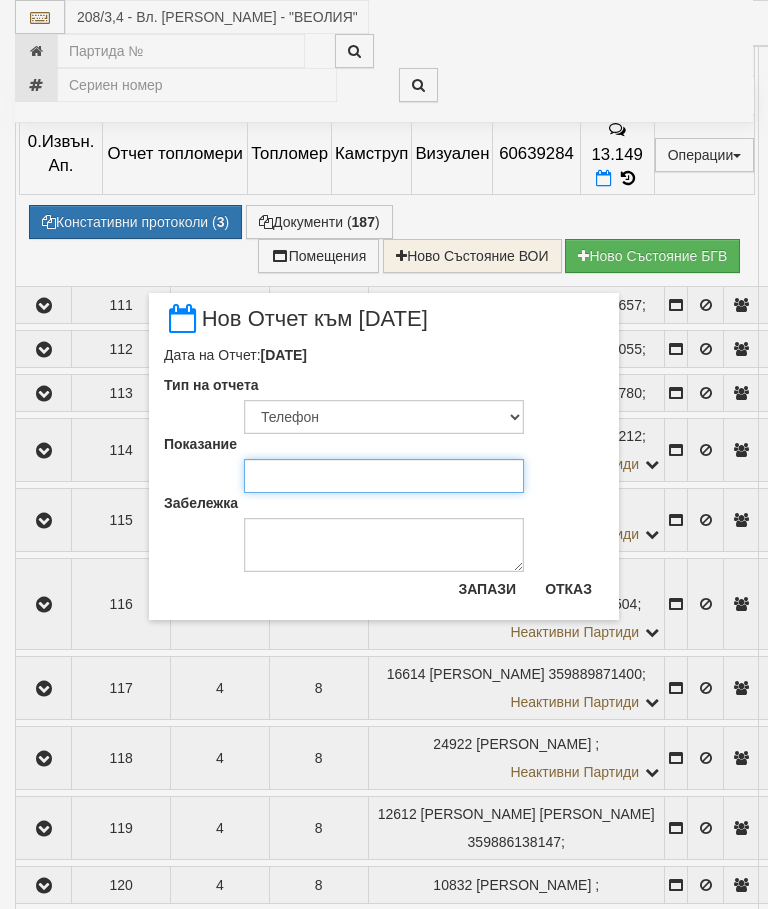 click on "Показание" at bounding box center [384, 476] 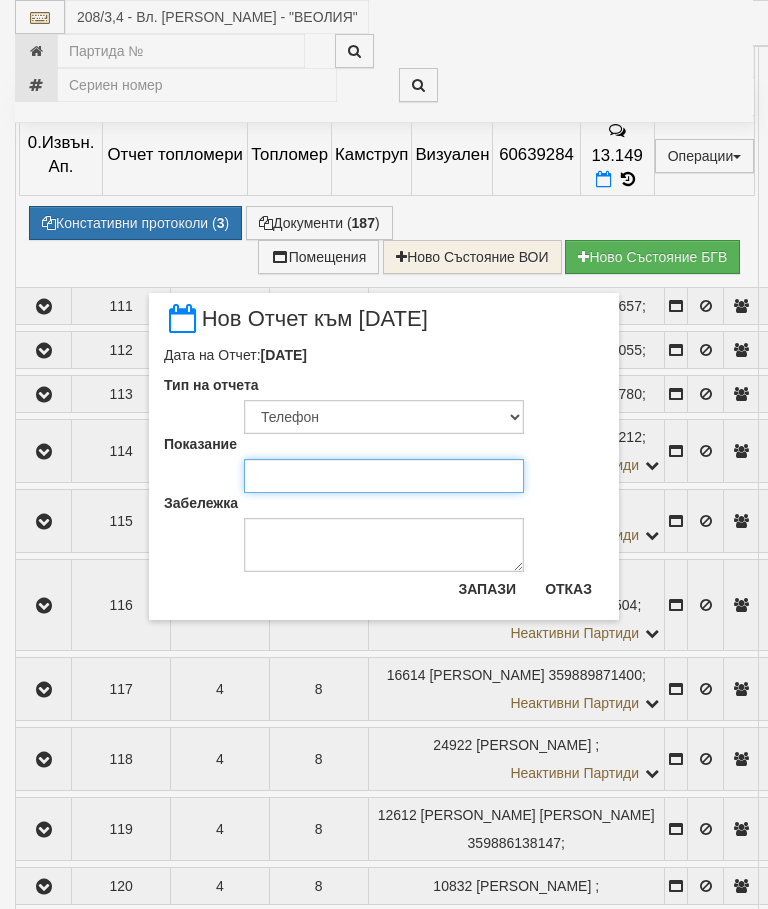 type on "220.9" 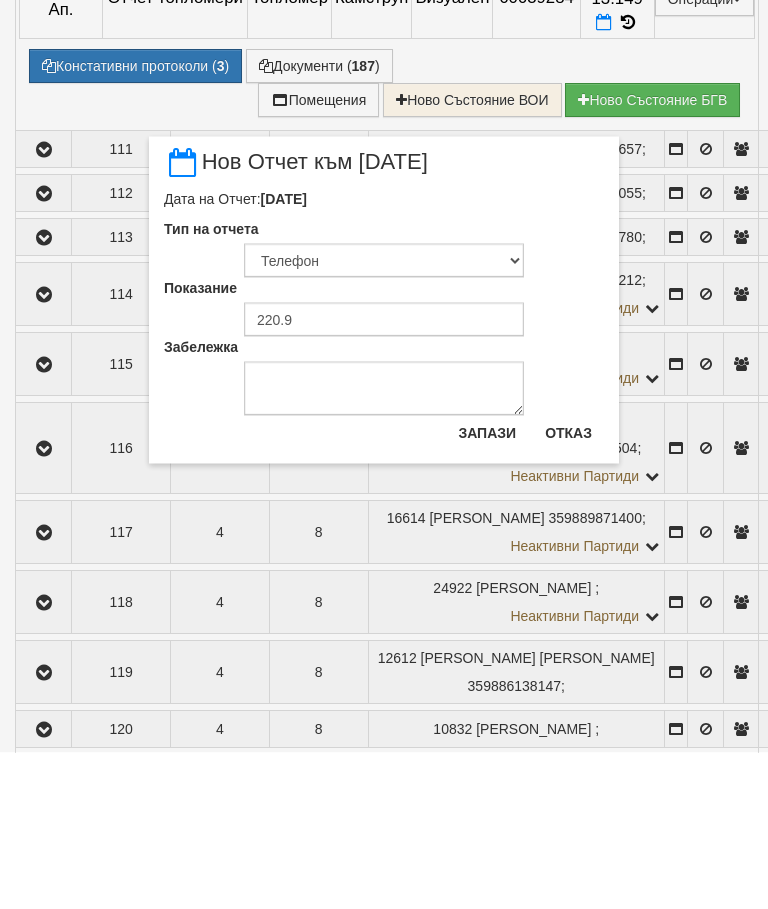 click on "Запази" at bounding box center (487, 589) 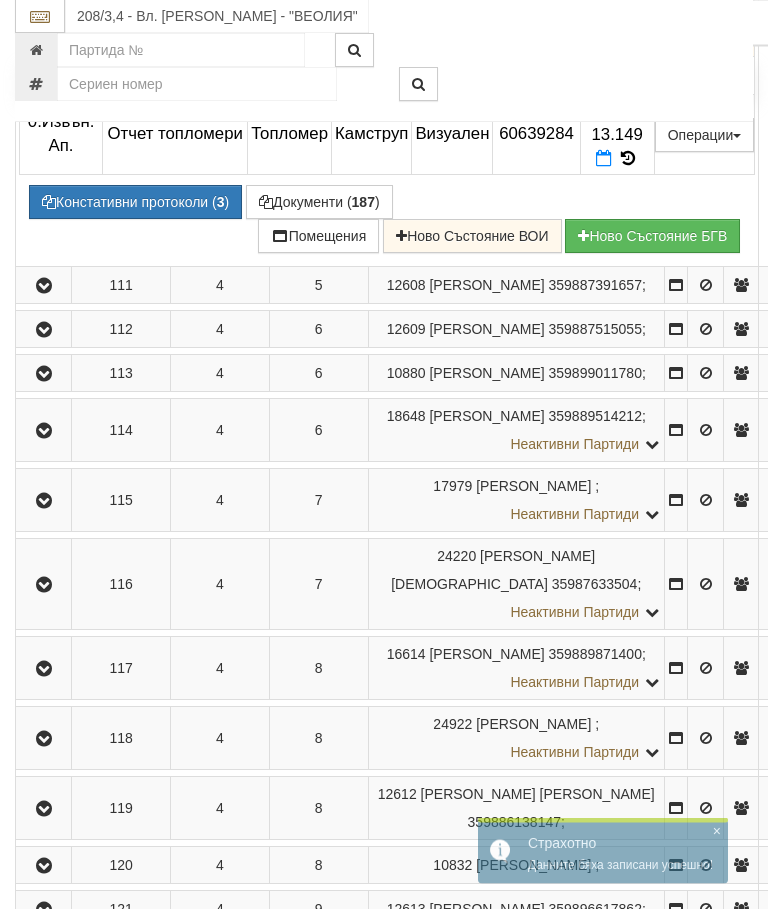 scroll, scrollTop: 3657, scrollLeft: 0, axis: vertical 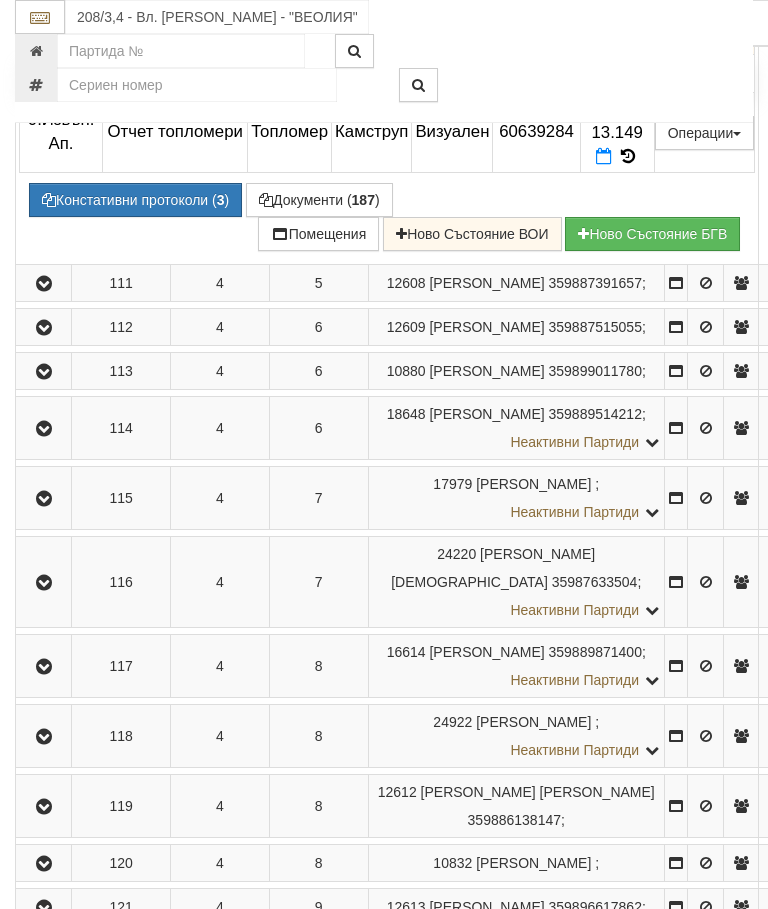 click at bounding box center [44, -224] 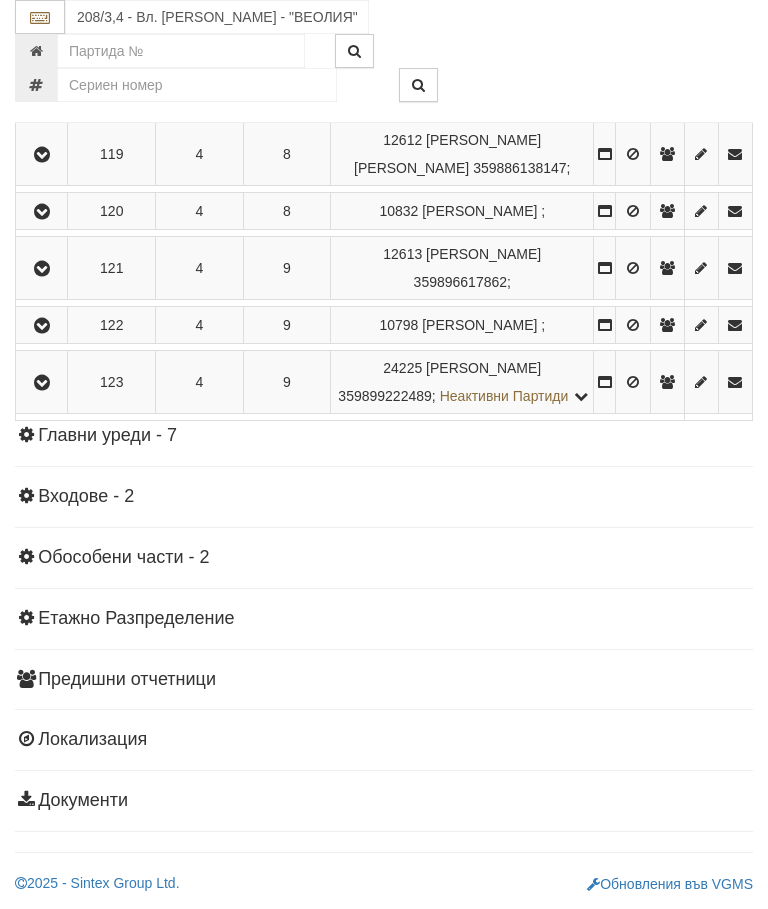 scroll, scrollTop: 4847, scrollLeft: 0, axis: vertical 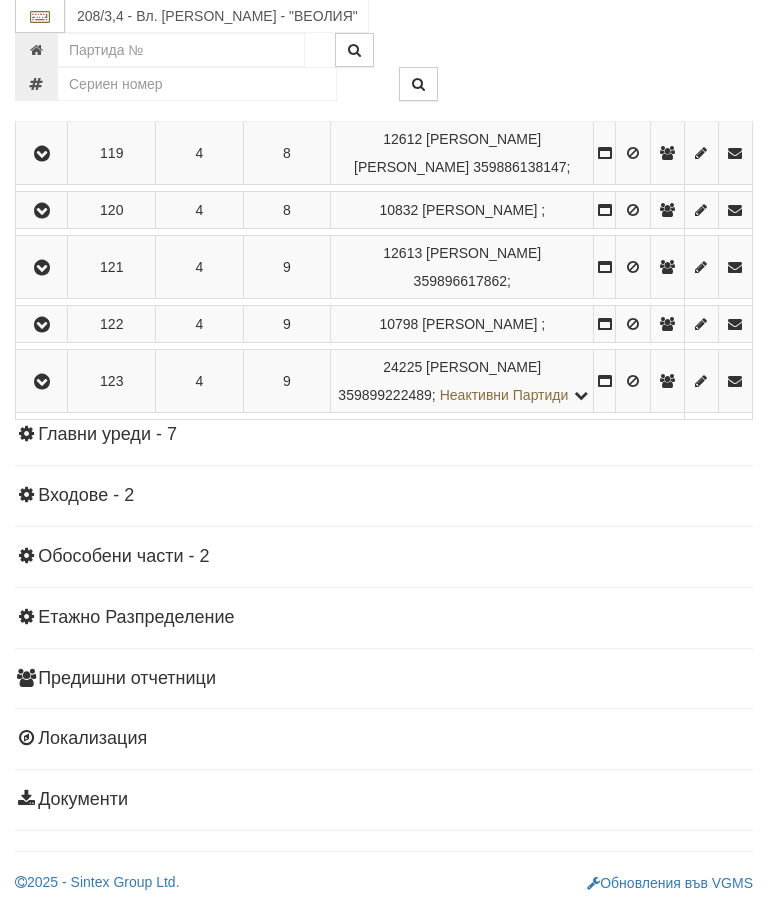 click at bounding box center (42, 326) 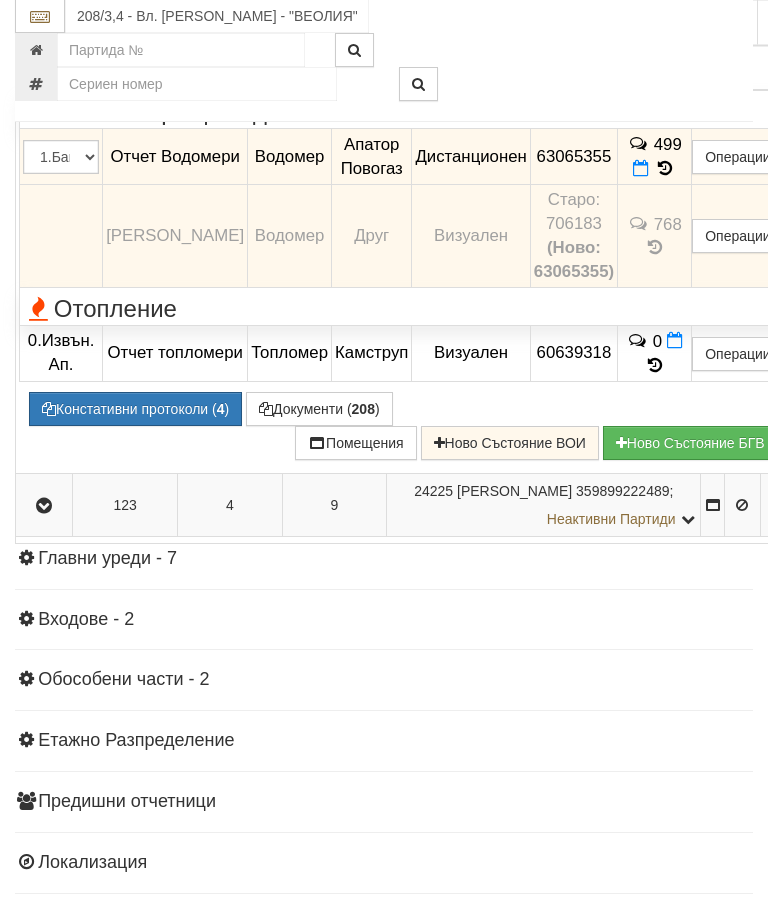 scroll, scrollTop: 4108, scrollLeft: 0, axis: vertical 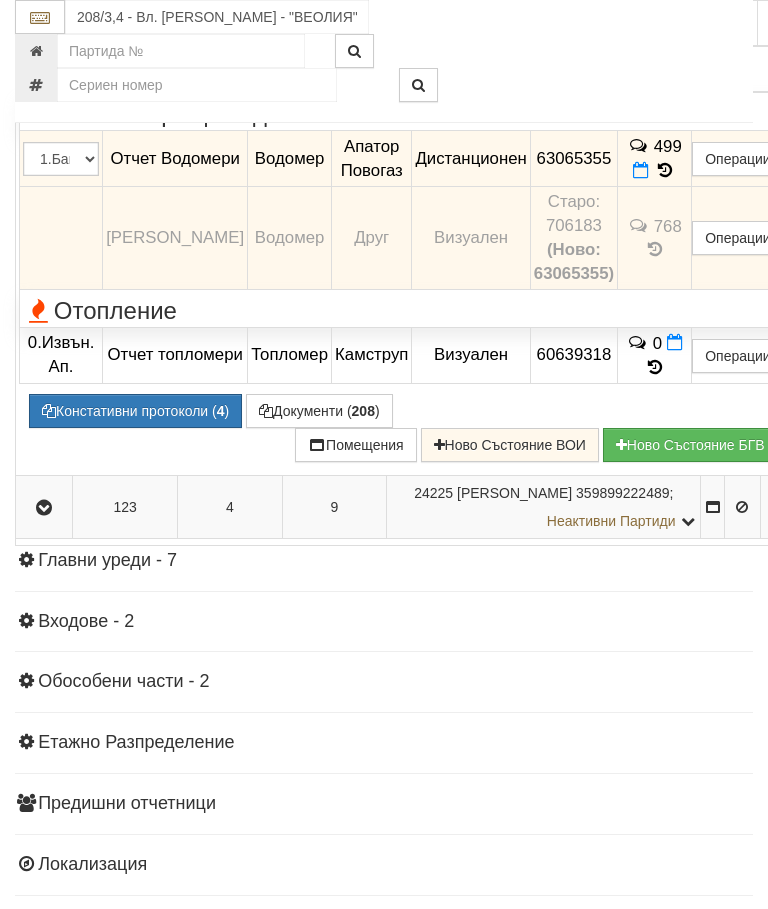 click at bounding box center [641, 170] 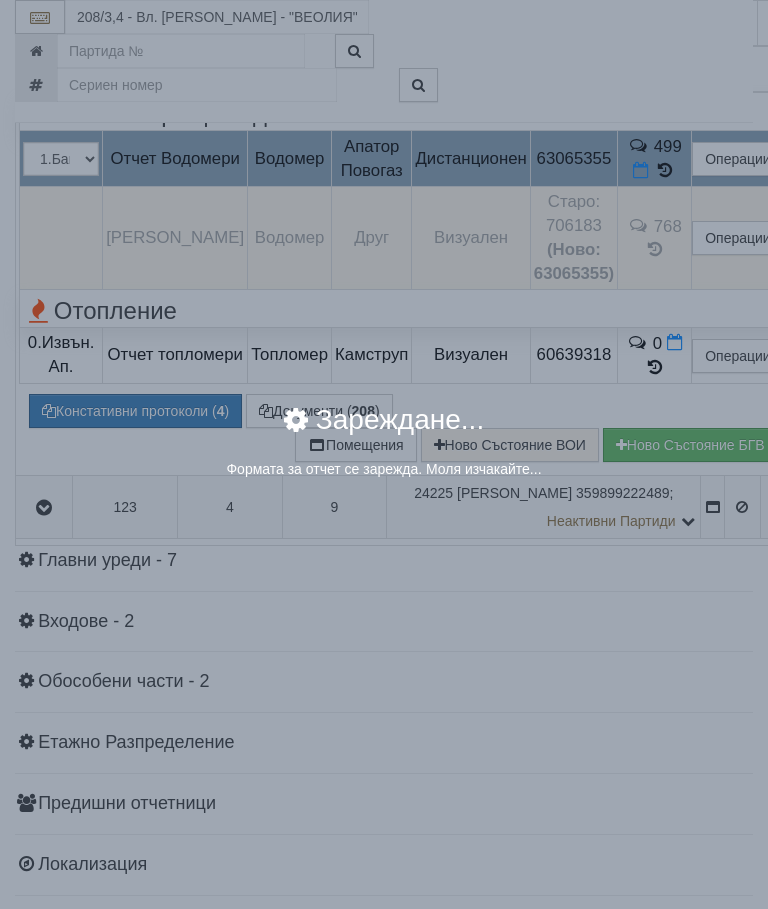 select on "8ac75930-9bfd-e511-80be-8d5a1dced85a" 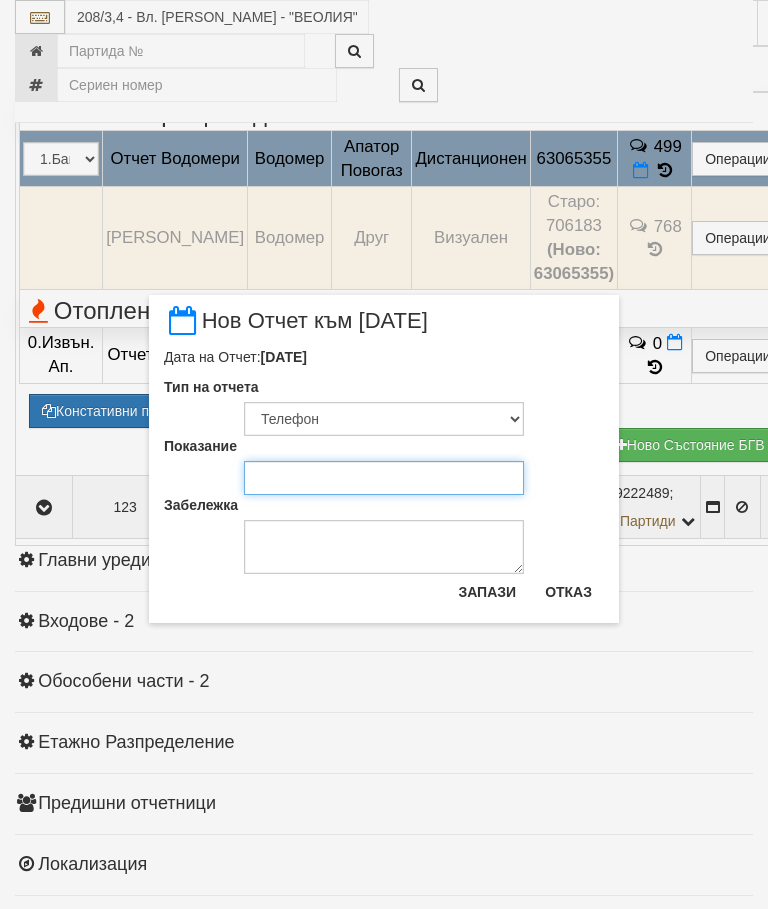 click on "Показание" at bounding box center [384, 478] 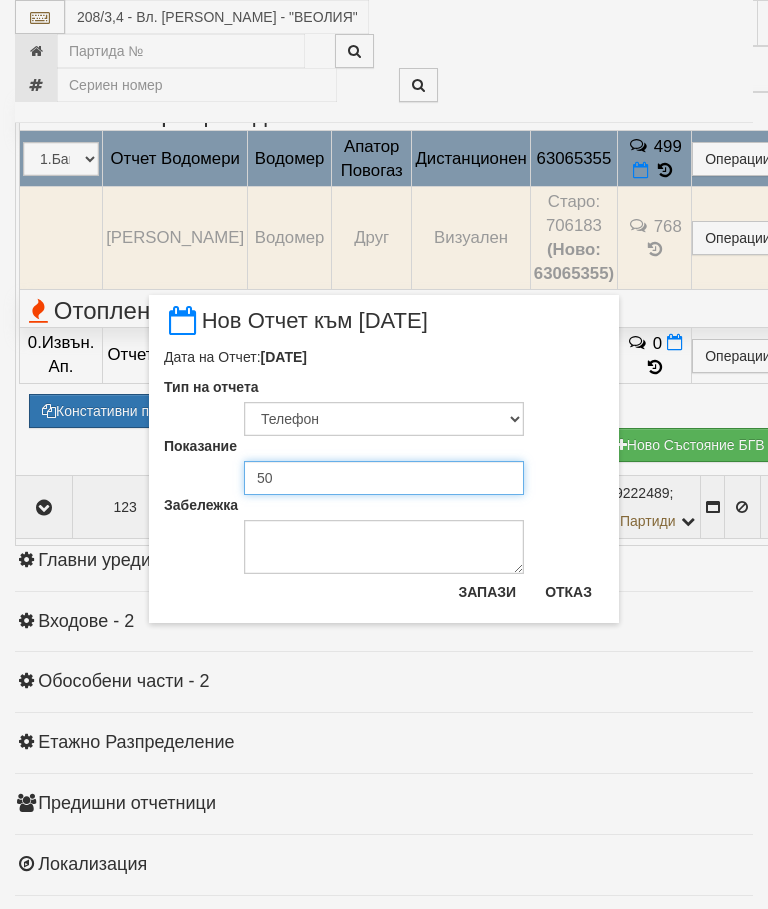 type on "505" 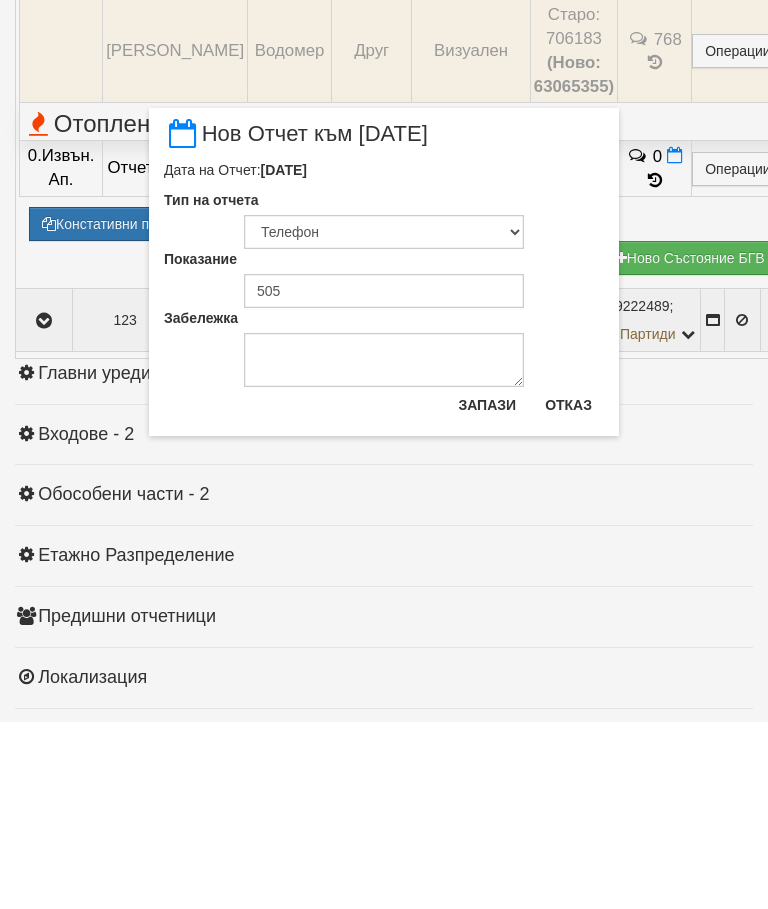 click on "Запази" at bounding box center (487, 592) 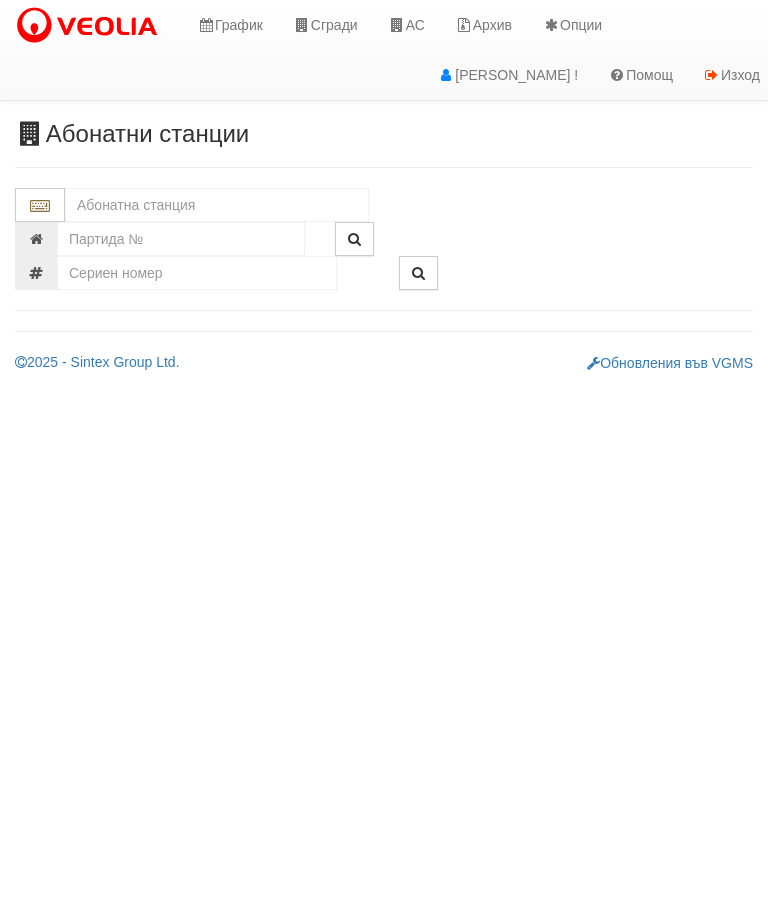 scroll, scrollTop: 0, scrollLeft: 0, axis: both 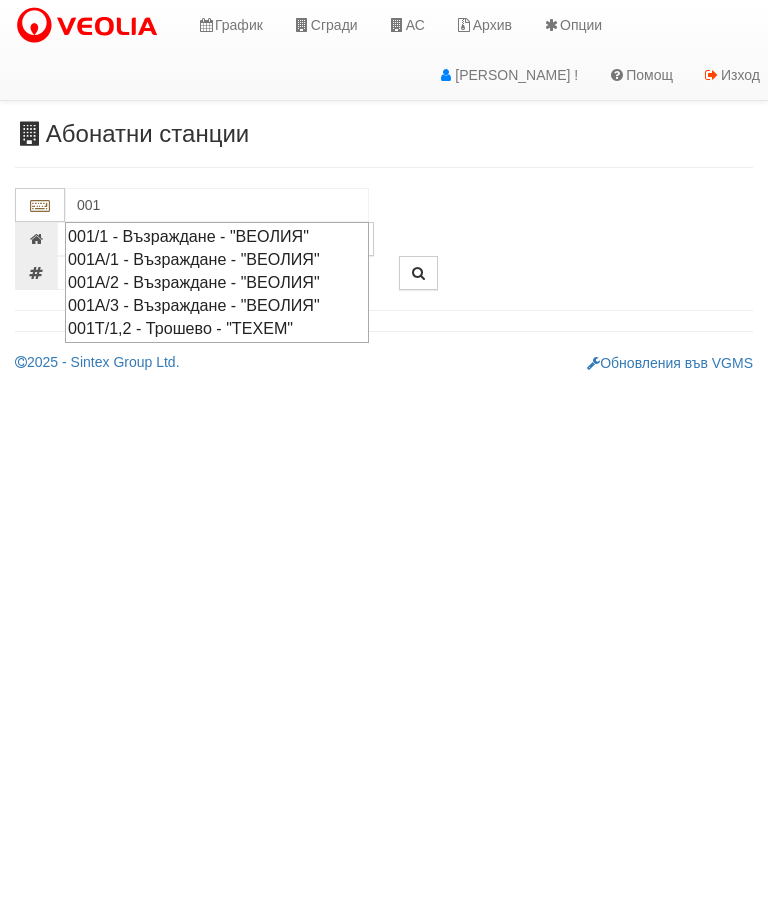 click on "001/1 - Възраждане - "ВЕОЛИЯ"" at bounding box center [217, 236] 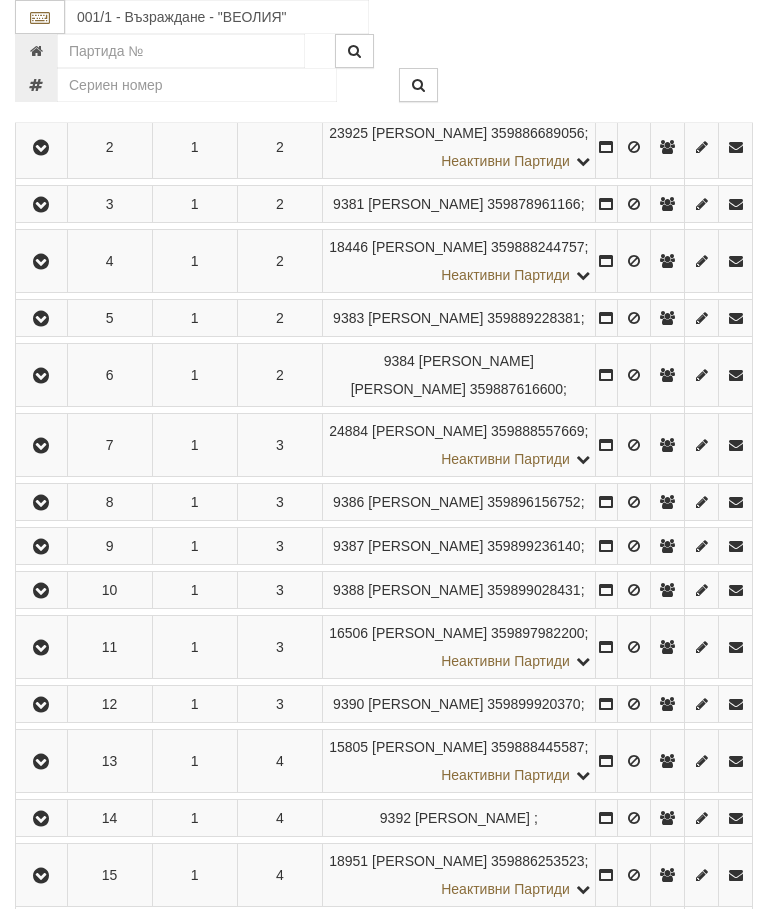 scroll, scrollTop: 2738, scrollLeft: 0, axis: vertical 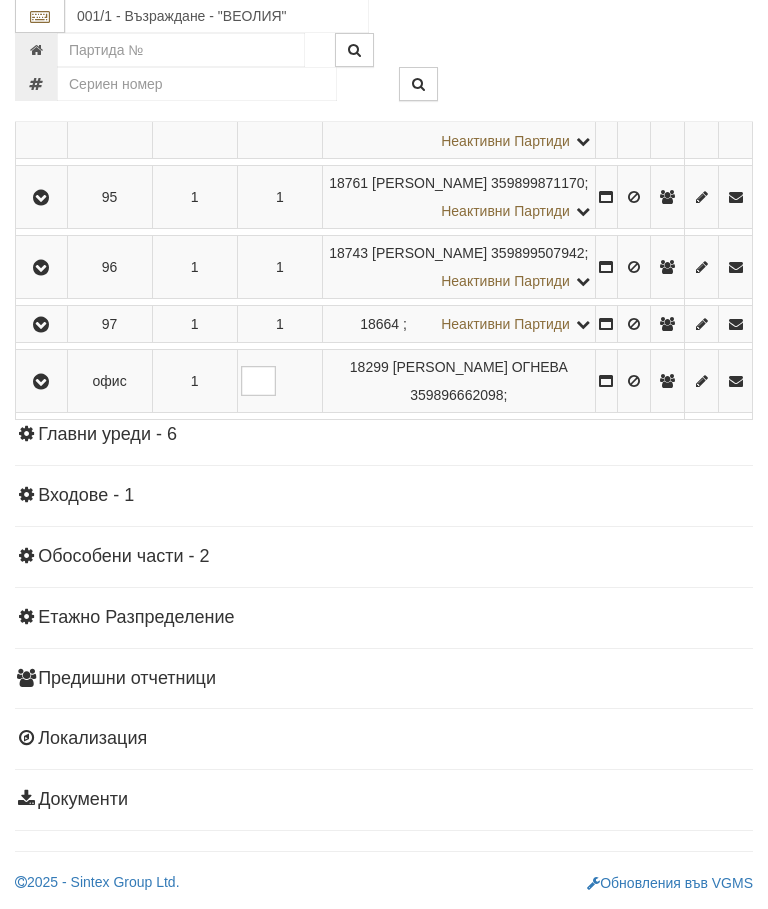 click at bounding box center [41, -761] 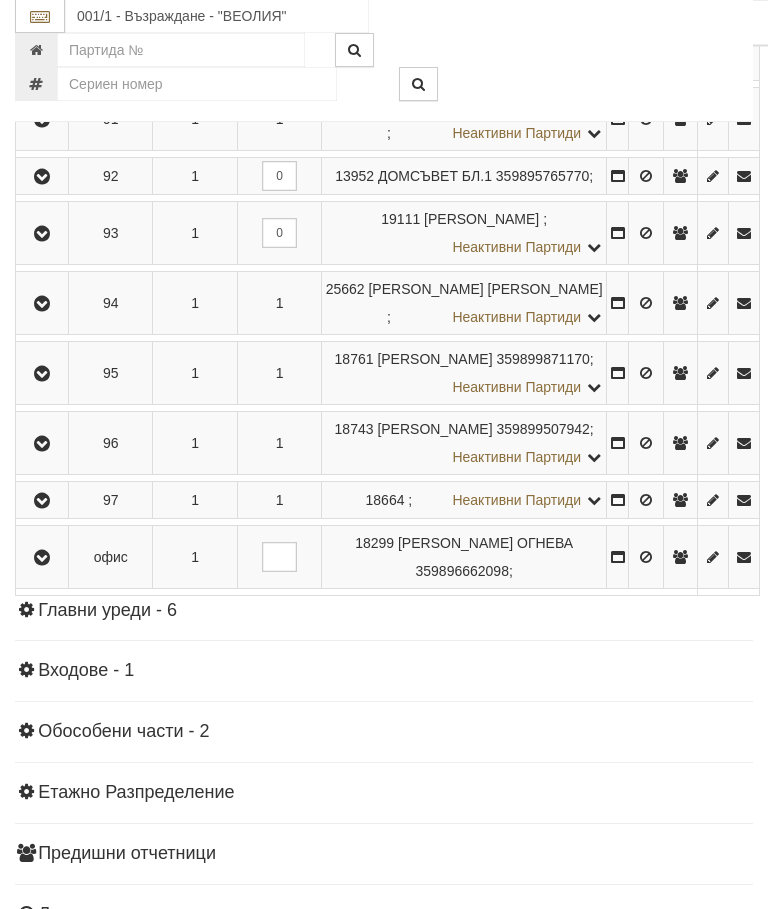 scroll, scrollTop: 6124, scrollLeft: 0, axis: vertical 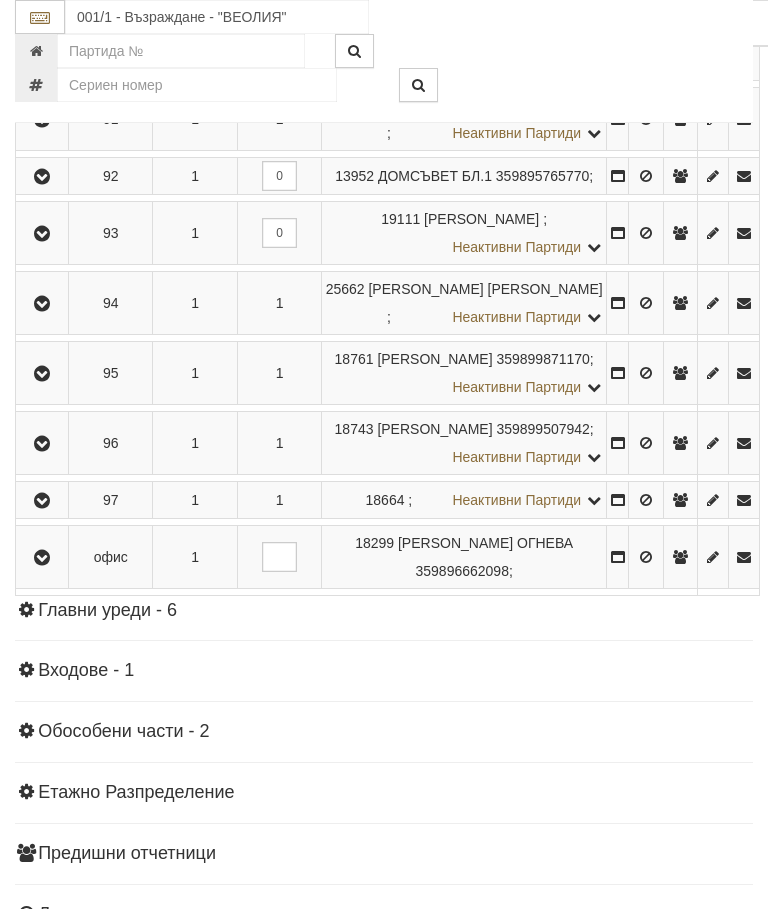 click at bounding box center (542, -942) 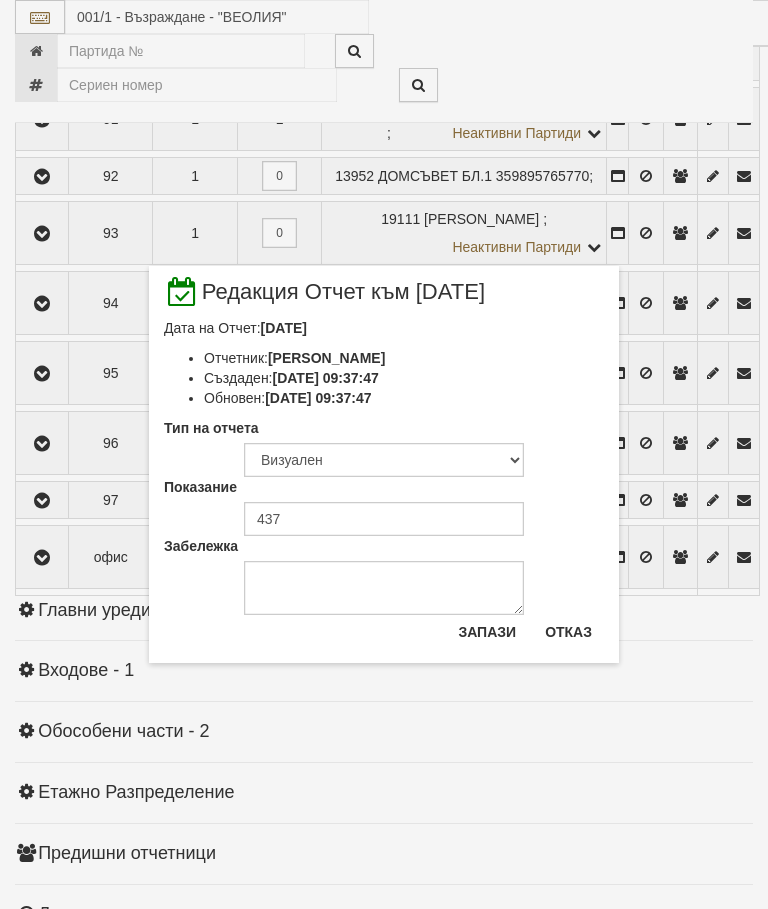 click on "Отказ" at bounding box center (568, 632) 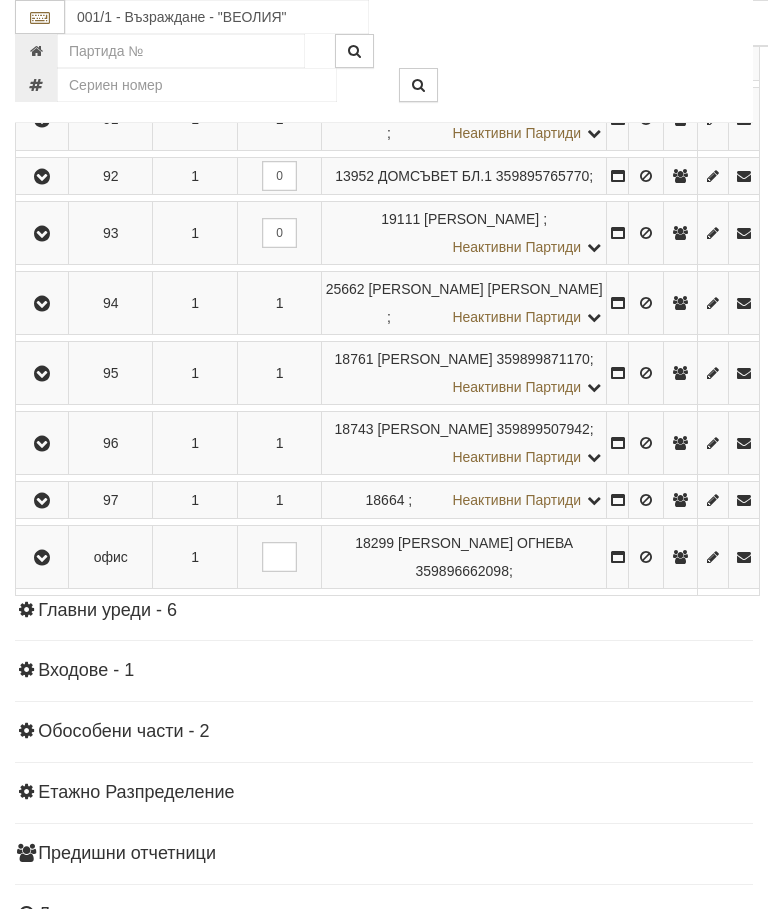 click on "437" at bounding box center (556, -953) 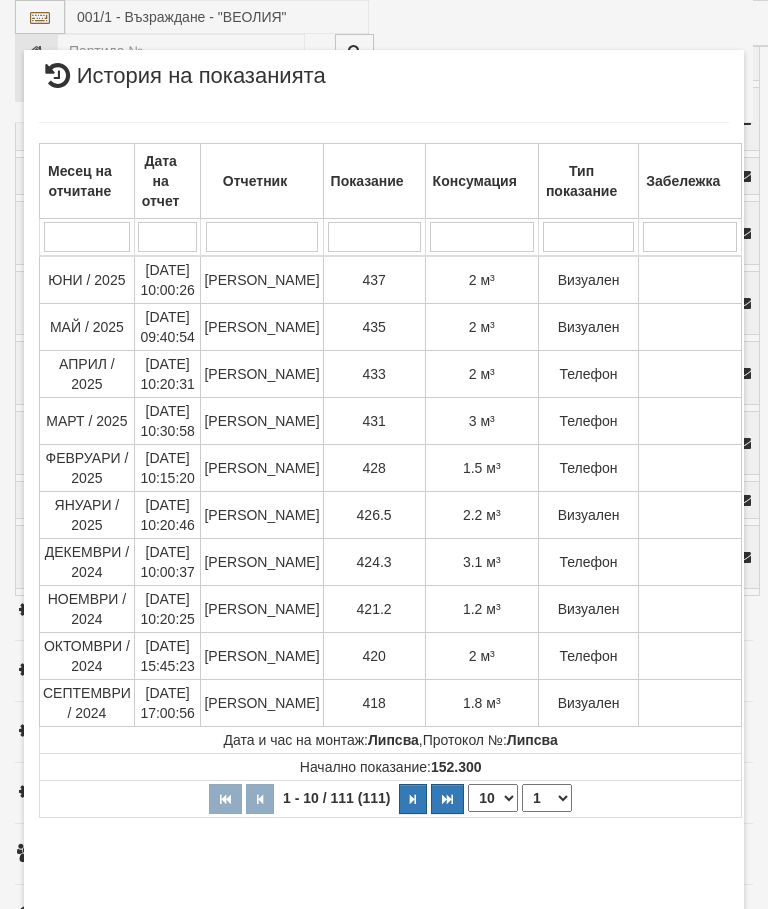 select on "10" 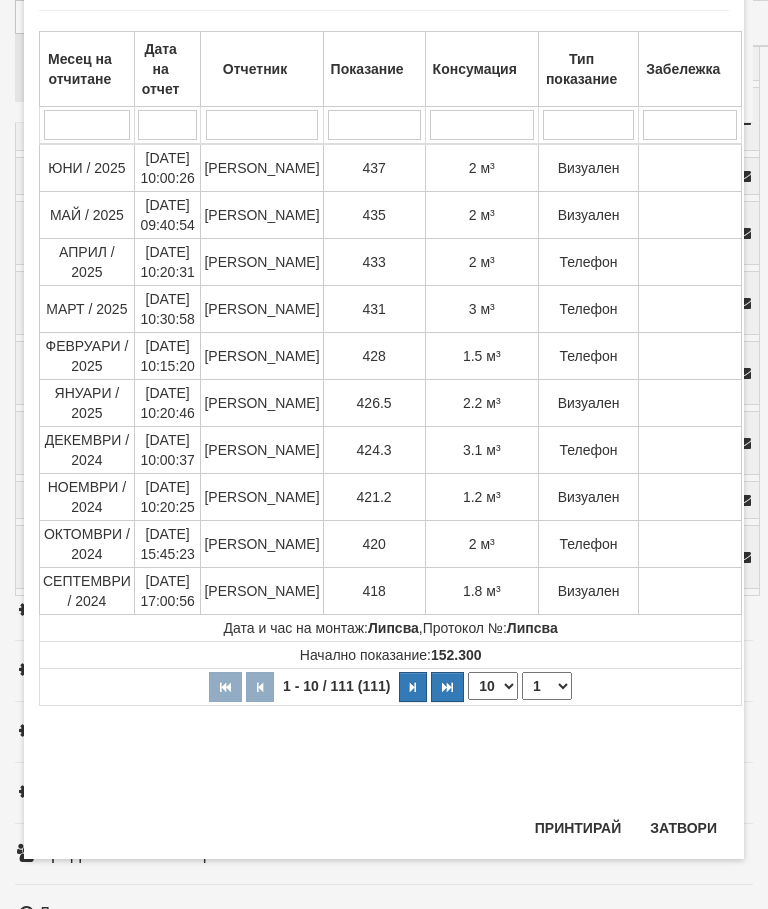 scroll, scrollTop: 1413, scrollLeft: 0, axis: vertical 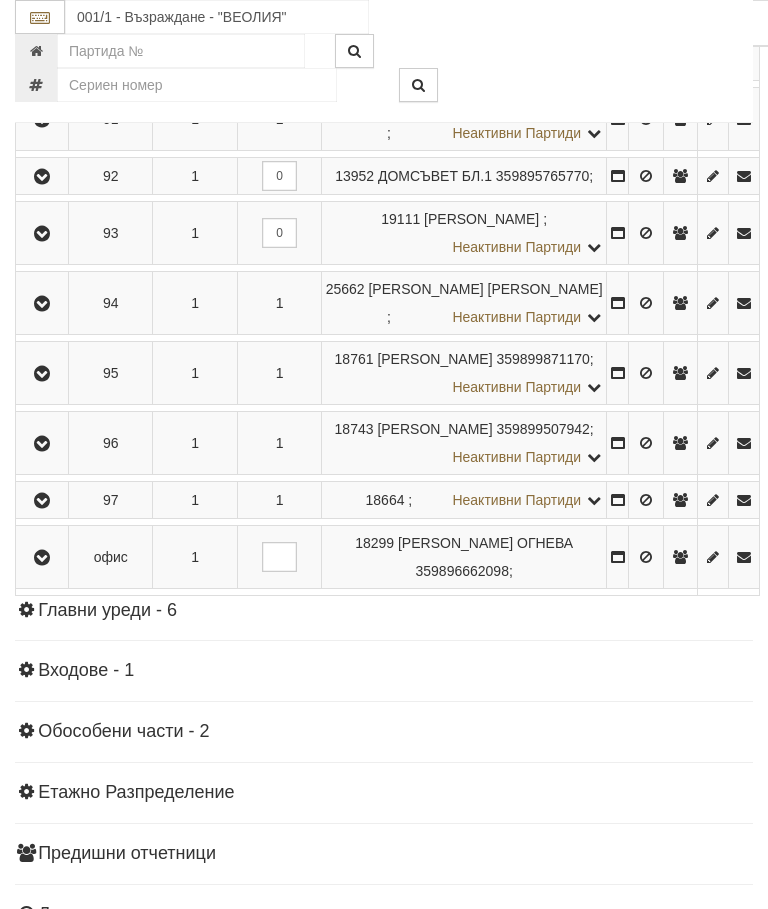 click at bounding box center (42, -1089) 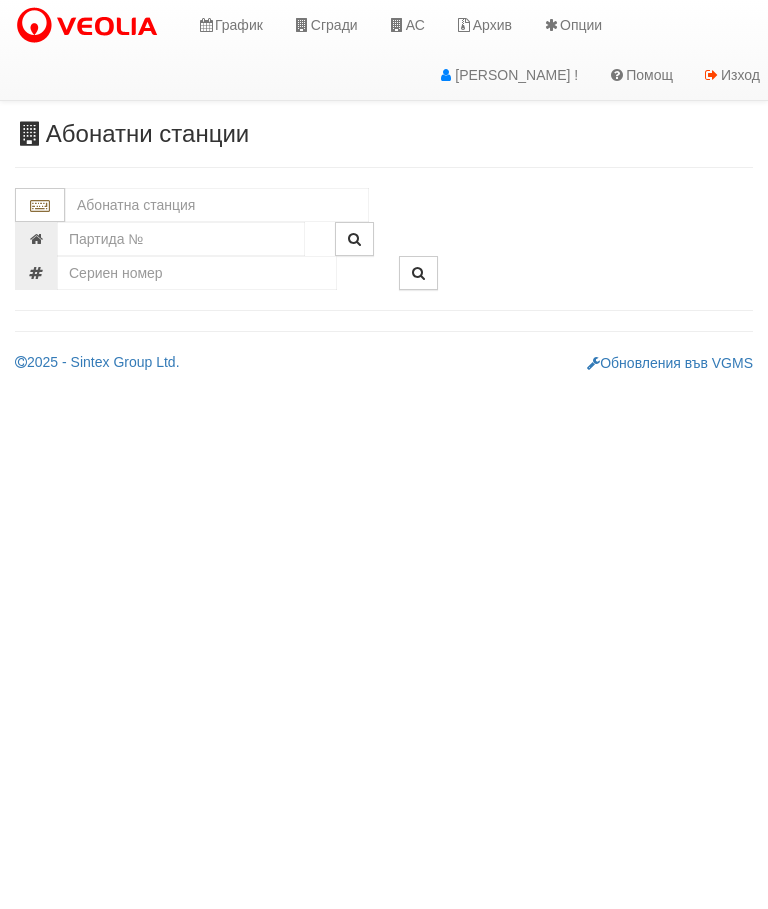 scroll, scrollTop: 0, scrollLeft: 0, axis: both 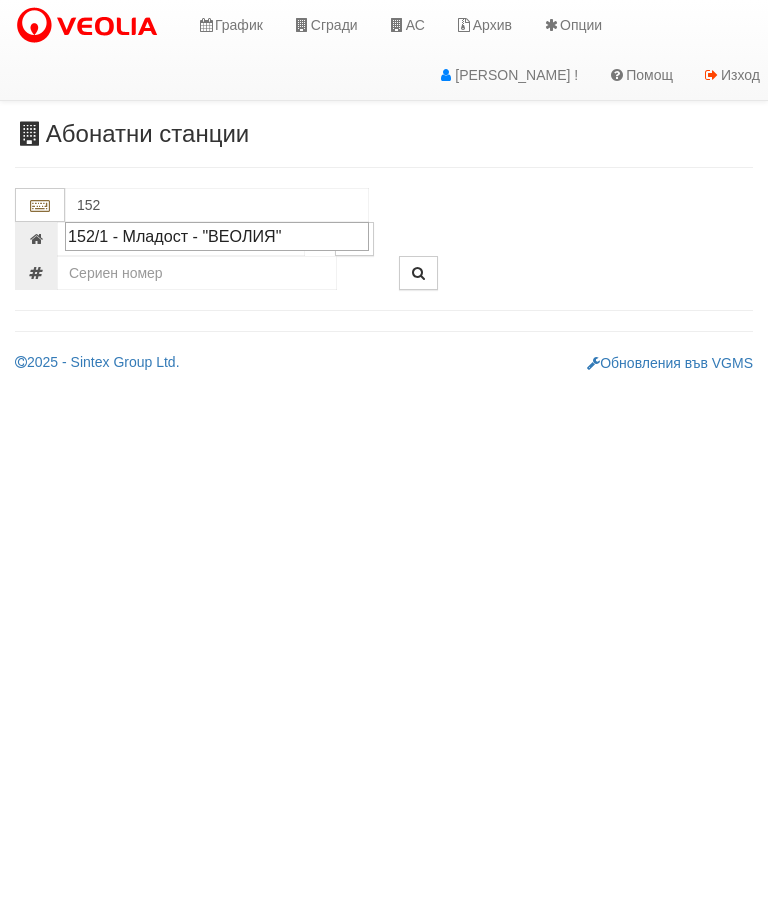 click on "152/1 - Младост - "ВЕОЛИЯ"" at bounding box center [217, 236] 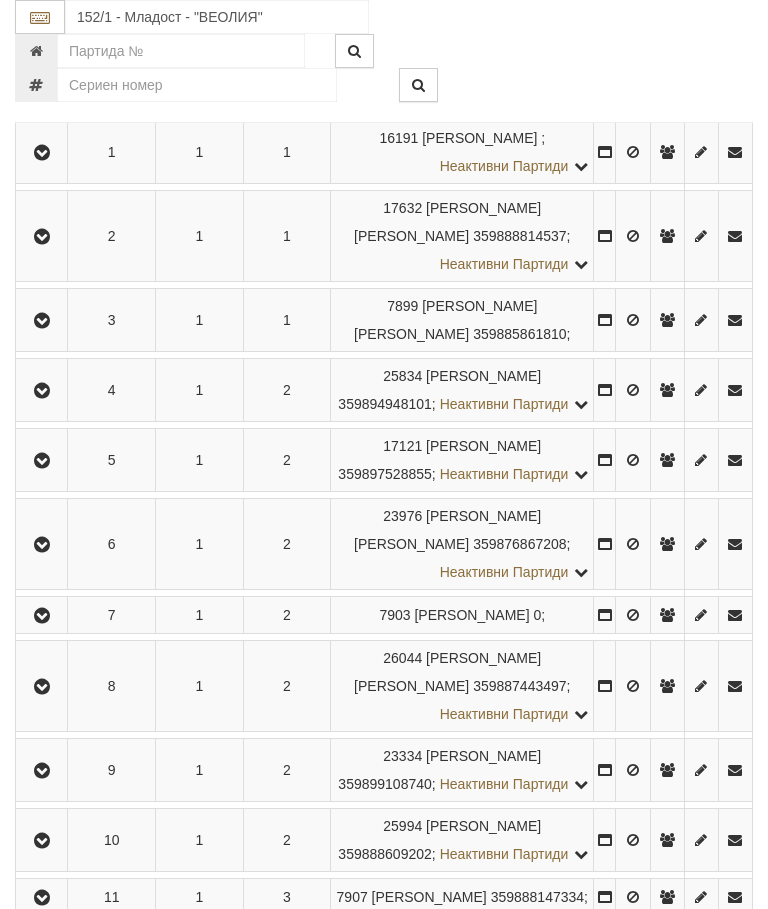 scroll, scrollTop: 1964, scrollLeft: 0, axis: vertical 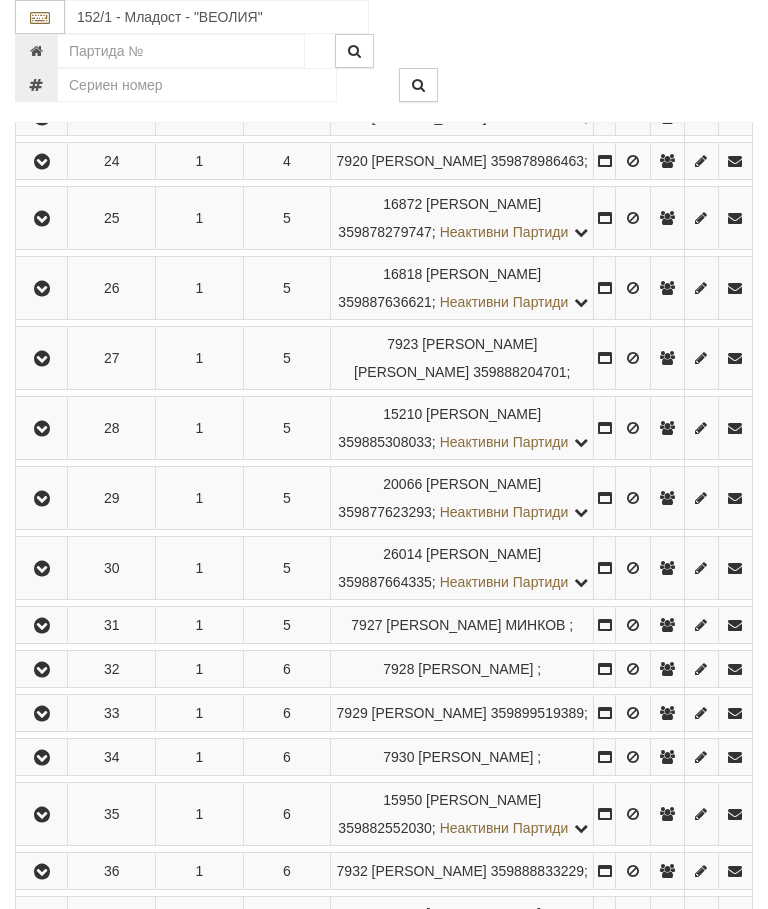 click at bounding box center (41, -54) 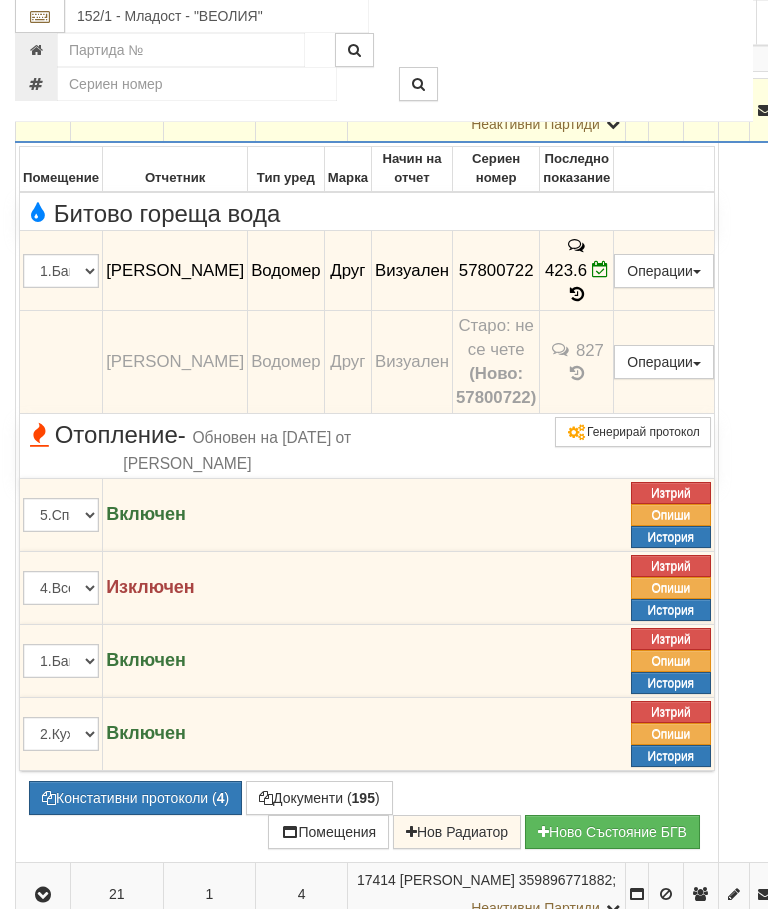 scroll, scrollTop: 1774, scrollLeft: 0, axis: vertical 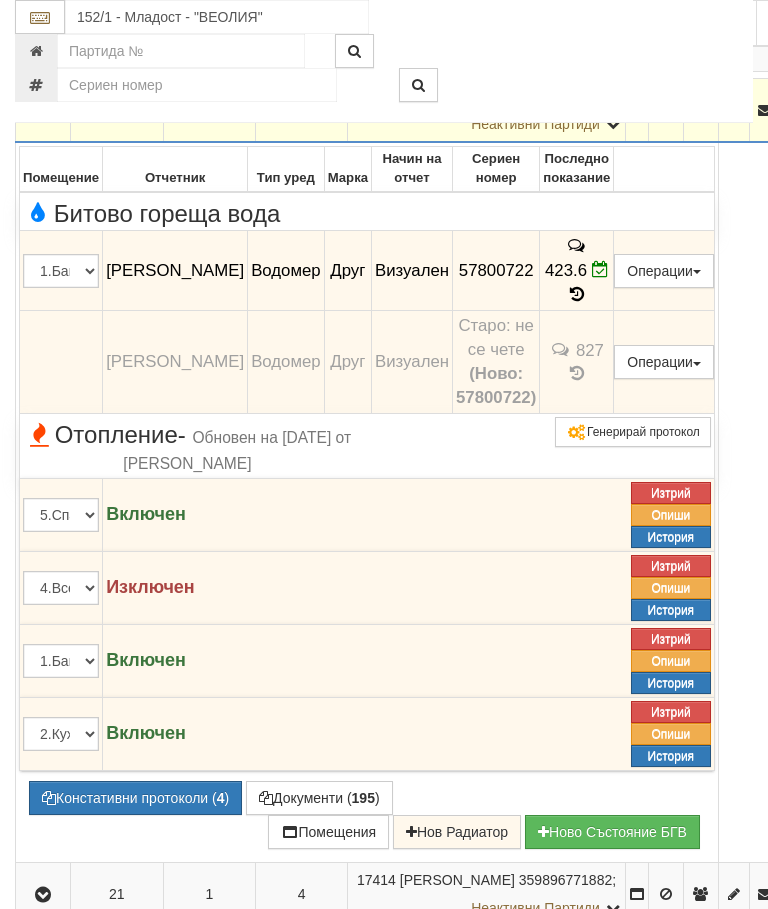 click at bounding box center (600, 269) 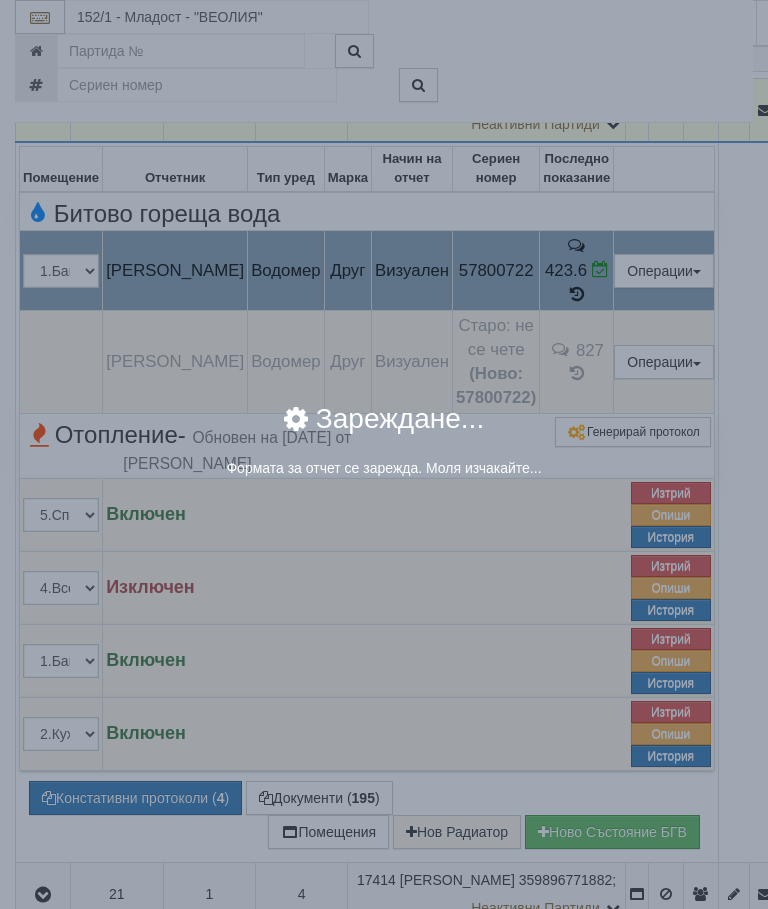 select on "8cc75930-9bfd-e511-80be-8d5a1dced85a" 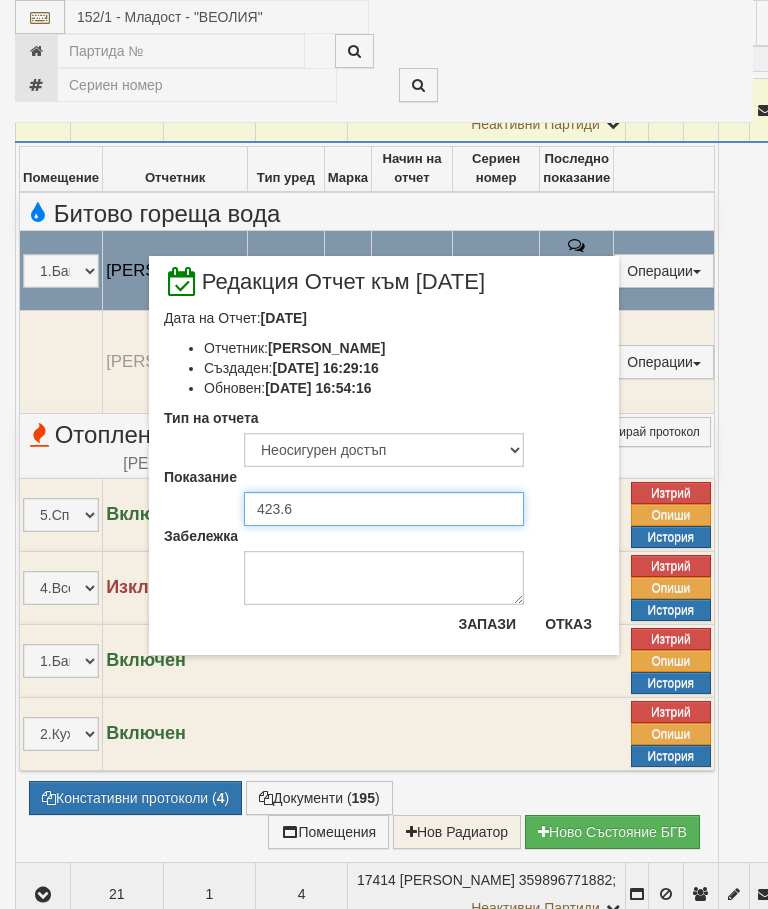 click on "423.6" at bounding box center (384, 509) 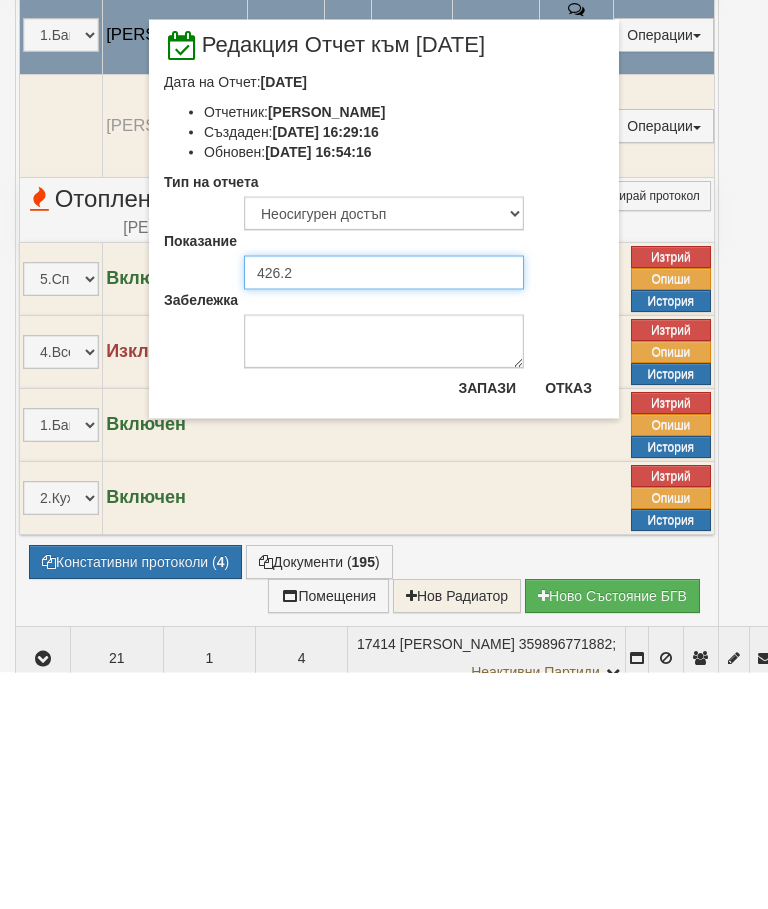 type on "426.2" 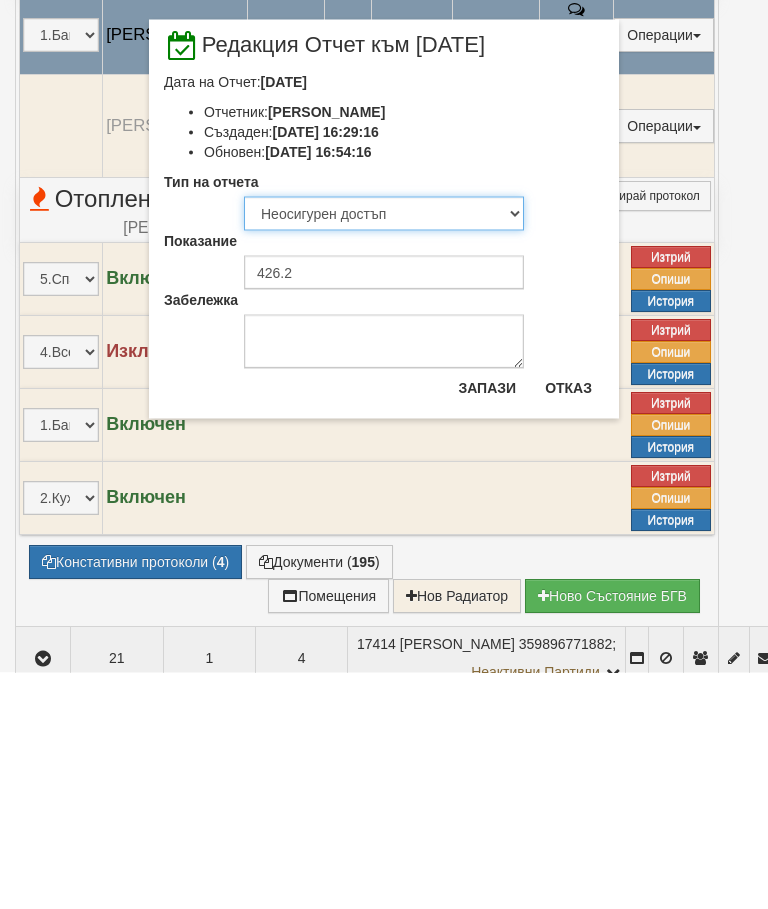 click on "Визуален
Телефон
Бележка
Неосигурен достъп
Самоотчет
Служебно
Дистанционен" at bounding box center [384, 450] 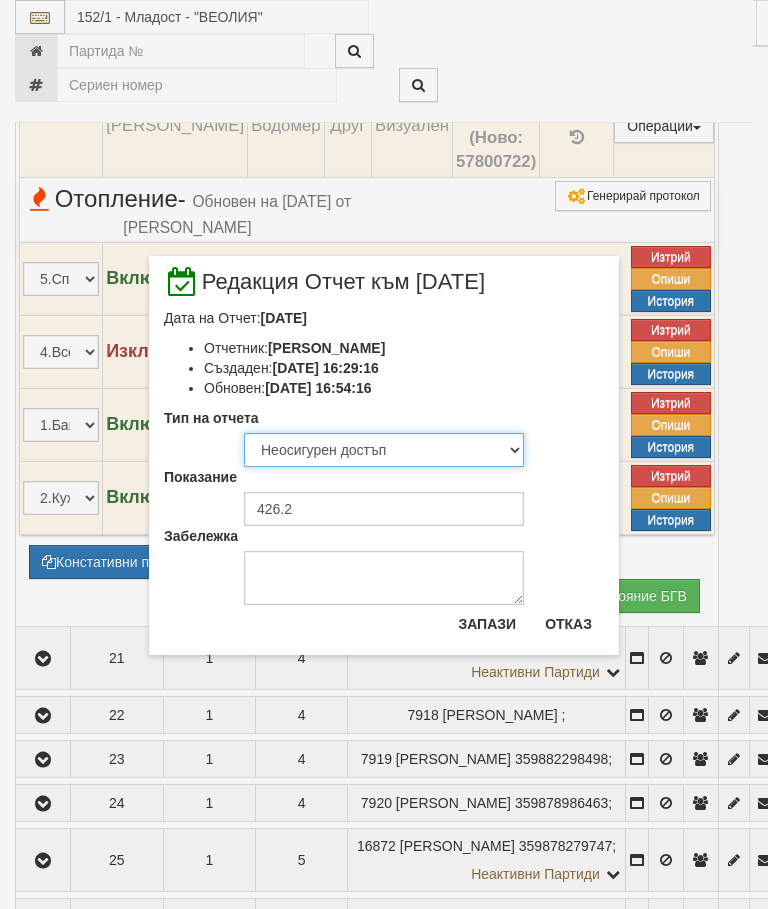 select on "8ac75930-9bfd-e511-80be-8d5a1dced85a" 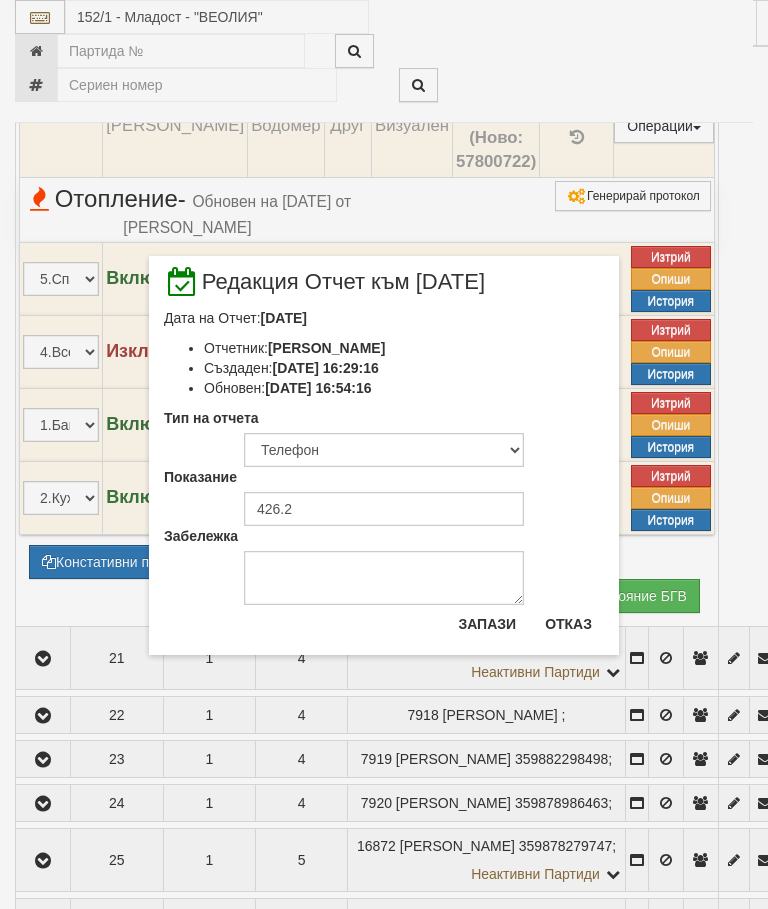 click on "Запази" at bounding box center [487, 624] 